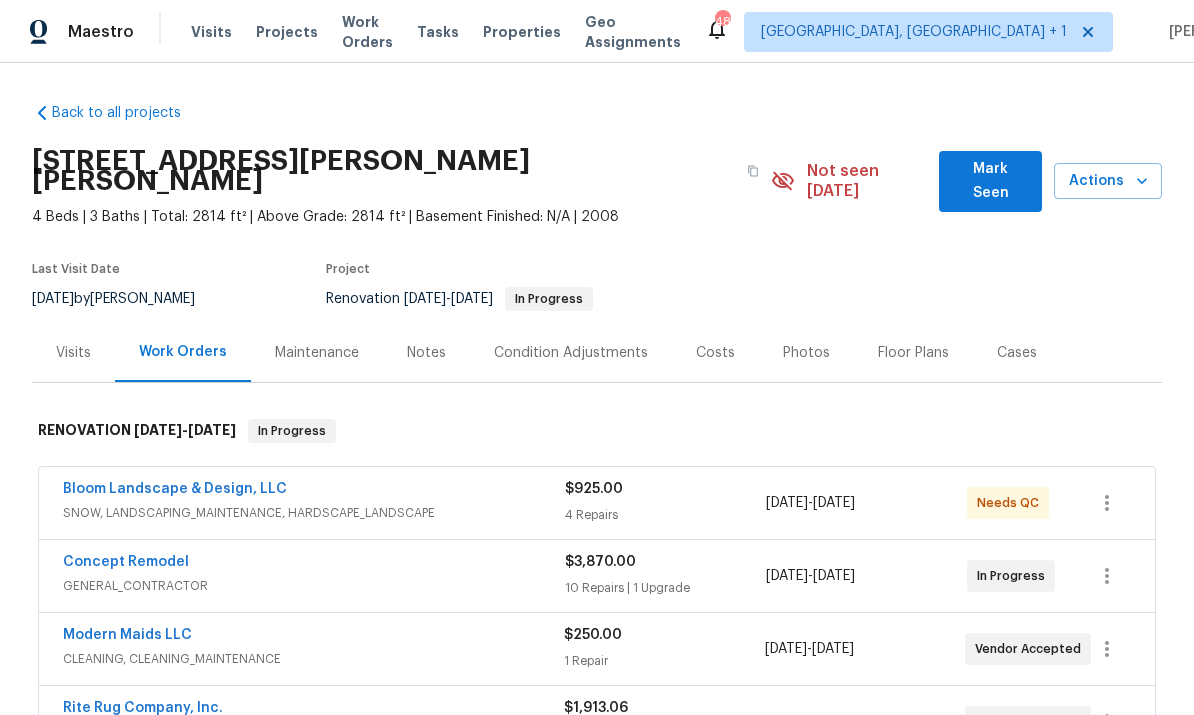 scroll, scrollTop: 0, scrollLeft: 0, axis: both 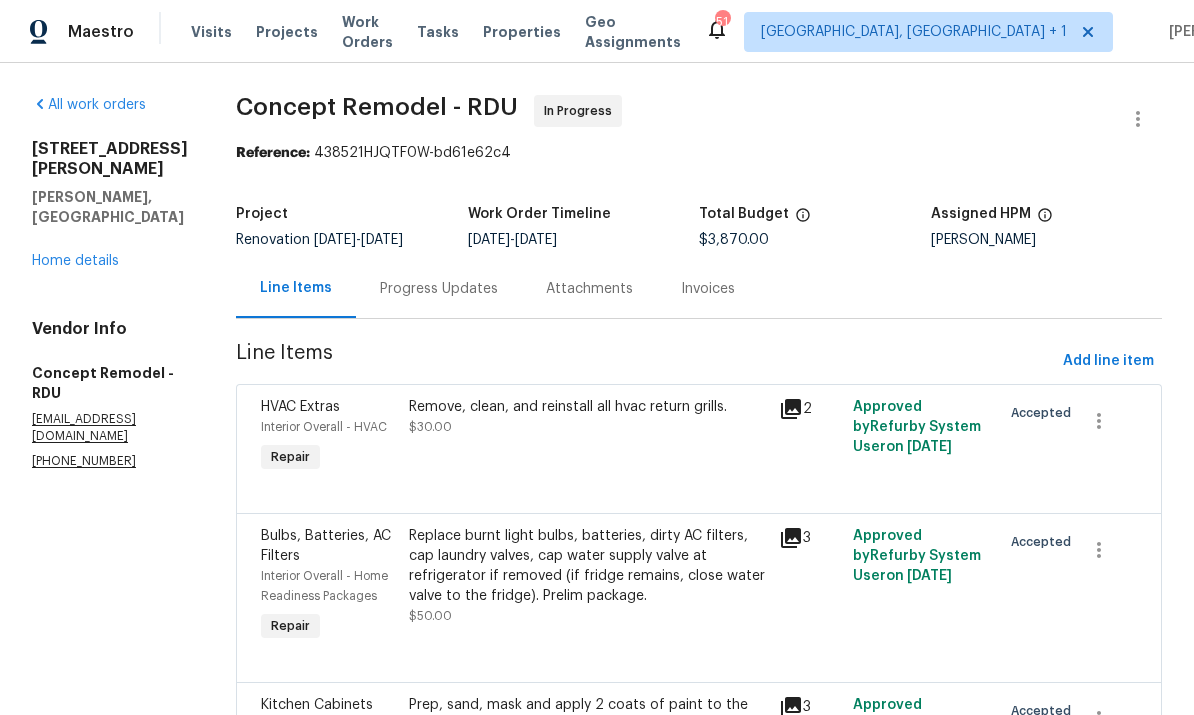 click on "Home details" at bounding box center [75, 261] 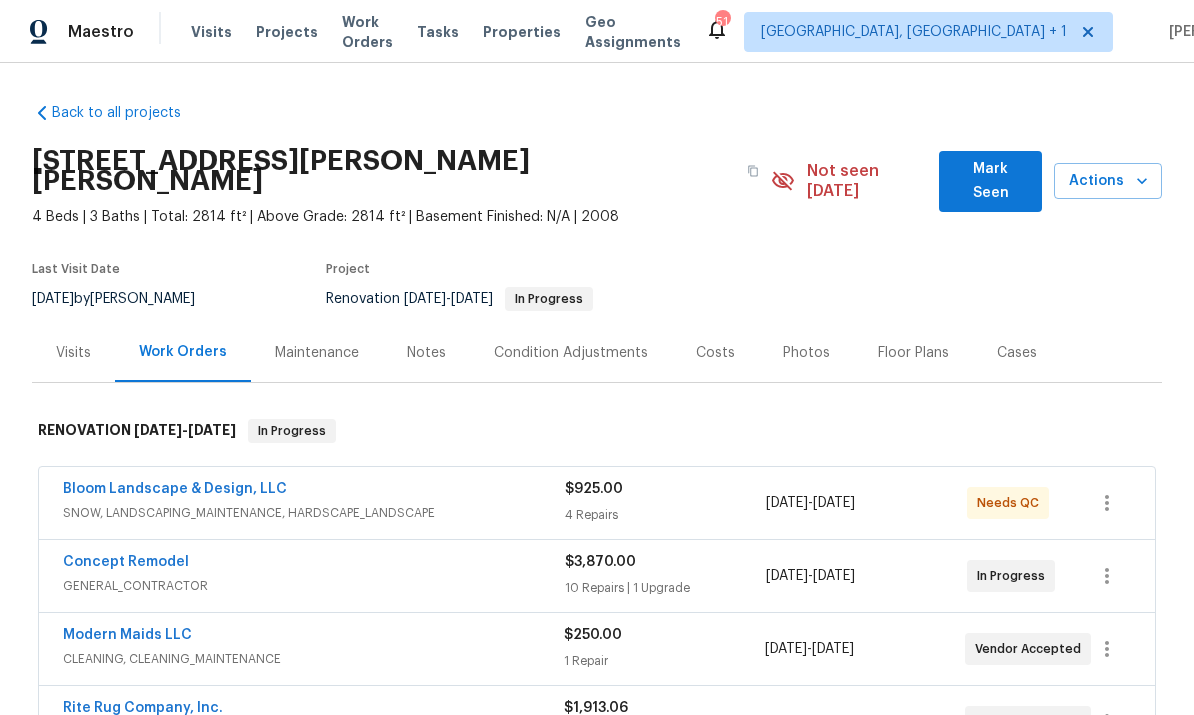 scroll, scrollTop: 0, scrollLeft: 0, axis: both 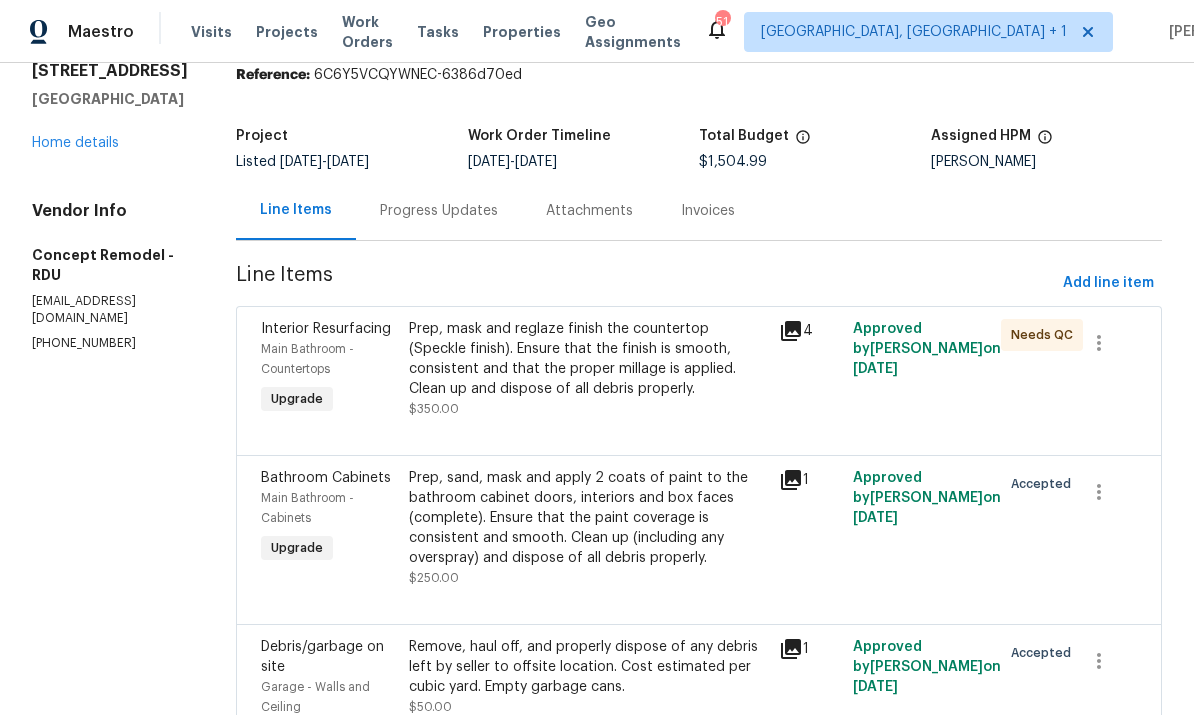 click on "Prep, mask and reglaze finish the countertop (Speckle finish). Ensure that the finish is smooth, consistent and that the proper millage is applied. Clean up and dispose of all debris properly." at bounding box center (588, 359) 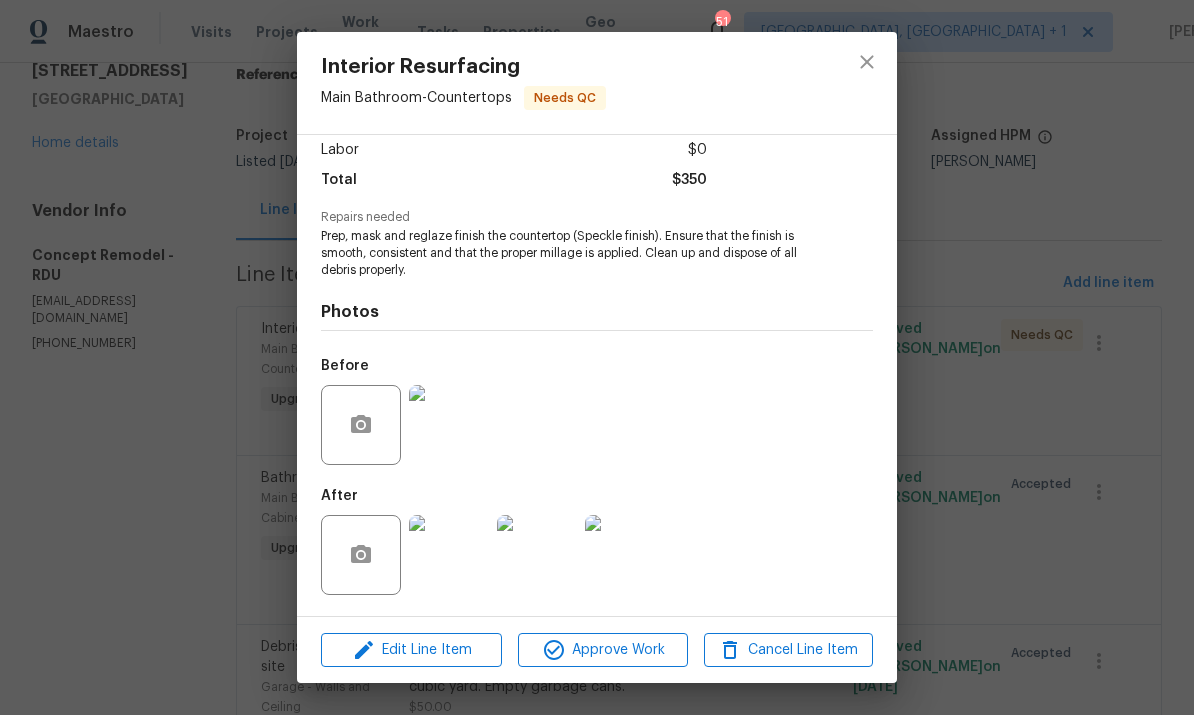 scroll, scrollTop: 143, scrollLeft: 0, axis: vertical 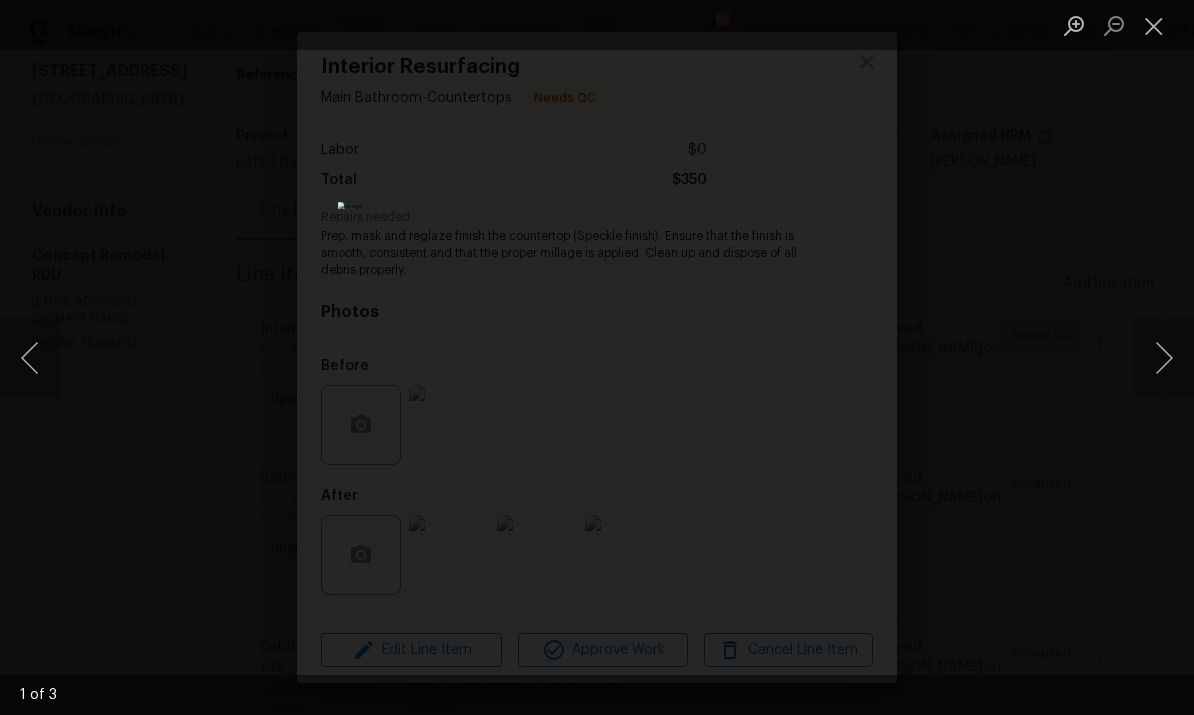 click at bounding box center (1164, 358) 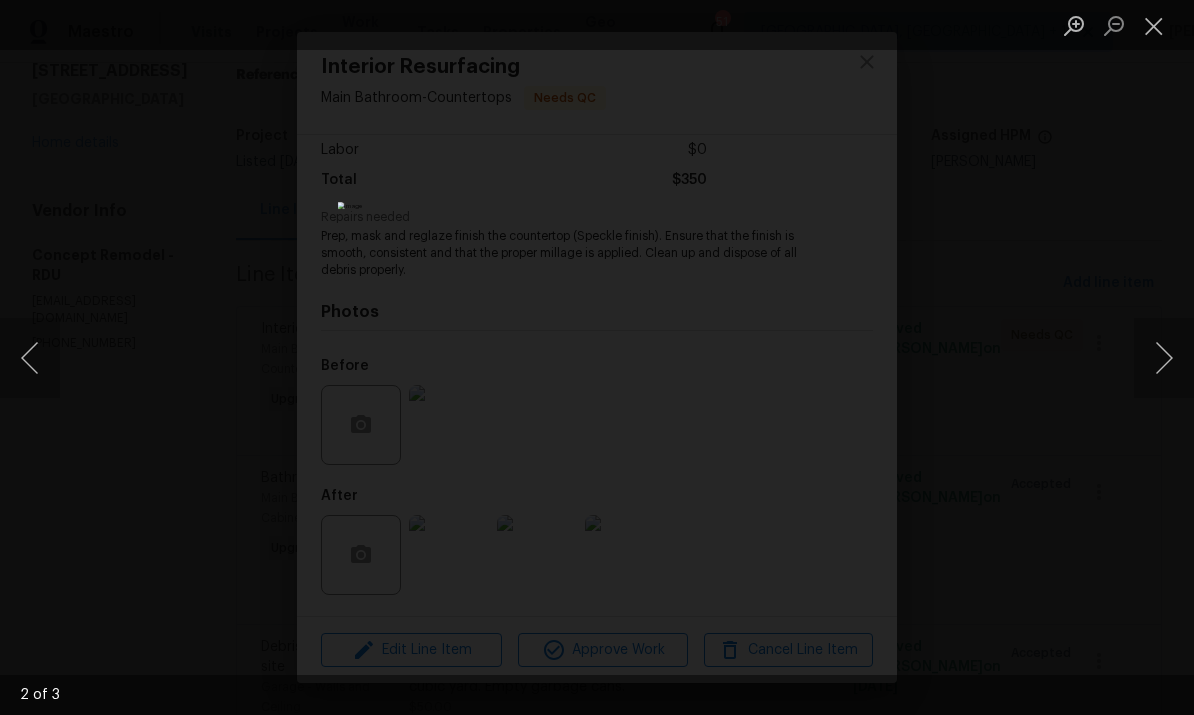 click at bounding box center (1164, 358) 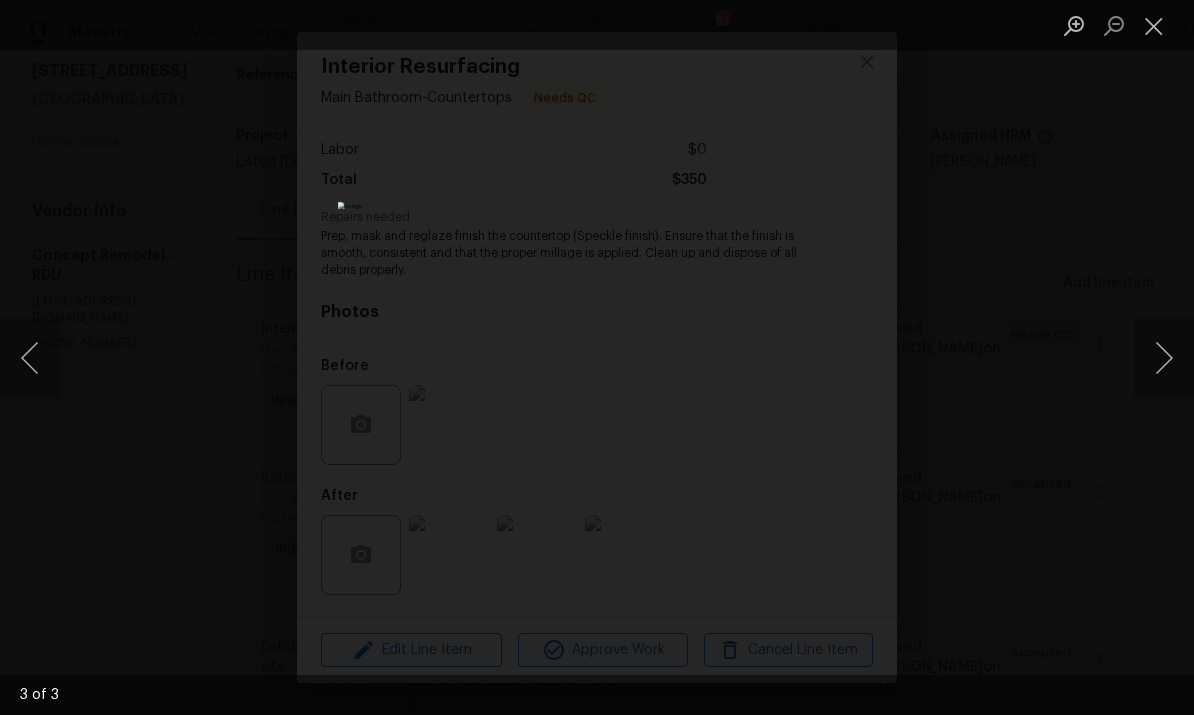 click at bounding box center (597, 357) 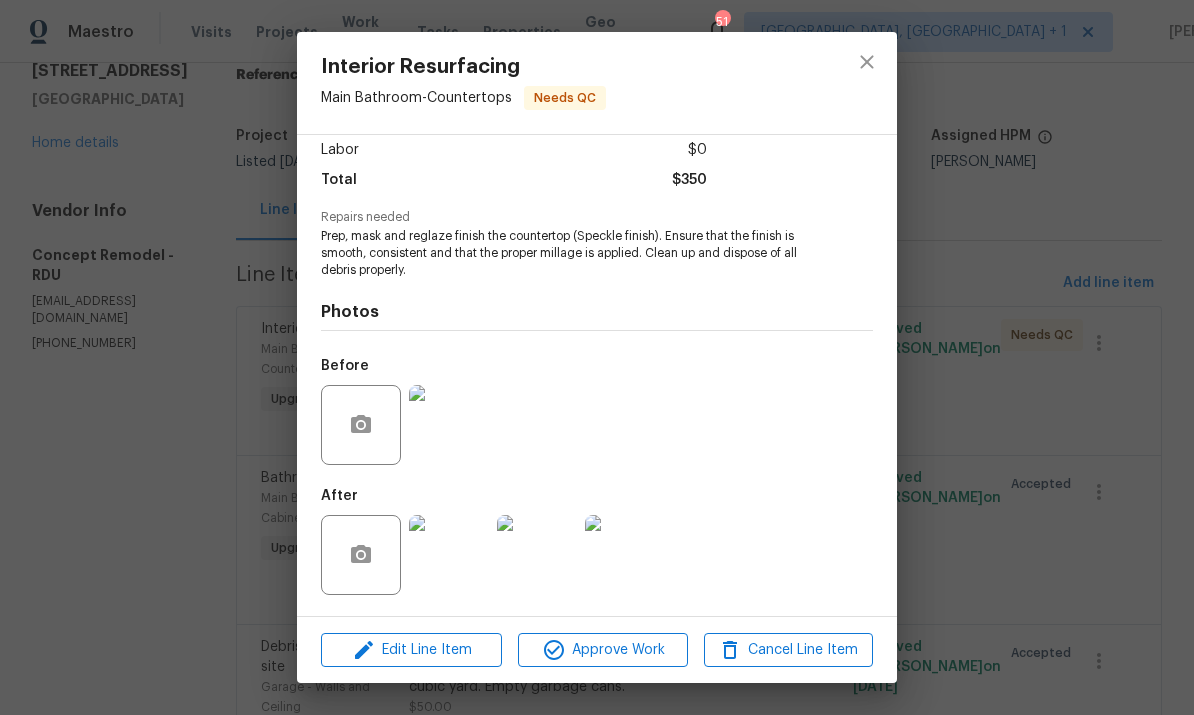 click on "Interior Resurfacing Main Bathroom  -  Countertops Needs QC Vendor Concept Remodel Account Category Renovations Cost $350 x 1 ft $350 Labor $0 Total $350 Repairs needed Prep, mask and reglaze finish the countertop (Speckle finish). Ensure that the finish is smooth, consistent and that the proper millage is applied. Clean up and dispose of all debris properly. Photos Before After  Edit Line Item  Approve Work  Cancel Line Item" at bounding box center (597, 357) 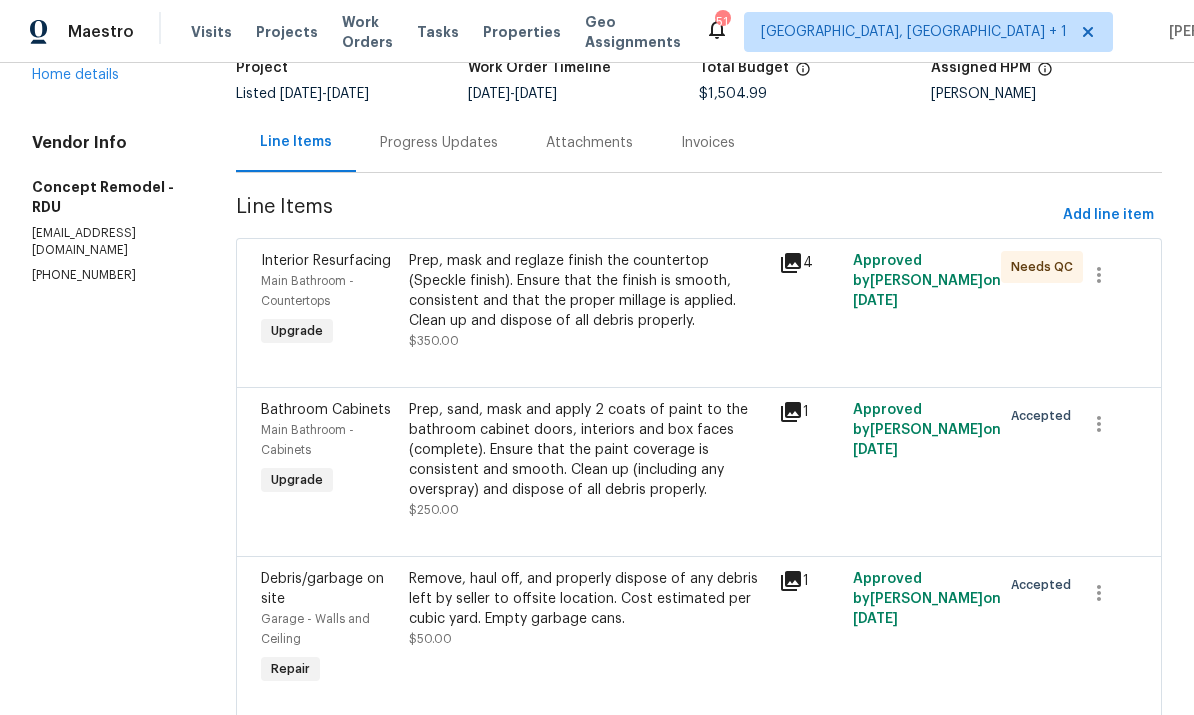 scroll, scrollTop: 168, scrollLeft: 0, axis: vertical 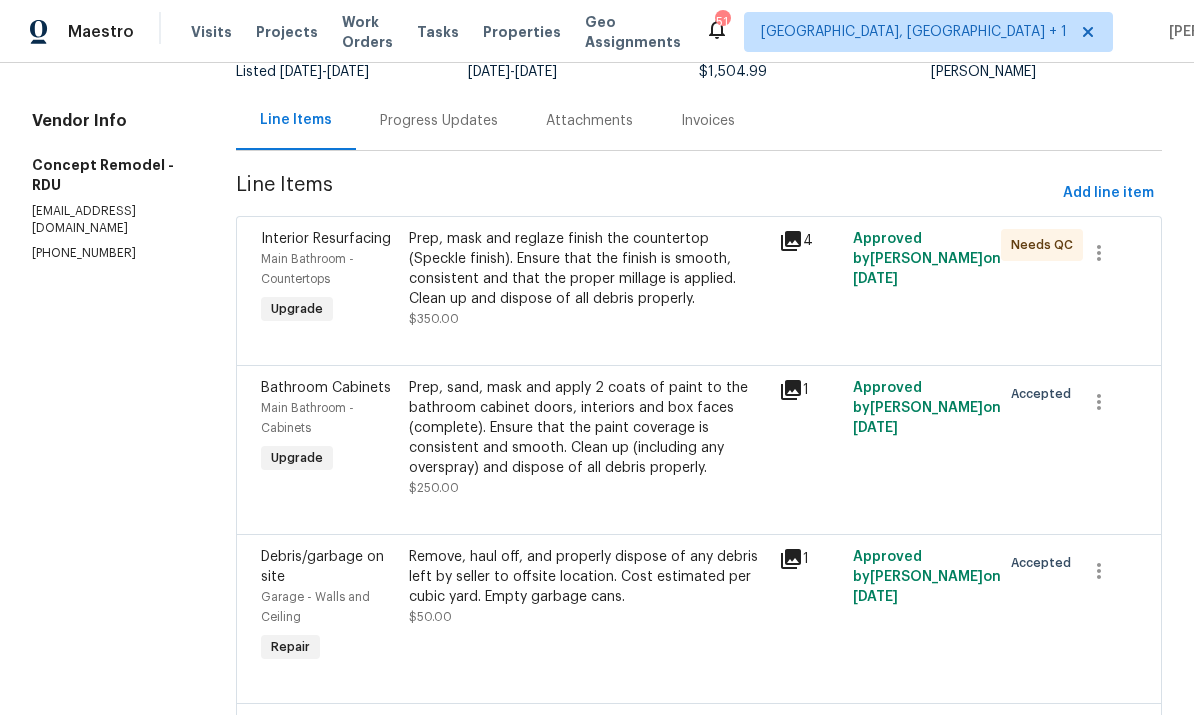 click at bounding box center [699, 510] 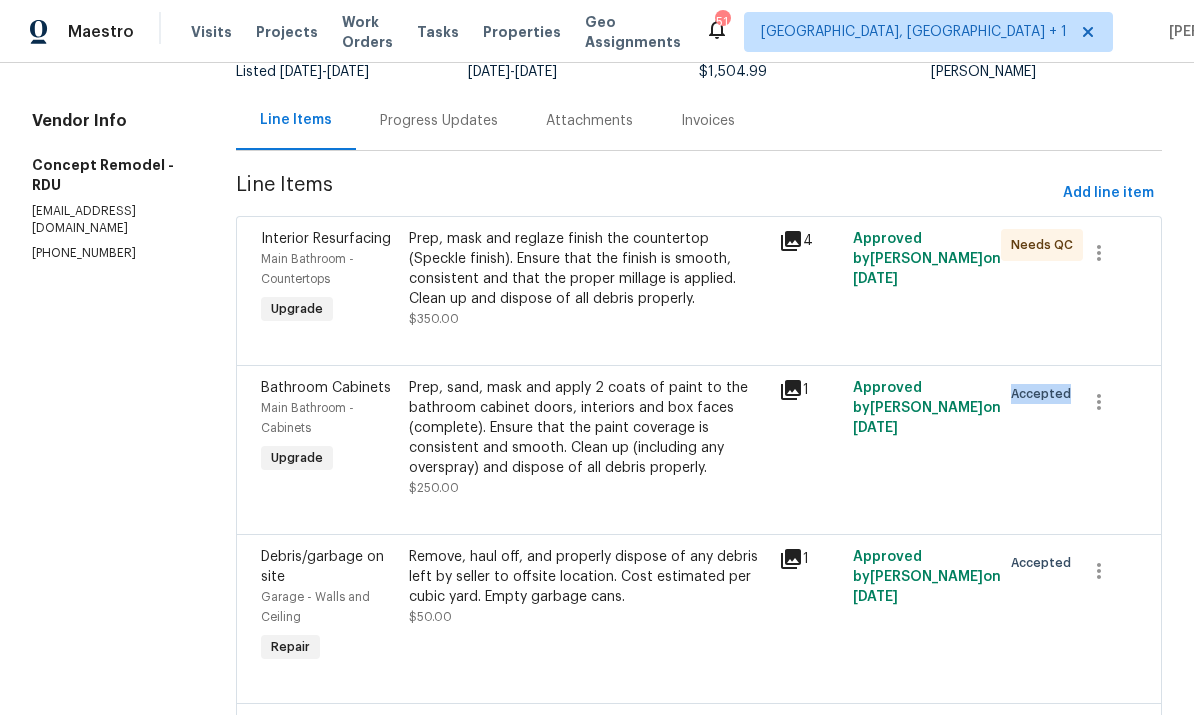 click on "Approved by  Wayne Putnam  on   7/3/2025" at bounding box center [921, 607] 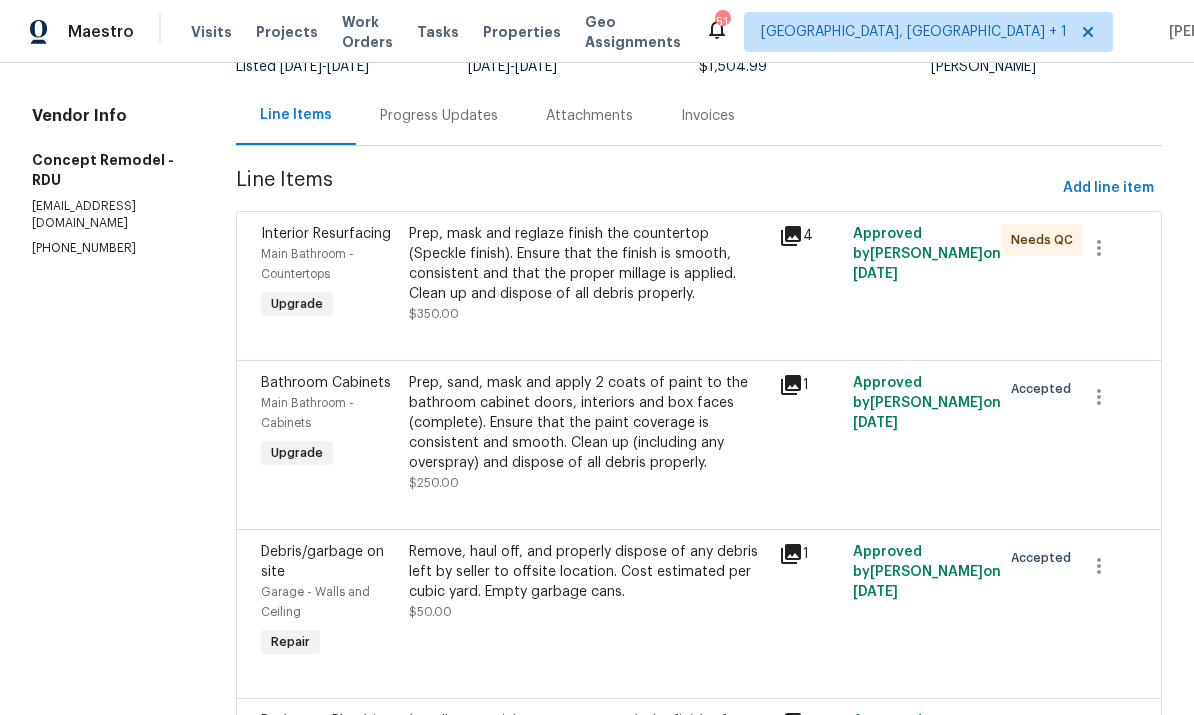 scroll, scrollTop: 157, scrollLeft: 0, axis: vertical 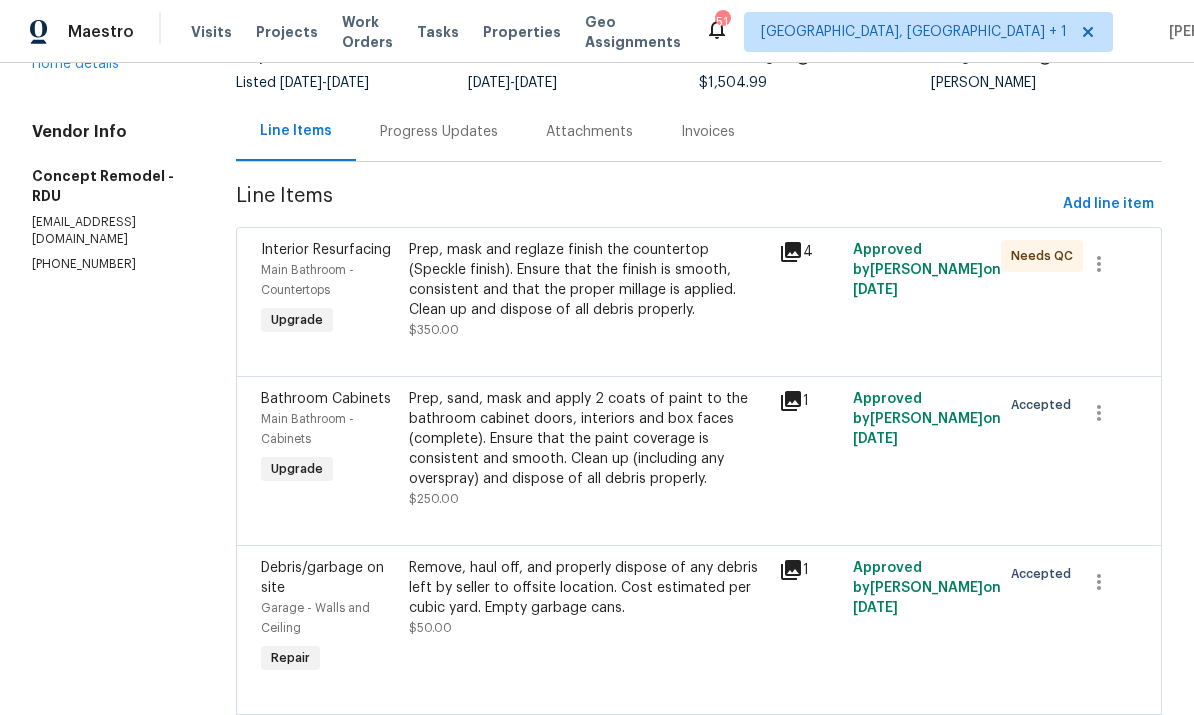 click on "Home details" at bounding box center (75, 64) 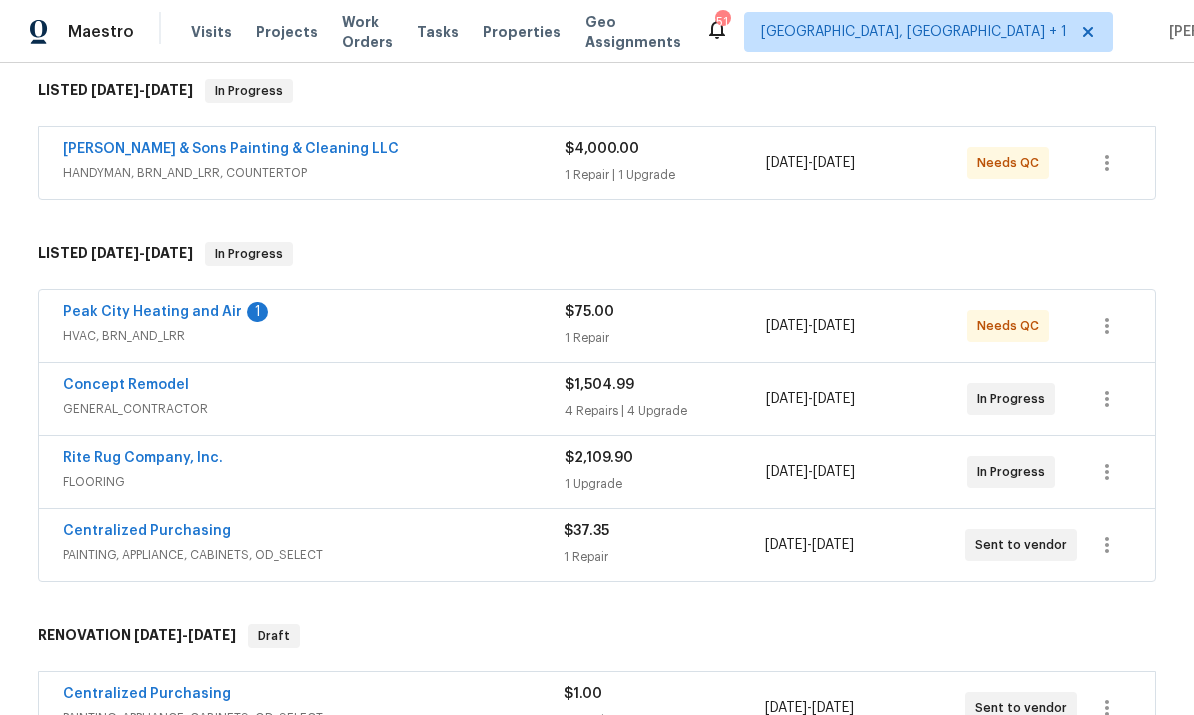 scroll, scrollTop: 336, scrollLeft: 0, axis: vertical 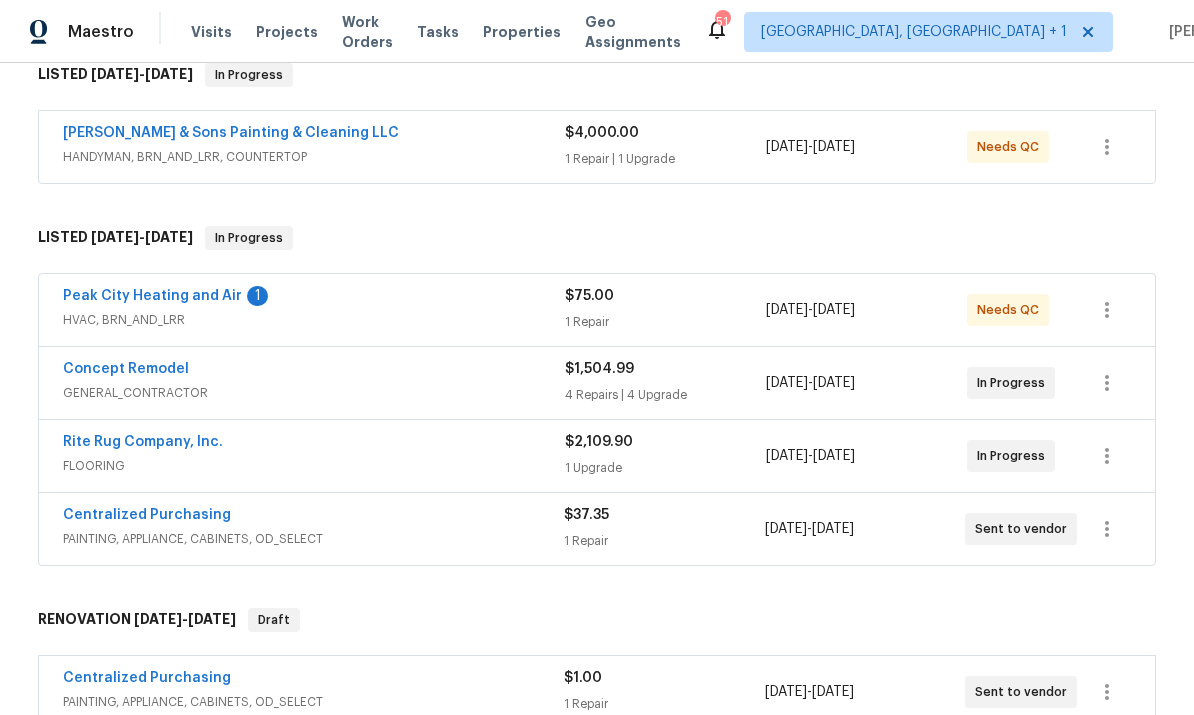 click on "Peak City Heating and Air" at bounding box center [152, 296] 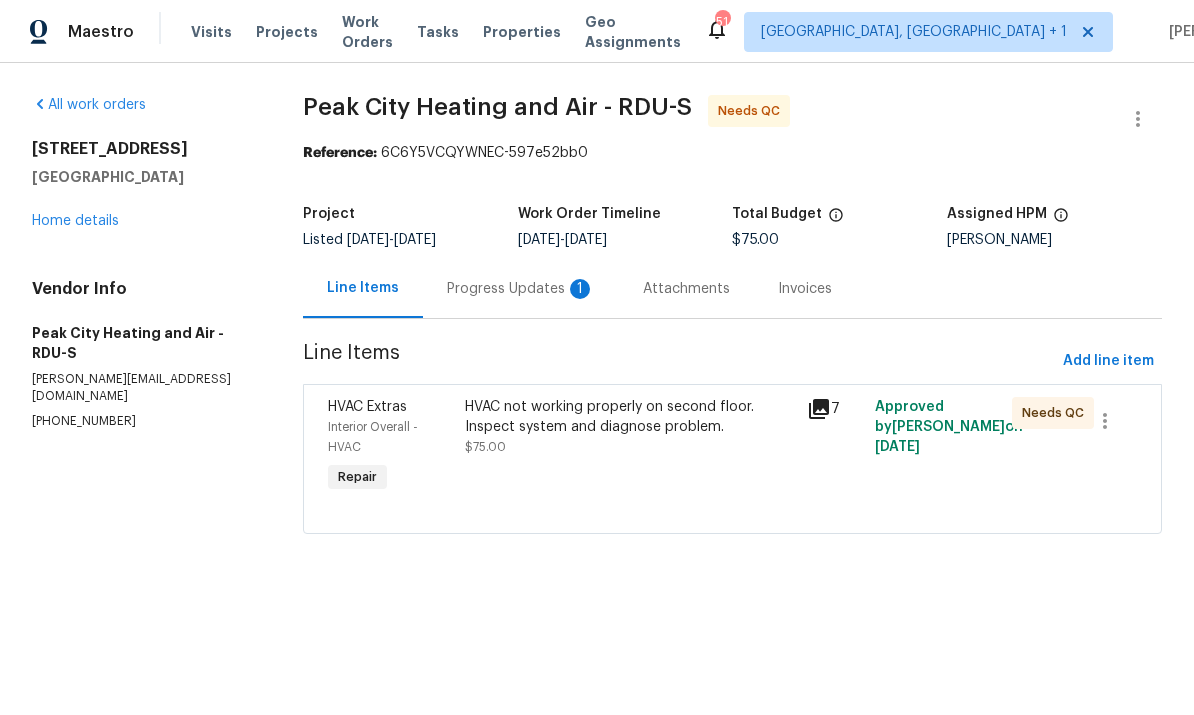 click on "Progress Updates 1" at bounding box center (521, 289) 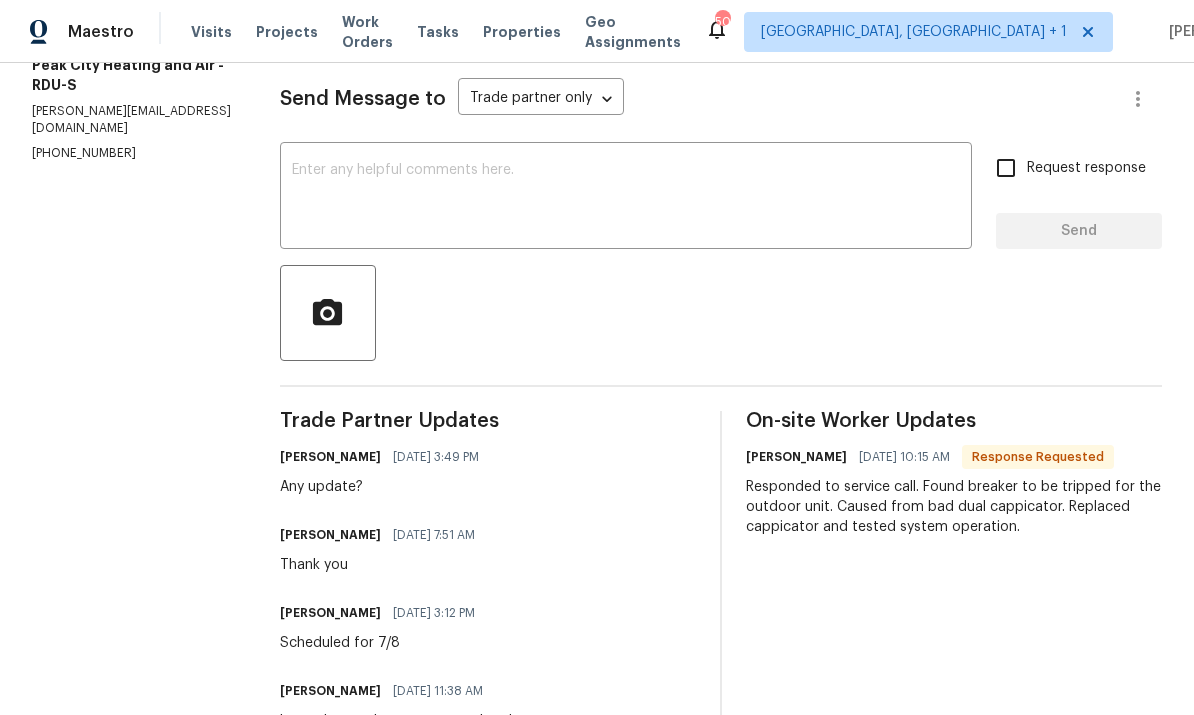 scroll, scrollTop: 266, scrollLeft: 0, axis: vertical 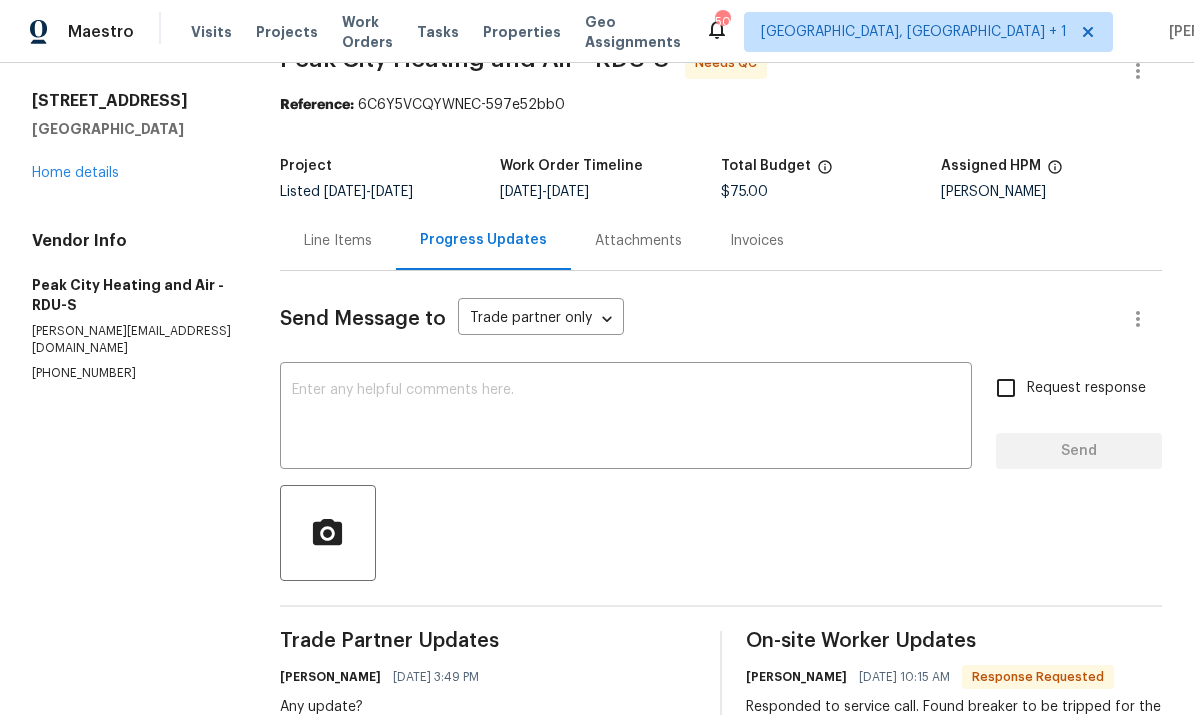 click at bounding box center [626, 418] 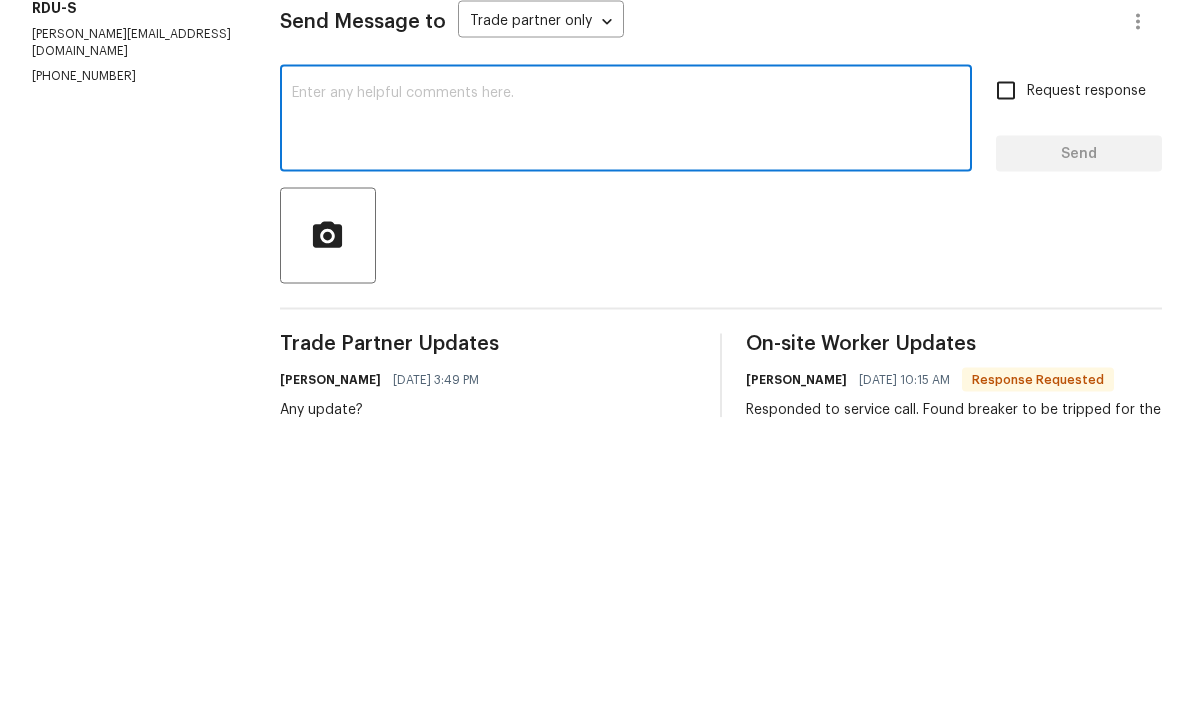 scroll, scrollTop: 75, scrollLeft: 0, axis: vertical 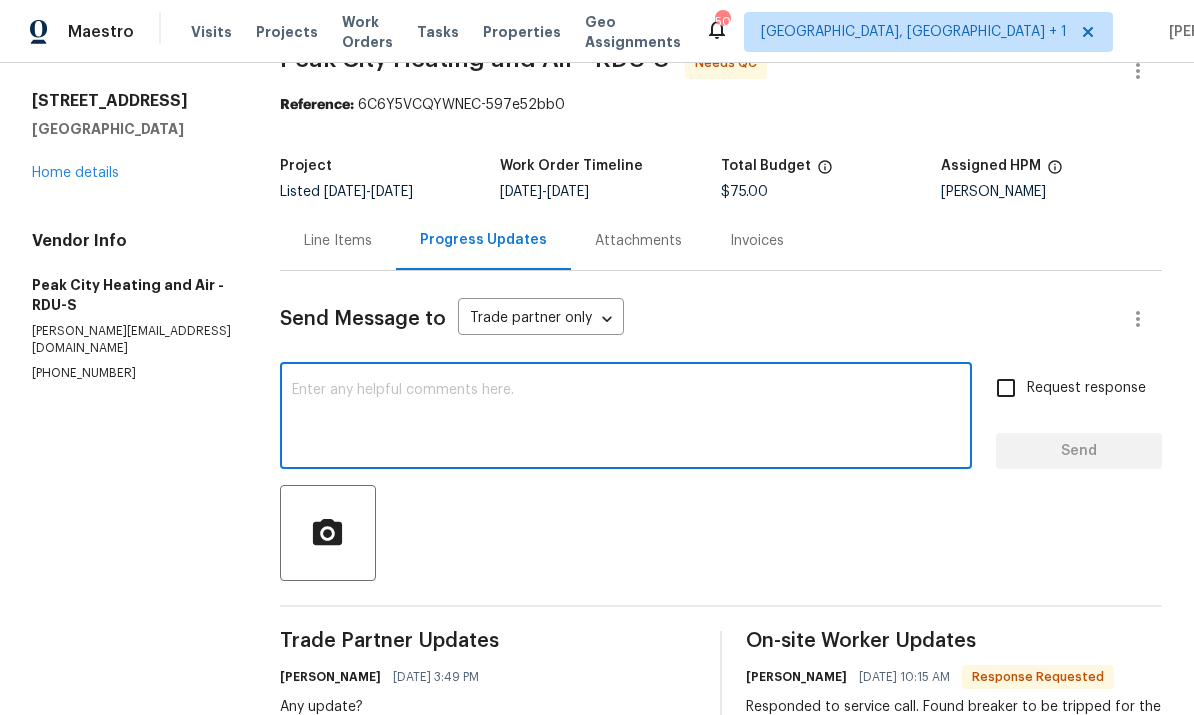 click at bounding box center (626, 418) 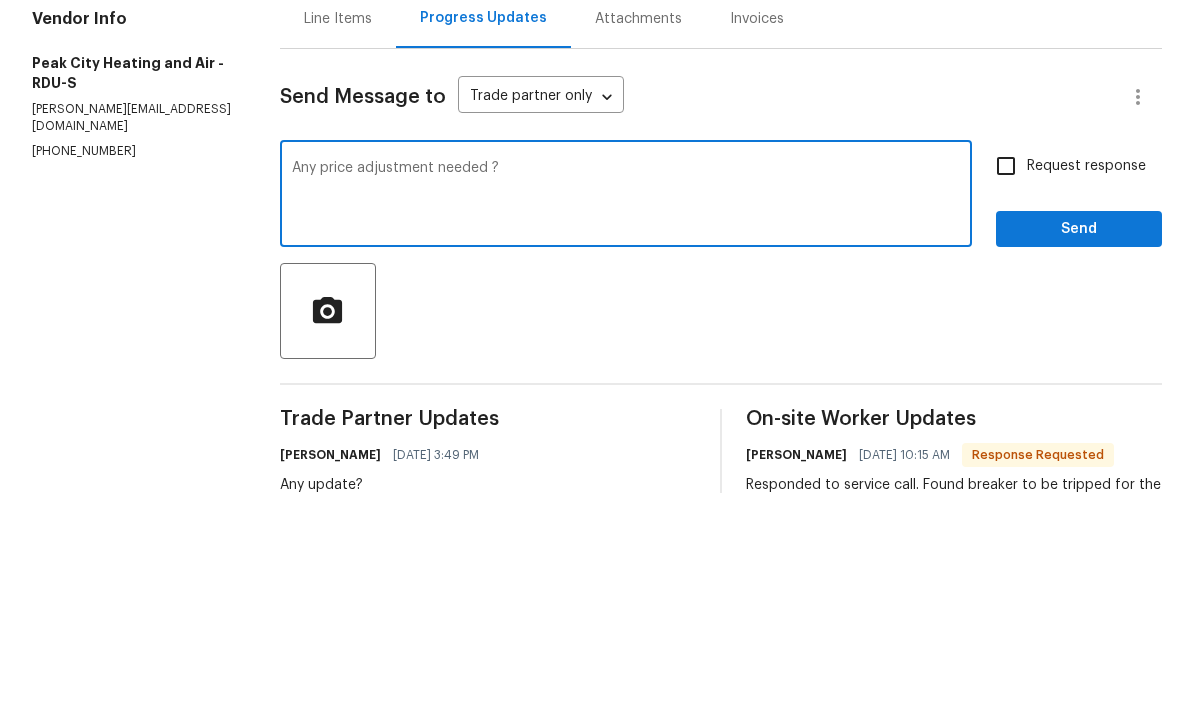 type on "Any price adjustment needed ?" 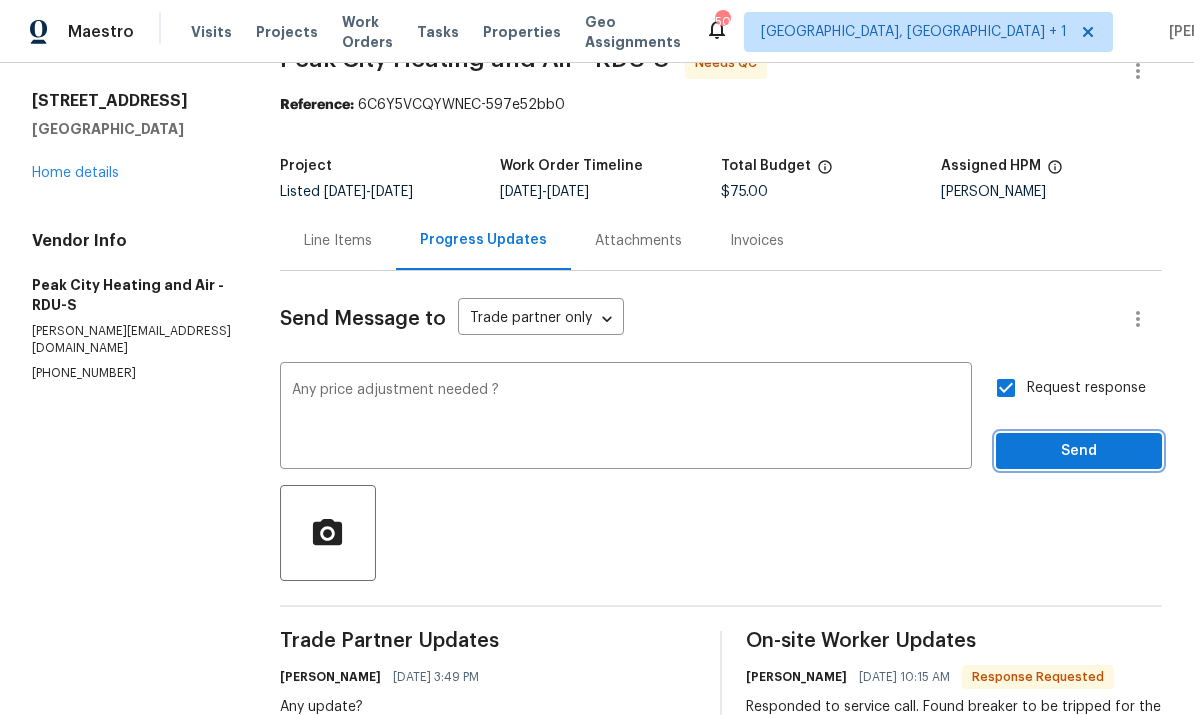 click on "Send" at bounding box center [1079, 451] 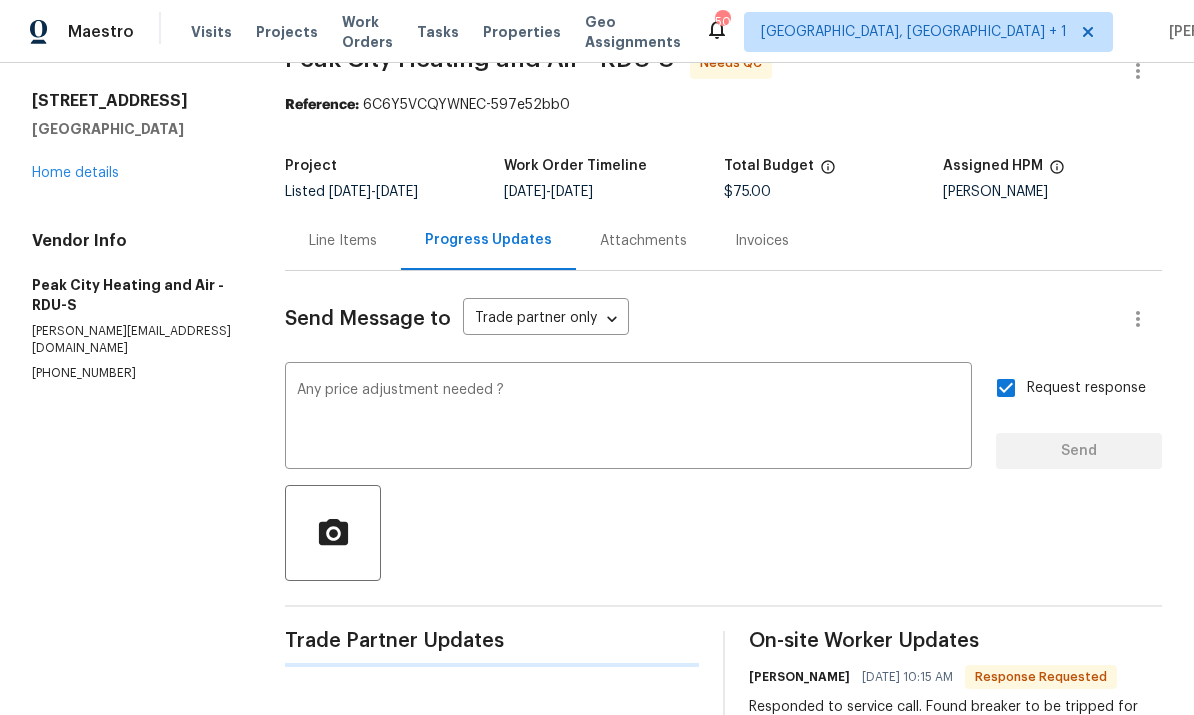 type 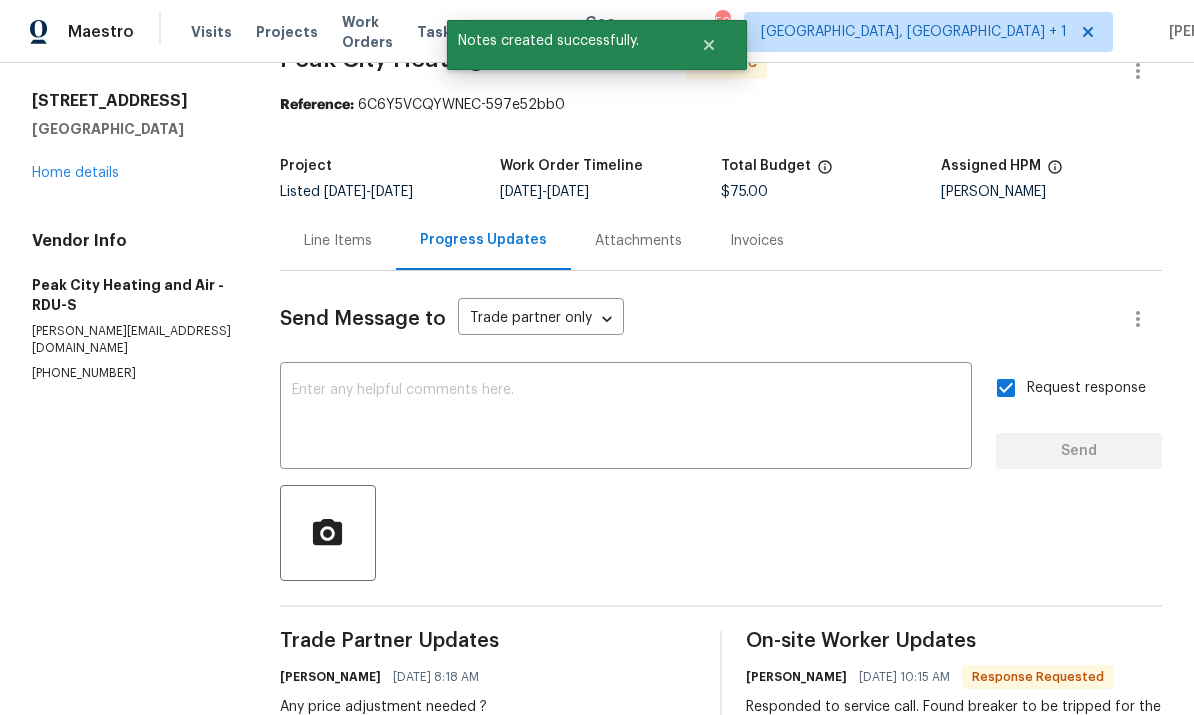 click on "Home details" at bounding box center [75, 173] 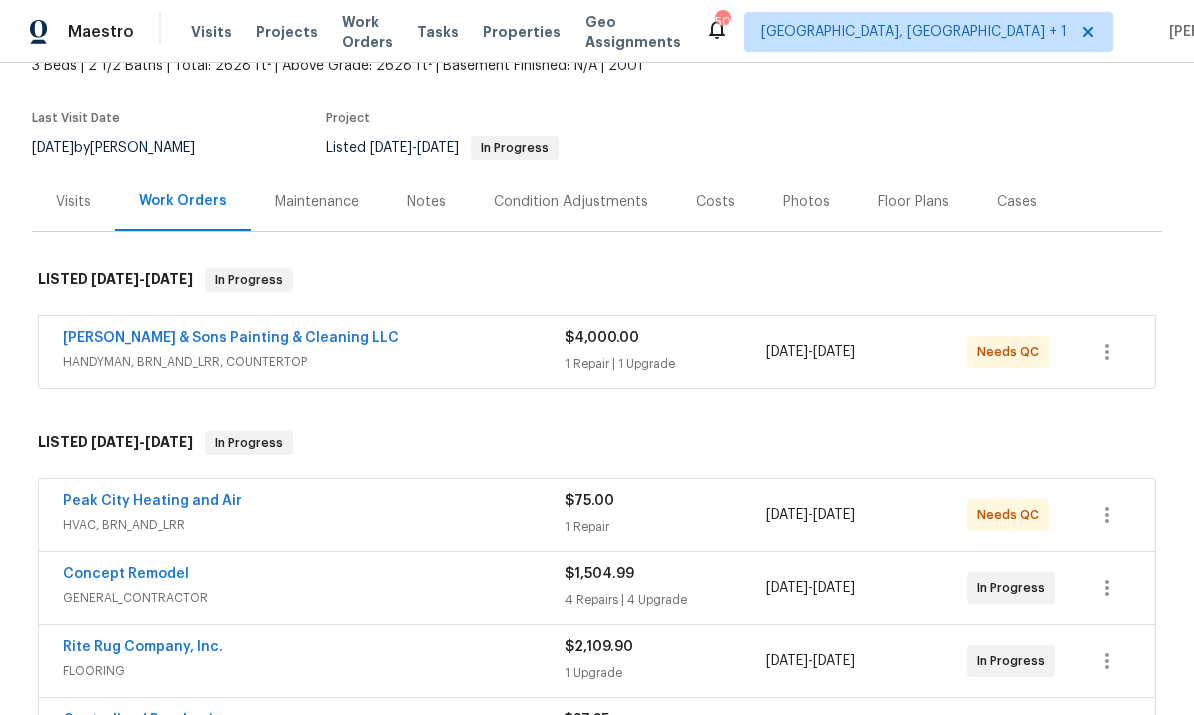 scroll, scrollTop: 135, scrollLeft: 0, axis: vertical 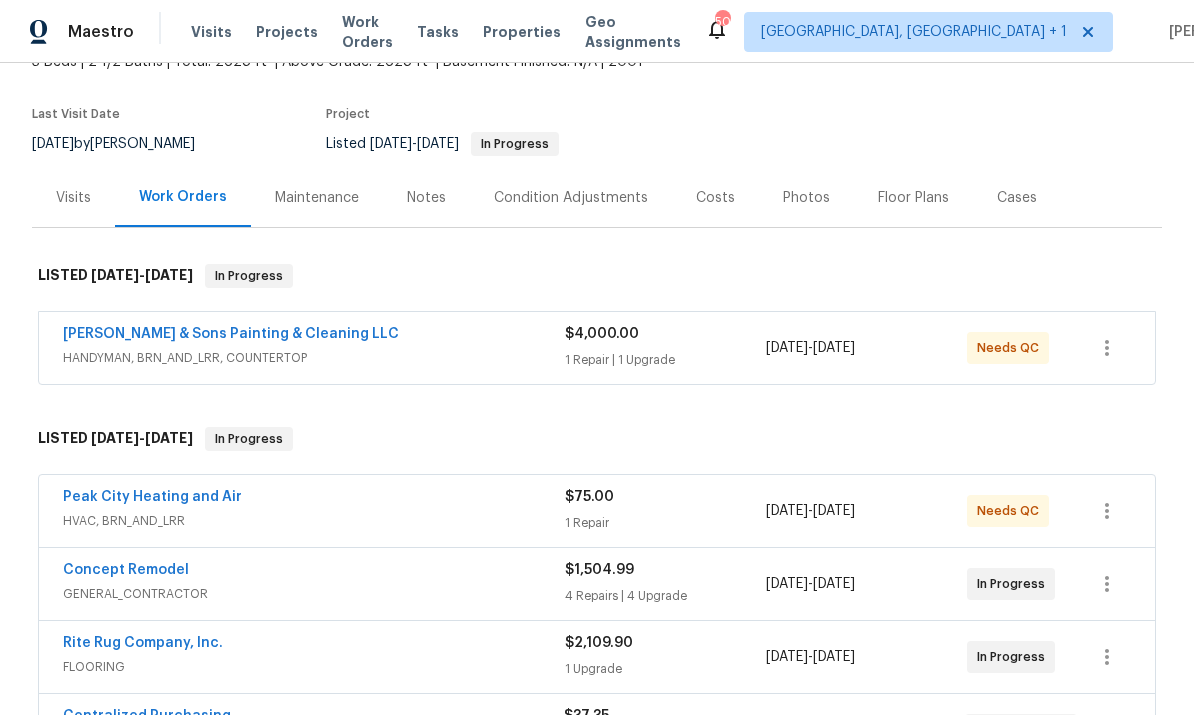 click on "Rite Rug Company, Inc." at bounding box center [143, 643] 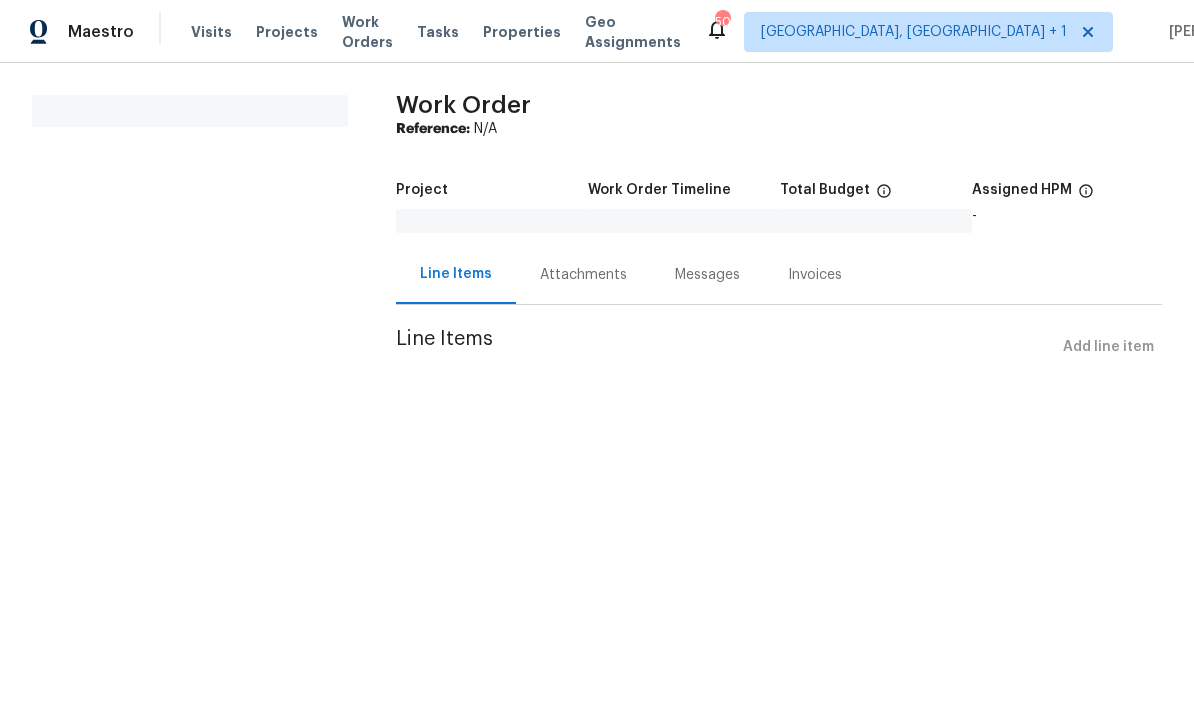 scroll, scrollTop: 0, scrollLeft: 0, axis: both 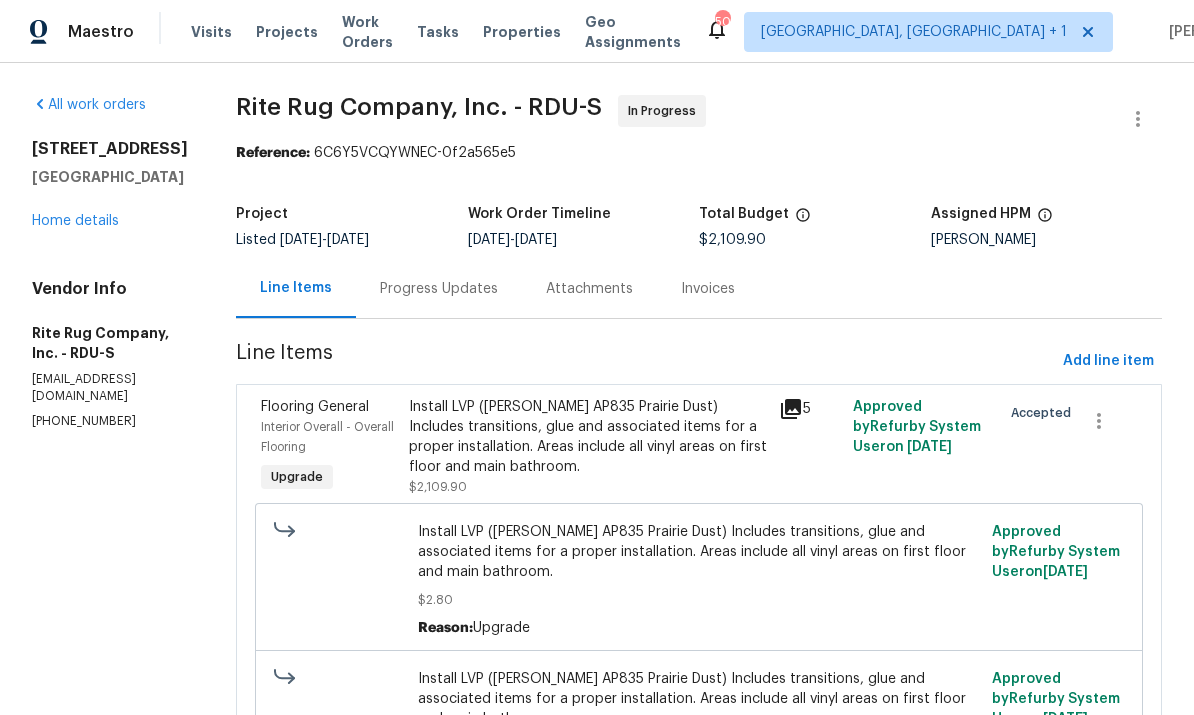 click on "Home details" at bounding box center (75, 221) 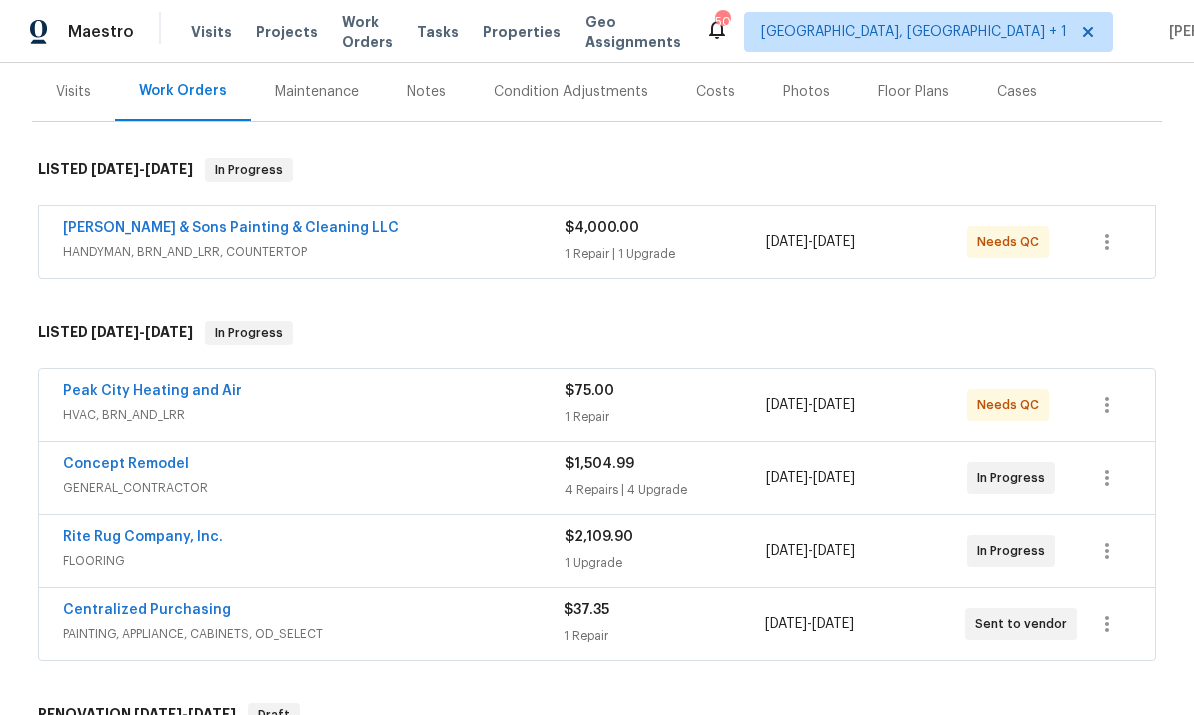 scroll, scrollTop: 245, scrollLeft: 0, axis: vertical 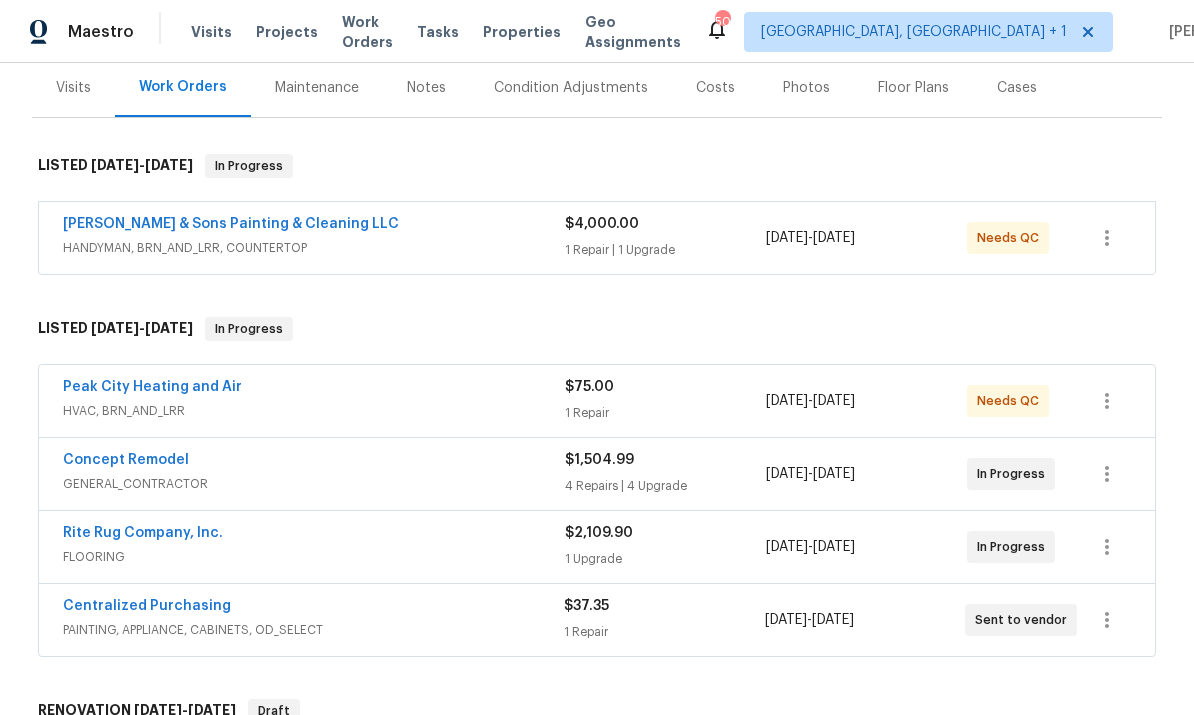 click on "Rite Rug Company, Inc." at bounding box center (143, 533) 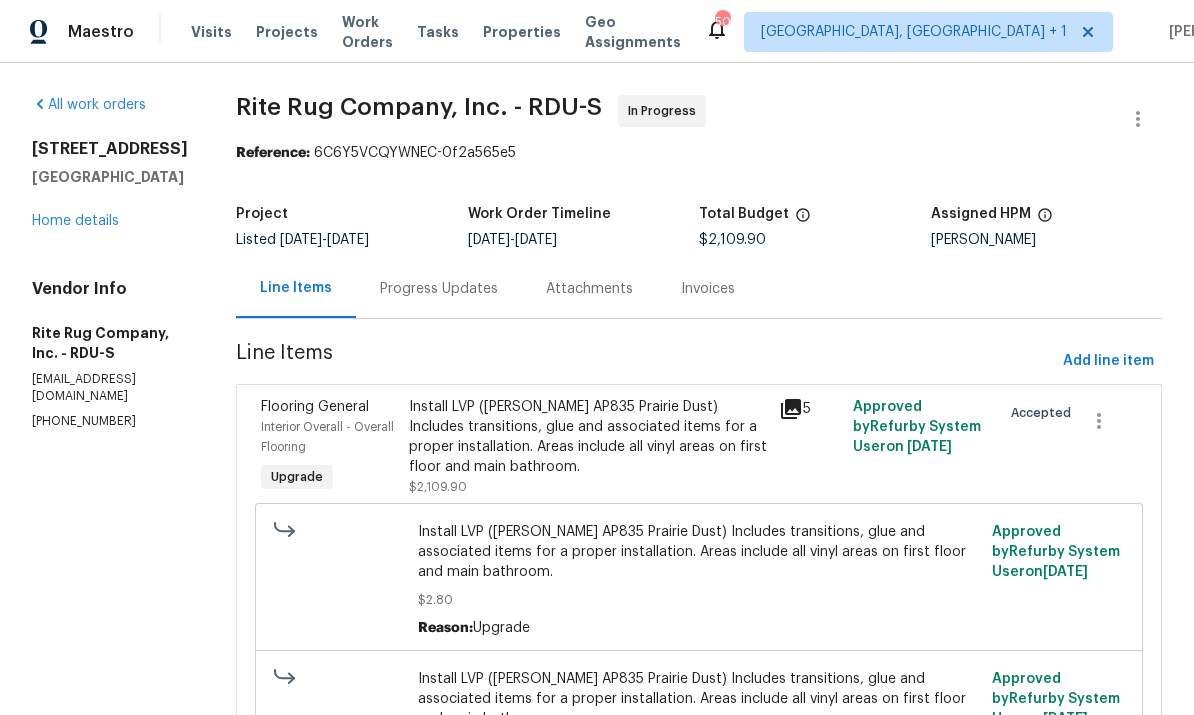 click on "Progress Updates" at bounding box center [439, 289] 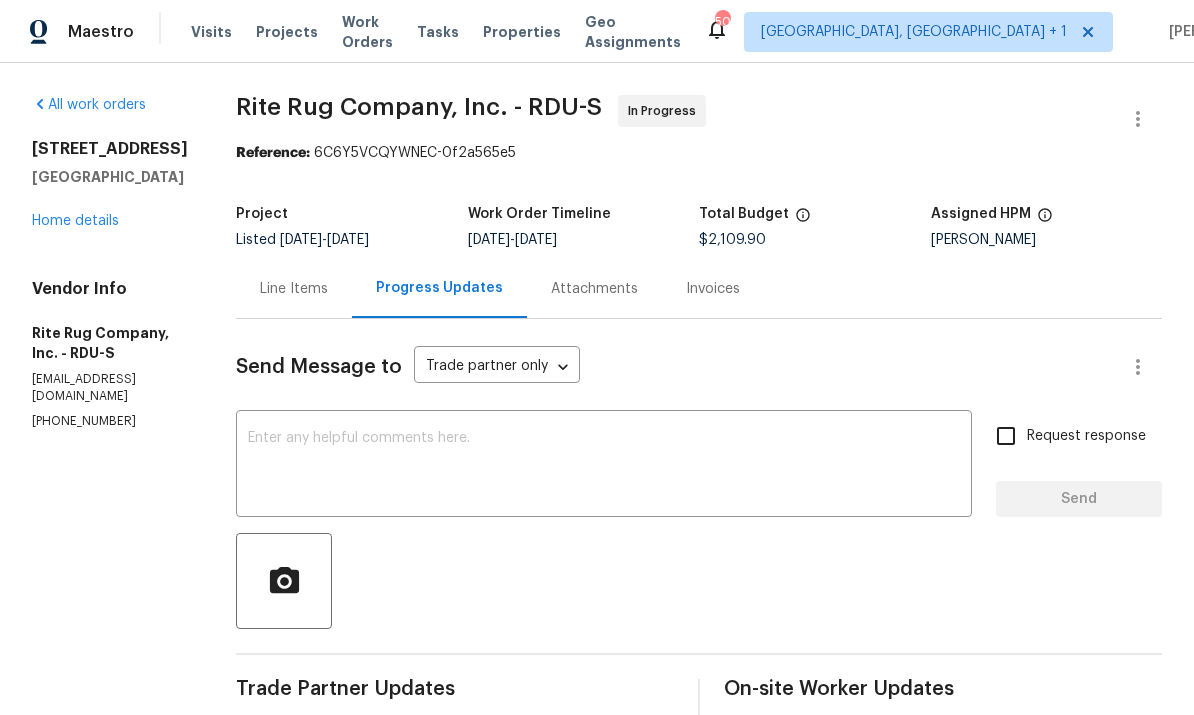 scroll, scrollTop: 0, scrollLeft: 0, axis: both 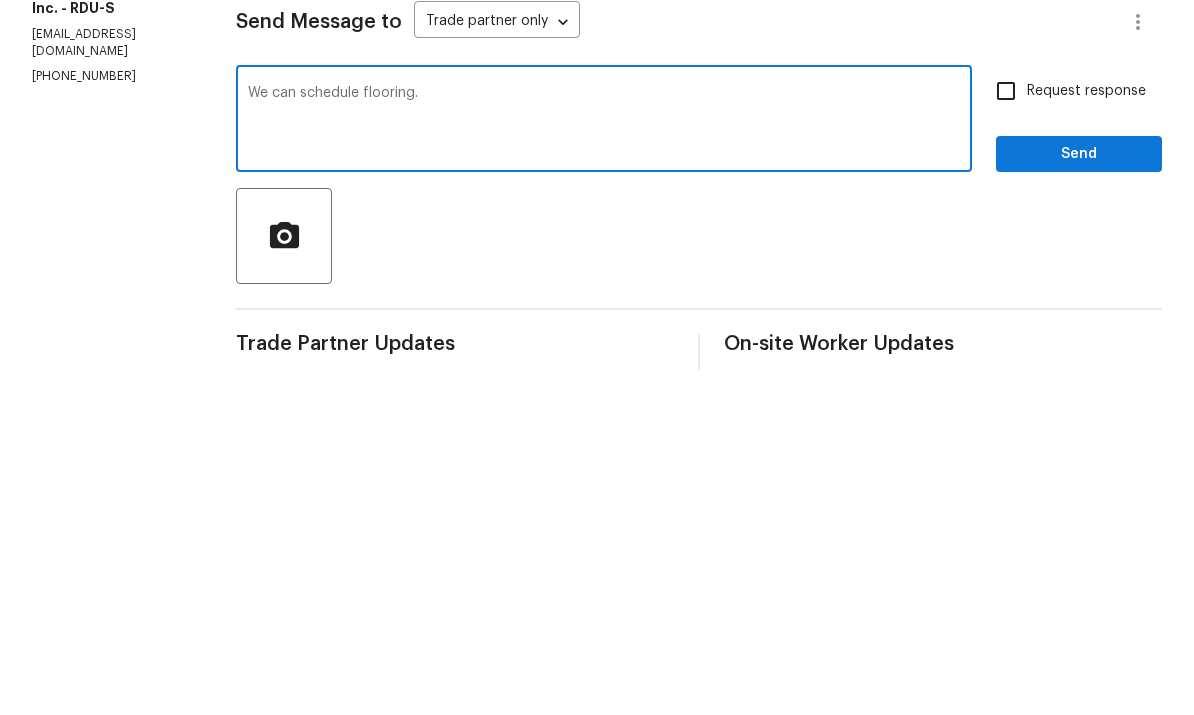 type on "We can schedule flooring." 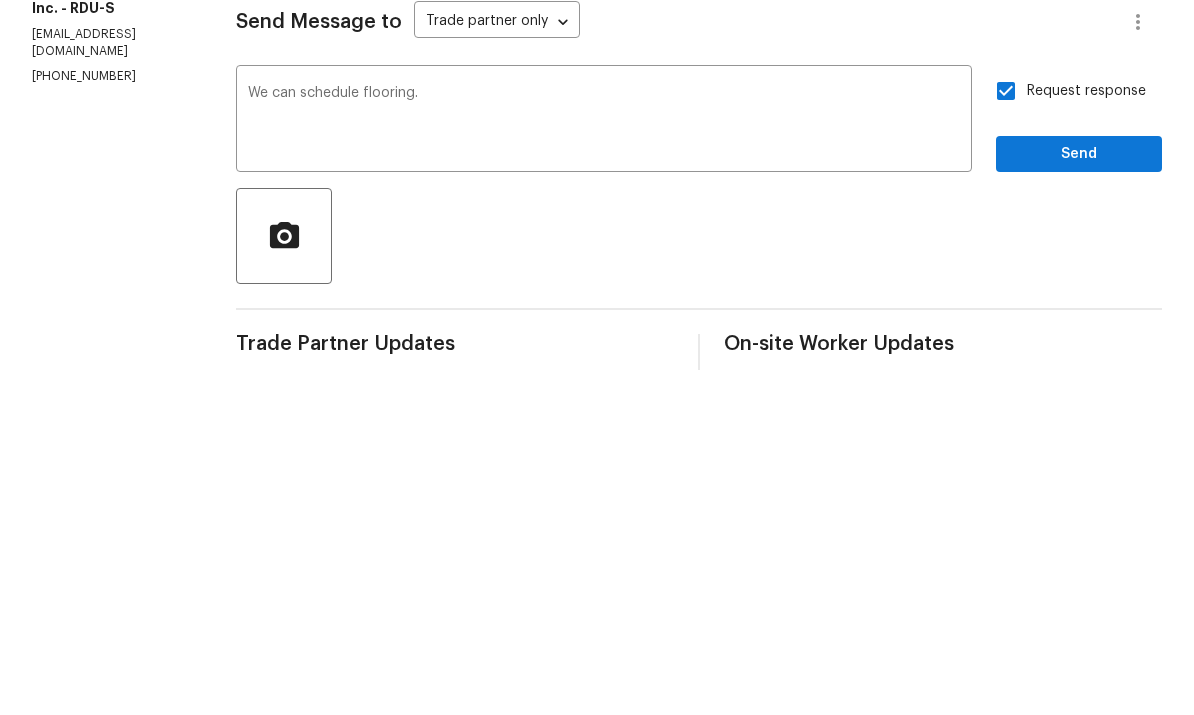 scroll, scrollTop: 75, scrollLeft: 0, axis: vertical 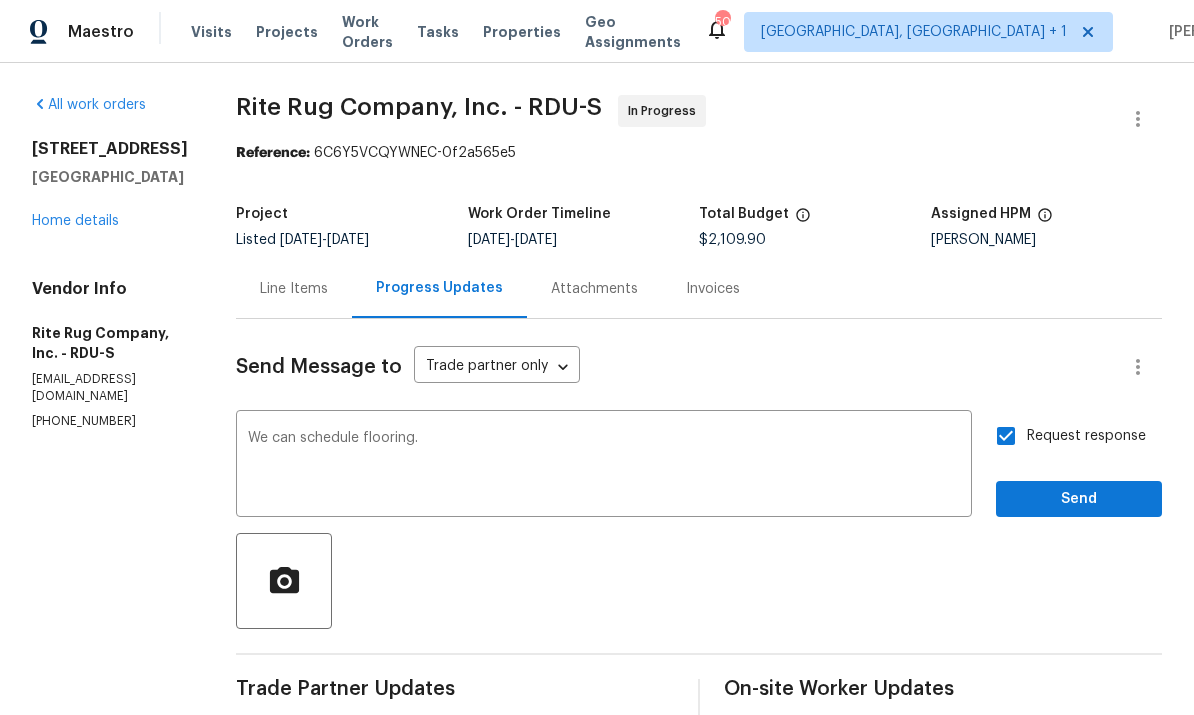 click on "Home details" at bounding box center [75, 221] 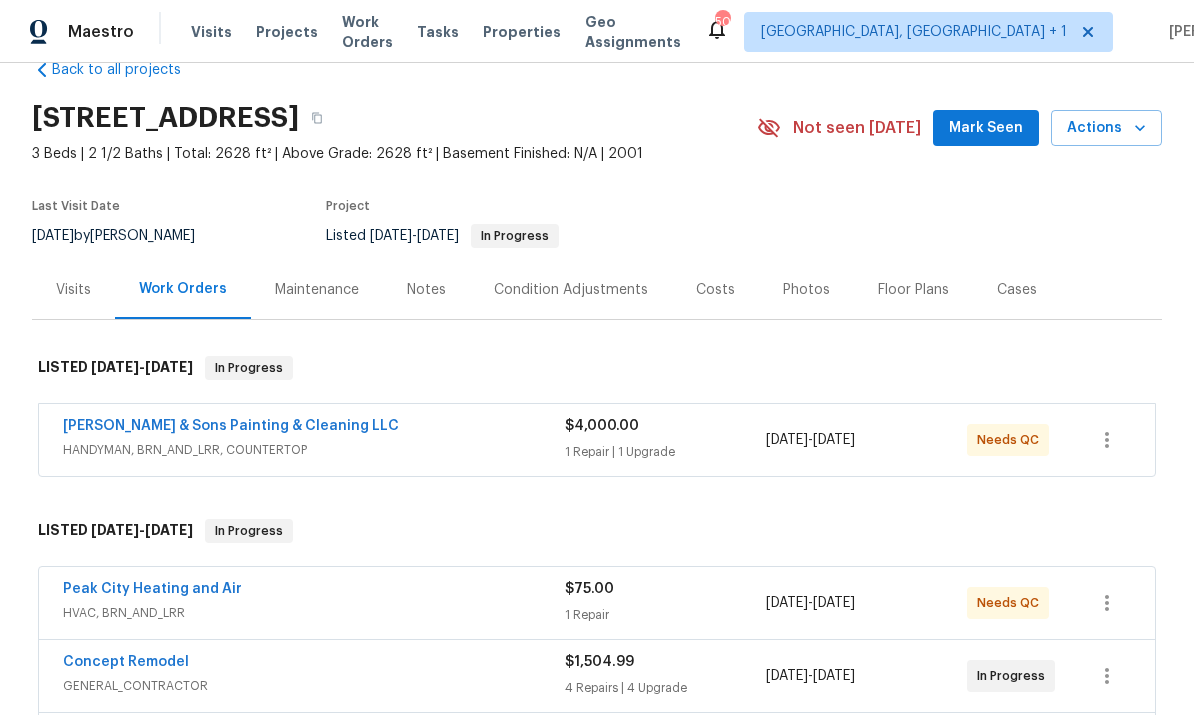 scroll, scrollTop: 45, scrollLeft: 0, axis: vertical 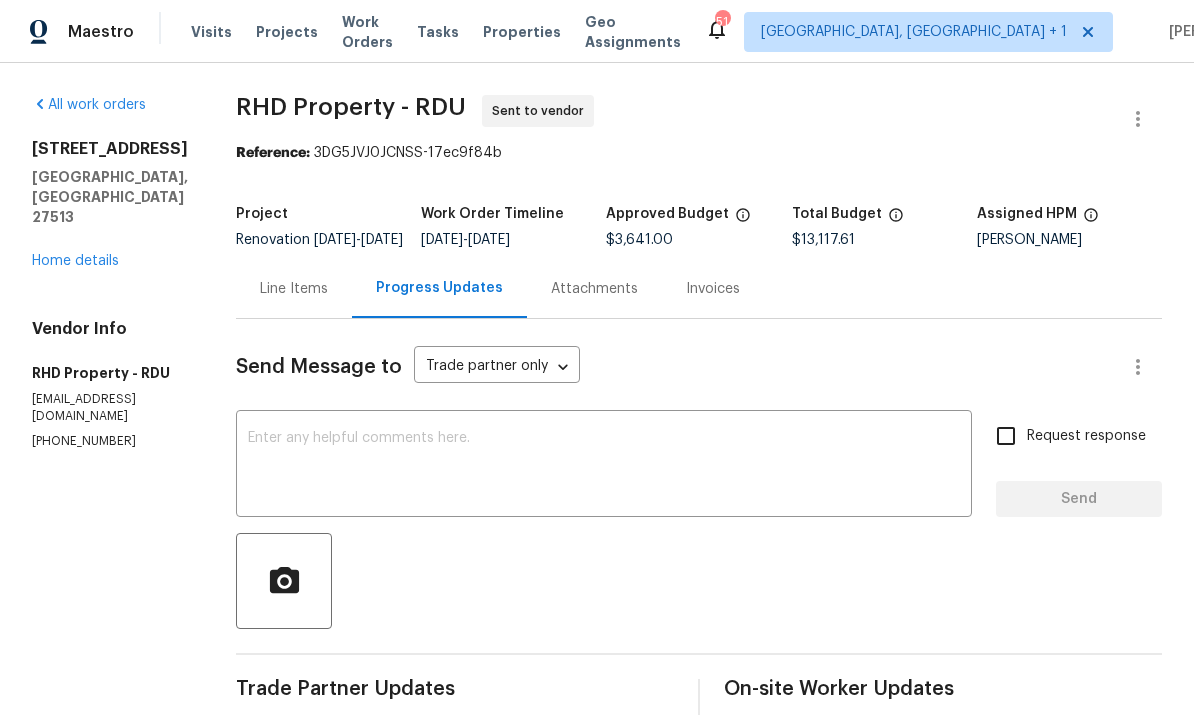 click on "Home details" at bounding box center [75, 261] 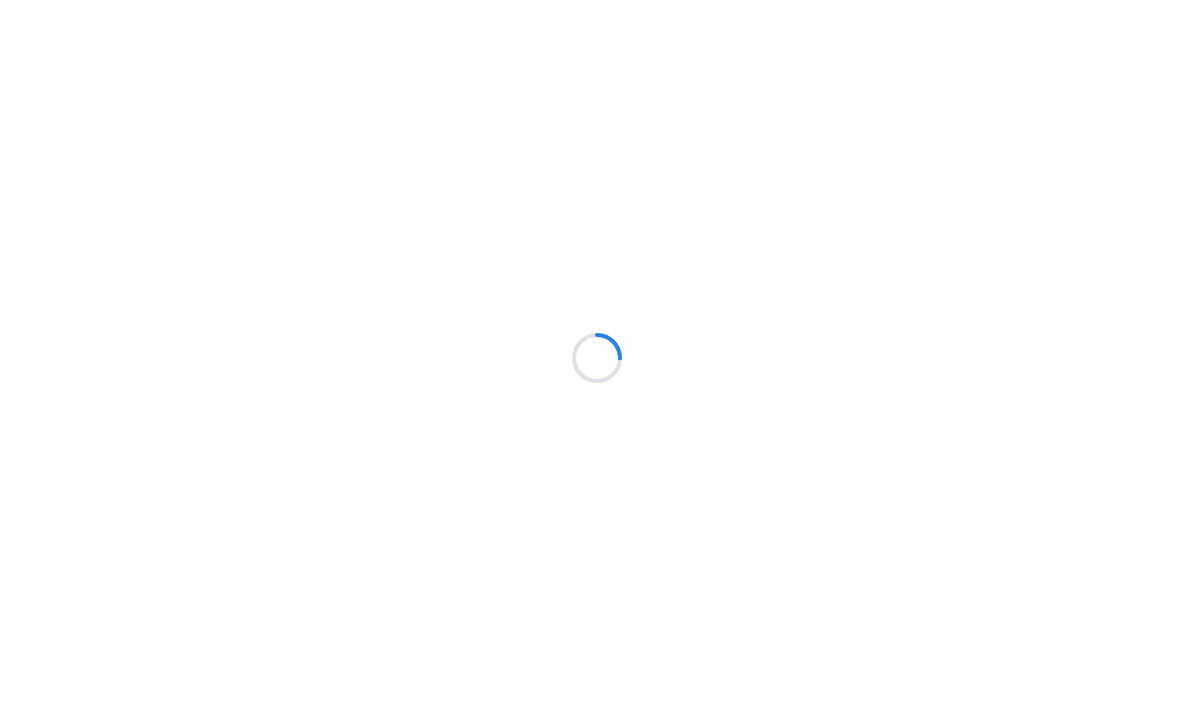 scroll, scrollTop: 0, scrollLeft: 0, axis: both 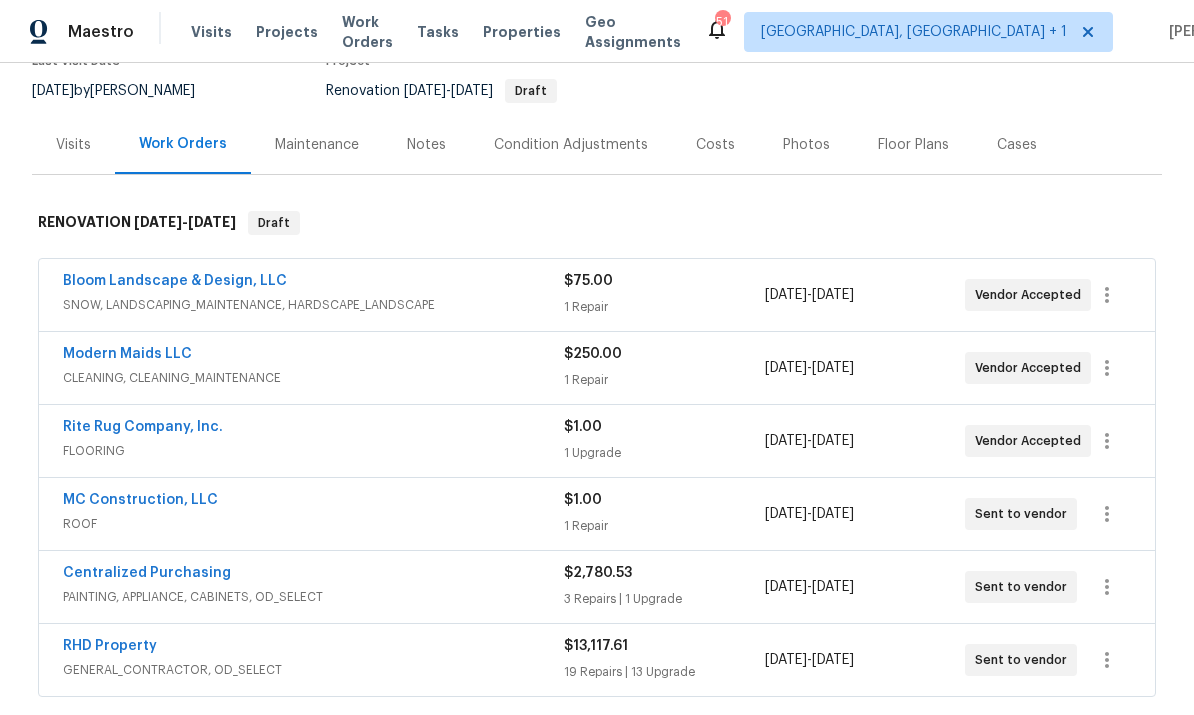 click on "MC Construction, LLC" at bounding box center [140, 500] 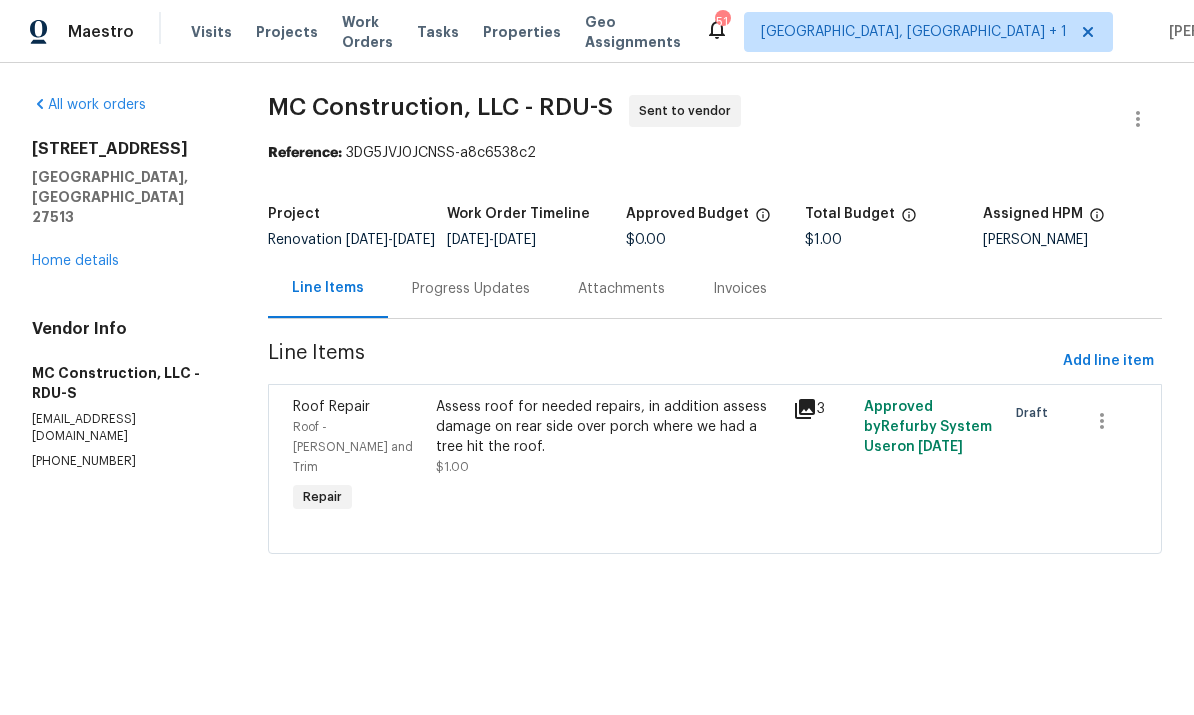 click on "Progress Updates" at bounding box center (471, 289) 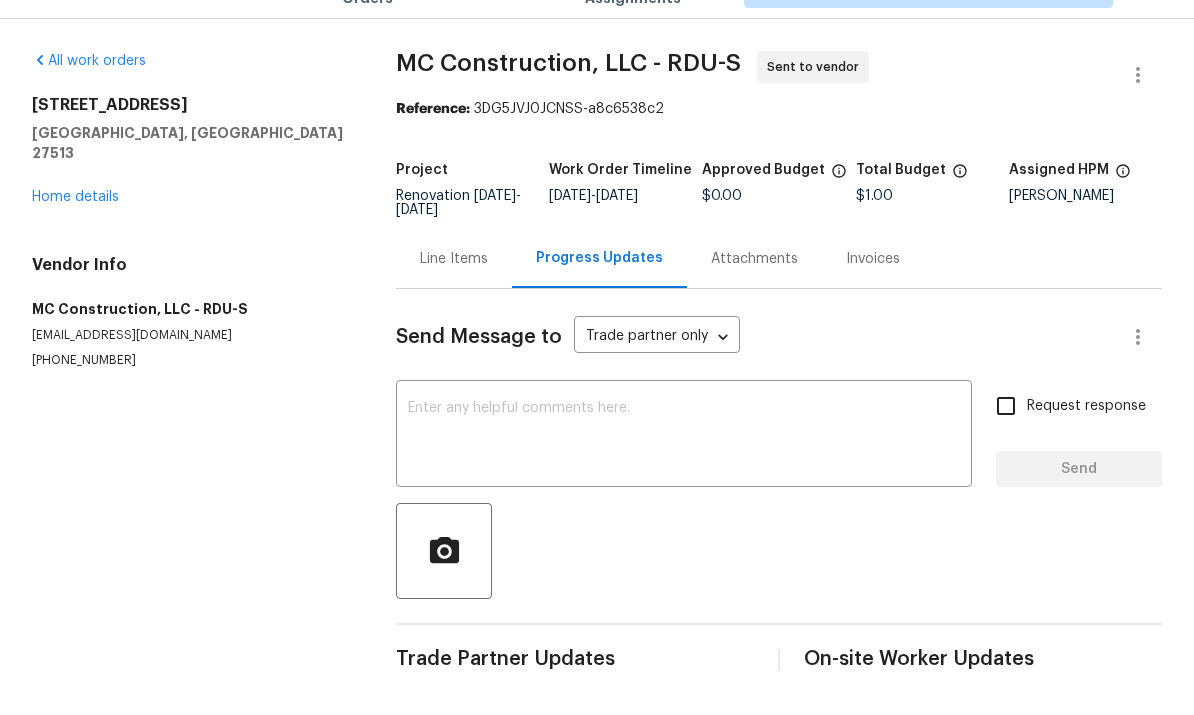 scroll, scrollTop: 75, scrollLeft: 0, axis: vertical 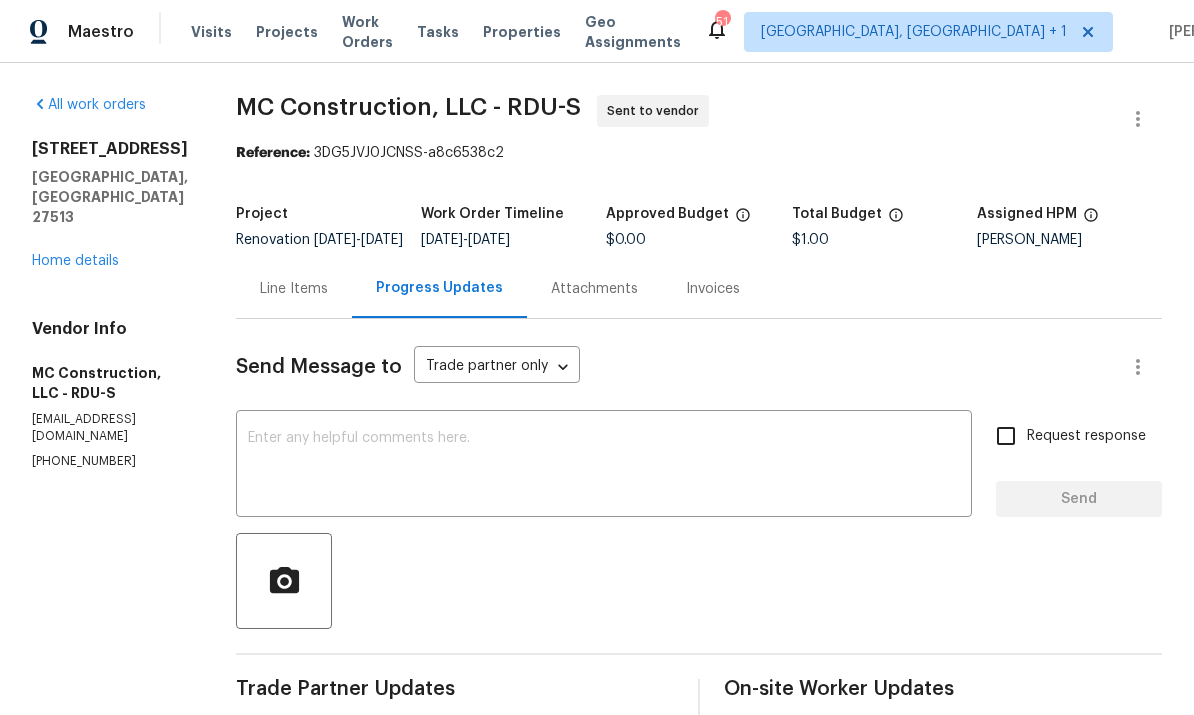 click at bounding box center (604, 466) 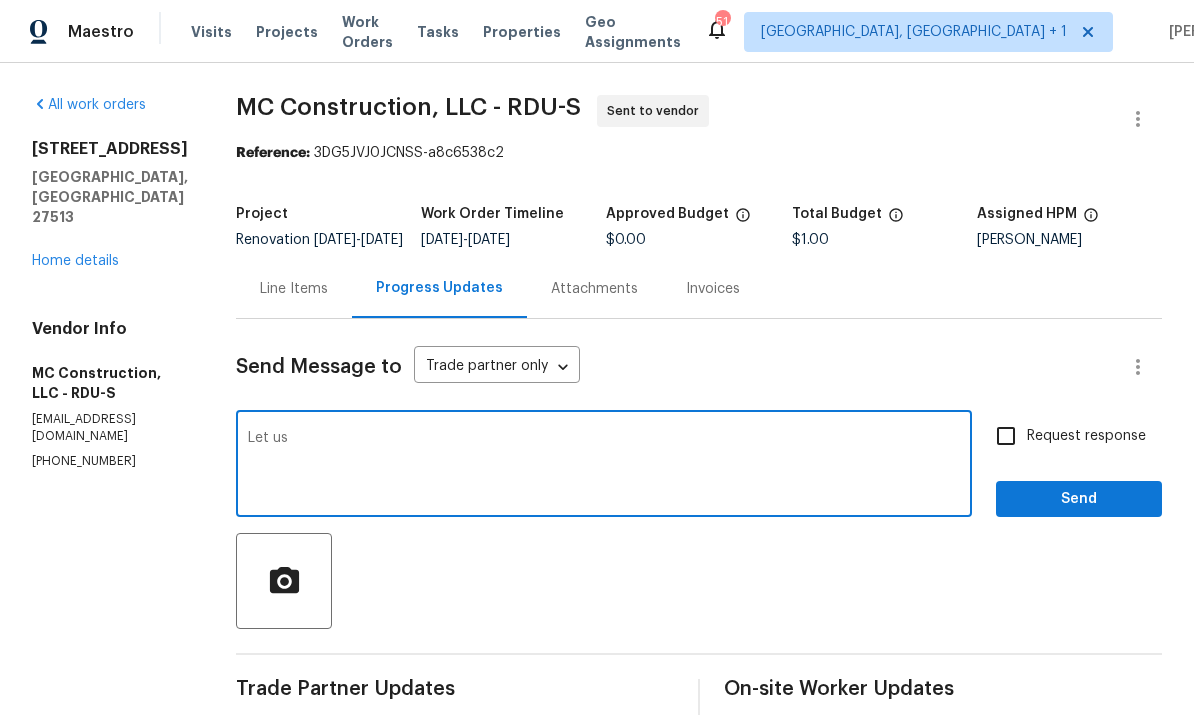 click on "Let us" at bounding box center [604, 466] 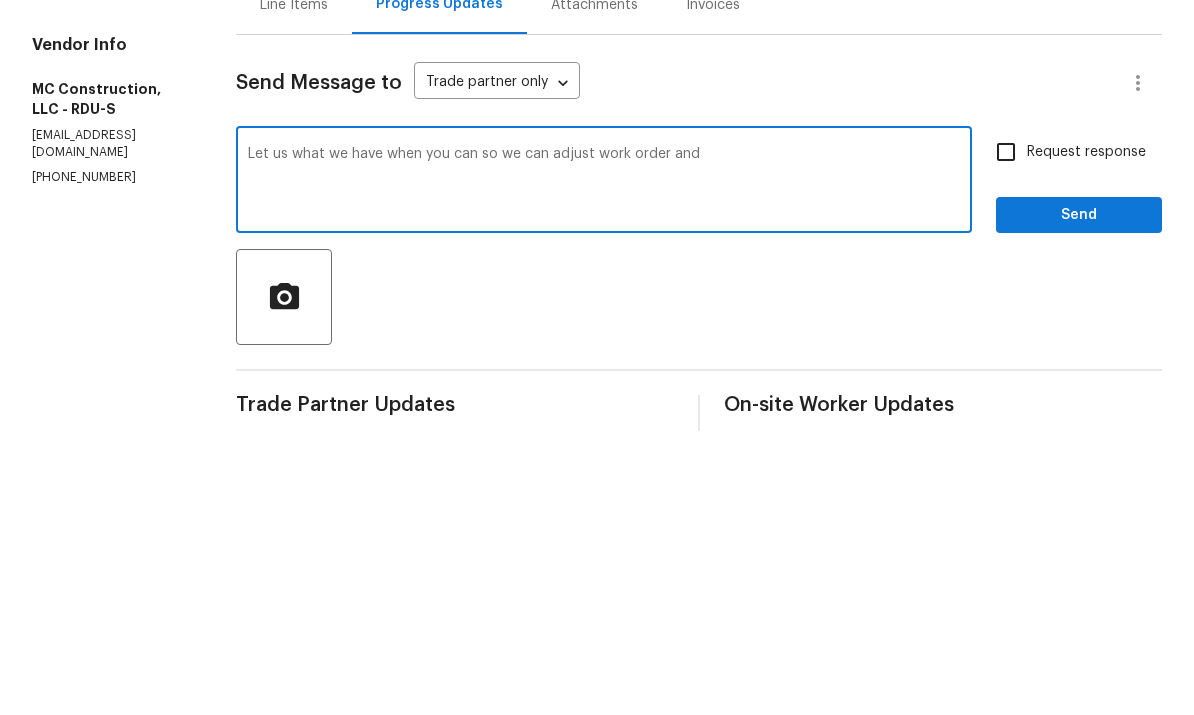 scroll, scrollTop: 0, scrollLeft: 0, axis: both 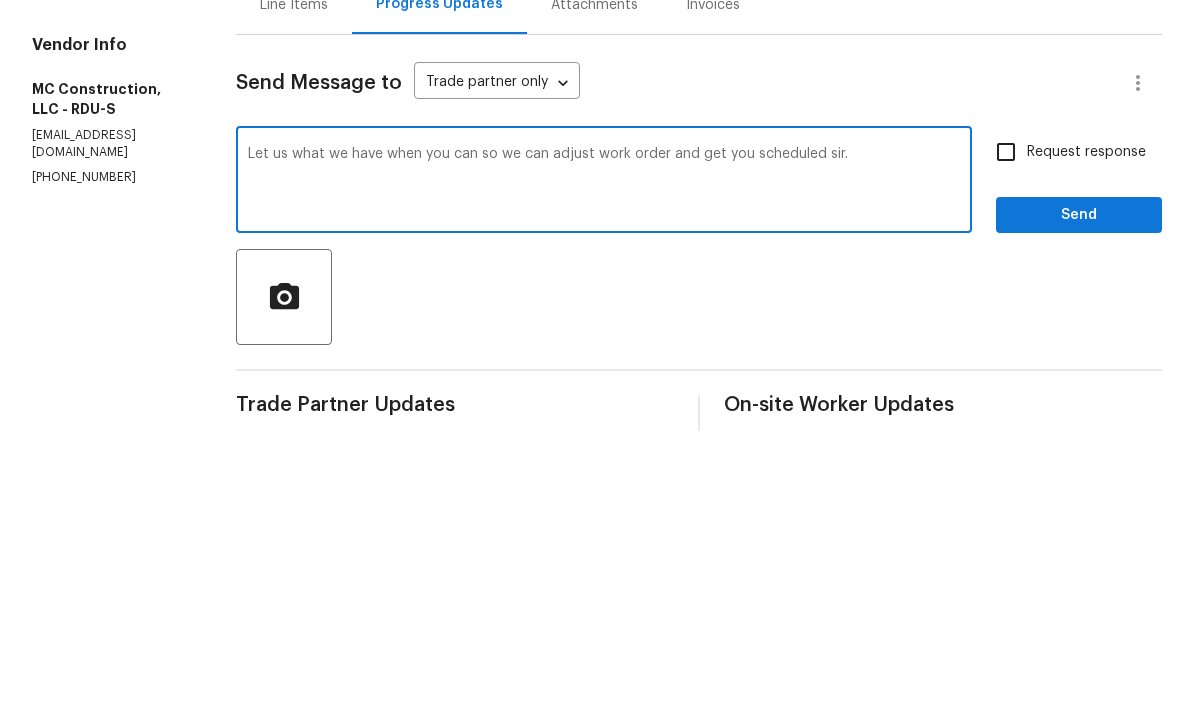 type on "Let us what we have when you can so we can adjust work order and get you scheduled sir." 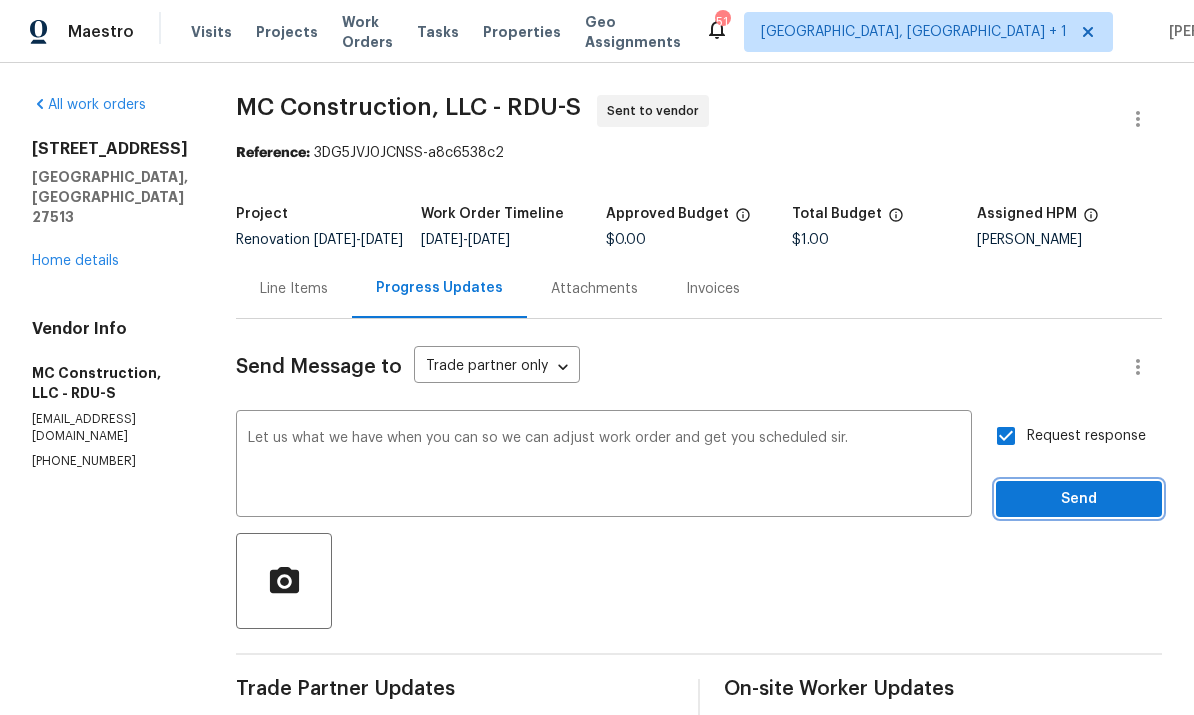 click on "Send" at bounding box center [1079, 499] 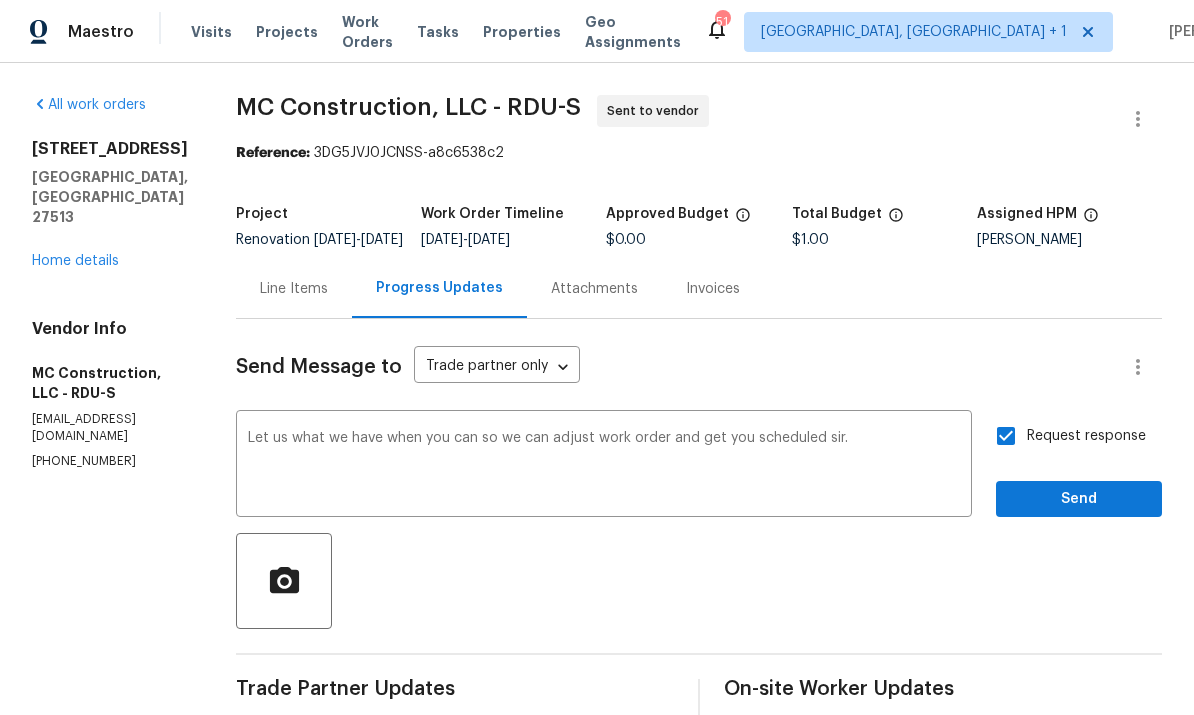 scroll, scrollTop: 47, scrollLeft: 0, axis: vertical 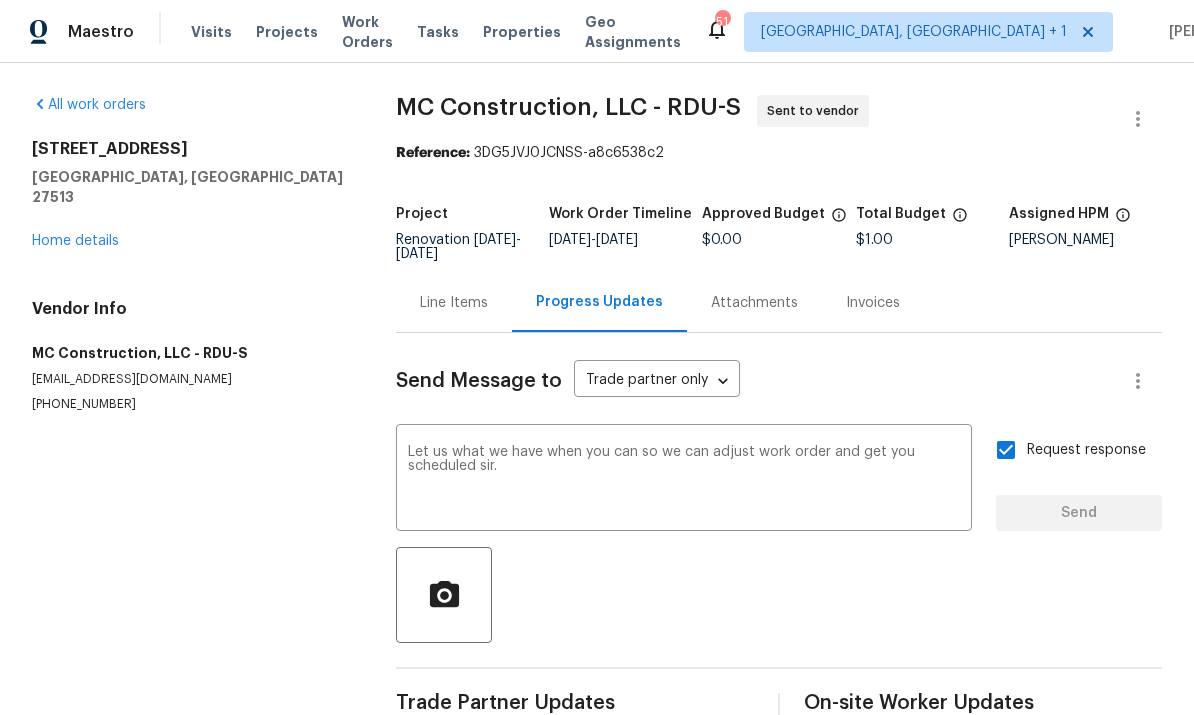 type 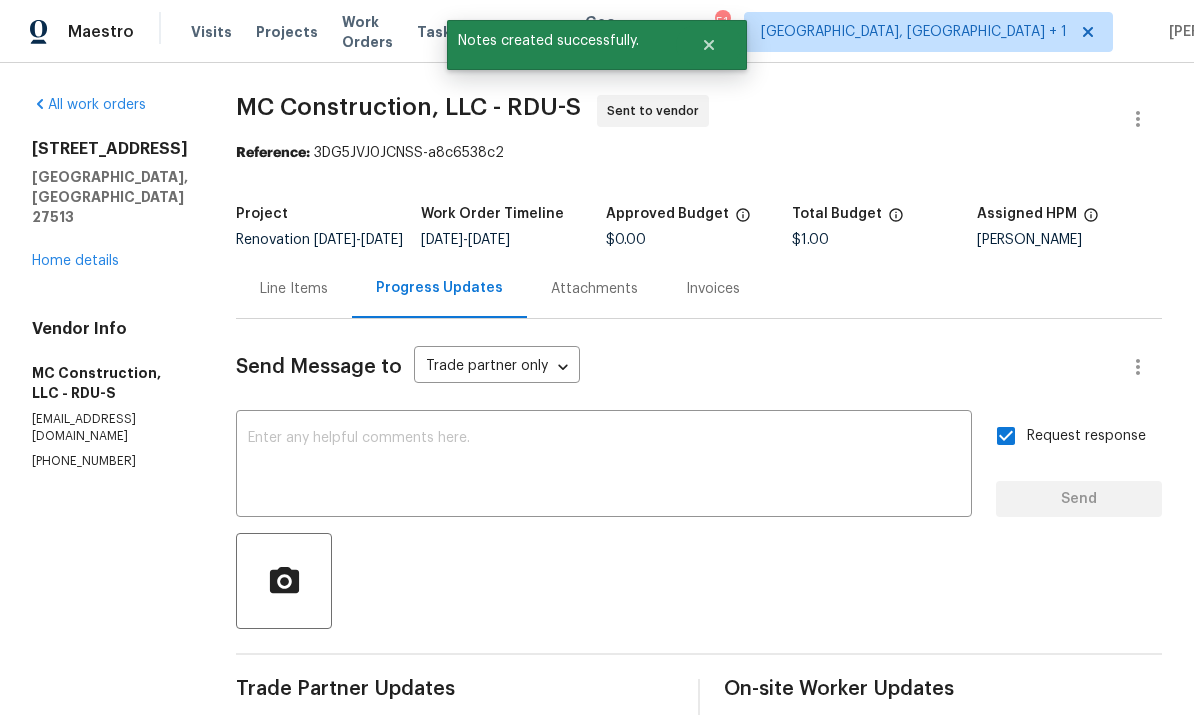 click on "Home details" at bounding box center (75, 261) 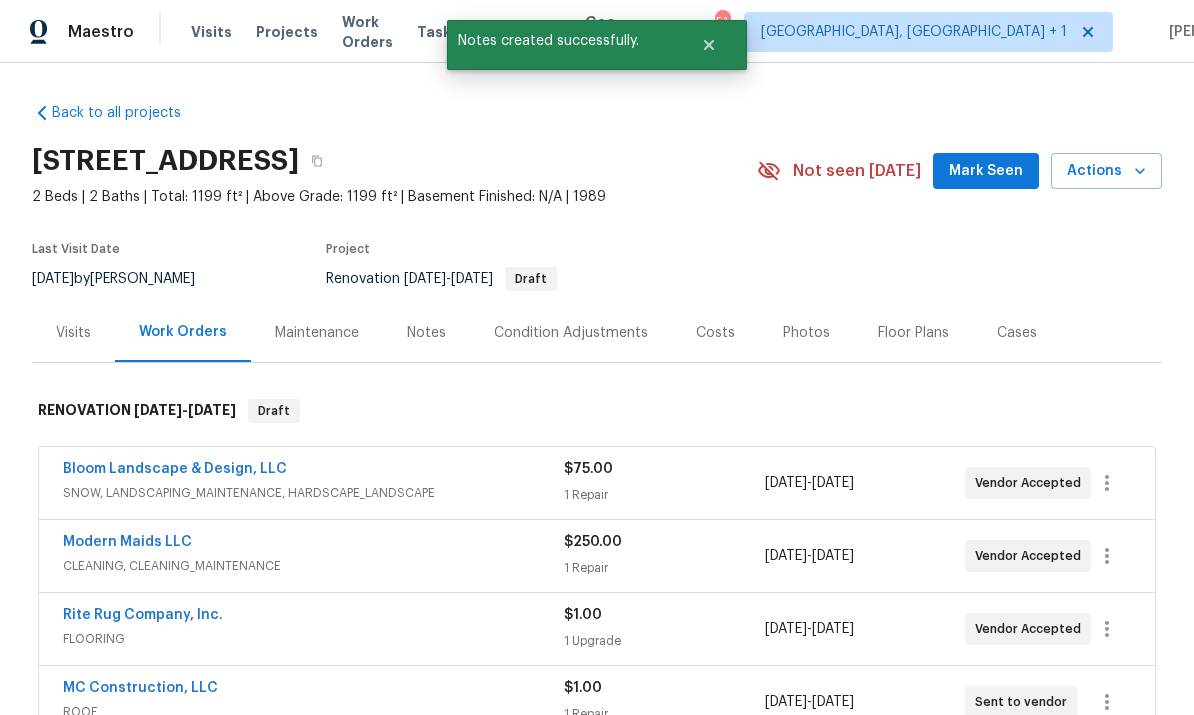 click on "Notes" at bounding box center (426, 333) 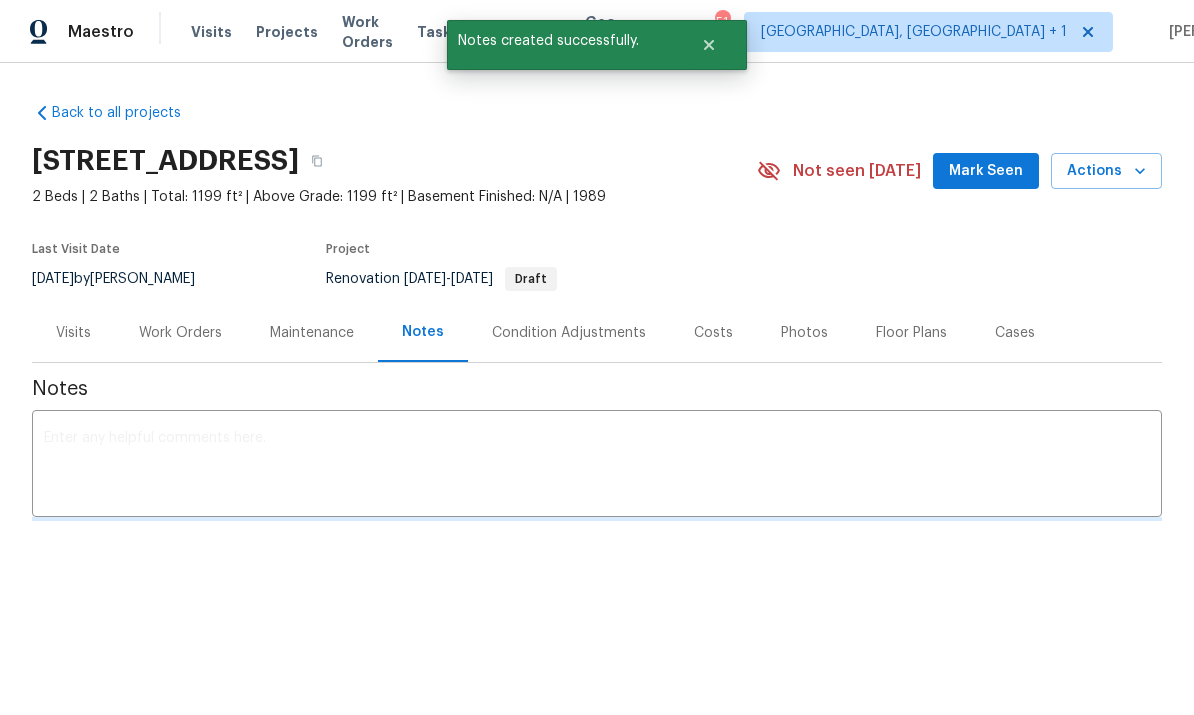 scroll, scrollTop: 0, scrollLeft: 0, axis: both 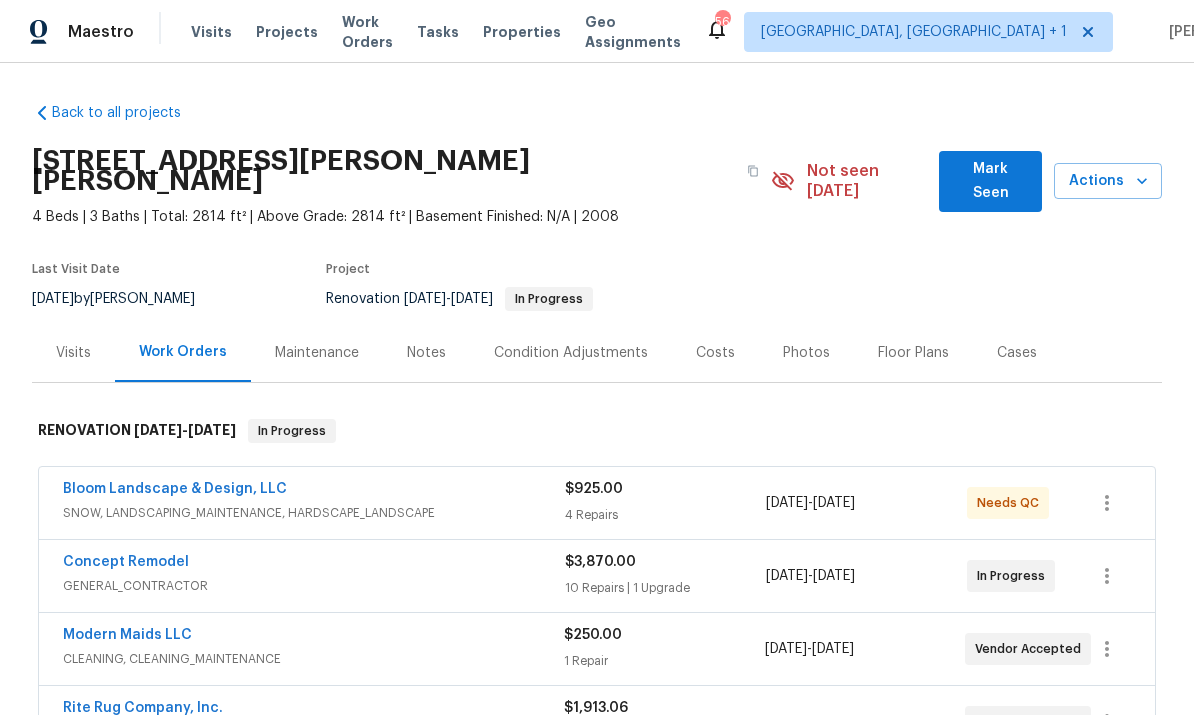 click on "Bloom Landscape & Design, LLC" at bounding box center (175, 489) 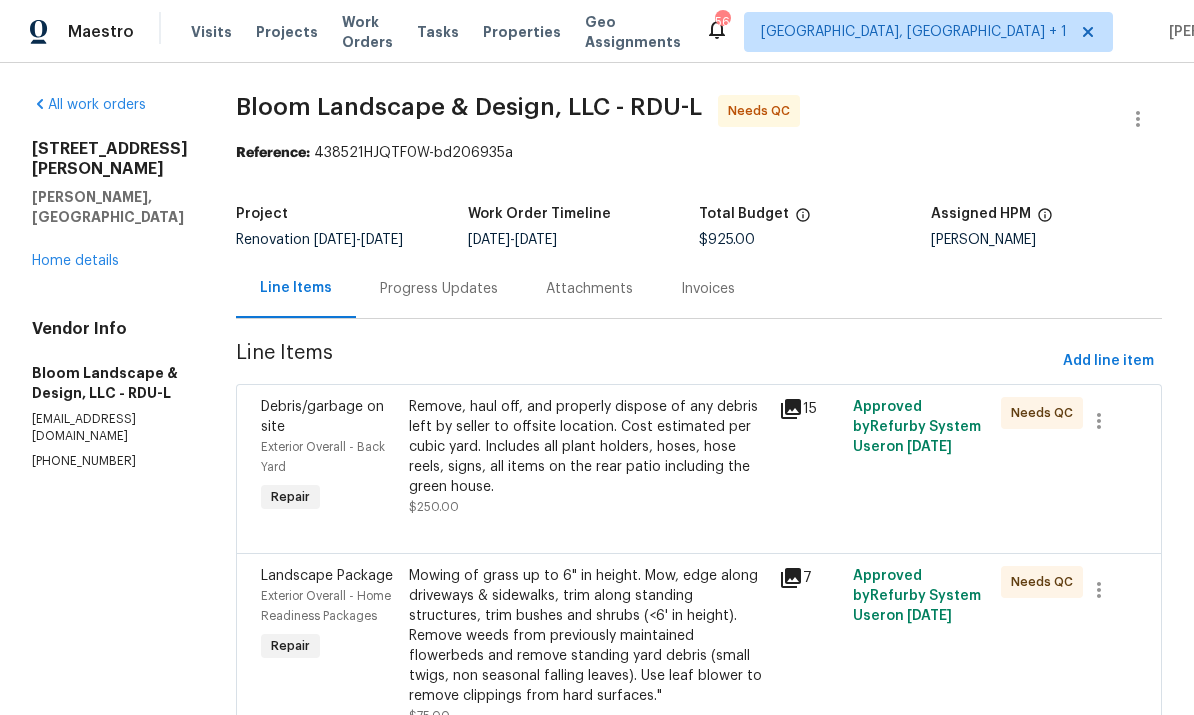 click on "Remove, haul off, and properly dispose of any debris left by seller to offsite location. Cost estimated per cubic yard. Includes all plant holders, hoses, hose reels, signs, all items on the rear patio including the green house." at bounding box center (588, 447) 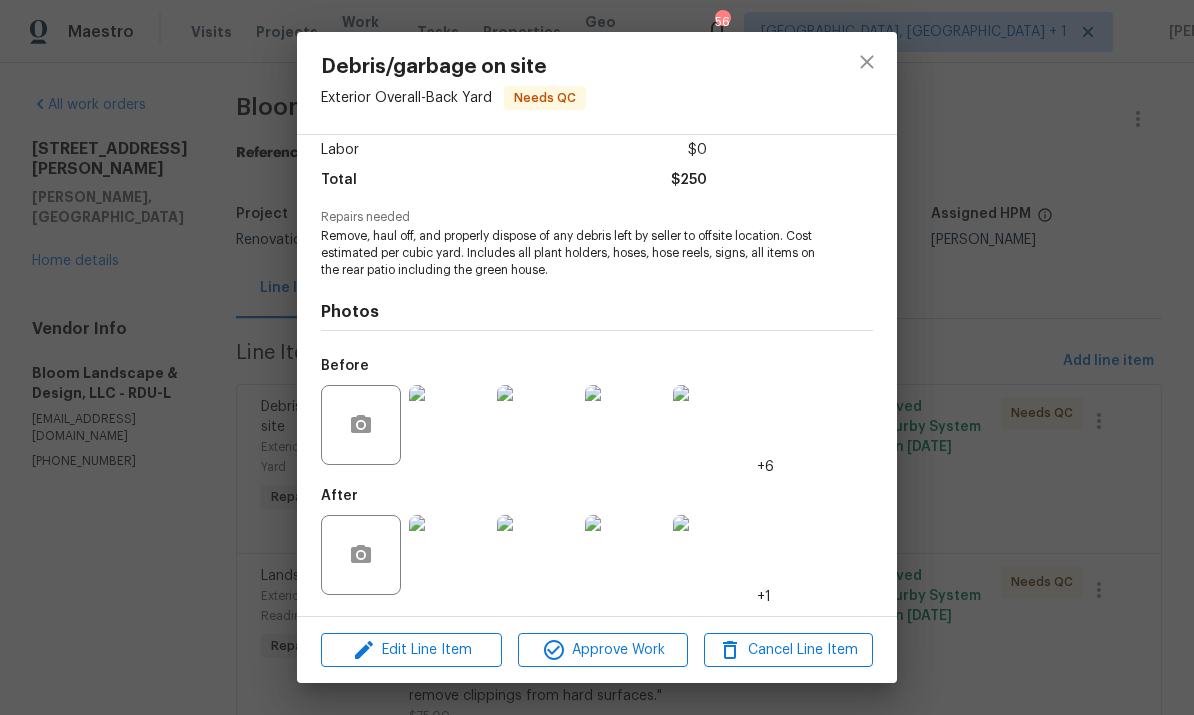 scroll, scrollTop: 143, scrollLeft: 0, axis: vertical 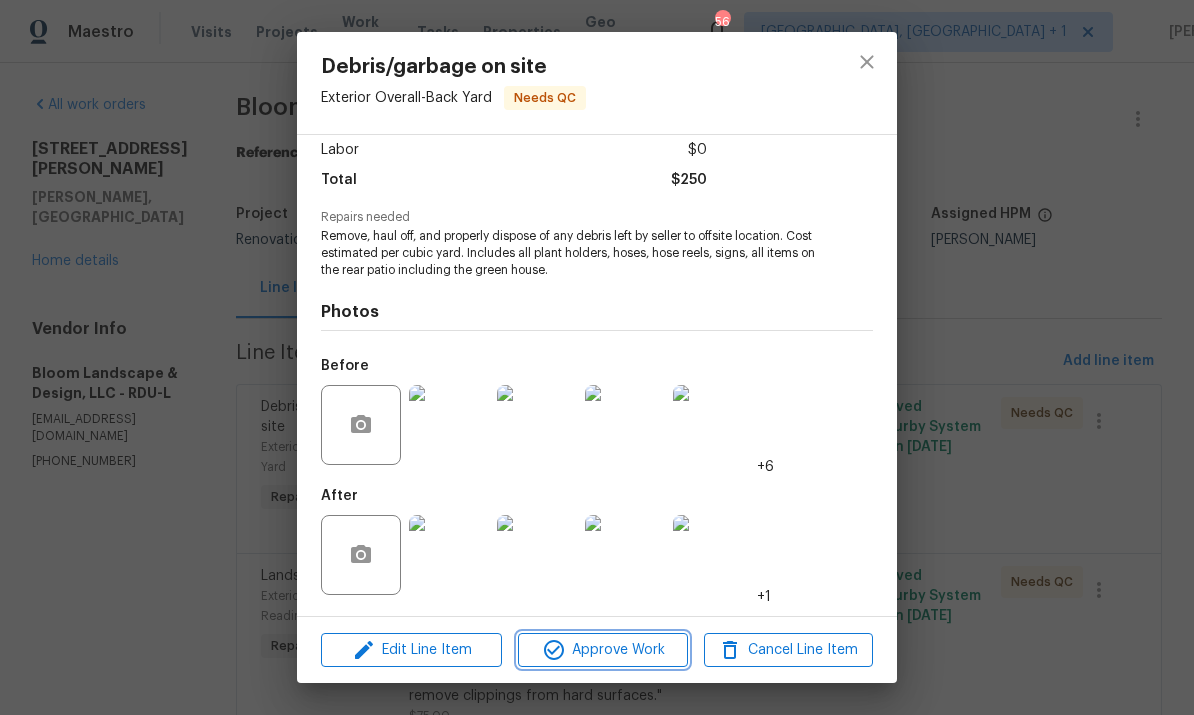 click on "Approve Work" at bounding box center [602, 650] 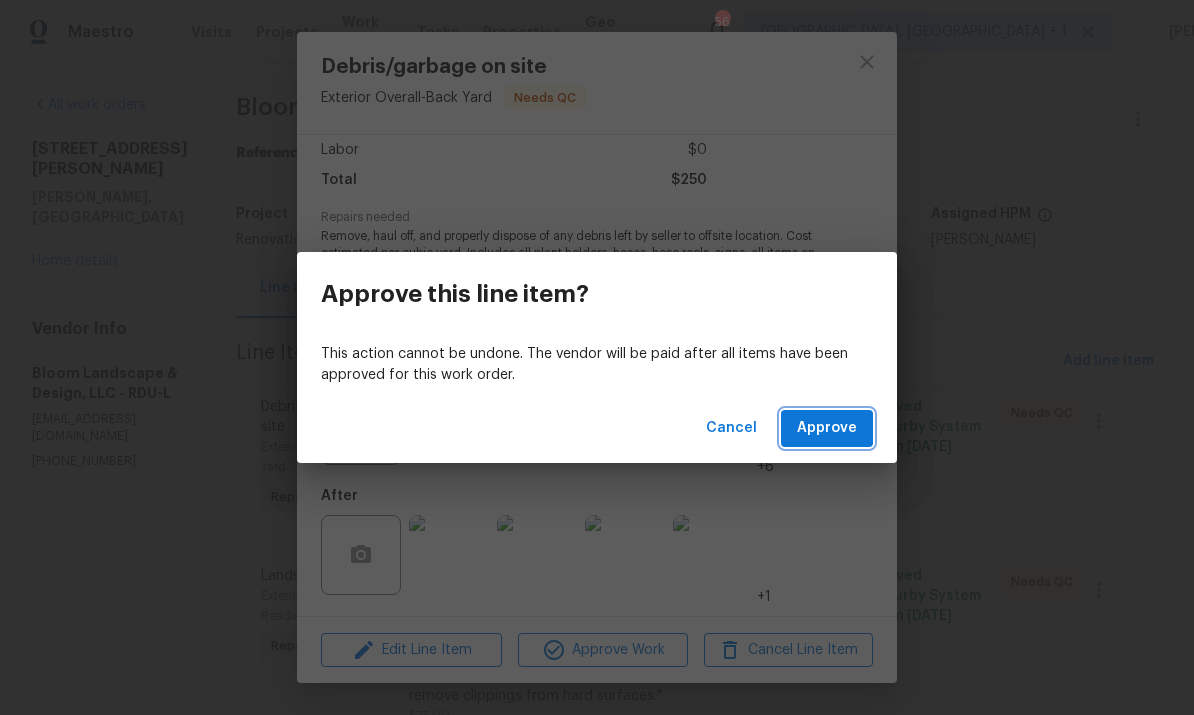 click on "Approve" at bounding box center (827, 428) 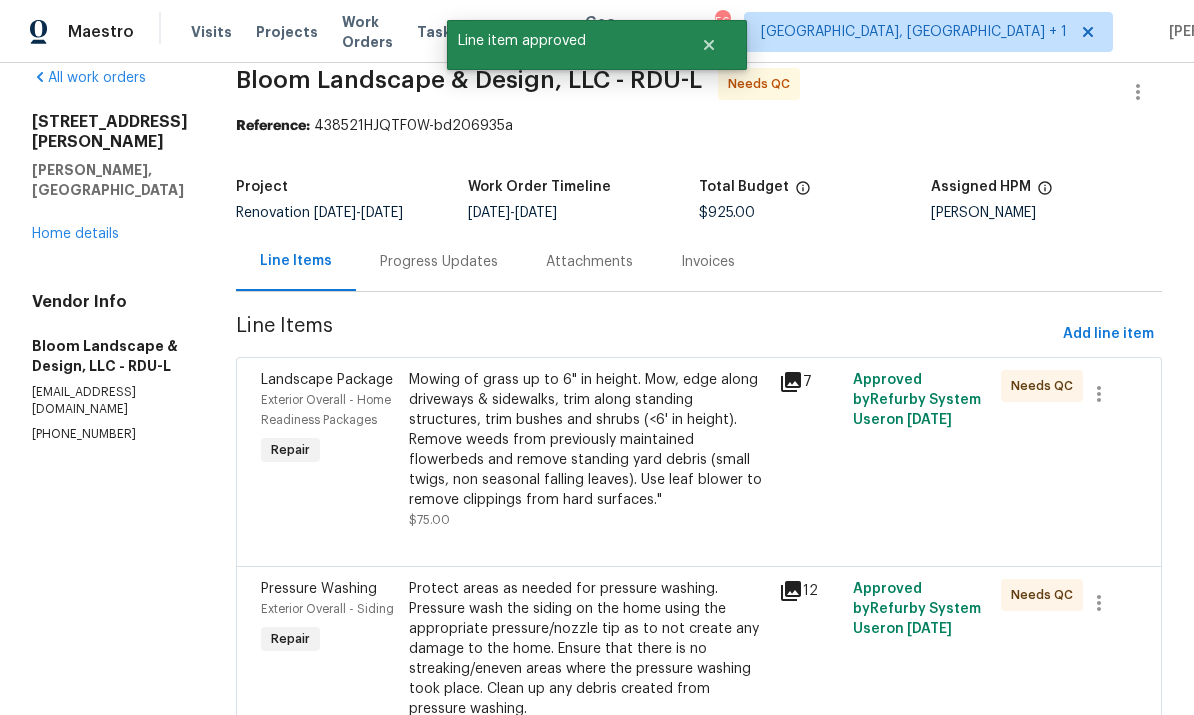 scroll, scrollTop: 46, scrollLeft: 0, axis: vertical 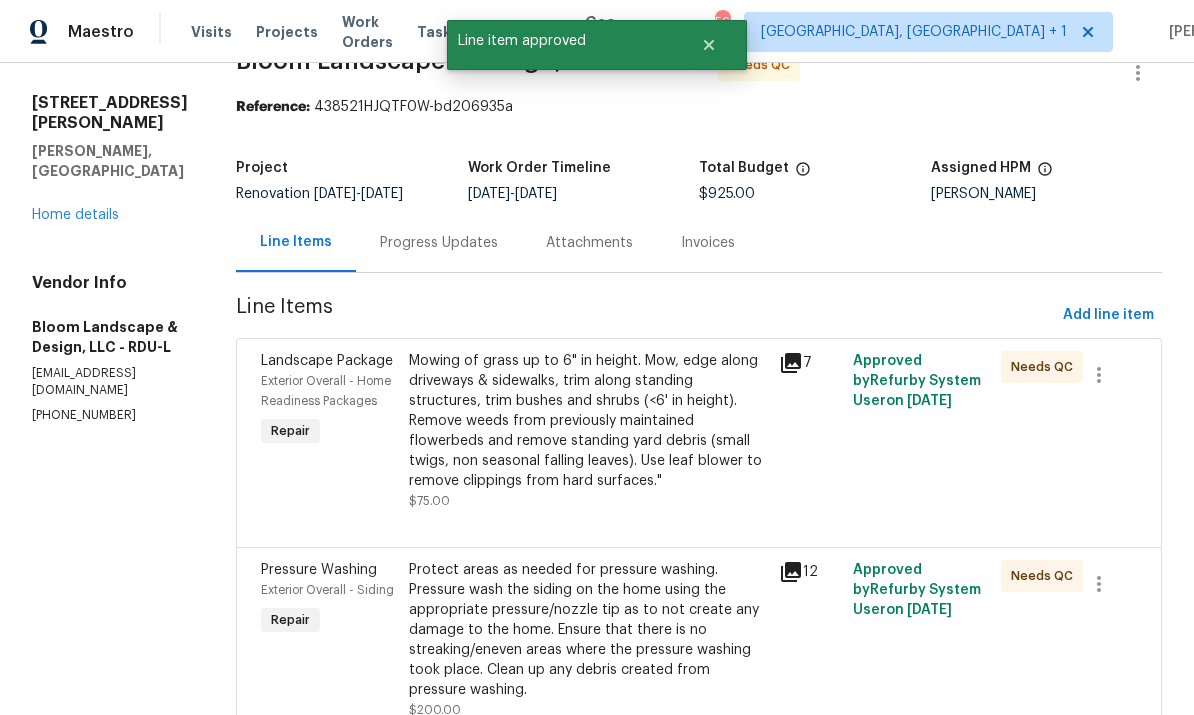 click on "Mowing of grass up to 6" in height. Mow, edge along driveways & sidewalks, trim along standing structures, trim bushes and shrubs (<6' in height). Remove weeds from previously maintained flowerbeds and remove standing yard debris (small twigs, non seasonal falling leaves).  Use leaf blower to remove clippings from hard surfaces."" at bounding box center (588, 421) 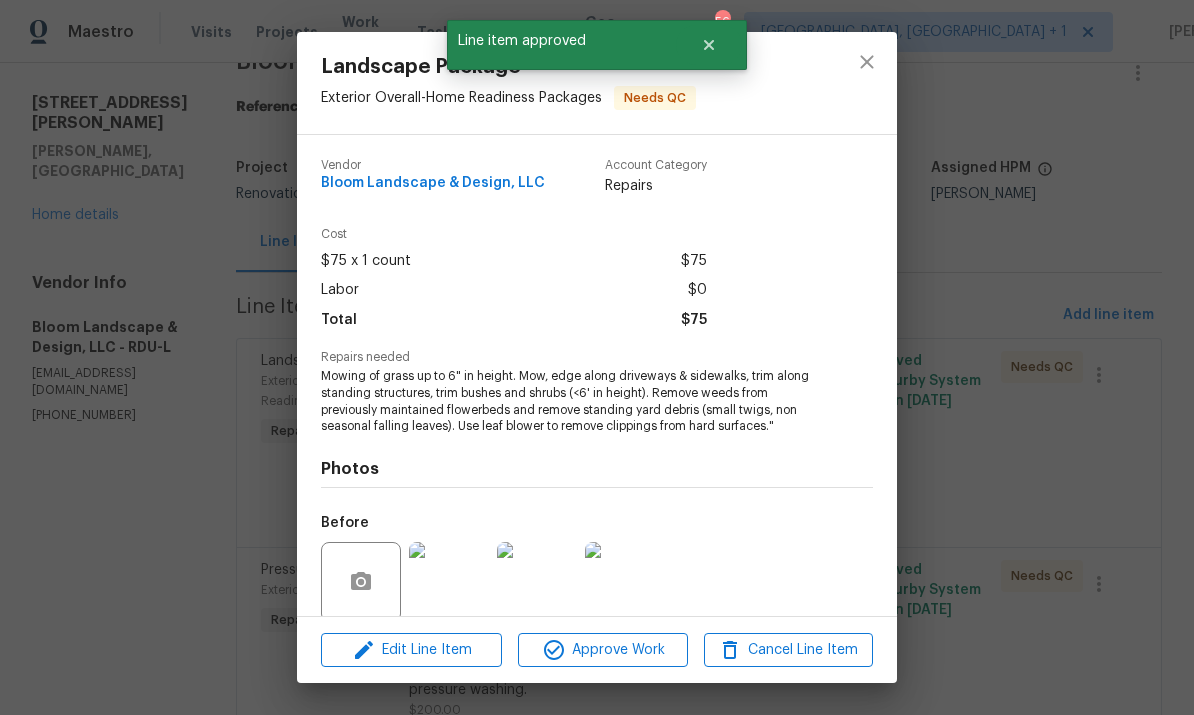 click on "Edit Line Item  Approve Work  Cancel Line Item" at bounding box center (597, 650) 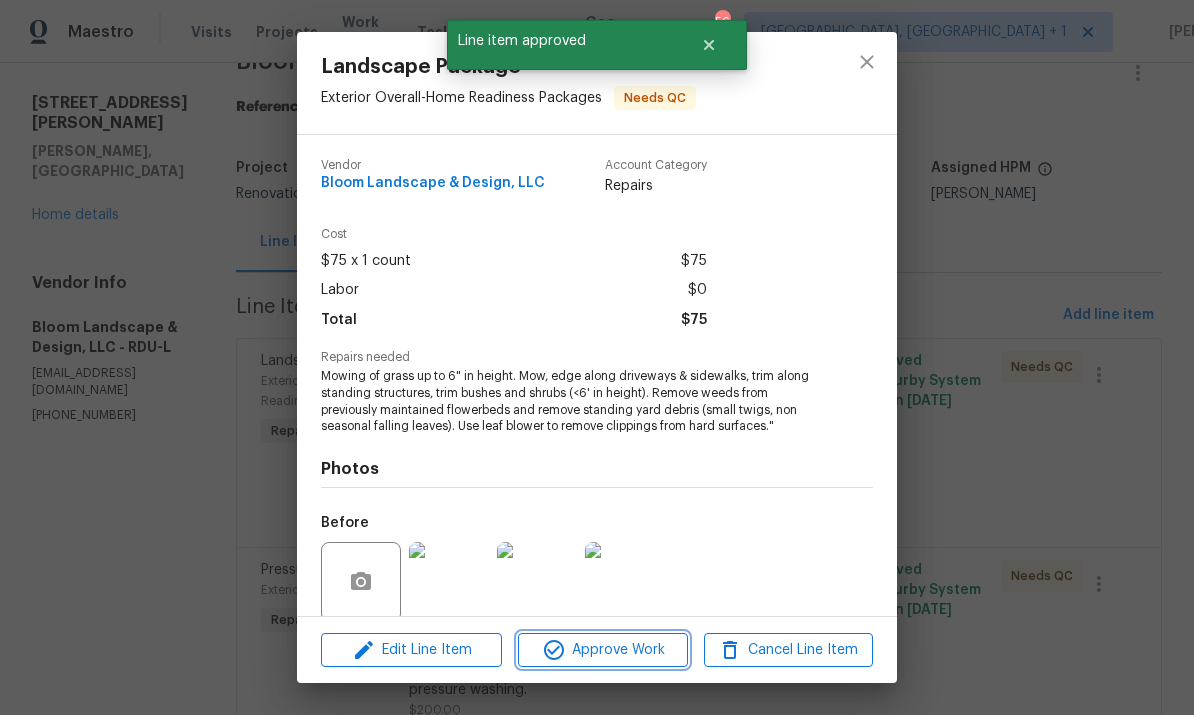 click on "Approve Work" at bounding box center [602, 650] 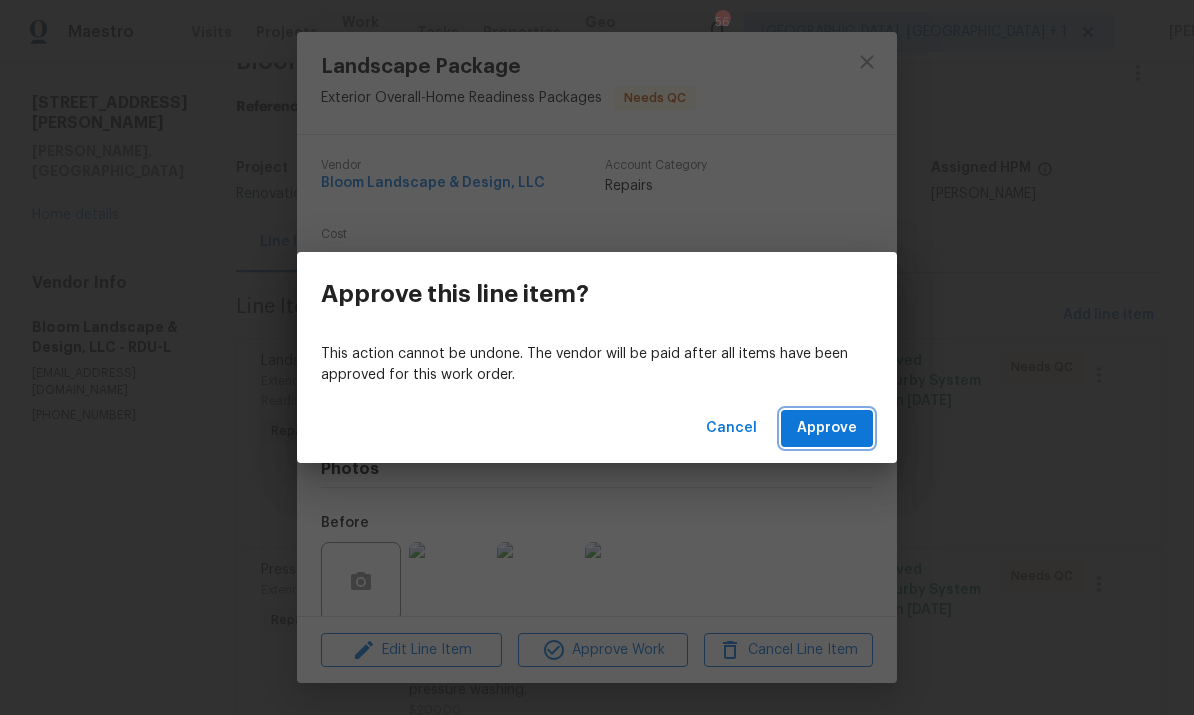 click on "Approve" at bounding box center [827, 428] 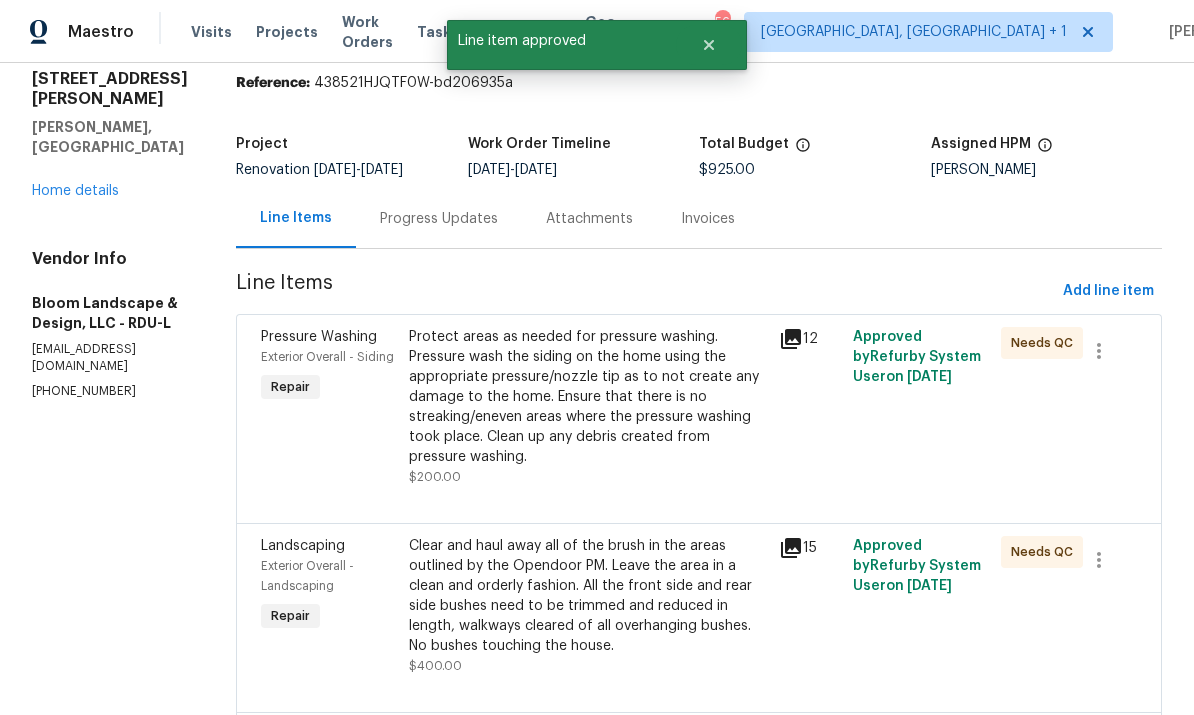 scroll, scrollTop: 79, scrollLeft: 0, axis: vertical 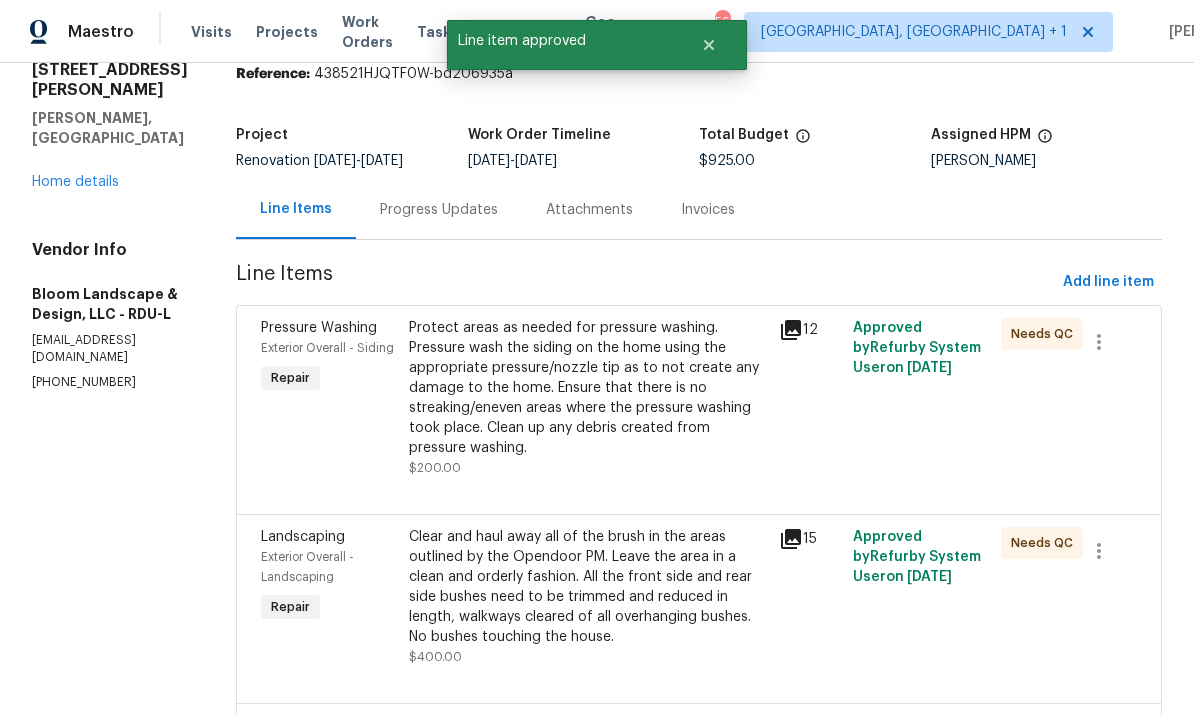 click on "Protect areas as needed for pressure washing. Pressure wash the siding on the home using the appropriate pressure/nozzle tip as to not create any damage to the home. Ensure that there is no streaking/eneven areas where the pressure washing took place. Clean up any debris created from pressure washing." at bounding box center [588, 388] 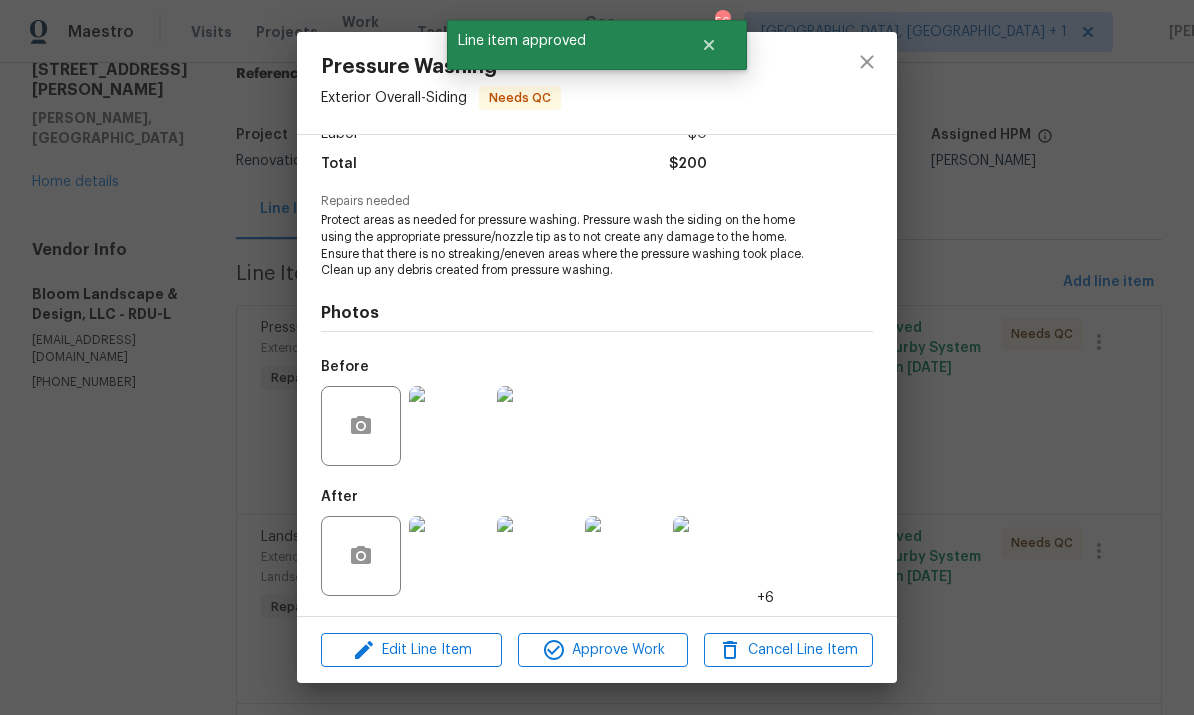 scroll, scrollTop: 158, scrollLeft: 0, axis: vertical 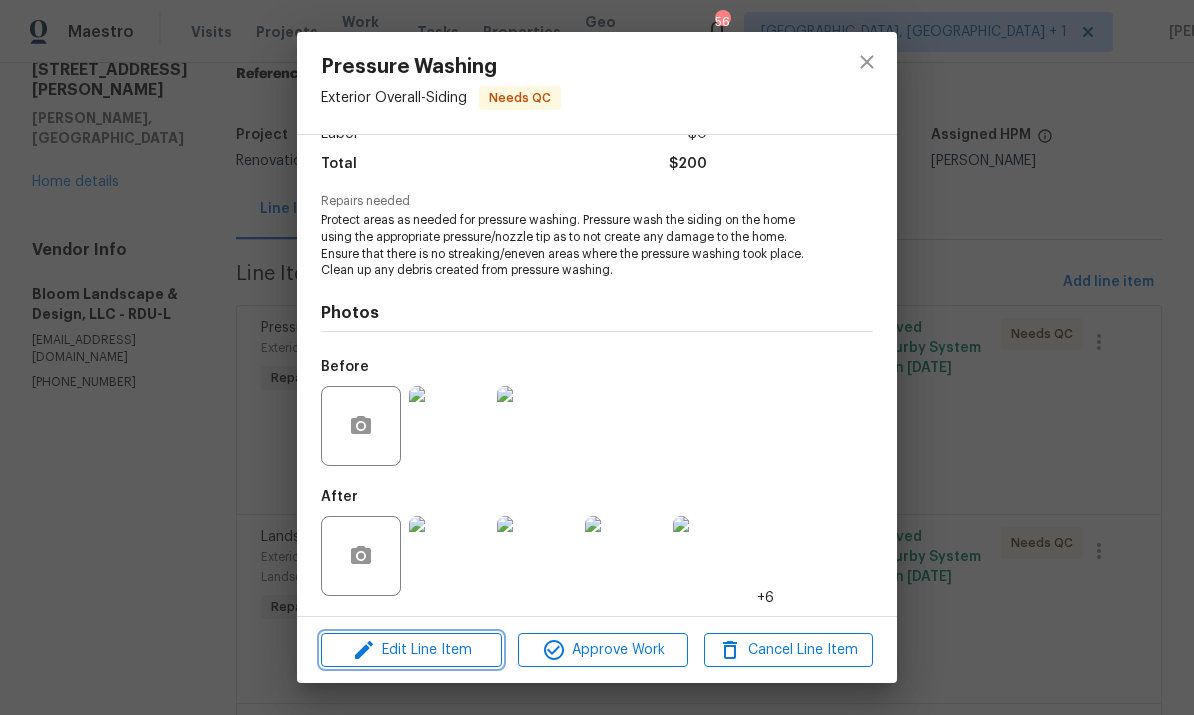 click on "Edit Line Item" at bounding box center (411, 650) 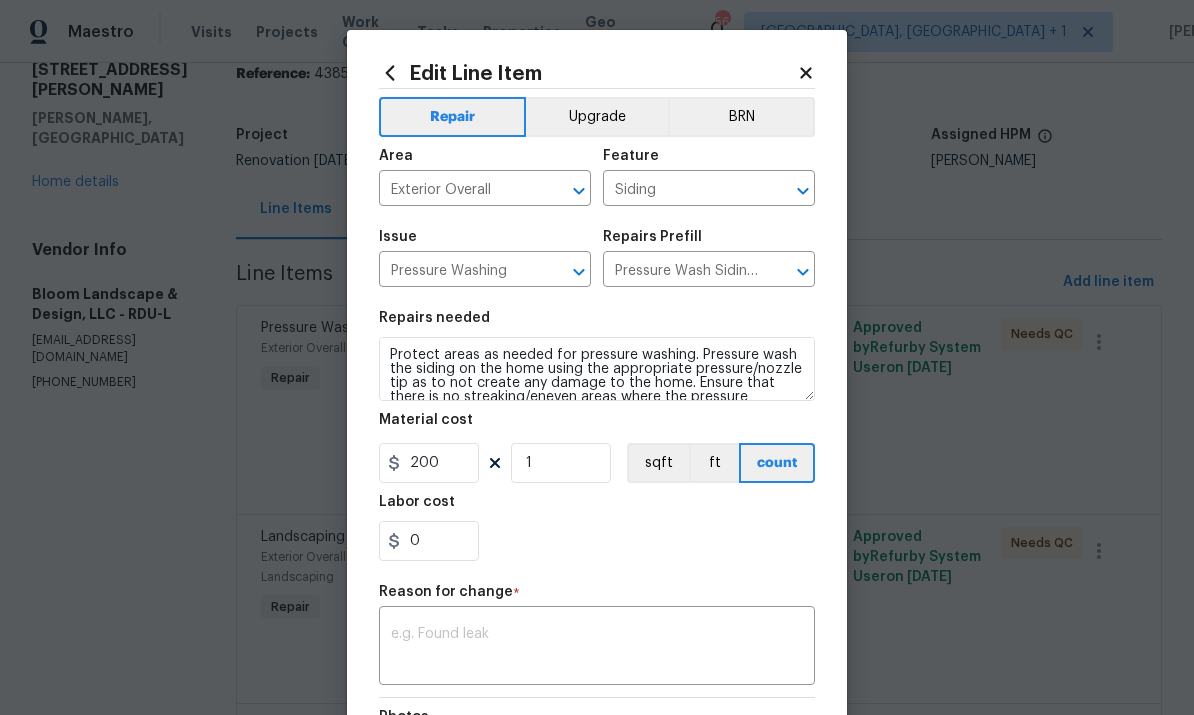 click on "Maestro Visits Projects Work Orders Tasks Properties Geo Assignments 56 Albuquerque, NM + 1 Wayne Putnam All work orders 521 Lake Gaston Dr Fuquay Varina, NC 27526 Home details Vendor Info Bloom Landscape & Design, LLC - RDU-L bloombusinessnc@gmail.com (919) 808-9004 Bloom Landscape & Design, LLC - RDU-L Needs QC Reference:   438521HJQTF0W-bd206935a Project Renovation   7/7/2025  -  7/17/2025 Work Order Timeline 7/7/2025  -  7/10/2025 Total Budget $925.00 Assigned HPM Wayne Putnam Line Items Progress Updates Attachments Invoices Line Items Add line item Pressure Washing Exterior Overall - Siding Repair Protect areas as needed for pressure washing. Pressure wash the siding on the home using the appropriate pressure/nozzle tip as to not create any damage to the home. Ensure that there is no streaking/eneven areas where the pressure washing took place. Clean up any debris created from pressure washing. $200.00   12 Approved by  Refurby System User  on   7/3/2025 Needs QC Landscaping Repair $400.00   15  on" at bounding box center (597, 357) 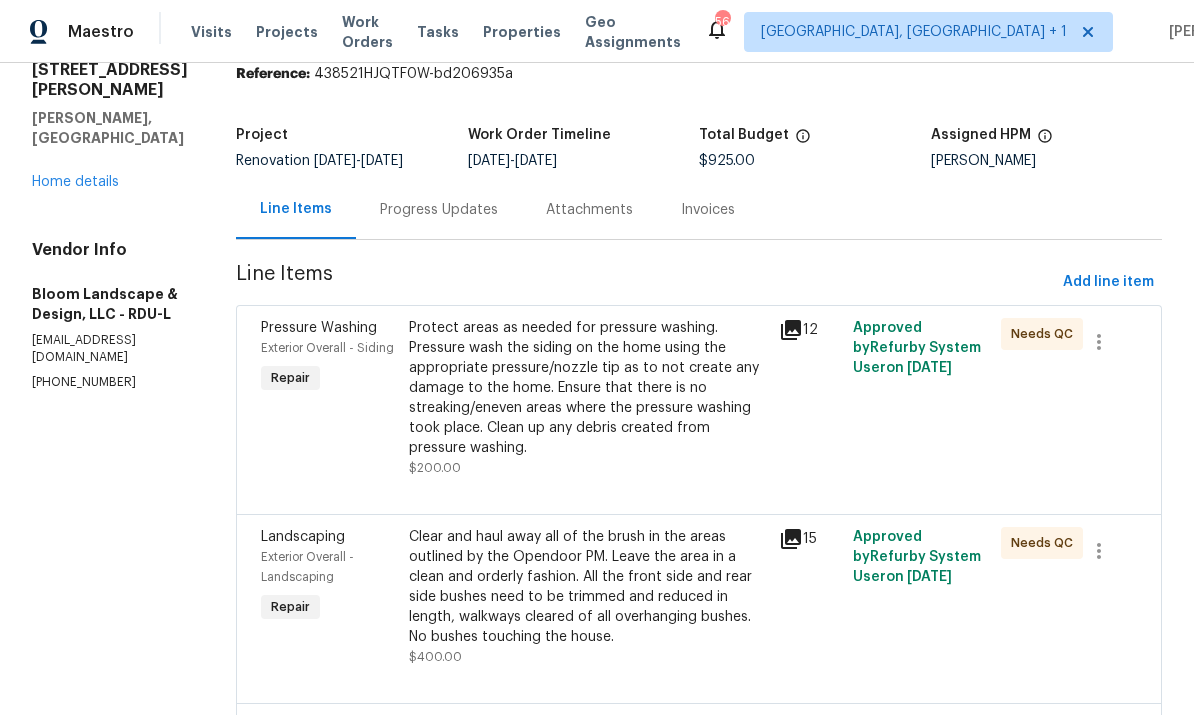 click on "Protect areas as needed for pressure washing. Pressure wash the siding on the home using the appropriate pressure/nozzle tip as to not create any damage to the home. Ensure that there is no streaking/eneven areas where the pressure washing took place. Clean up any debris created from pressure washing." at bounding box center (588, 388) 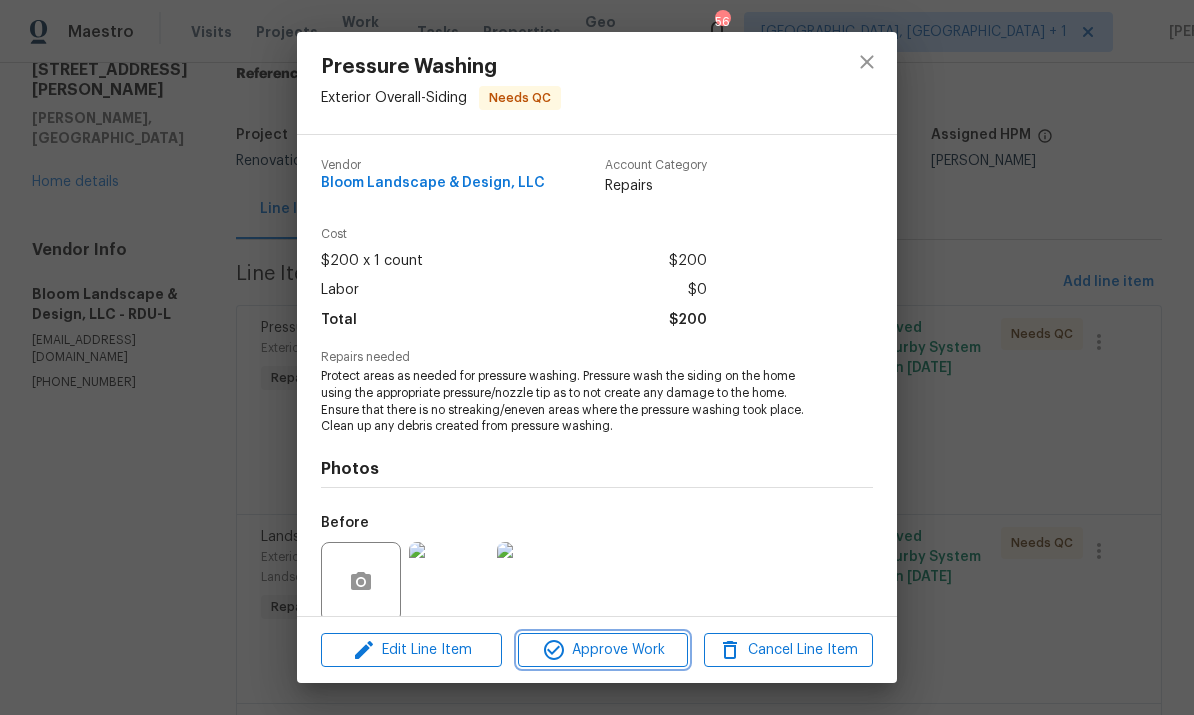 click on "Approve Work" at bounding box center (602, 650) 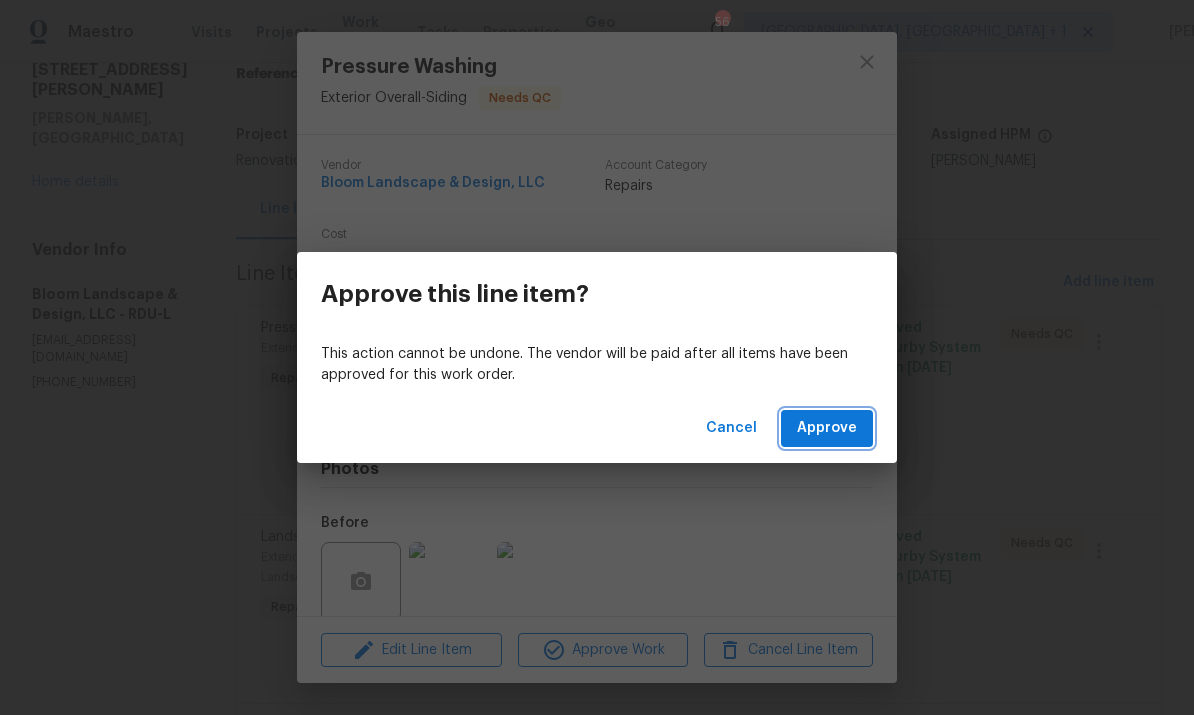 click on "Approve" at bounding box center [827, 428] 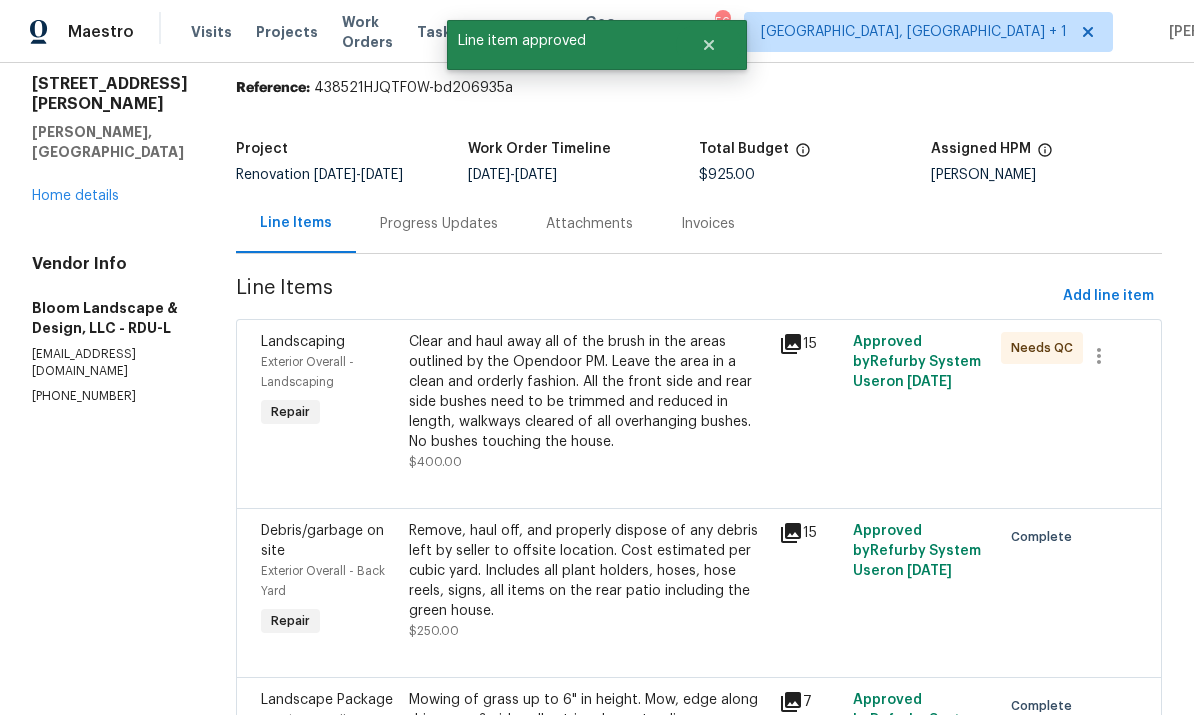 scroll, scrollTop: 73, scrollLeft: 0, axis: vertical 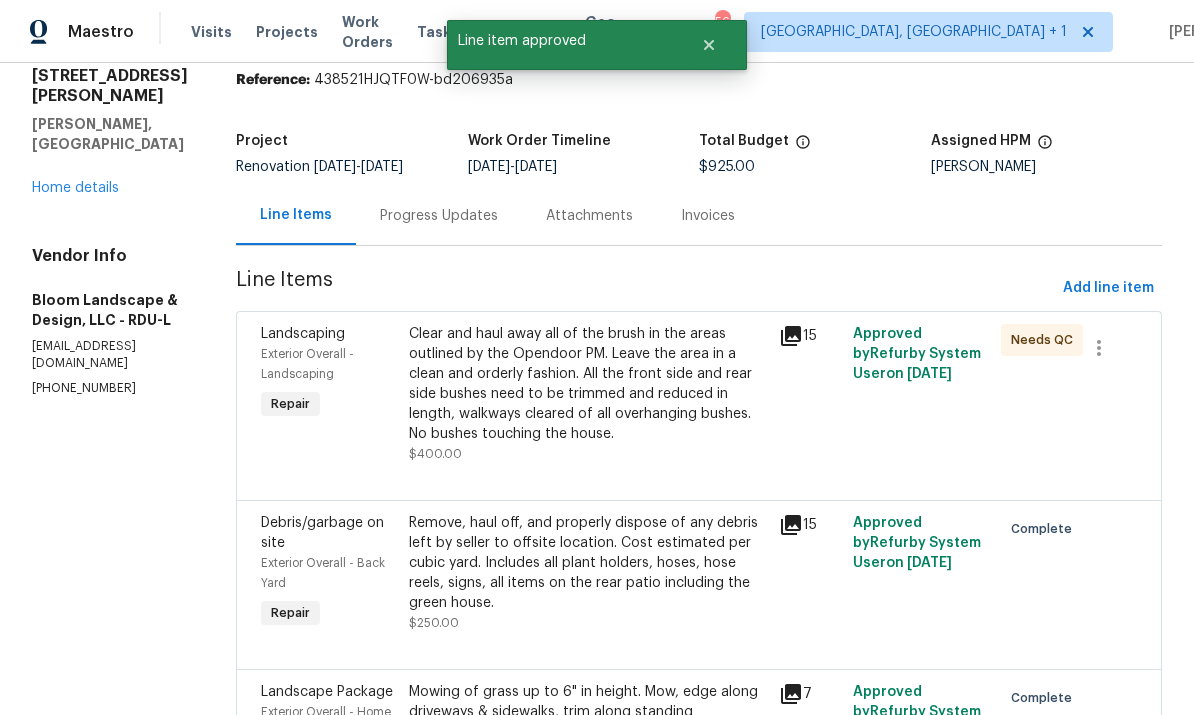 click on "Clear and haul away all of  the brush in the areas outlined by the Opendoor PM. Leave the area in a clean and orderly fashion. All the front side and rear side bushes need to be trimmed and reduced in length, walkways cleared of all overhanging bushes. No bushes touching the house." at bounding box center (588, 384) 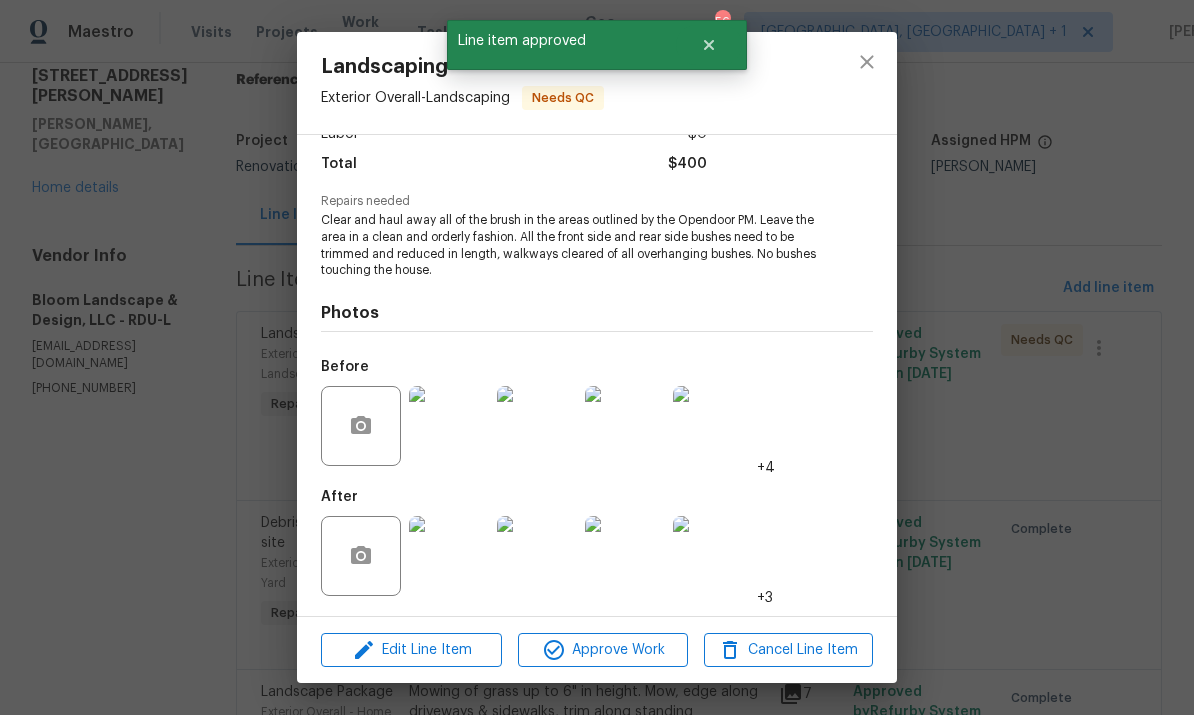 scroll, scrollTop: 158, scrollLeft: 0, axis: vertical 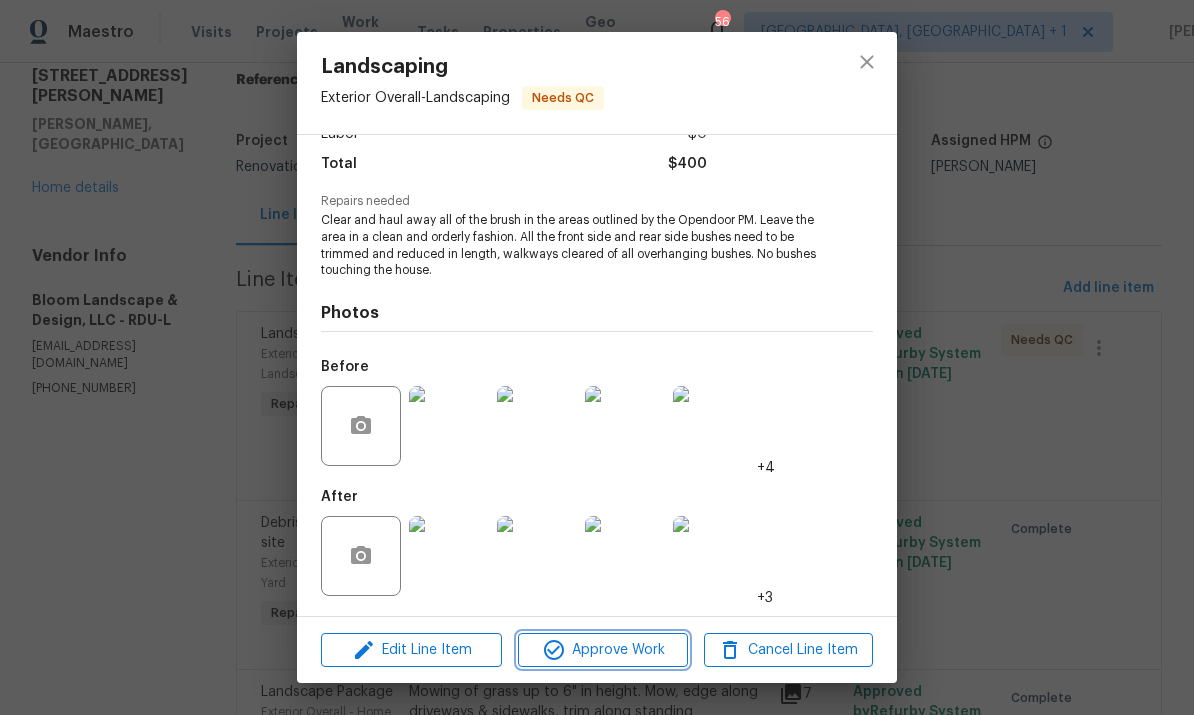 click on "Approve Work" at bounding box center [602, 650] 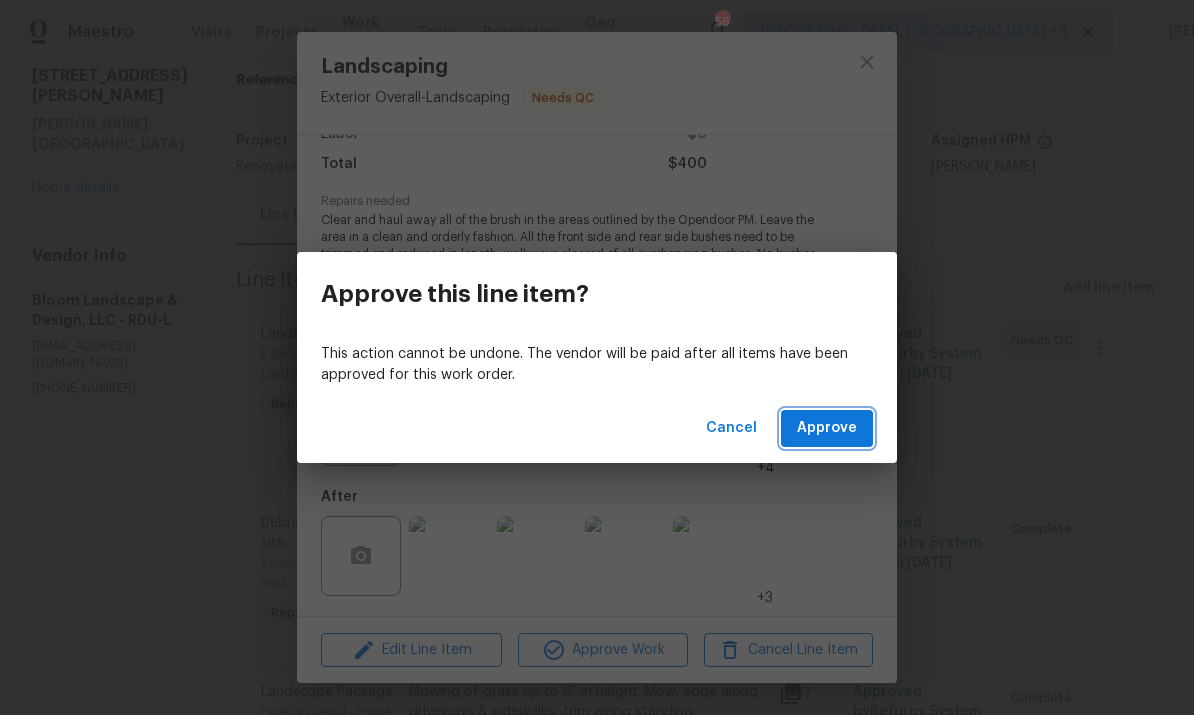 click on "Approve" at bounding box center (827, 428) 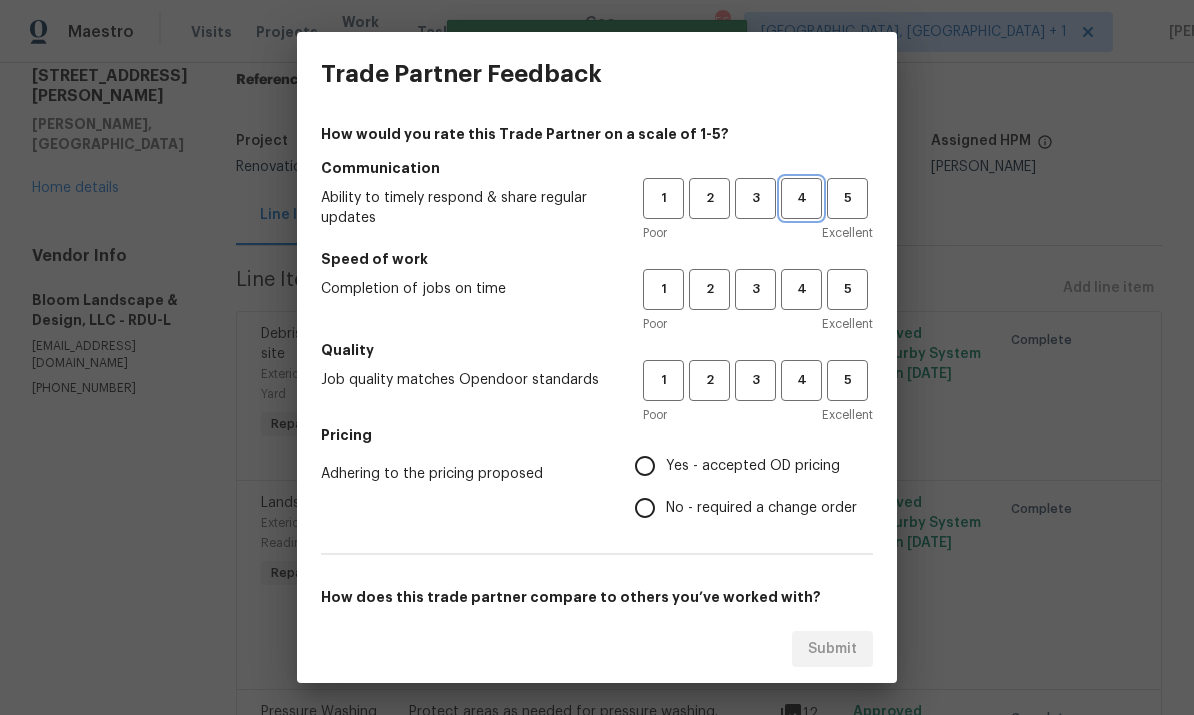 click on "4" at bounding box center (801, 198) 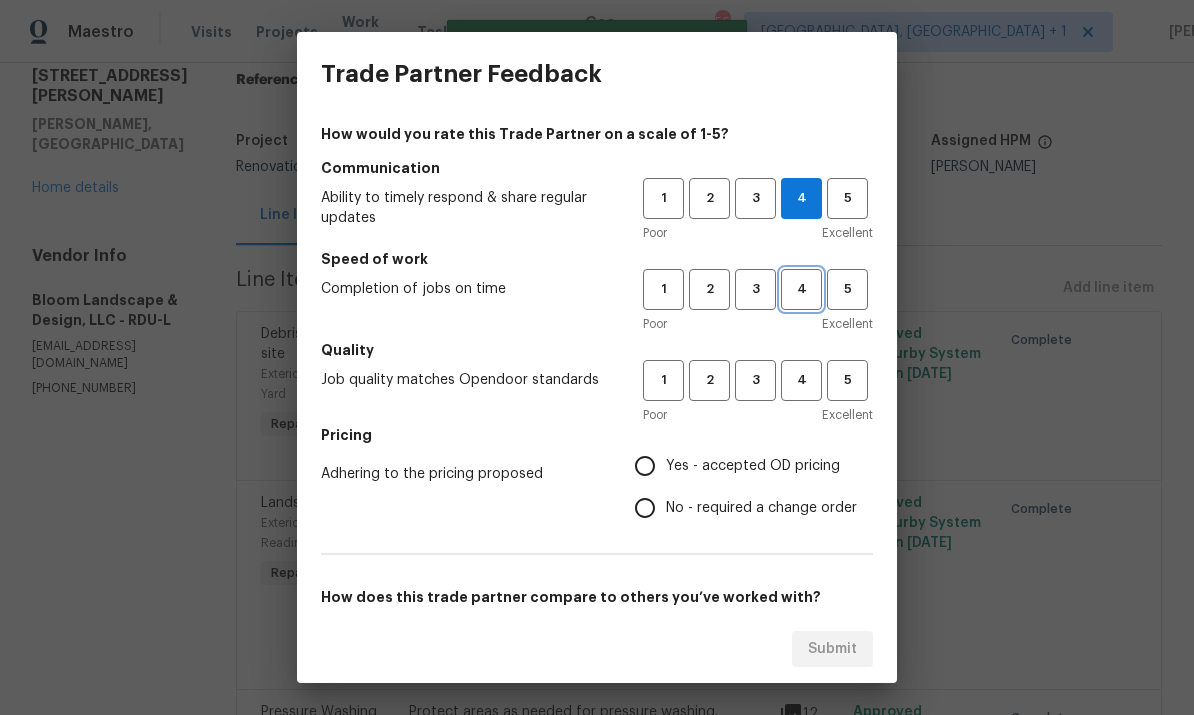 click on "4" at bounding box center (801, 289) 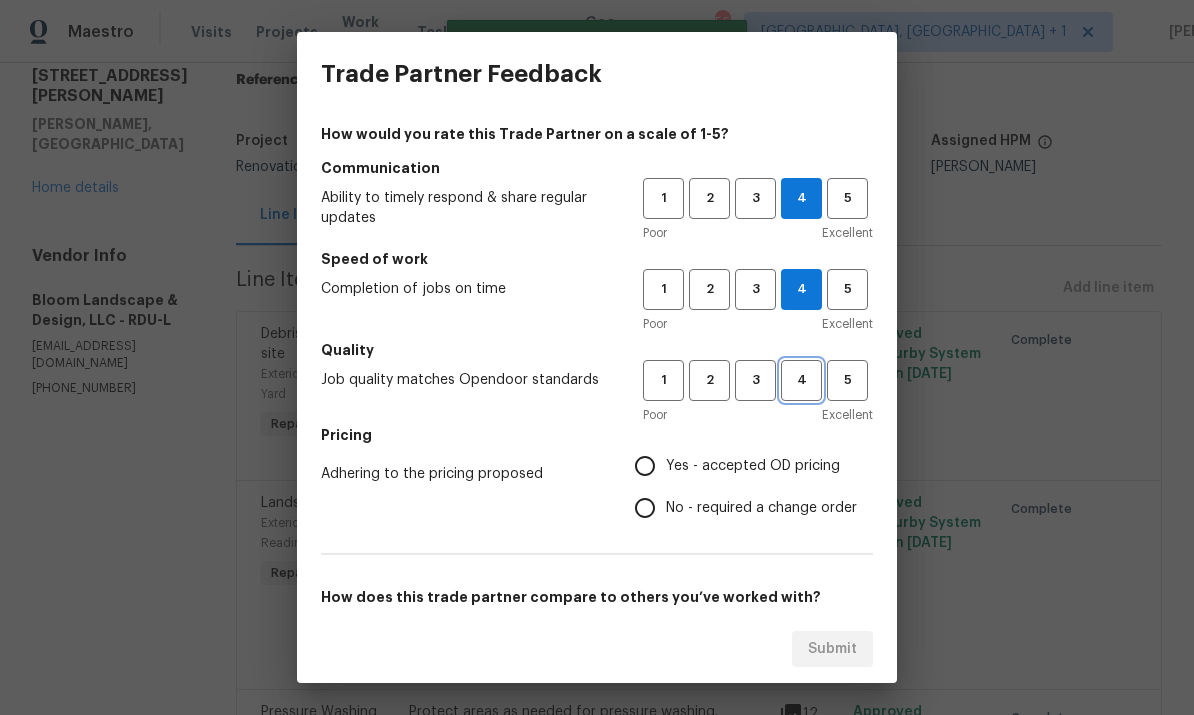 click on "4" at bounding box center (801, 380) 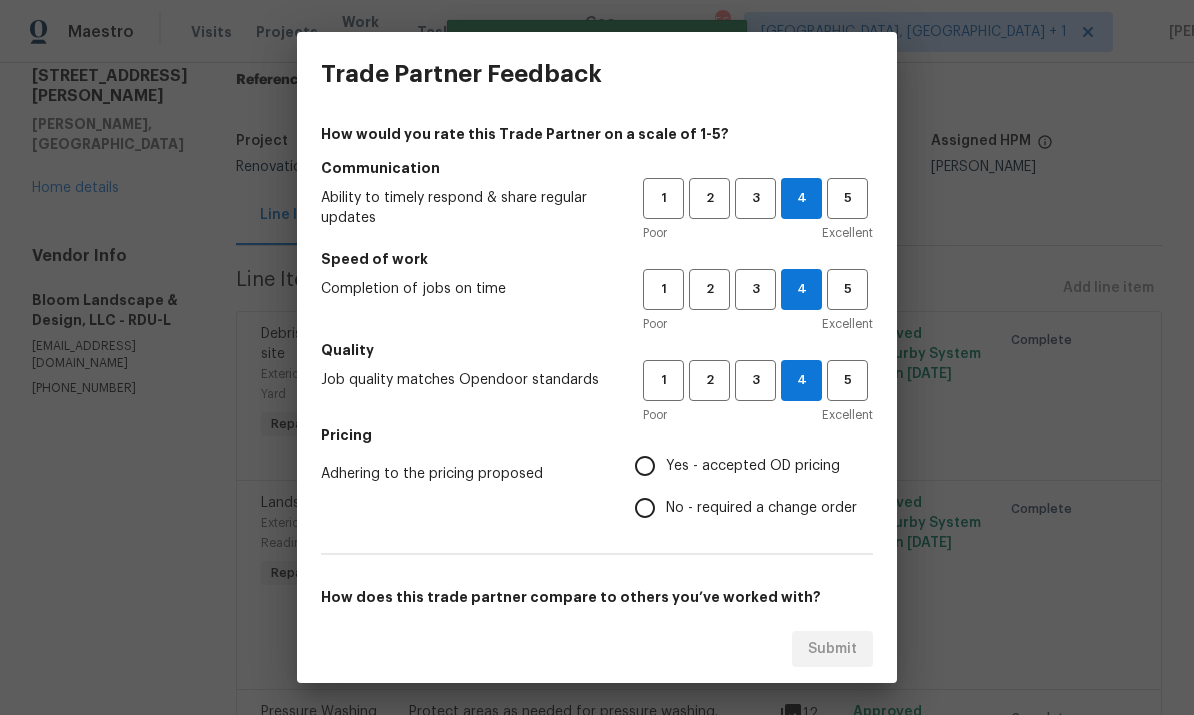 click on "Yes - accepted OD pricing" at bounding box center [645, 466] 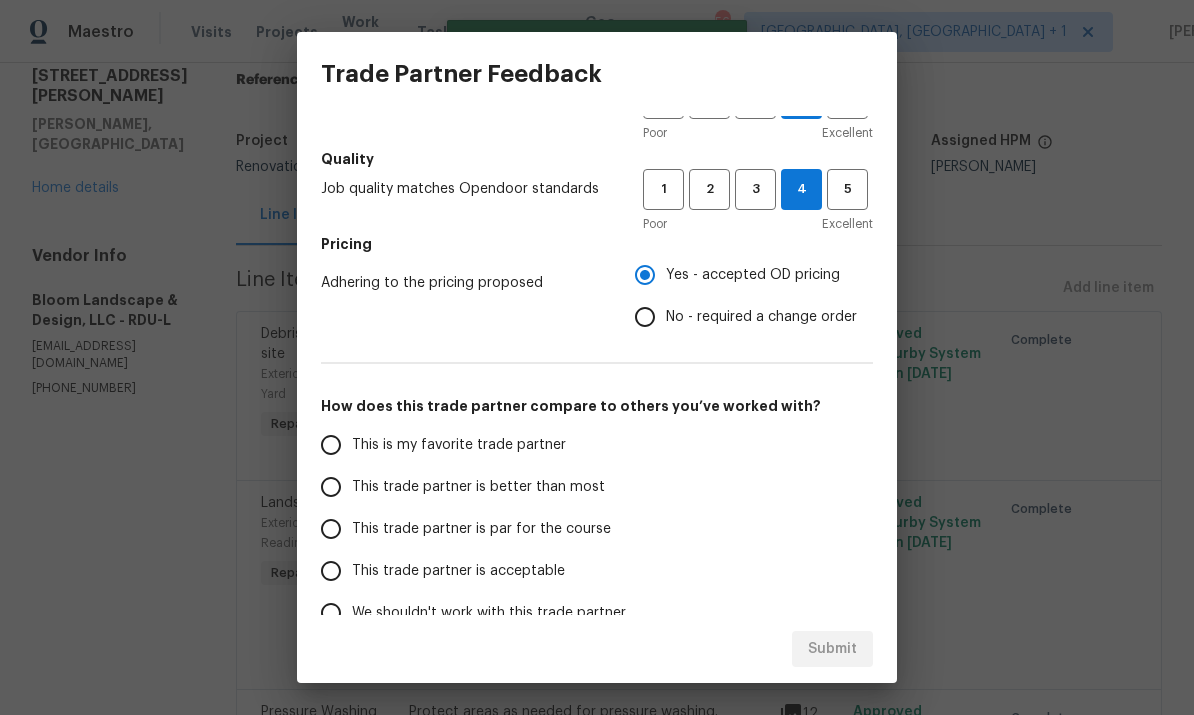 scroll, scrollTop: 189, scrollLeft: 0, axis: vertical 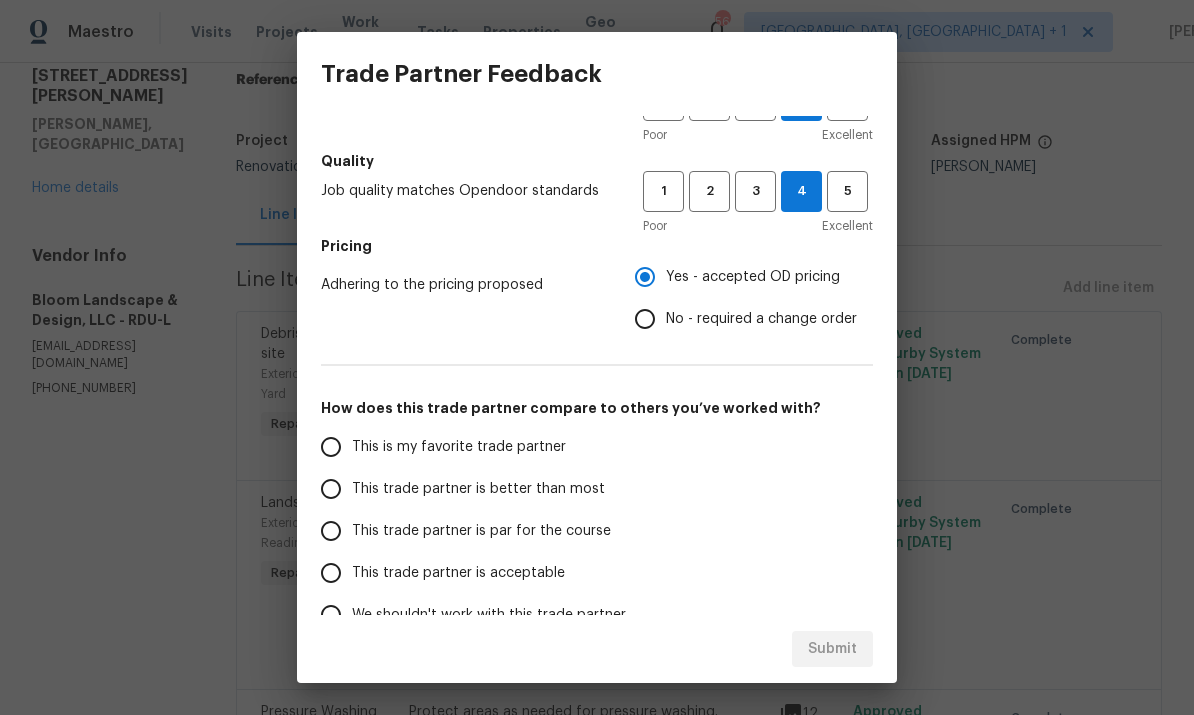 click on "This trade partner is better than most" at bounding box center [331, 489] 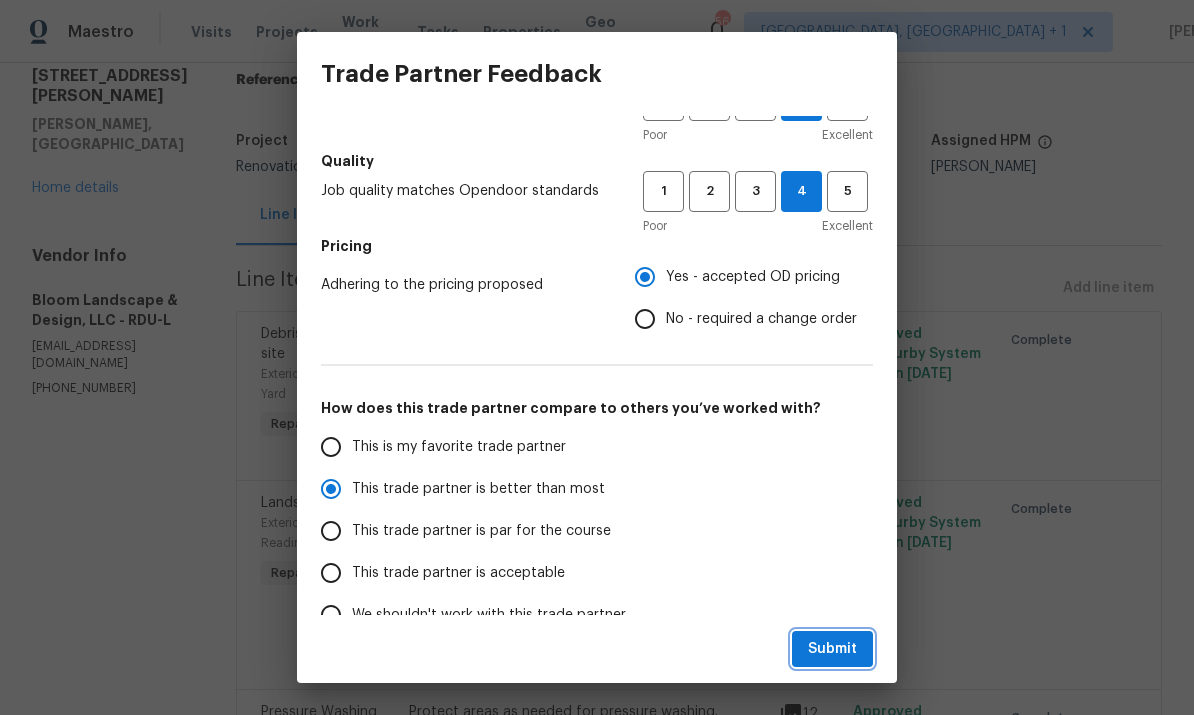 click on "Submit" at bounding box center (832, 649) 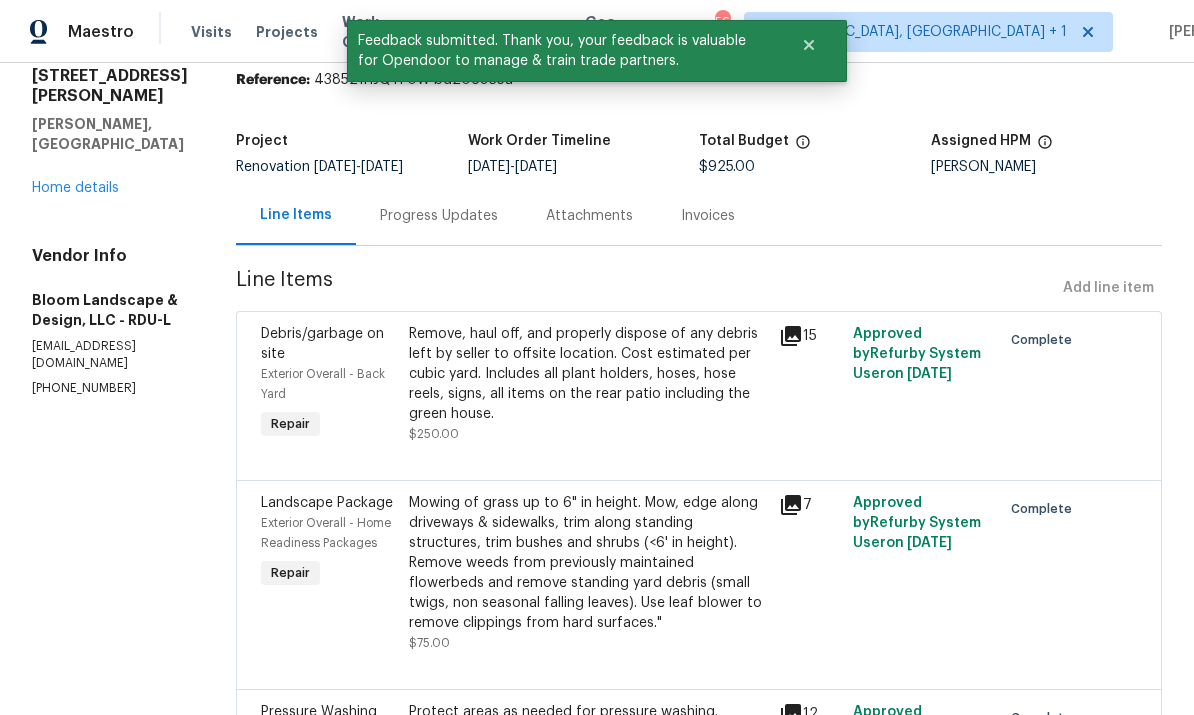 click on "Home details" at bounding box center [75, 188] 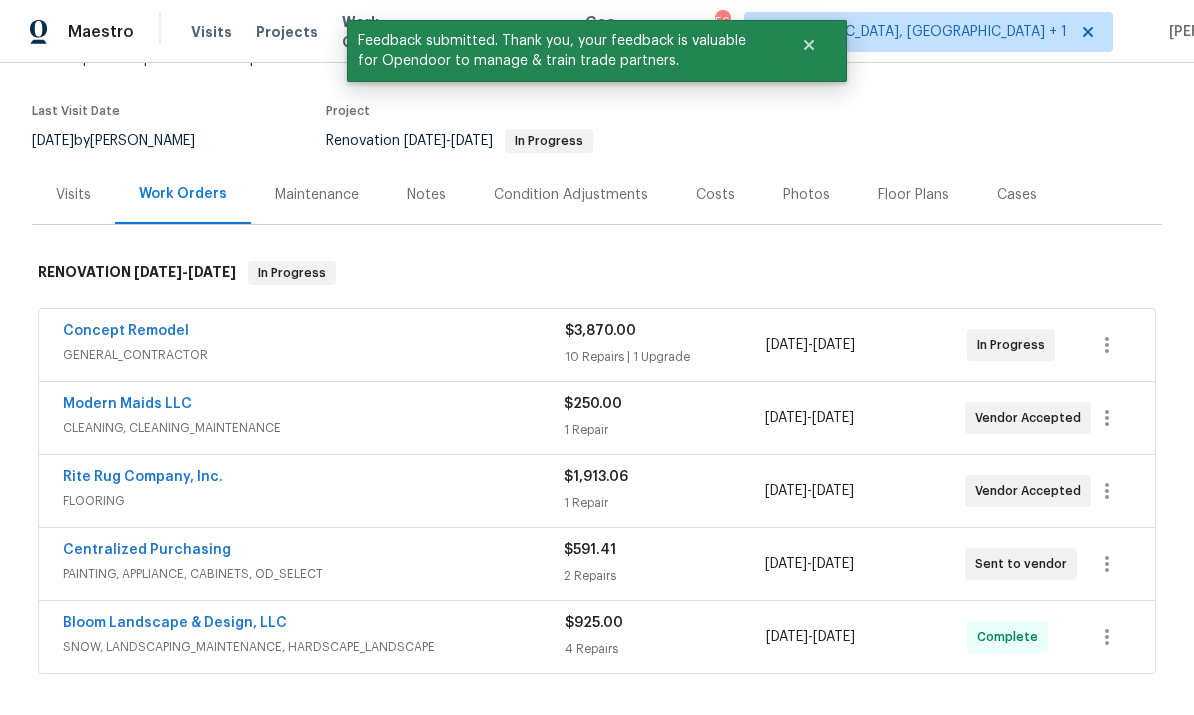 scroll, scrollTop: 159, scrollLeft: 0, axis: vertical 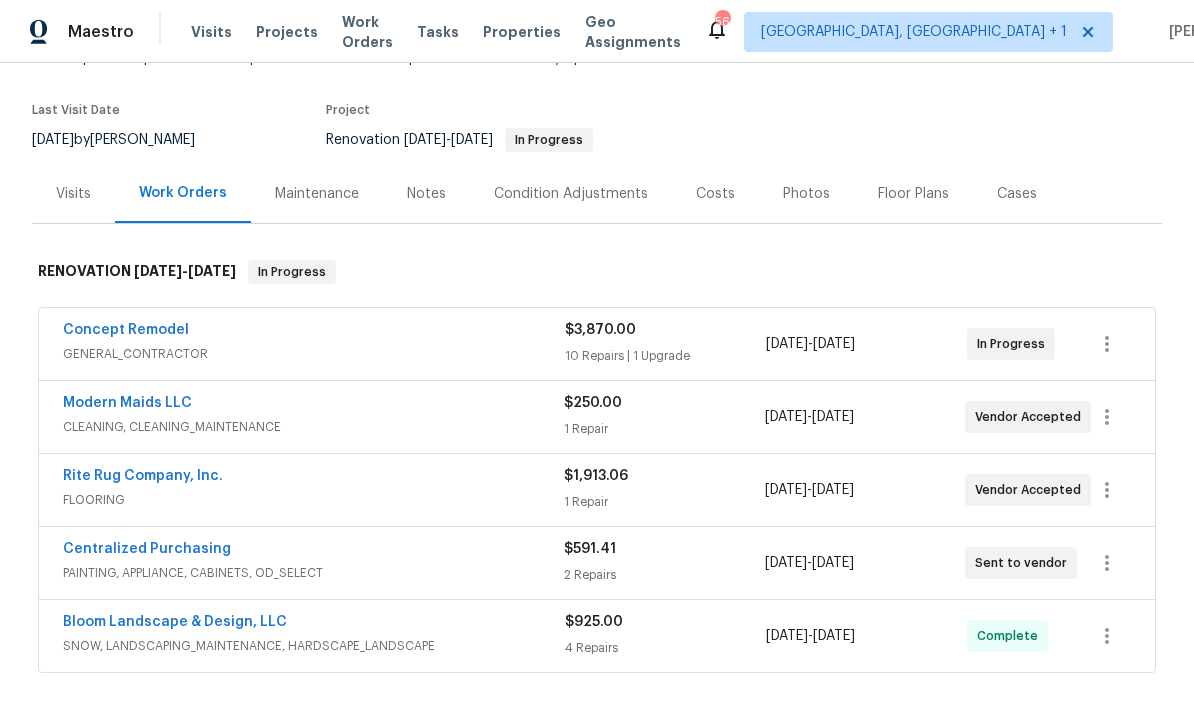 click on "Notes" at bounding box center (426, 194) 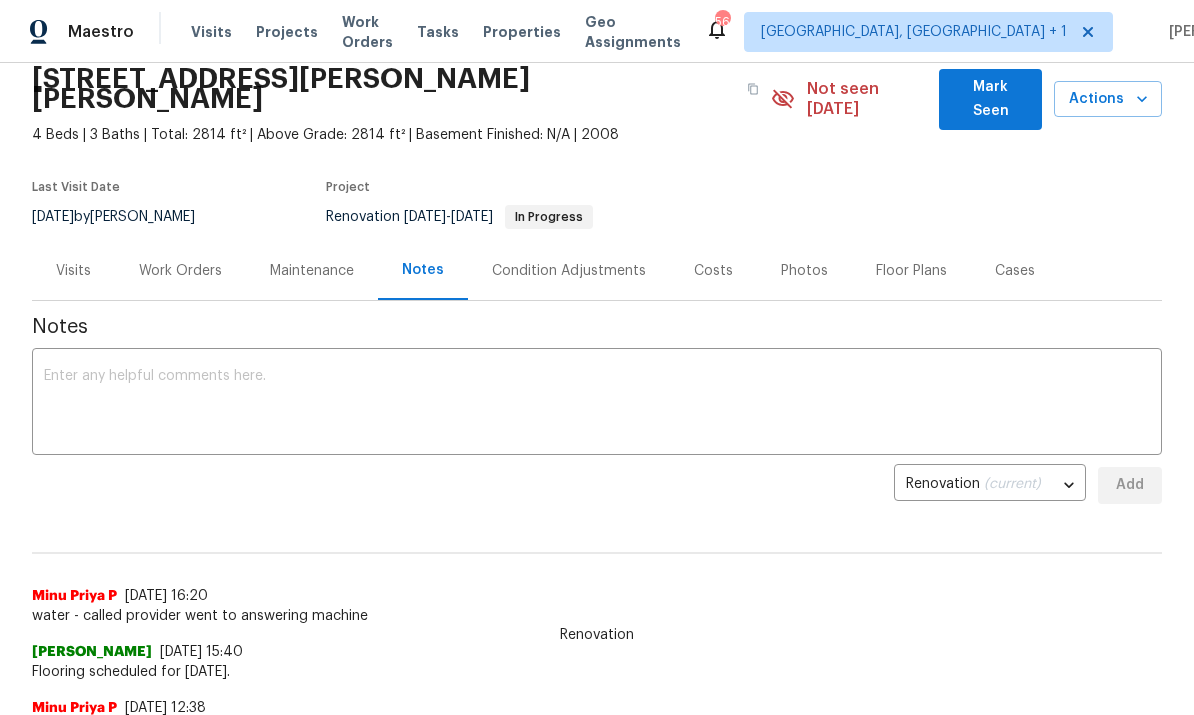 scroll, scrollTop: 89, scrollLeft: 0, axis: vertical 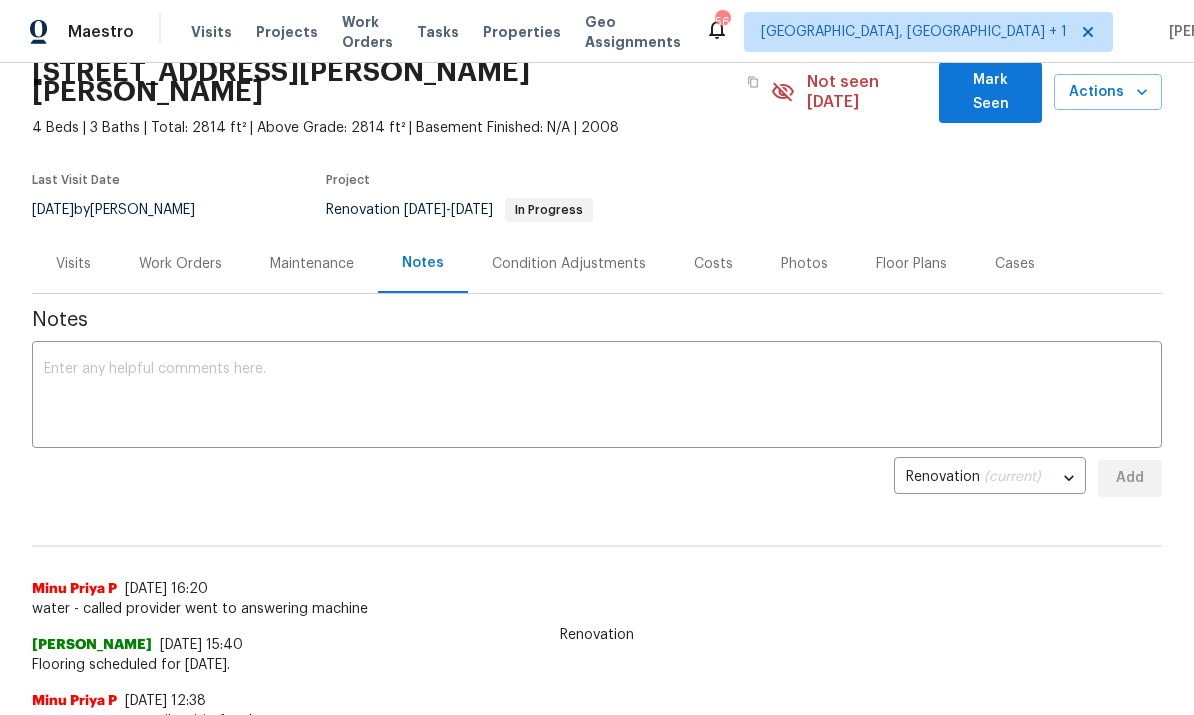 click at bounding box center (597, 397) 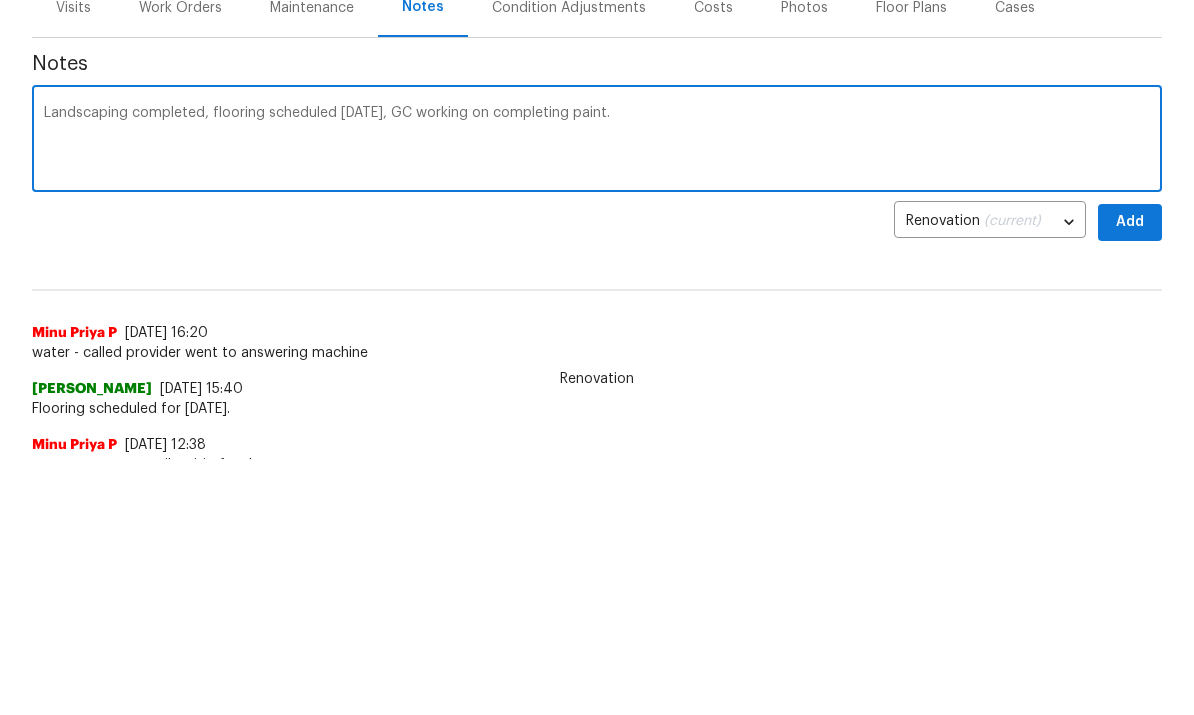 type on "Landscaping completed, flooring scheduled today, GC working on completing paint." 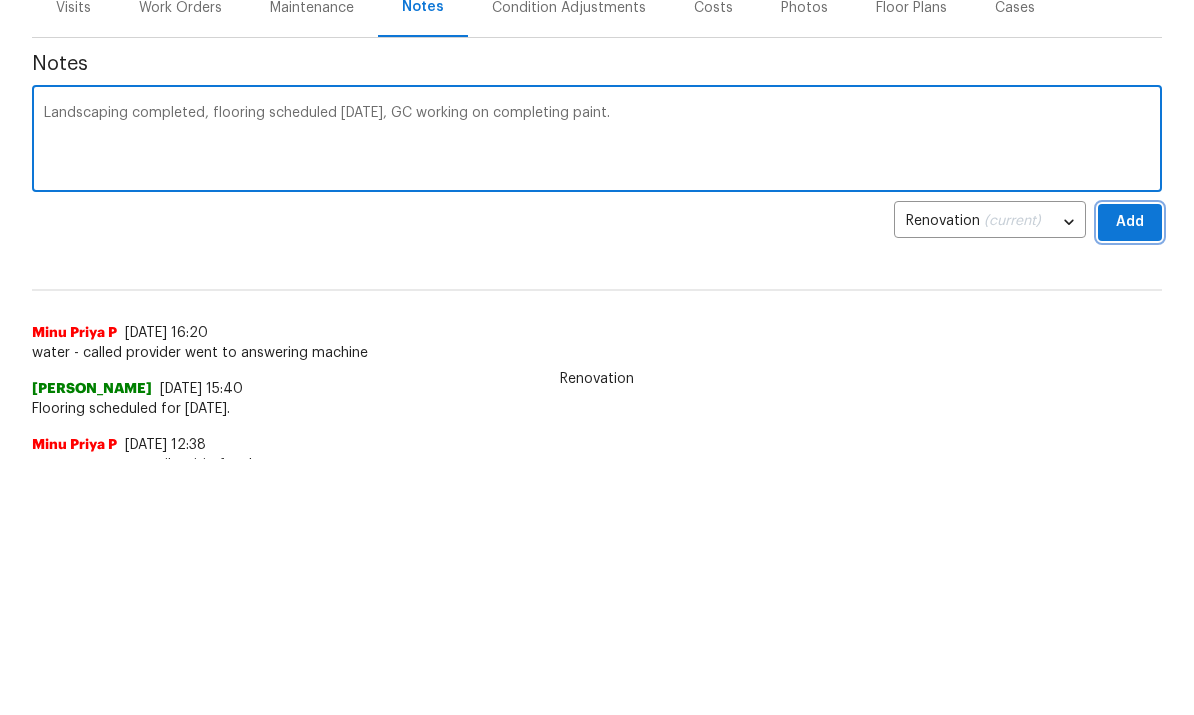 click on "Add" at bounding box center (1130, 478) 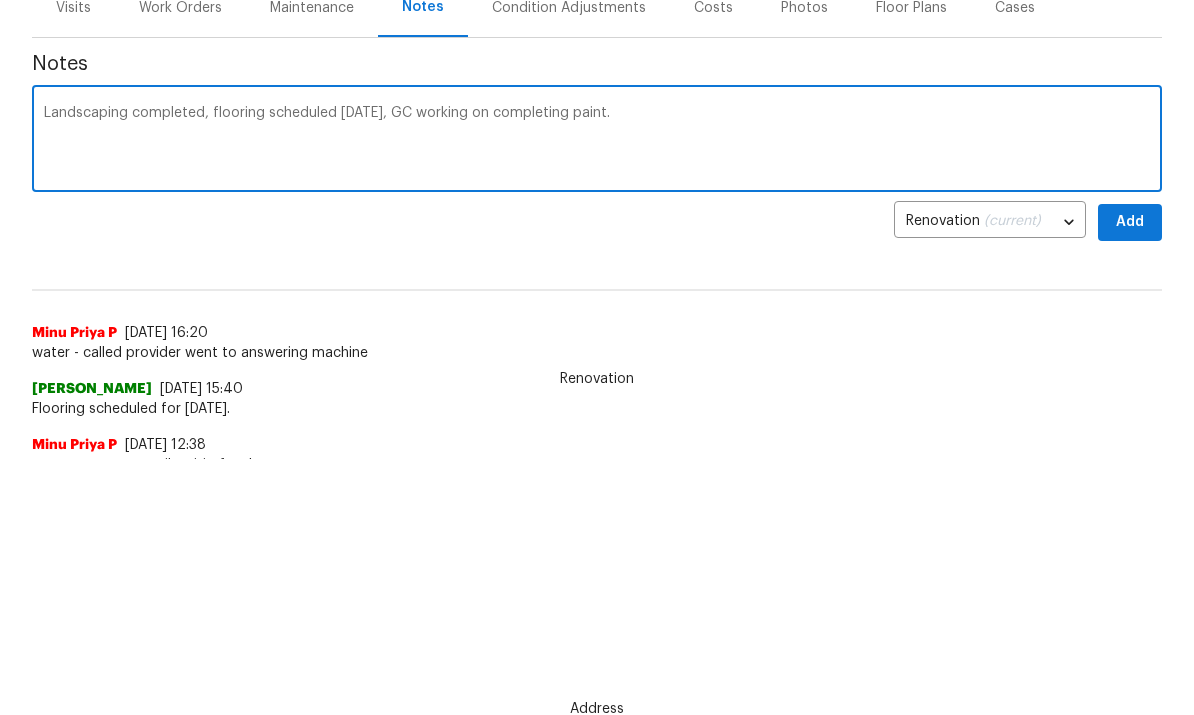 scroll, scrollTop: 256, scrollLeft: 0, axis: vertical 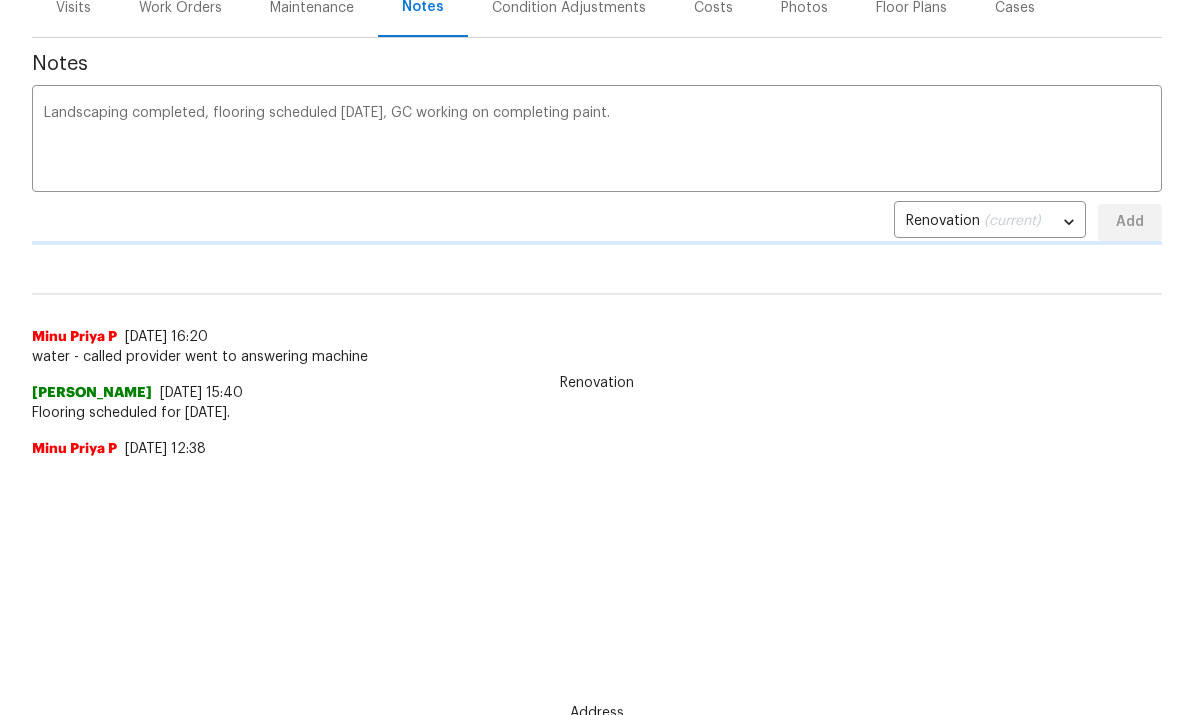 type 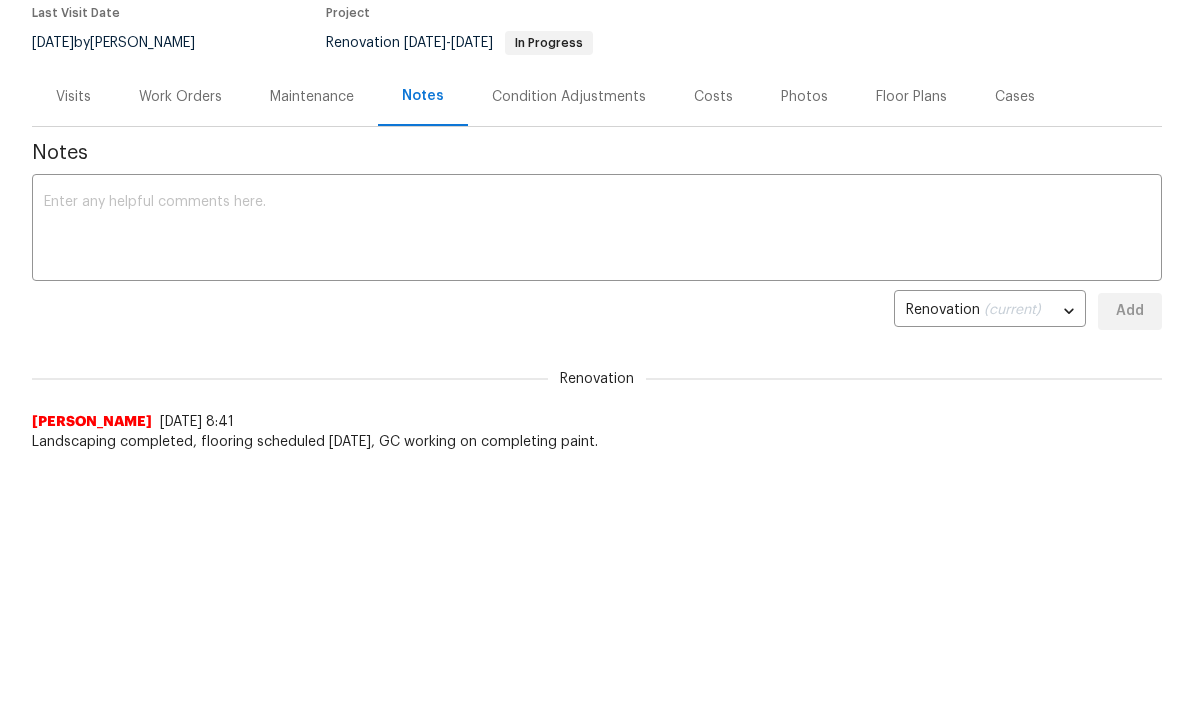 scroll, scrollTop: 0, scrollLeft: 0, axis: both 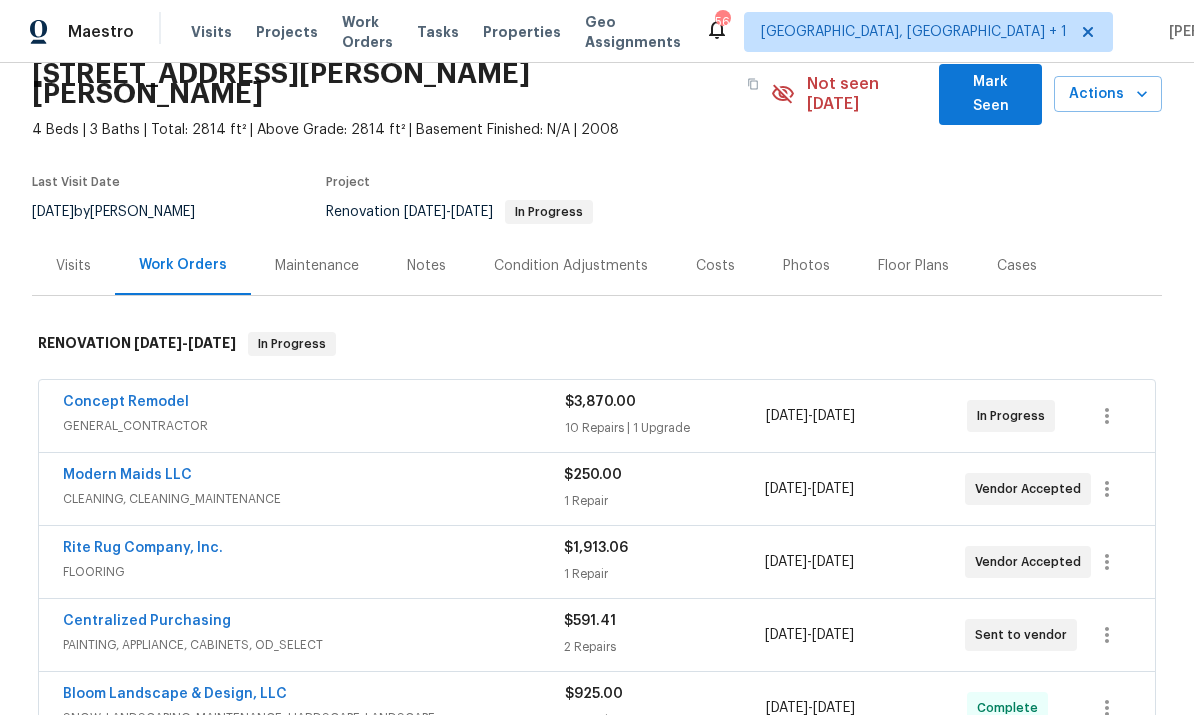 click on "Rite Rug Company, Inc." at bounding box center [143, 548] 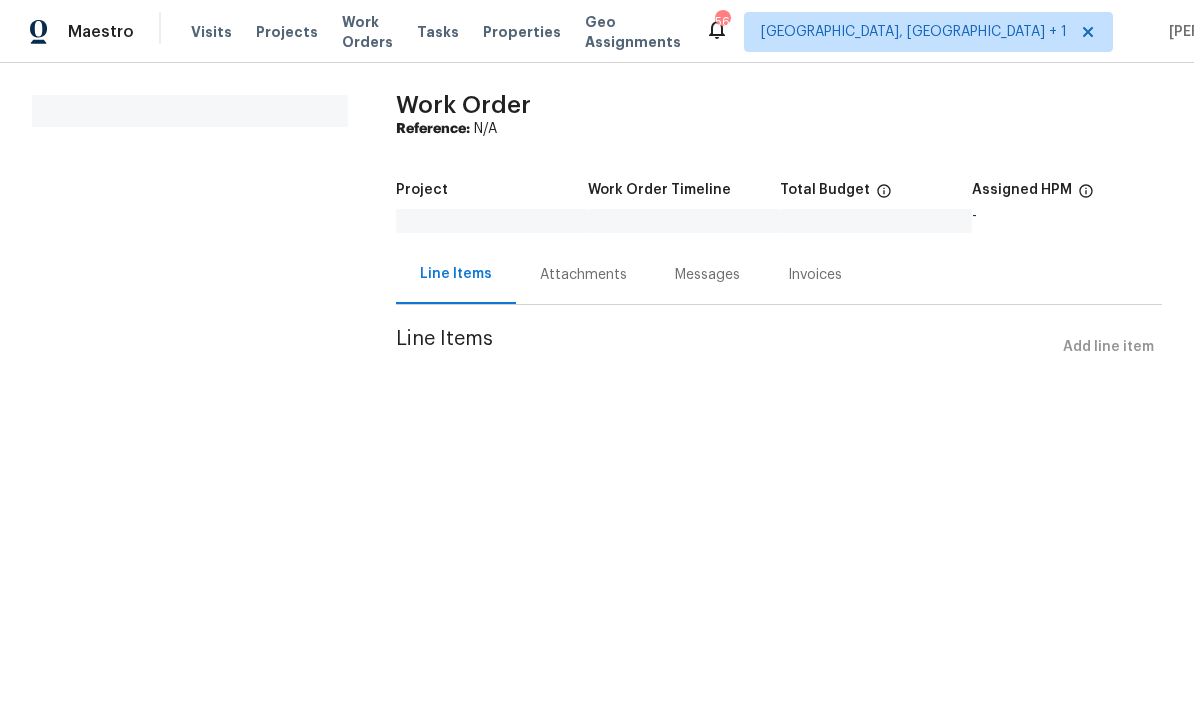 scroll, scrollTop: 0, scrollLeft: 0, axis: both 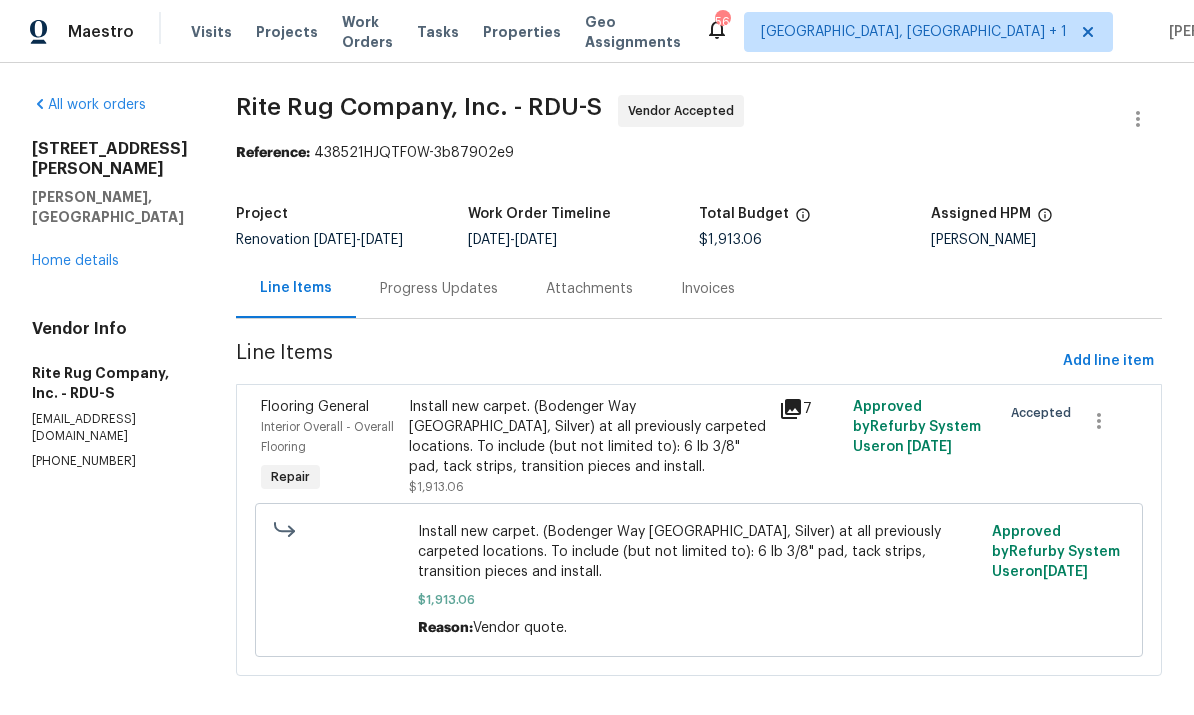 click on "Progress Updates" at bounding box center (439, 289) 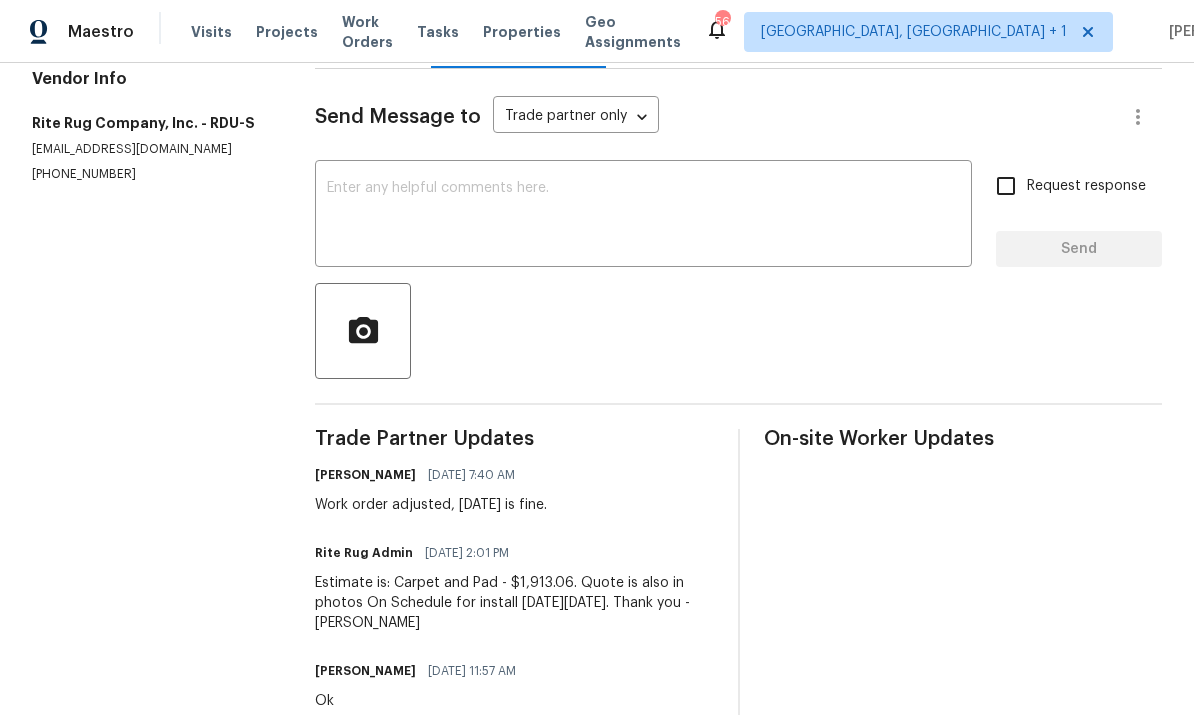 scroll, scrollTop: 153, scrollLeft: 0, axis: vertical 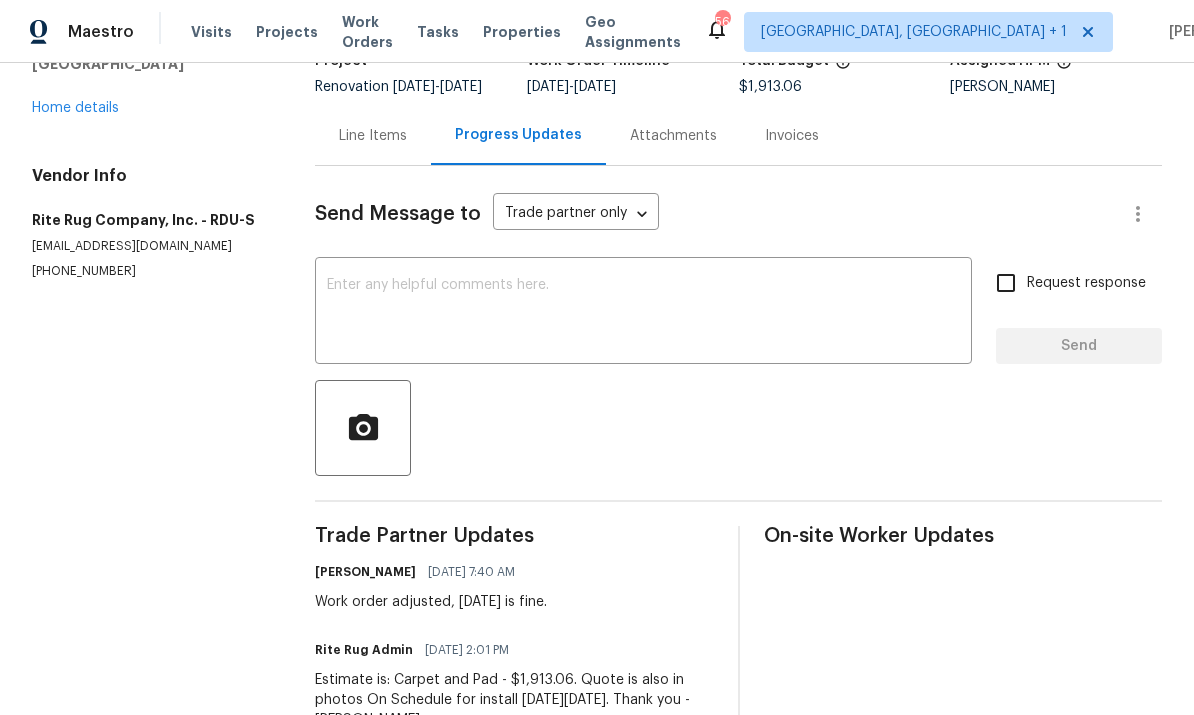 click at bounding box center (643, 313) 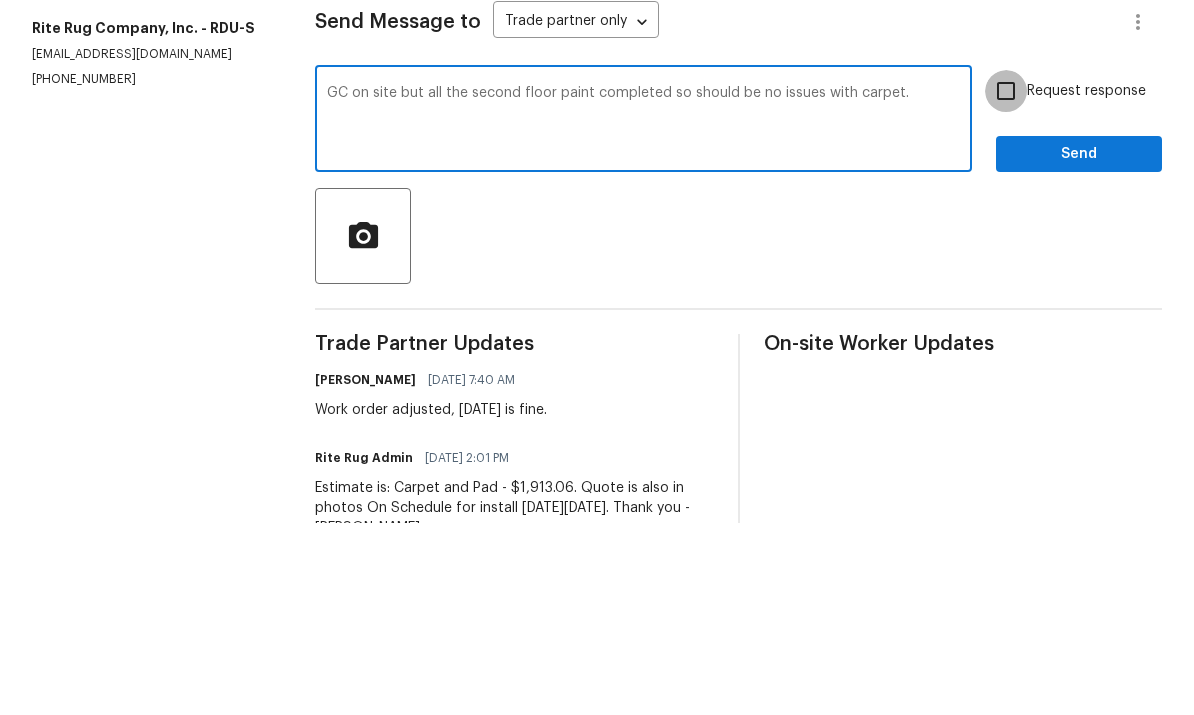 type on "GC on site but all the second floor paint completed so should be no issues with carpet." 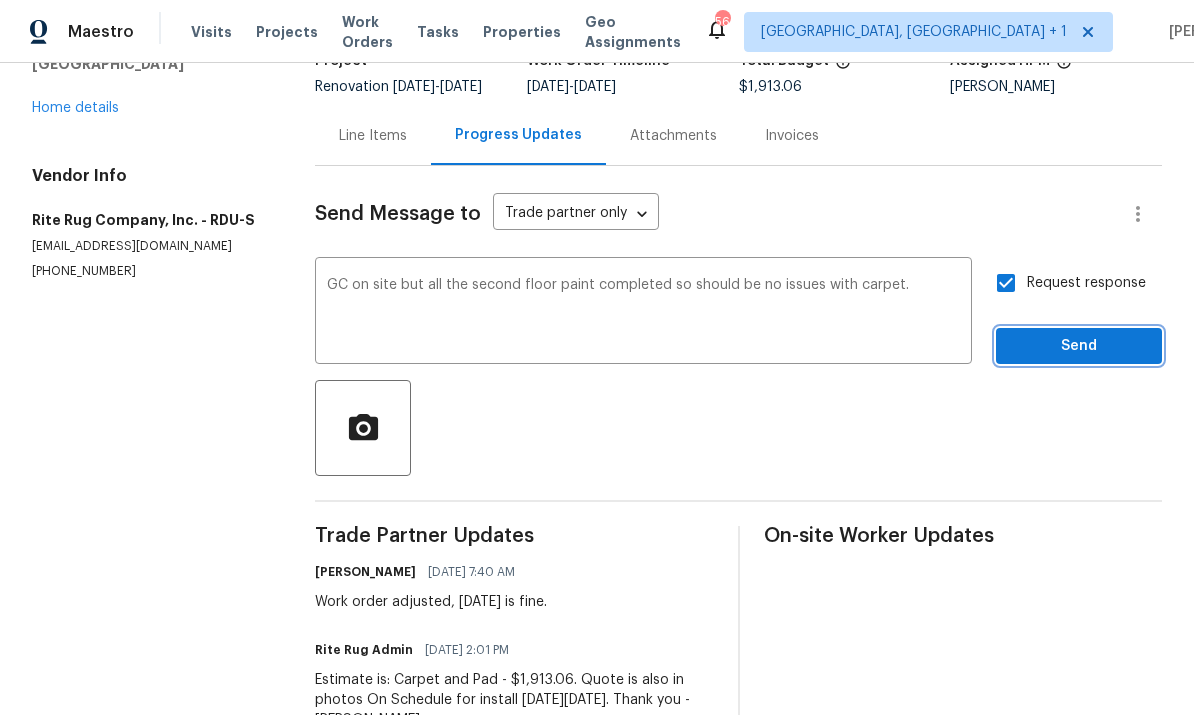 click on "Send" at bounding box center [1079, 346] 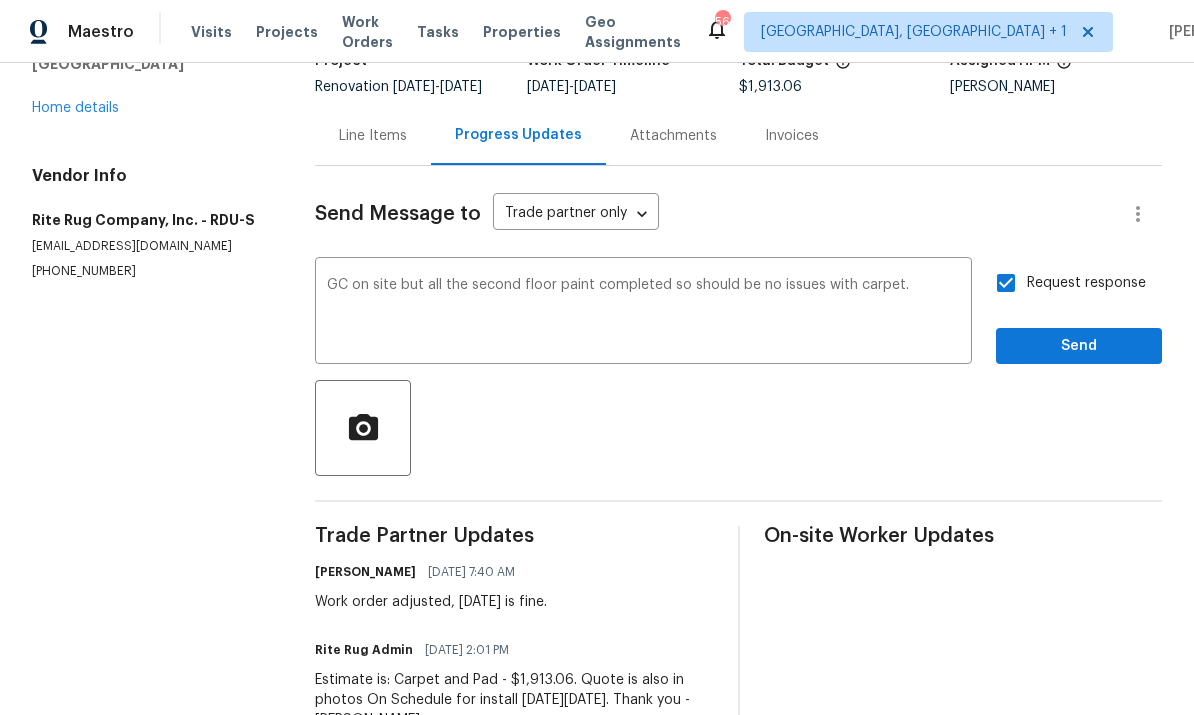 scroll, scrollTop: 47, scrollLeft: 0, axis: vertical 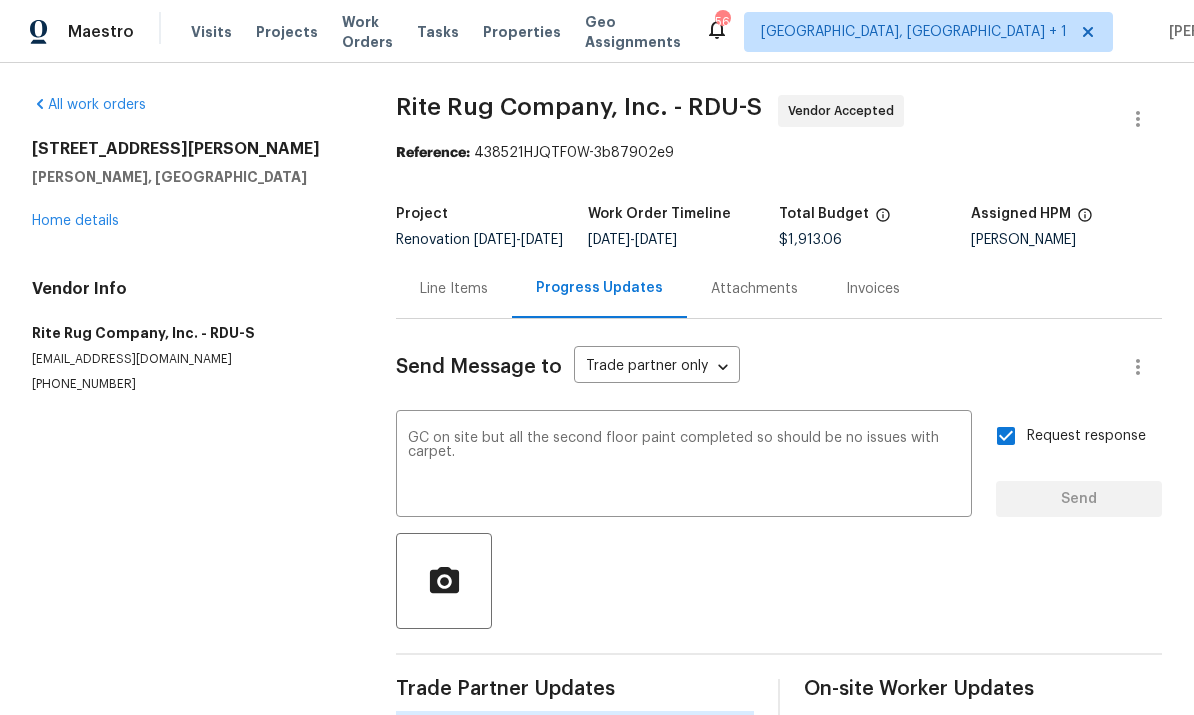 type 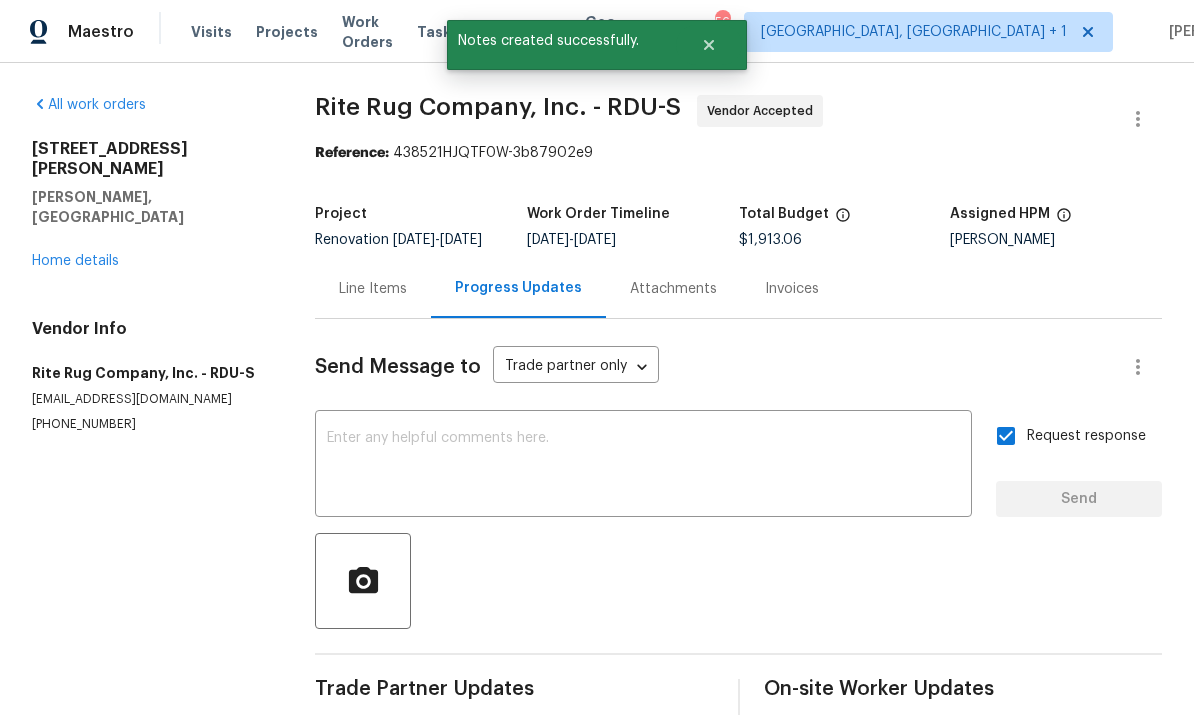 click on "Home details" at bounding box center [75, 261] 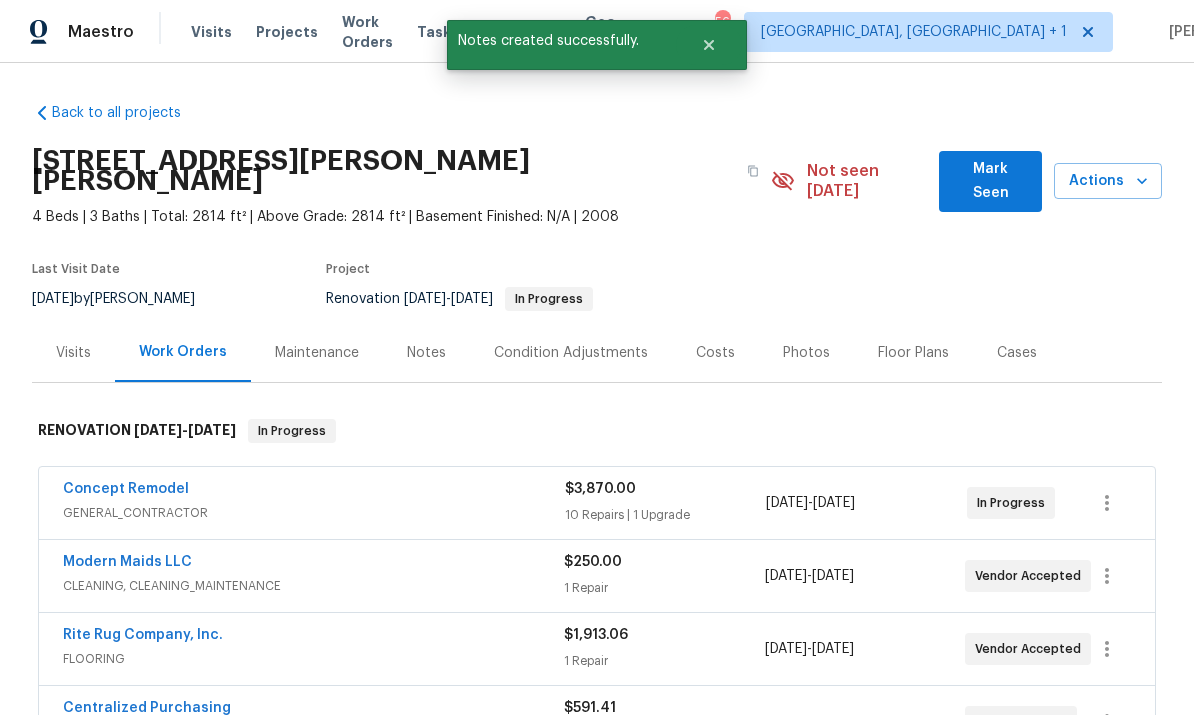 click on "Concept Remodel" at bounding box center (126, 489) 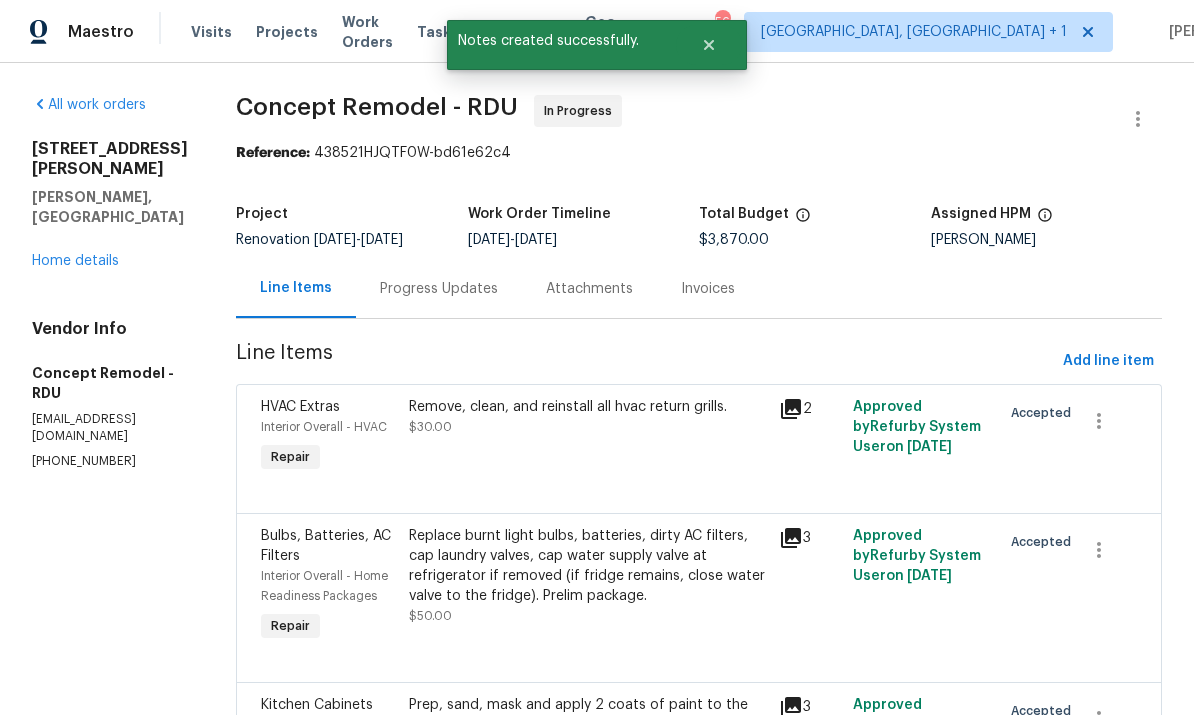 click on "Progress Updates" at bounding box center [439, 289] 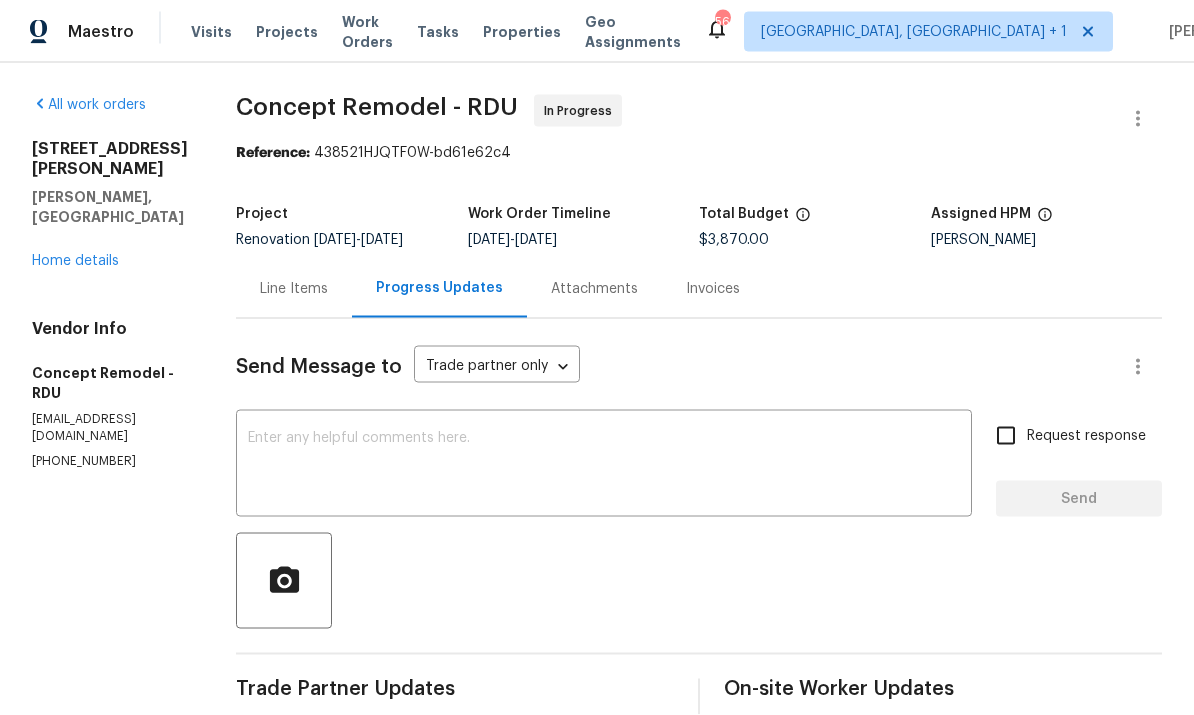 scroll, scrollTop: 75, scrollLeft: 0, axis: vertical 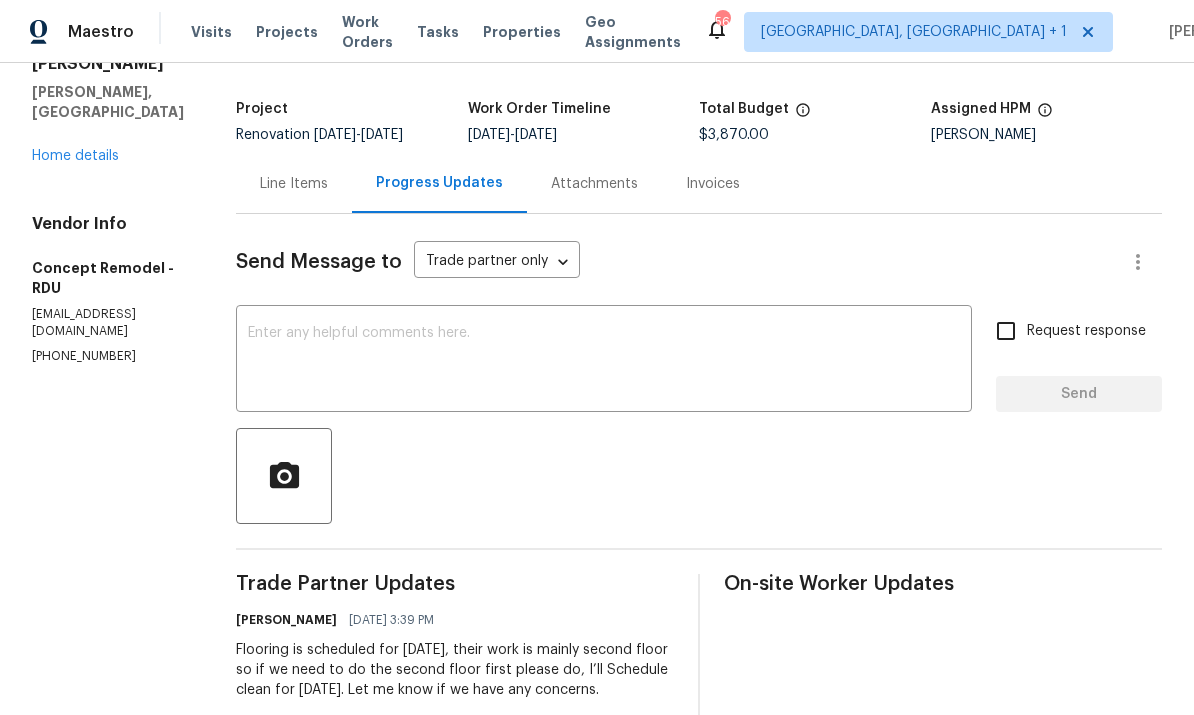 click at bounding box center [604, 361] 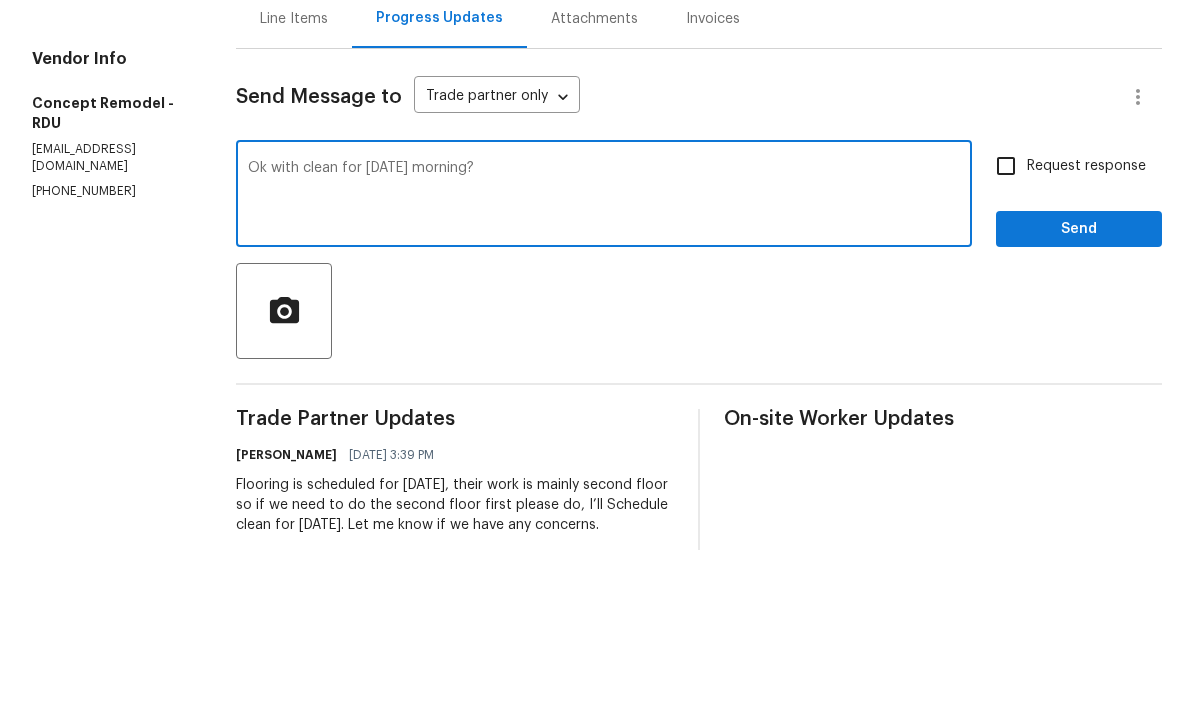 type on "Ok with clean for tomorrow morning?" 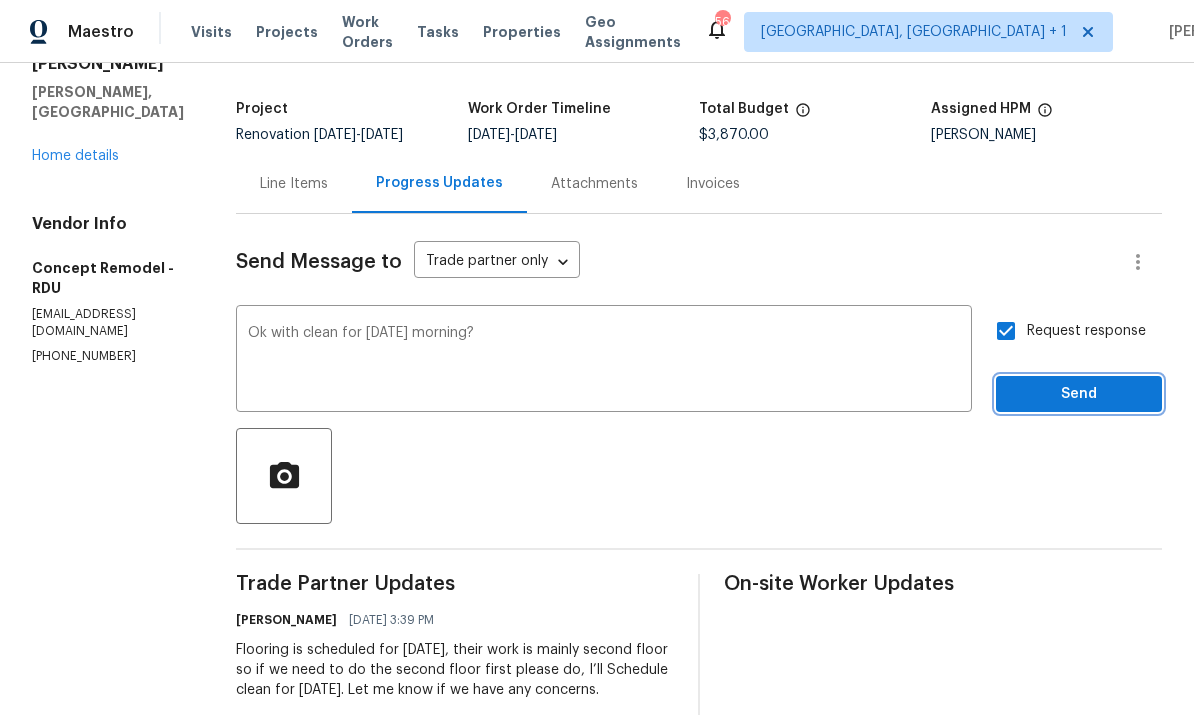 click on "Send" at bounding box center (1079, 394) 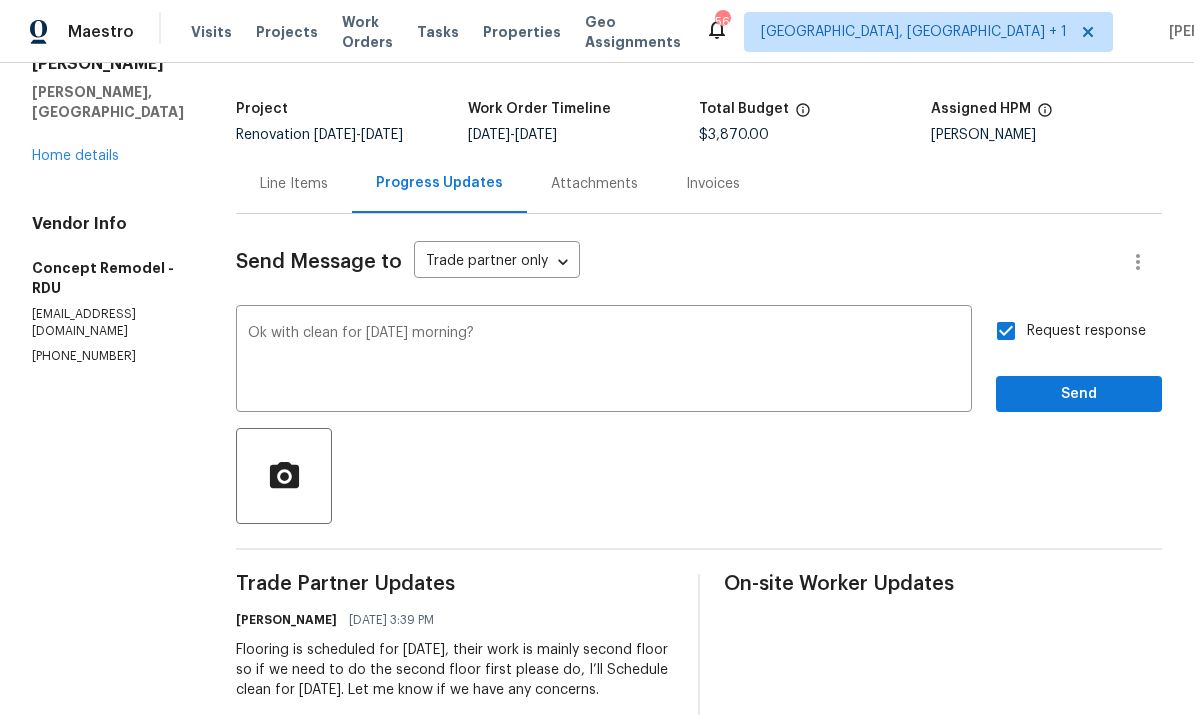 scroll, scrollTop: 47, scrollLeft: 0, axis: vertical 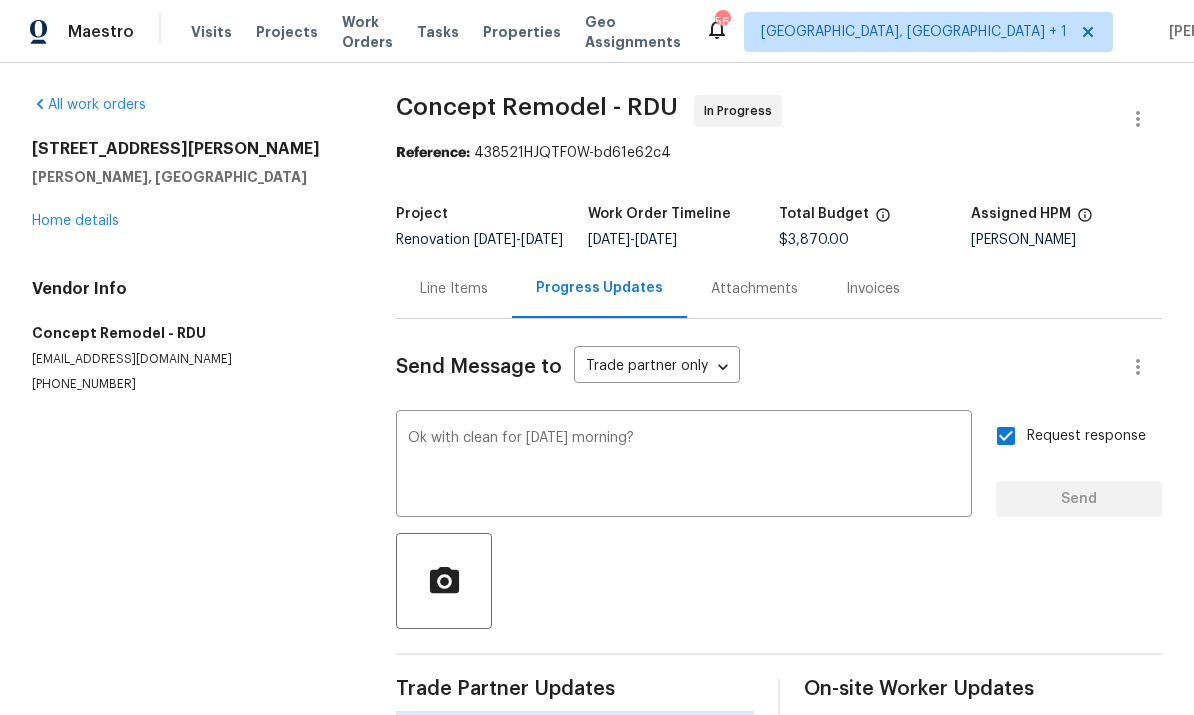 type 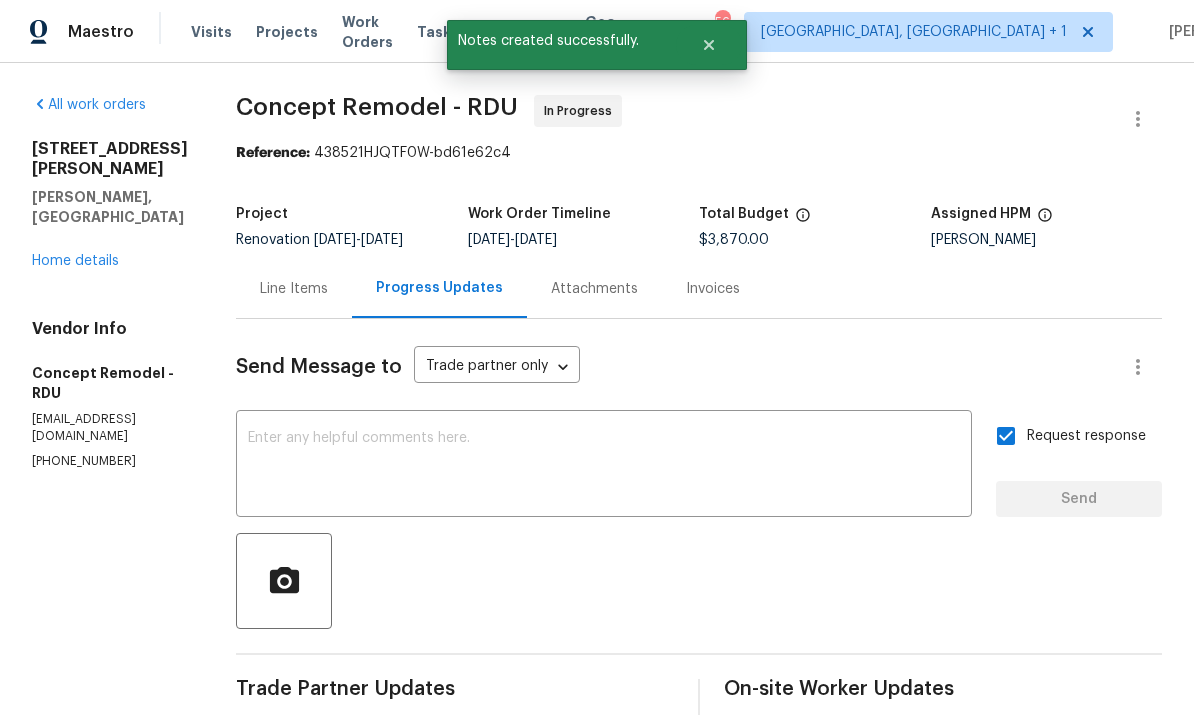 click on "Home details" at bounding box center (75, 261) 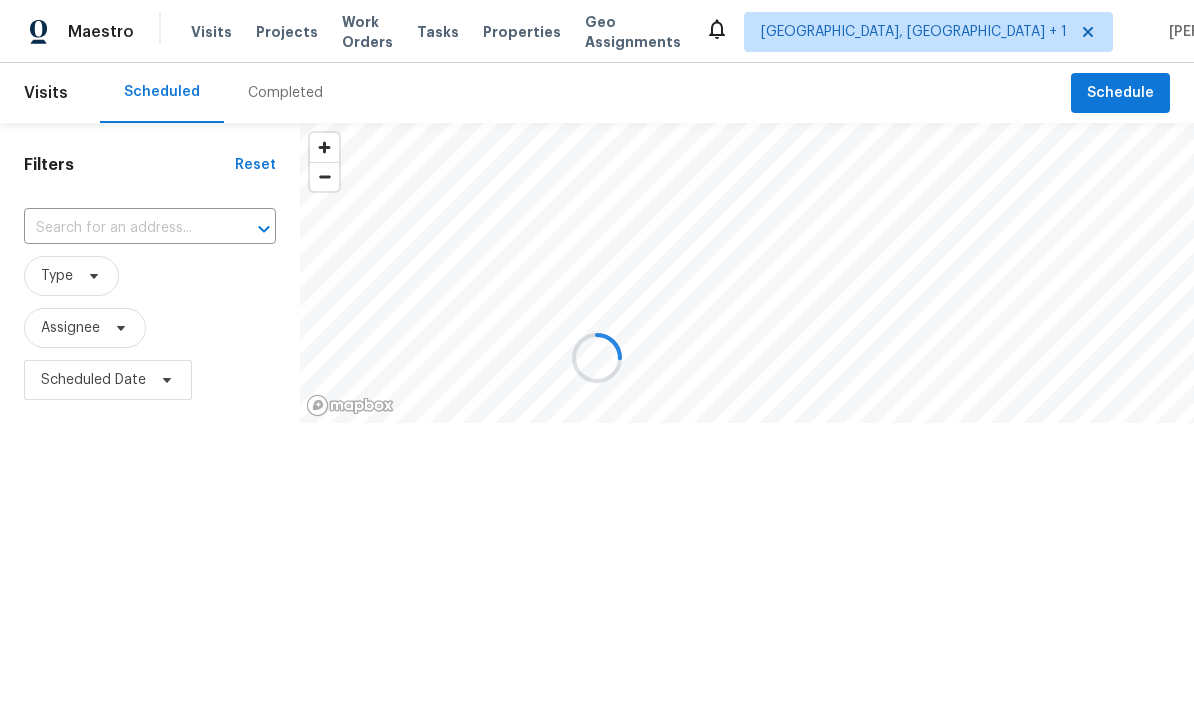 scroll, scrollTop: 0, scrollLeft: 0, axis: both 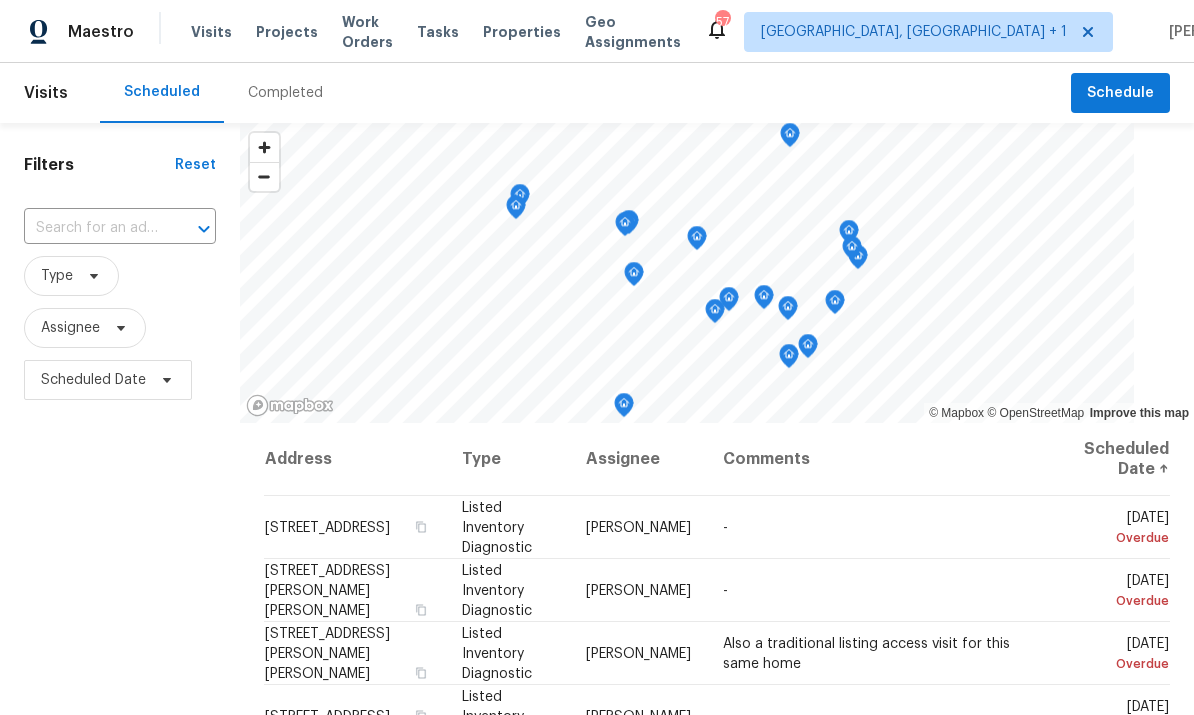 click at bounding box center (92, 228) 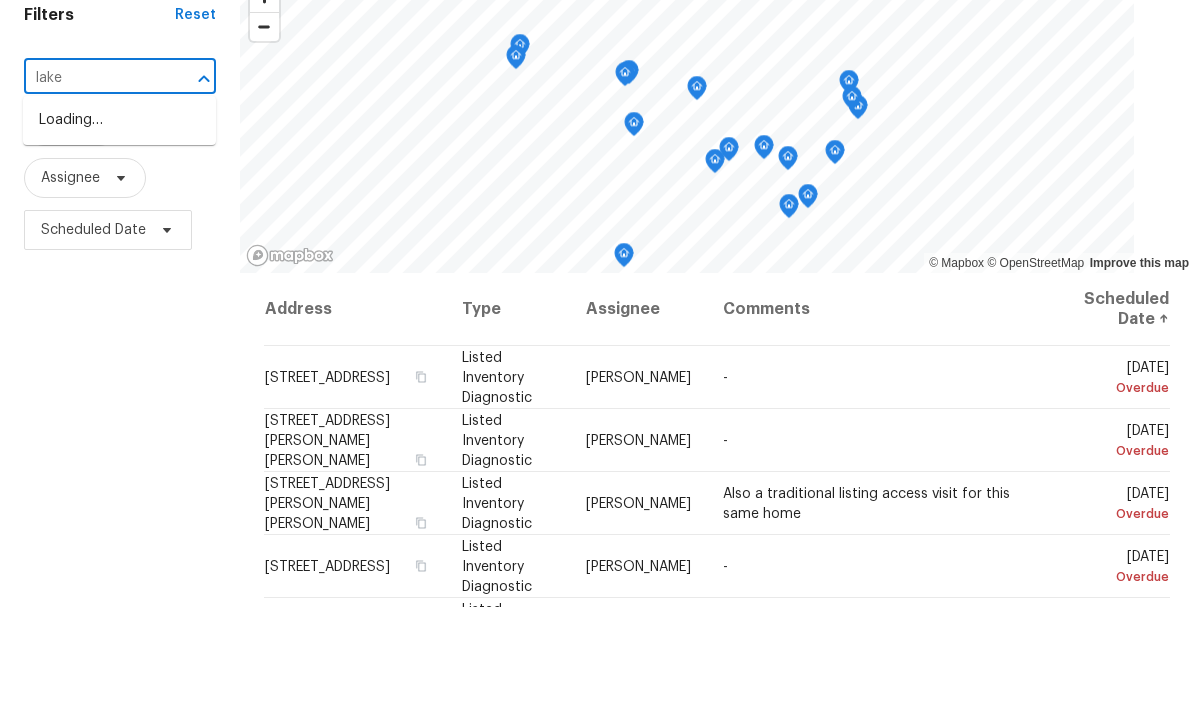 scroll, scrollTop: 46, scrollLeft: 0, axis: vertical 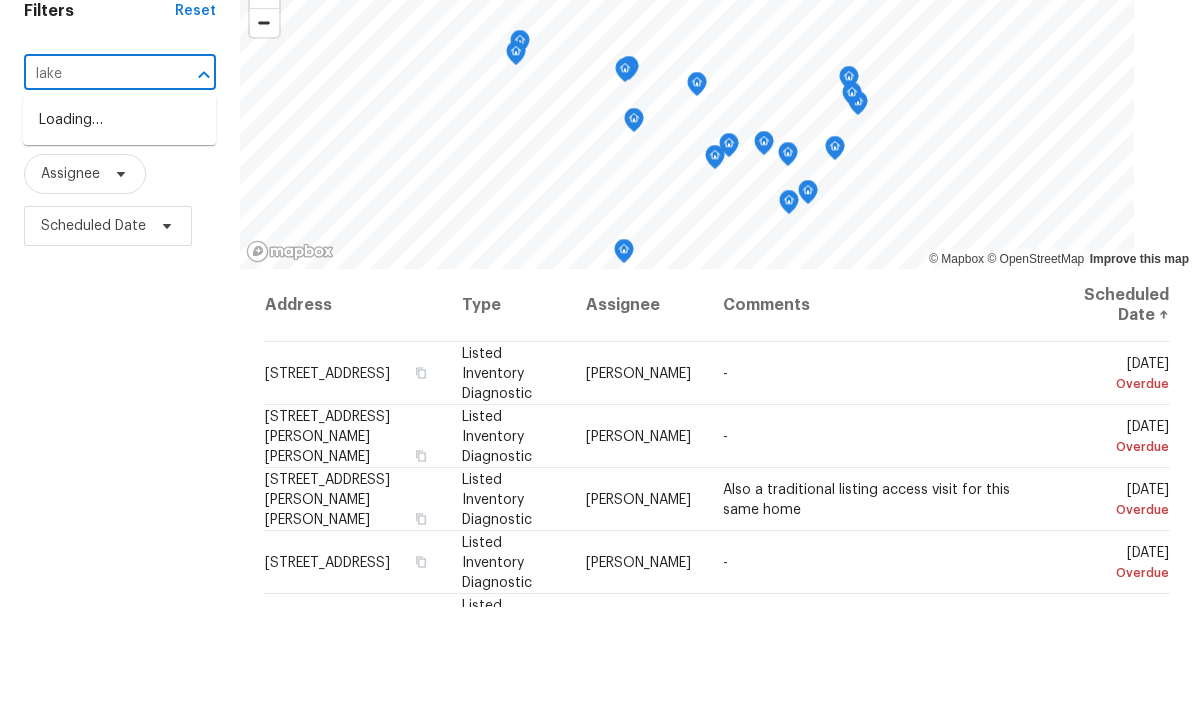 click on "lake" at bounding box center (92, 182) 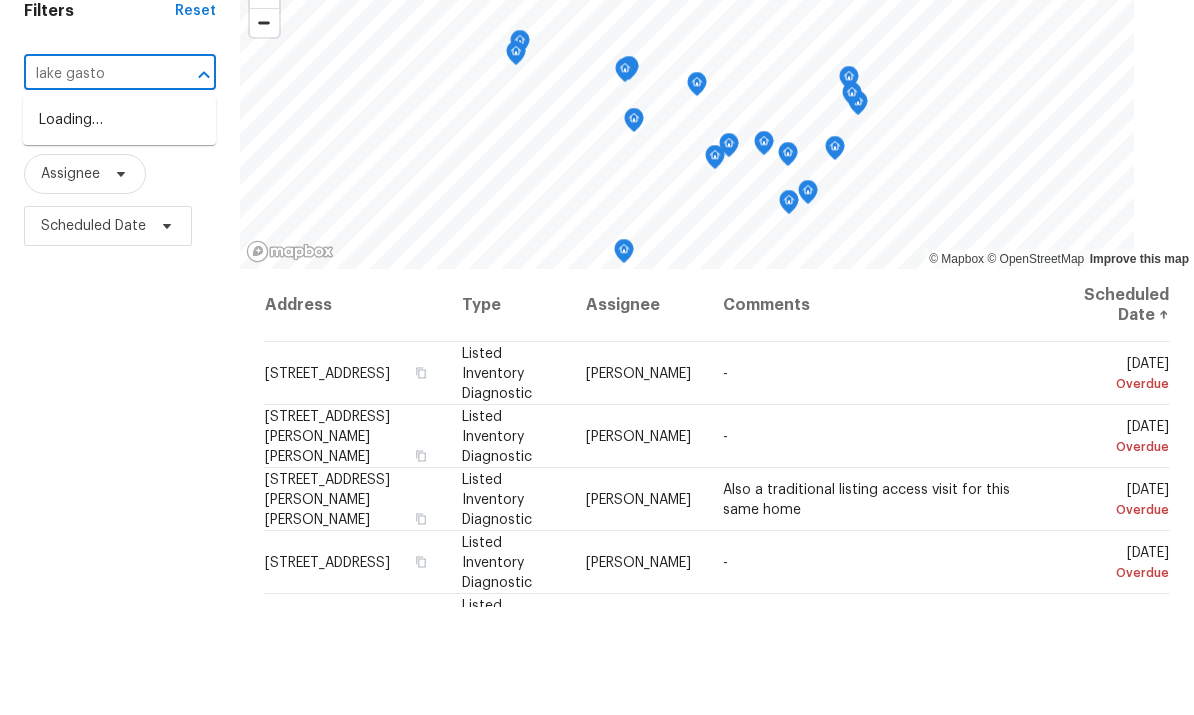 type on "lake [PERSON_NAME]" 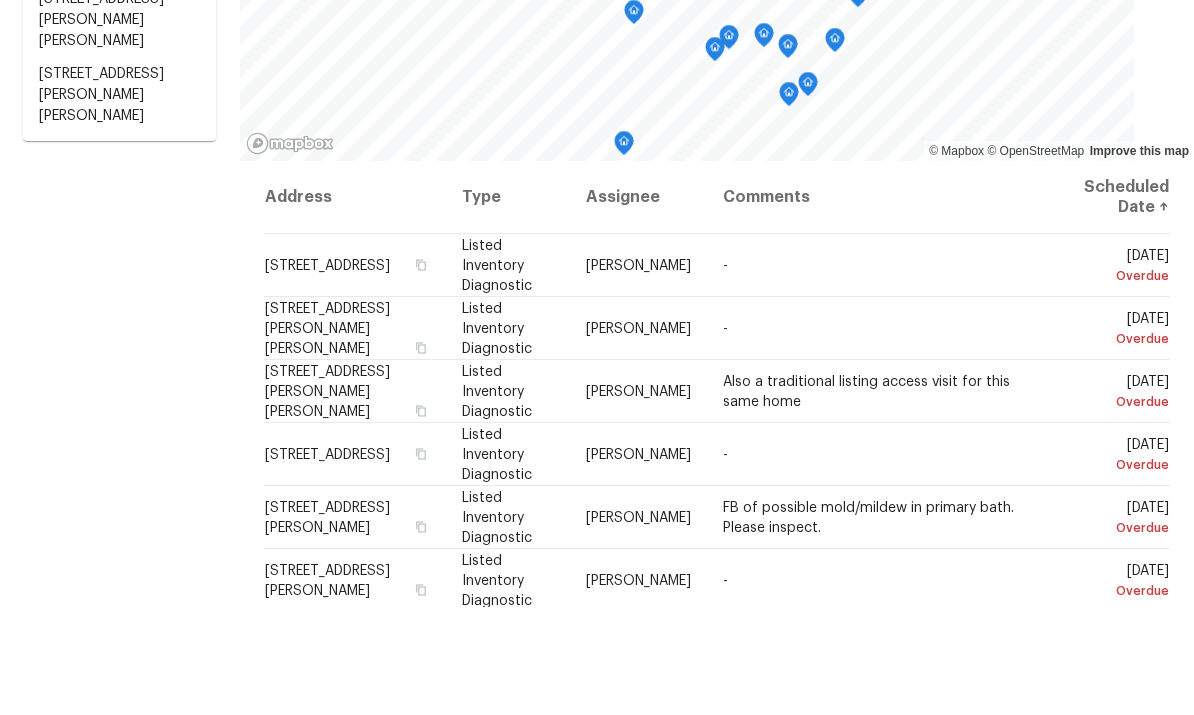scroll, scrollTop: 173, scrollLeft: 0, axis: vertical 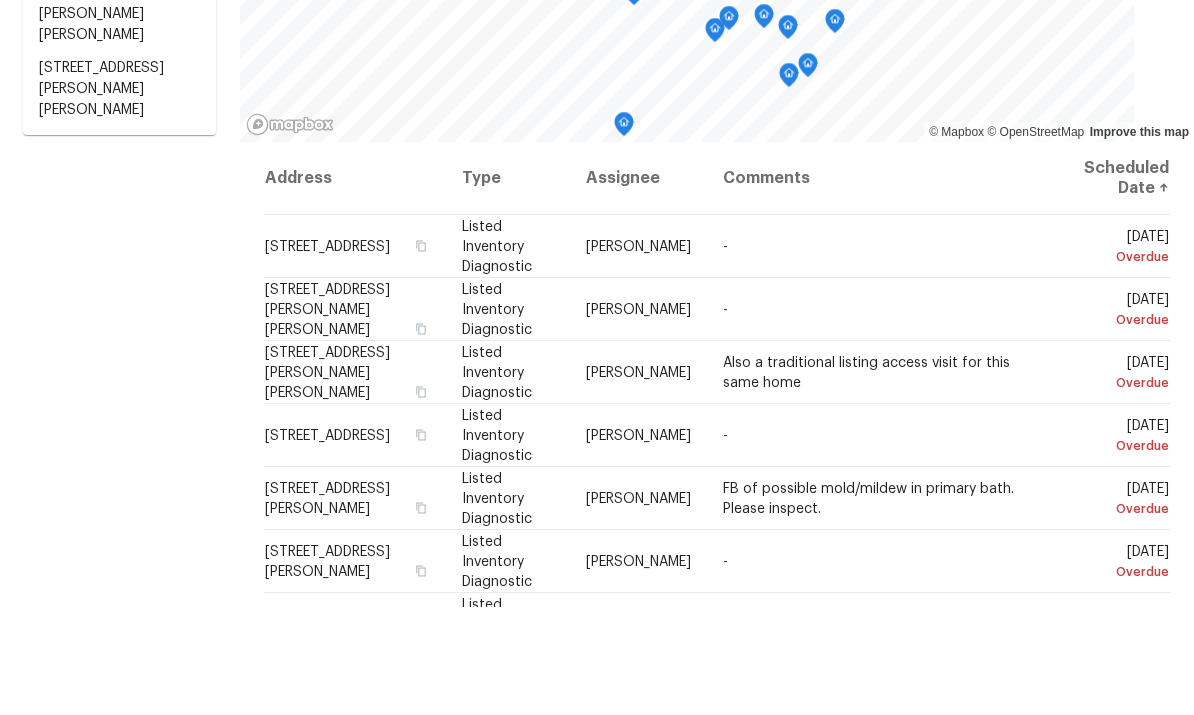 click on "[STREET_ADDRESS][PERSON_NAME][PERSON_NAME]" at bounding box center [119, 197] 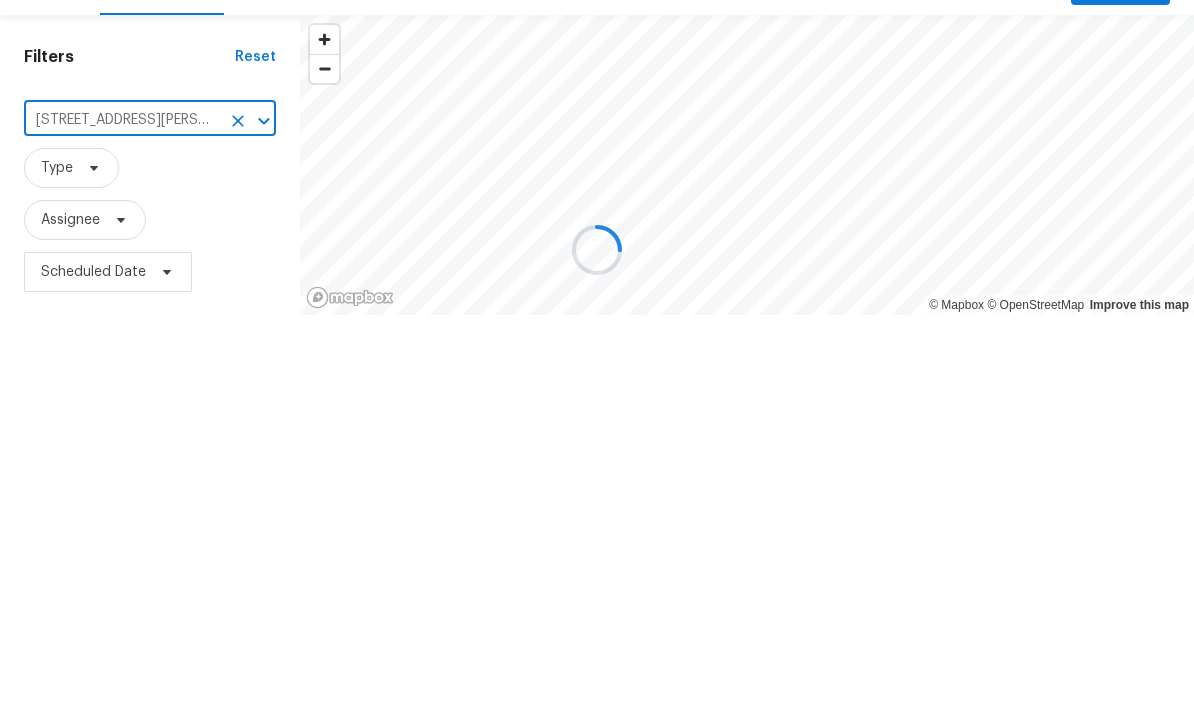 scroll, scrollTop: 0, scrollLeft: 0, axis: both 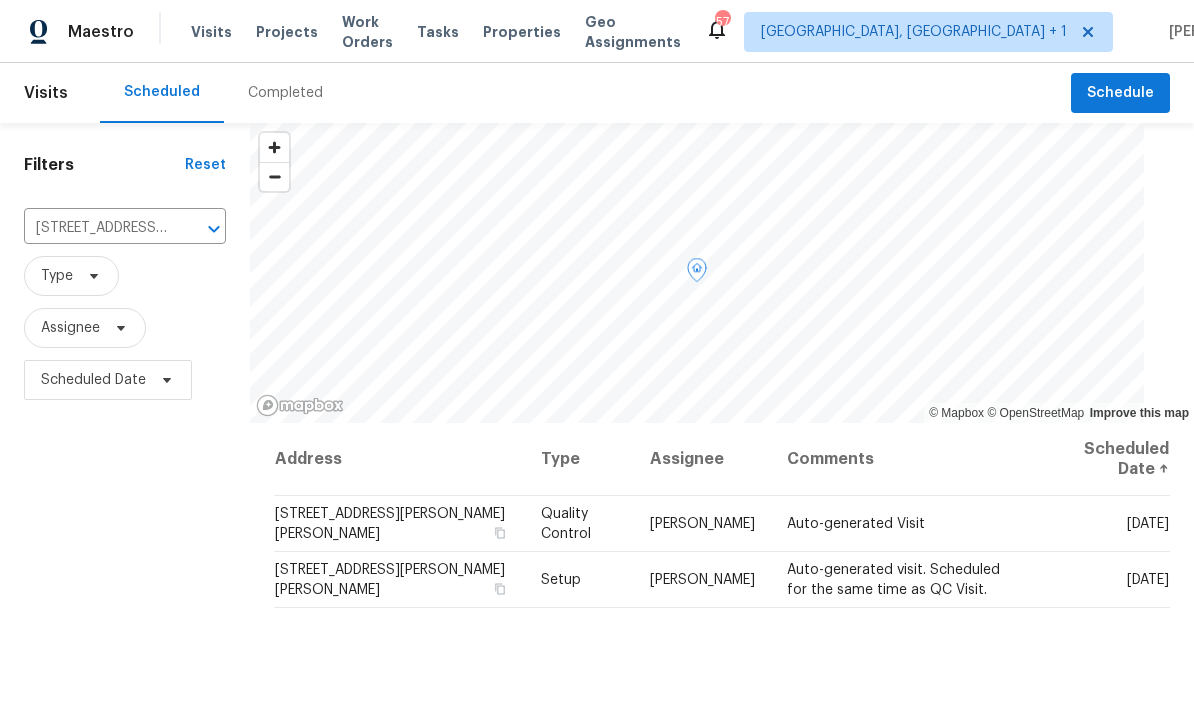 click 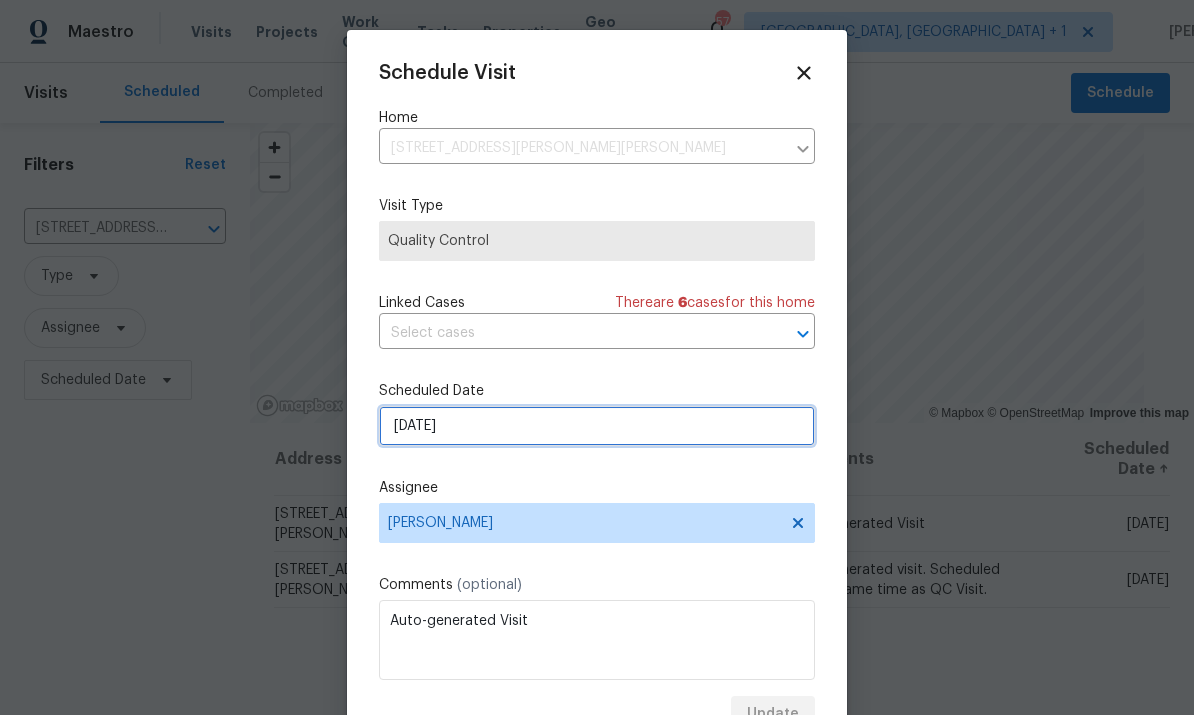 click on "[DATE]" at bounding box center (597, 426) 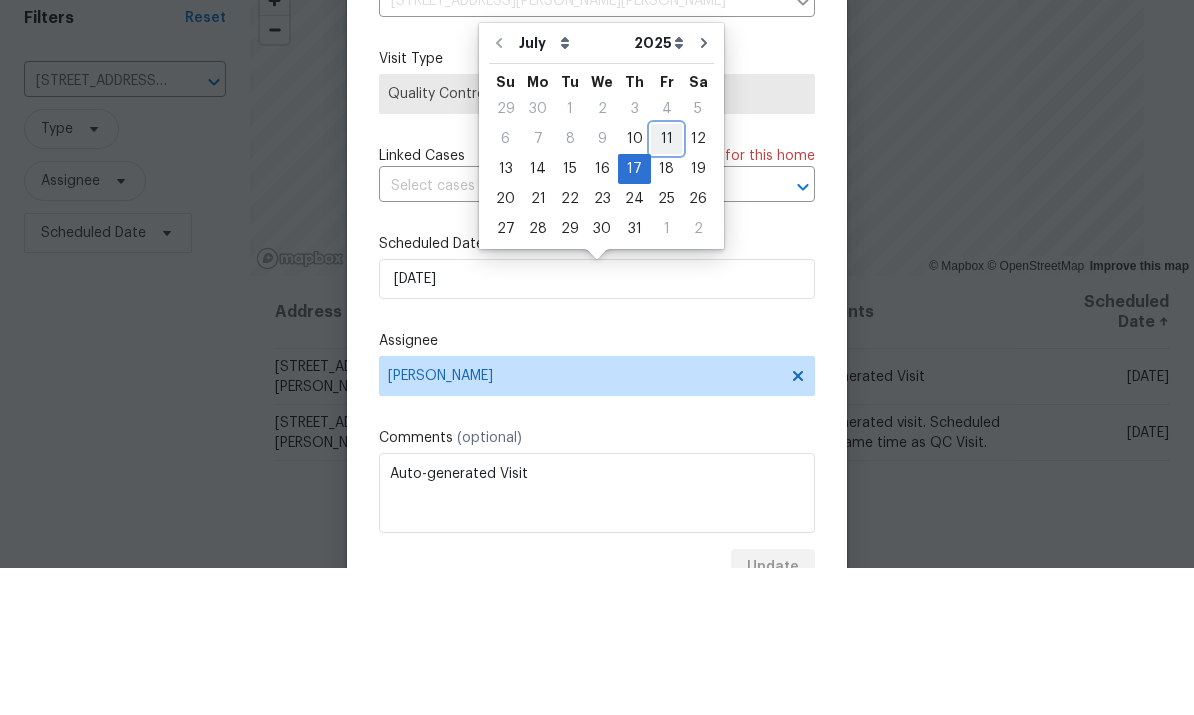 click on "11" at bounding box center (666, 286) 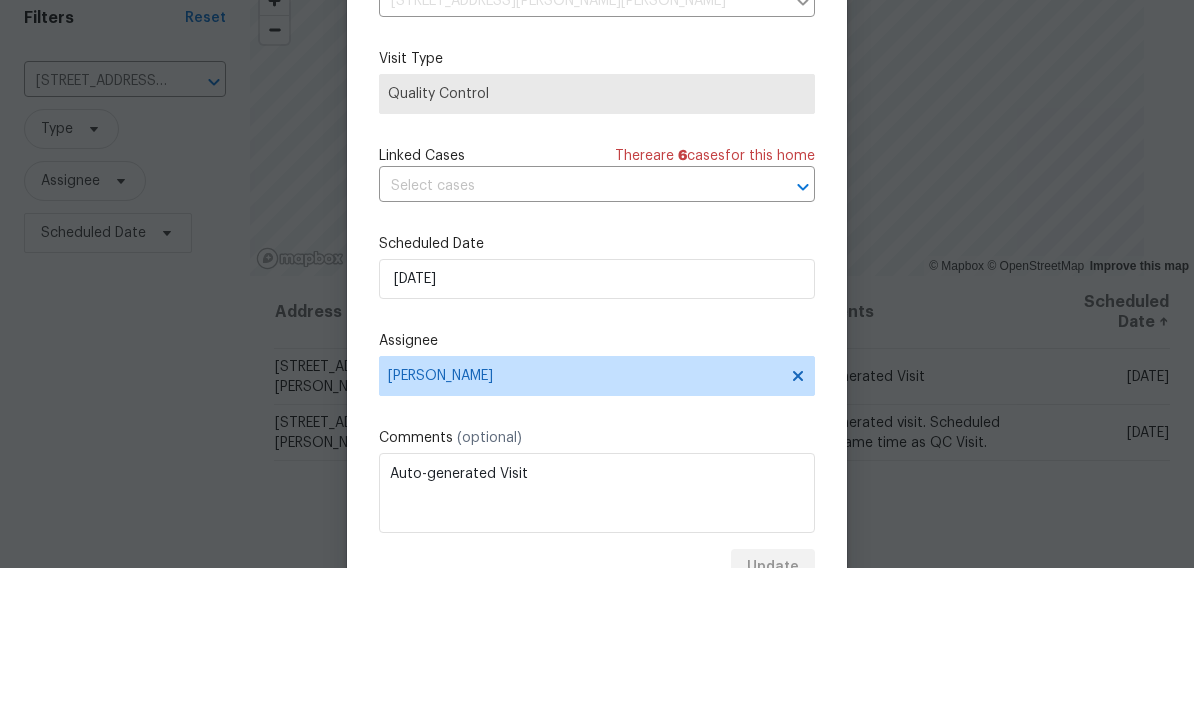 type on "[DATE]" 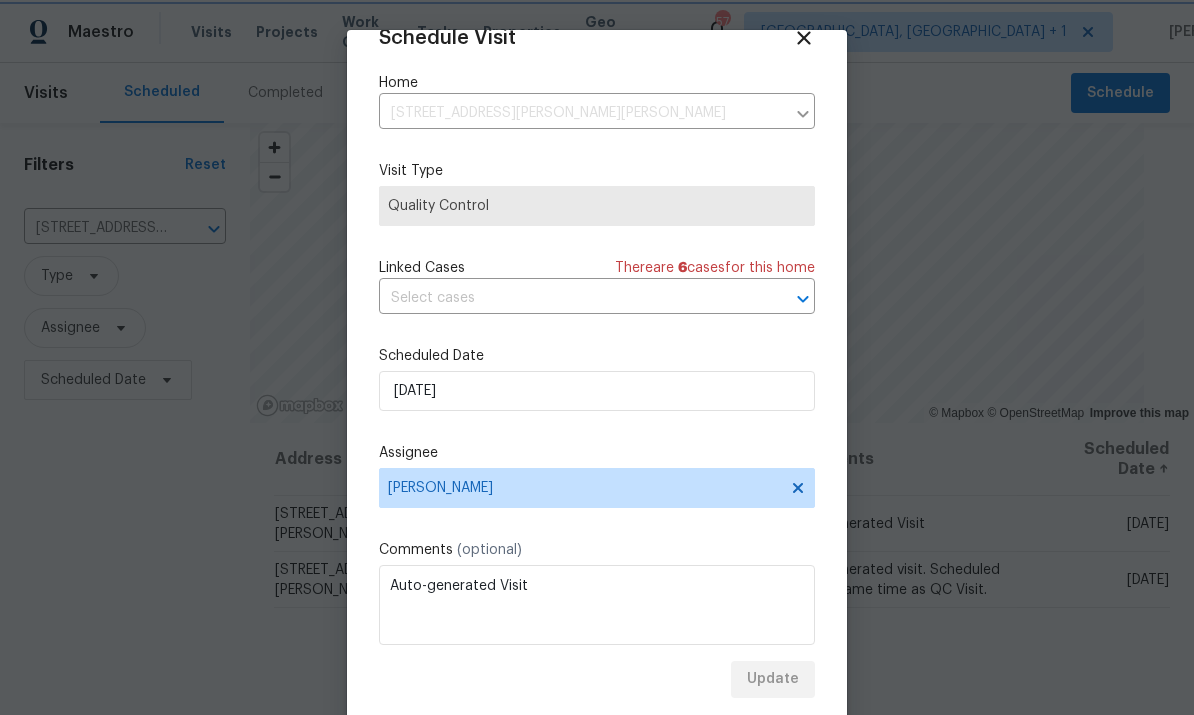 scroll, scrollTop: 39, scrollLeft: 0, axis: vertical 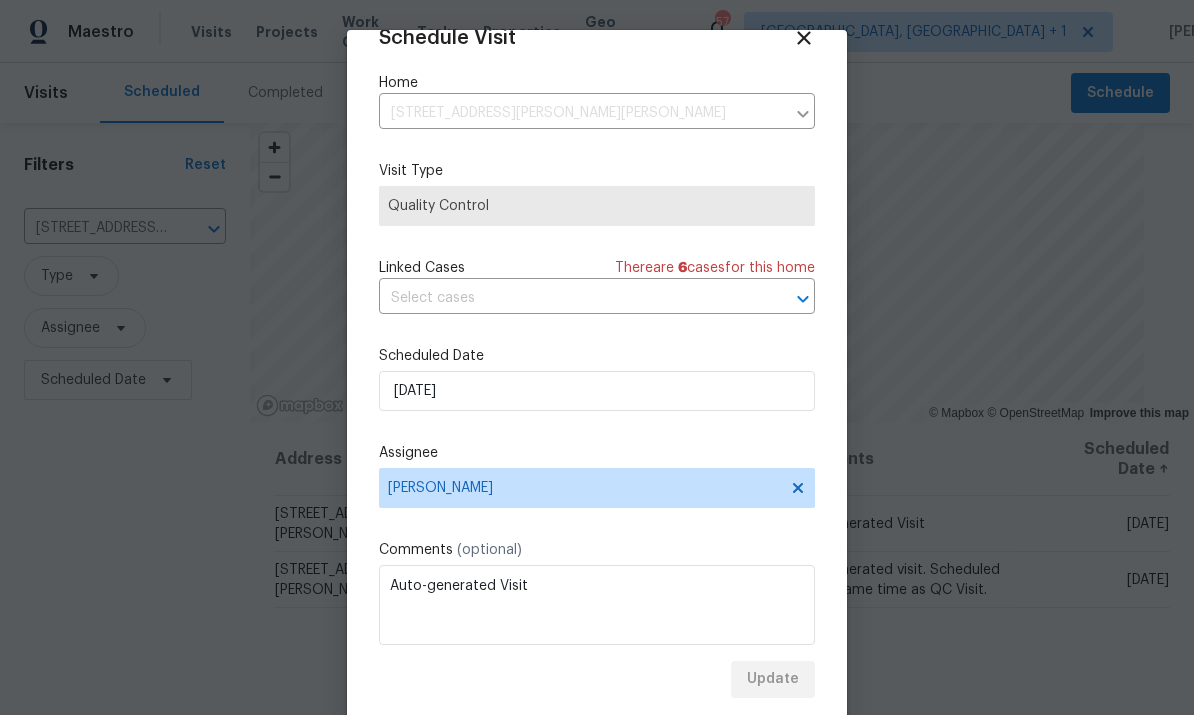 click on "Update" at bounding box center (597, 679) 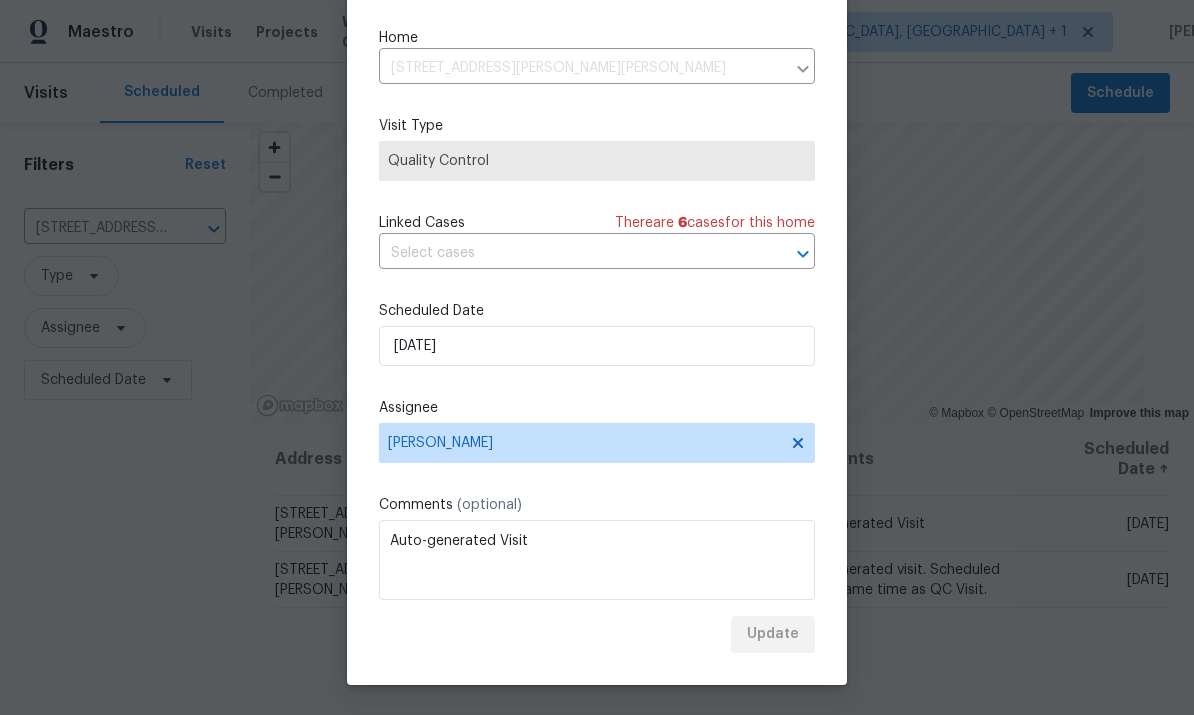 scroll, scrollTop: 45, scrollLeft: 0, axis: vertical 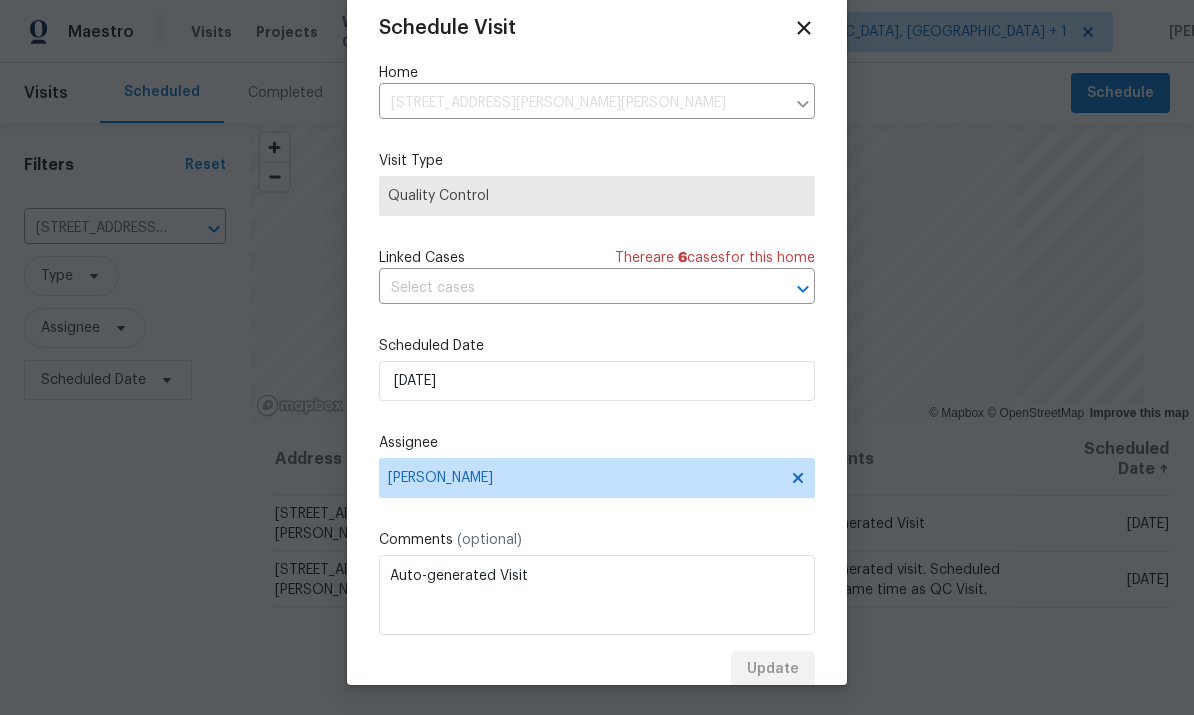 click 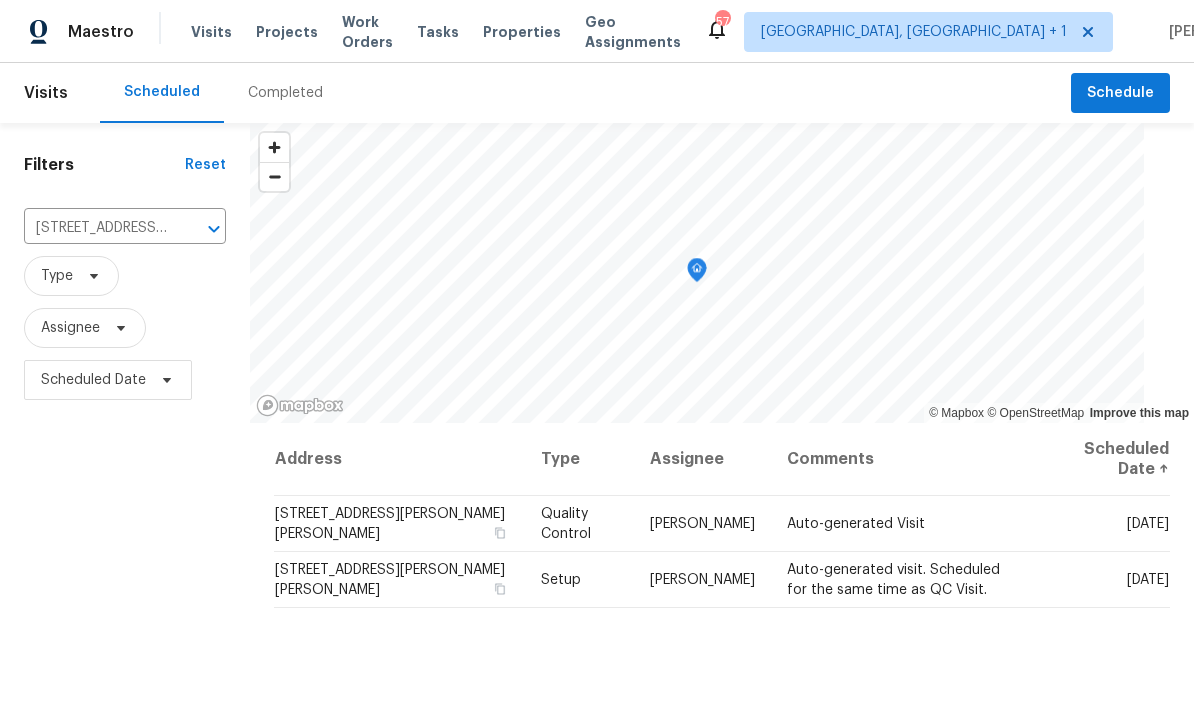 scroll, scrollTop: 0, scrollLeft: 0, axis: both 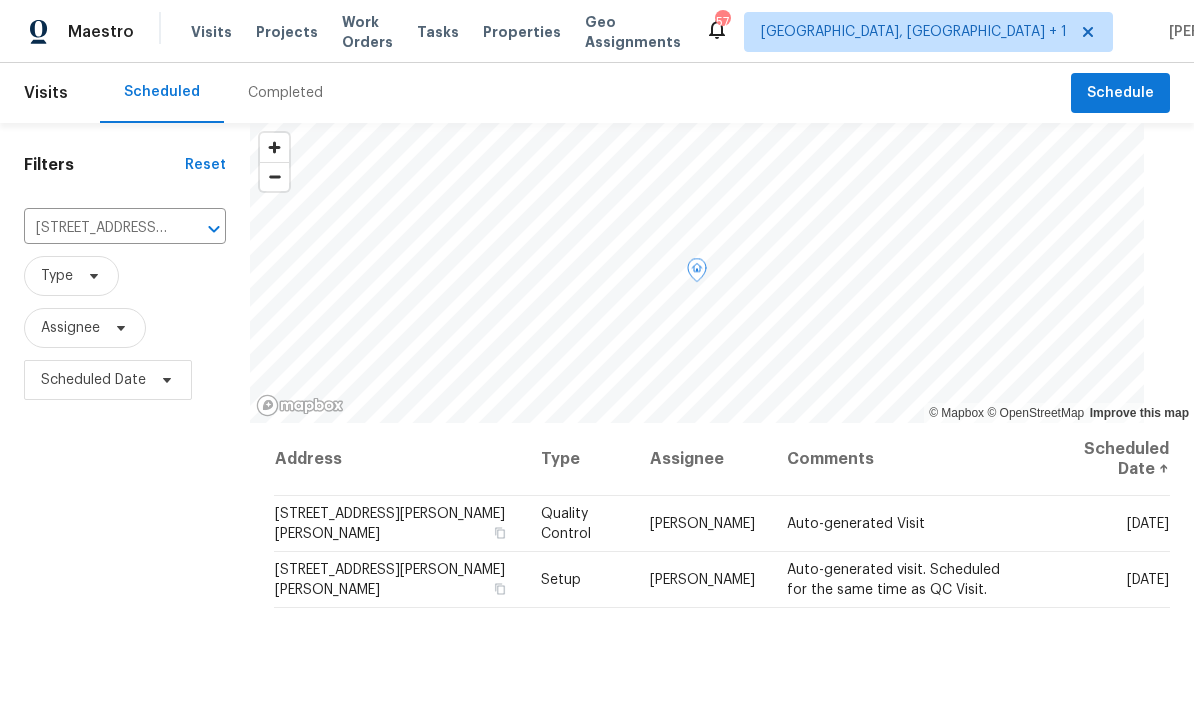 click 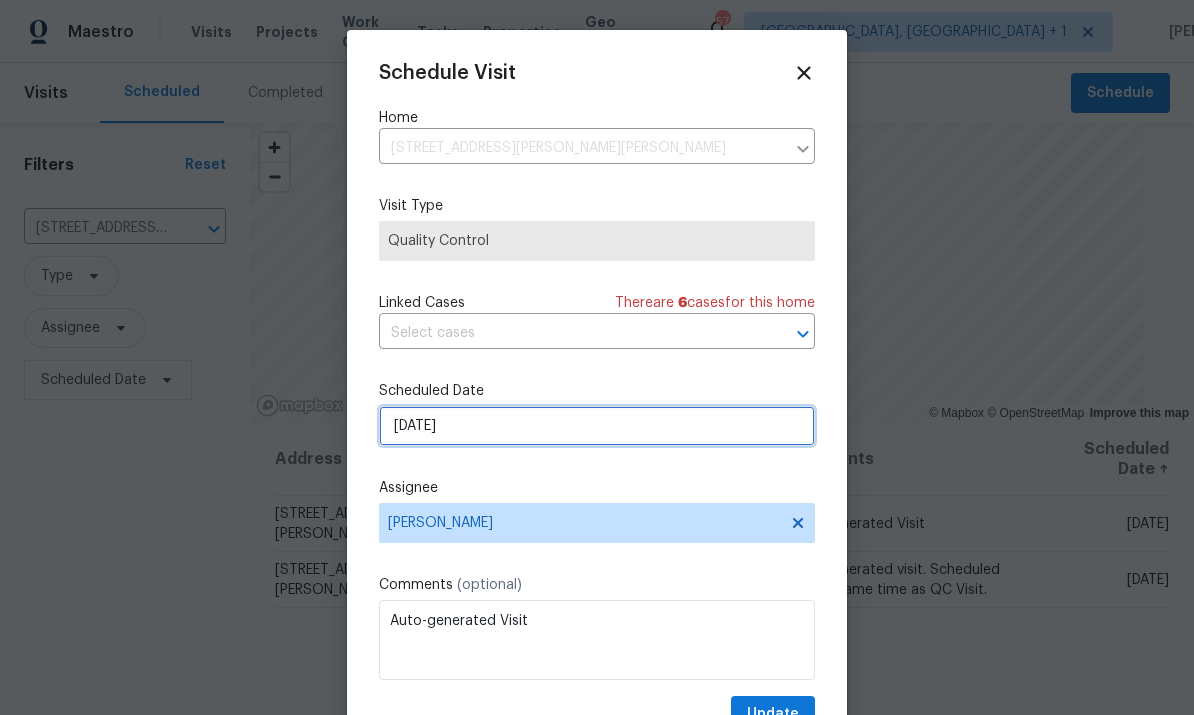 click on "7/17/2025" at bounding box center (597, 426) 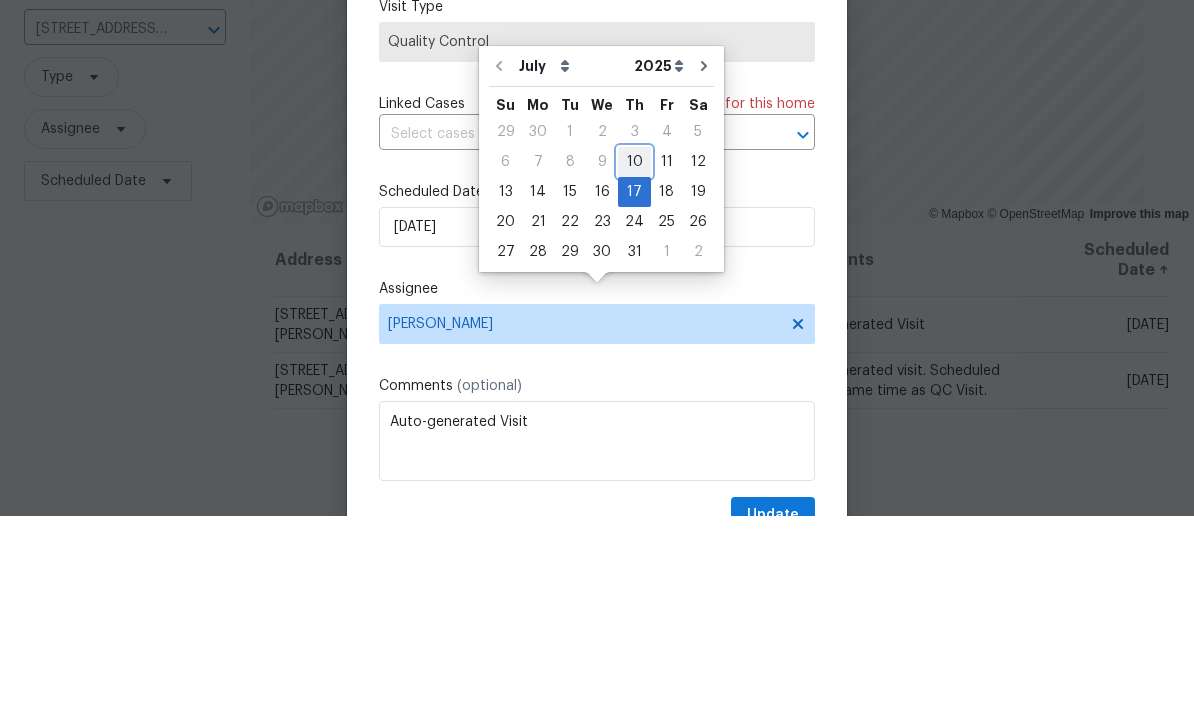 click on "10" at bounding box center [634, 361] 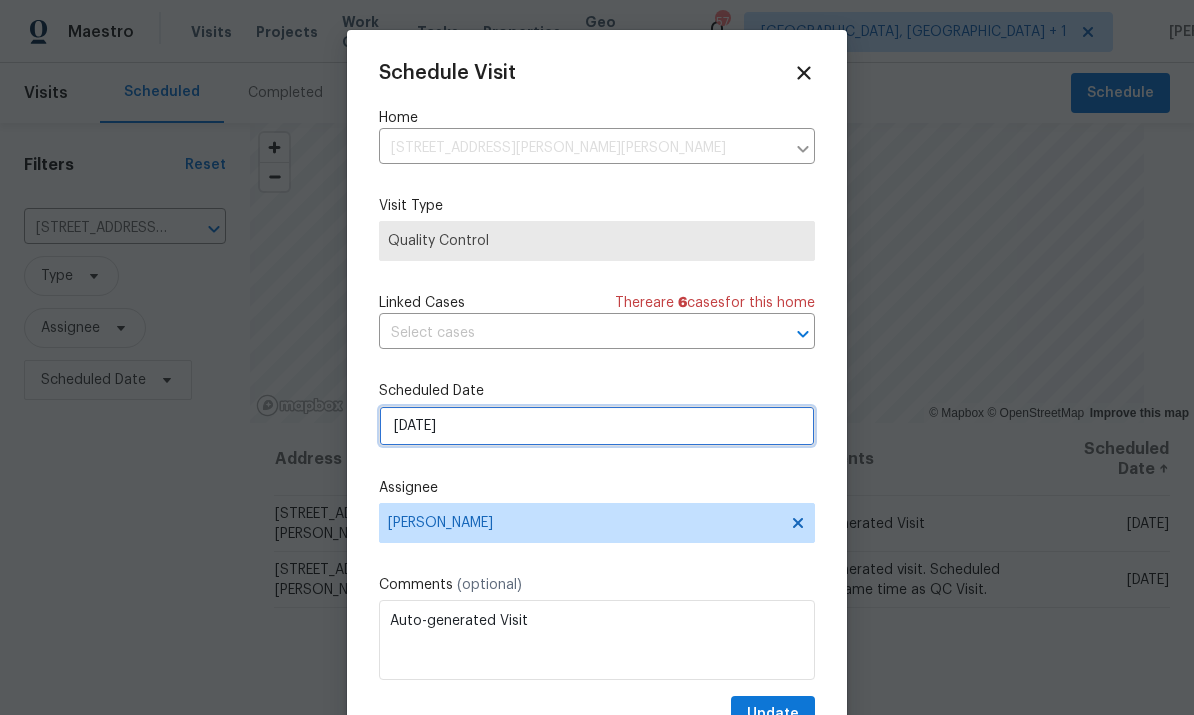 click on "[DATE]" at bounding box center [597, 426] 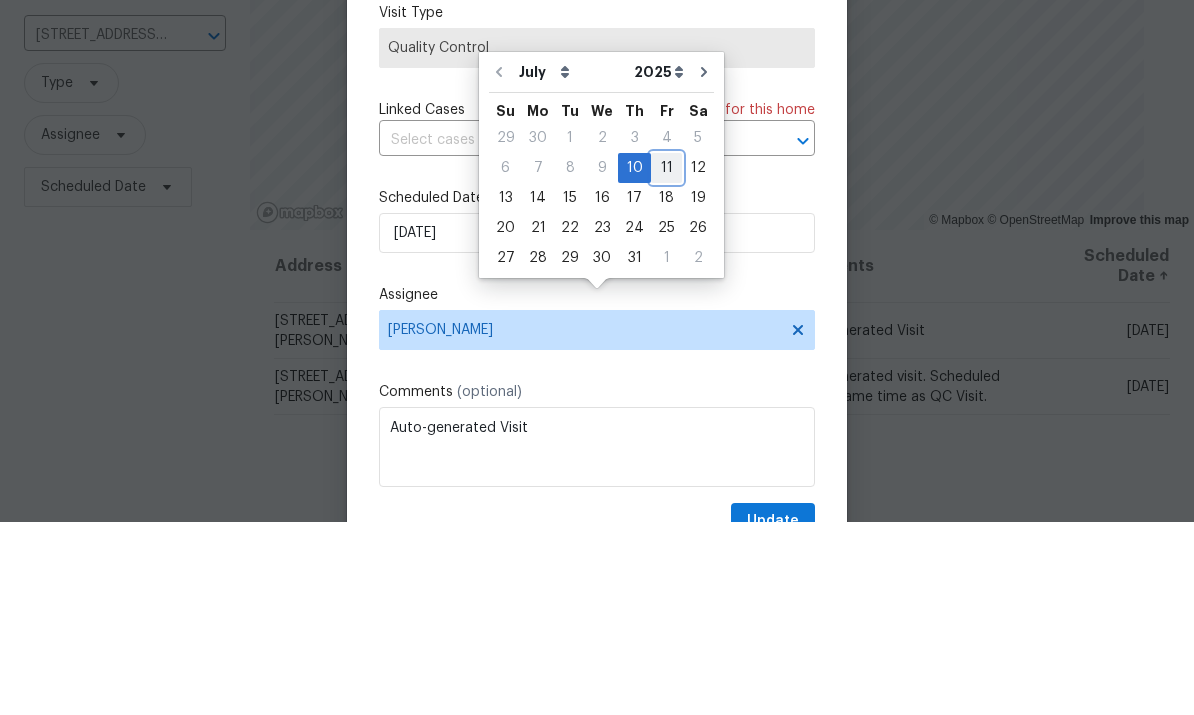 click on "11" at bounding box center [666, 361] 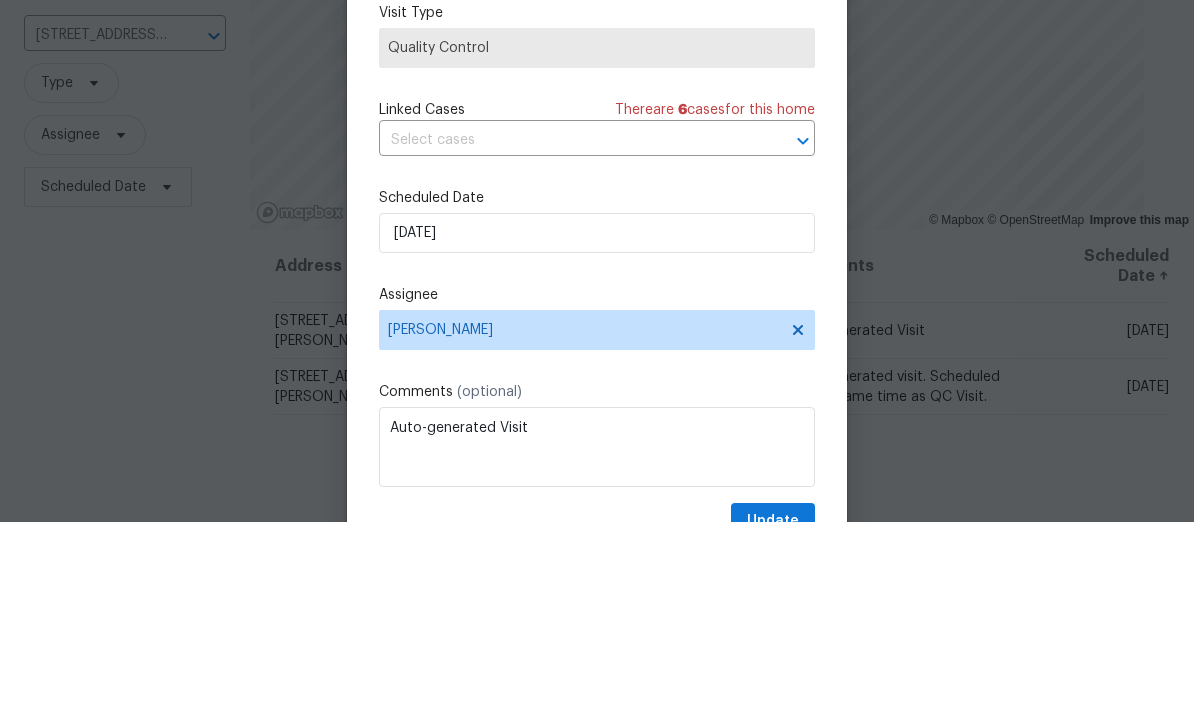 type on "[DATE]" 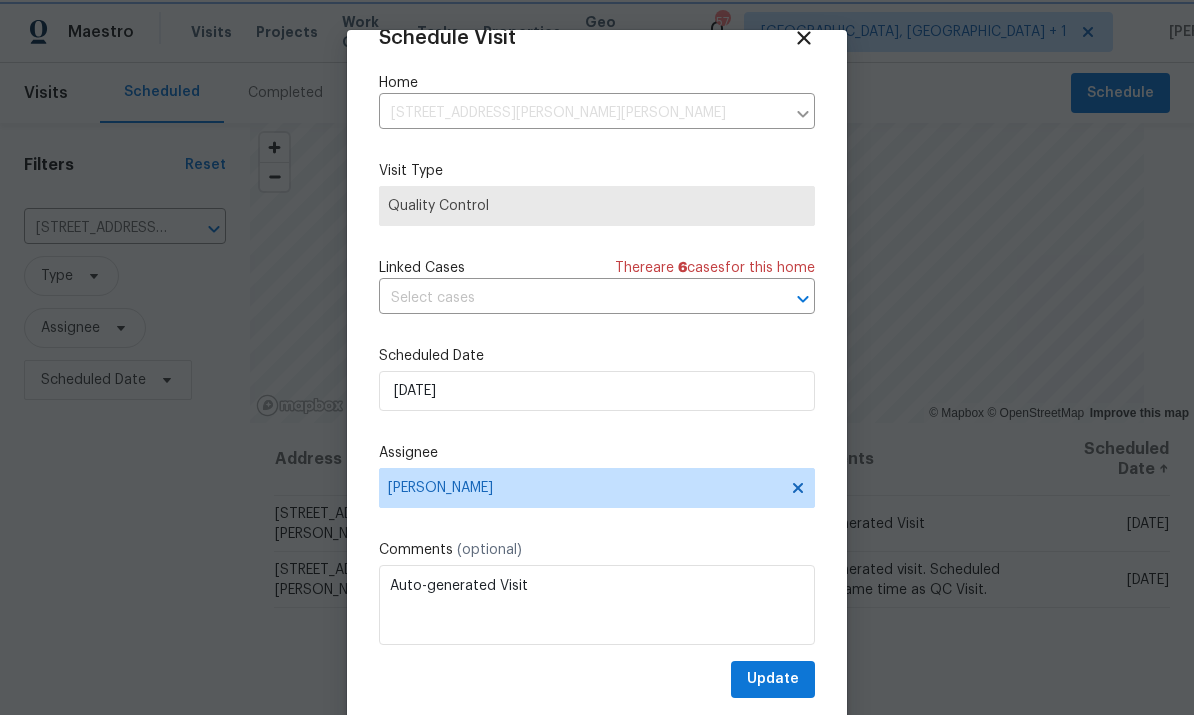 scroll, scrollTop: 39, scrollLeft: 0, axis: vertical 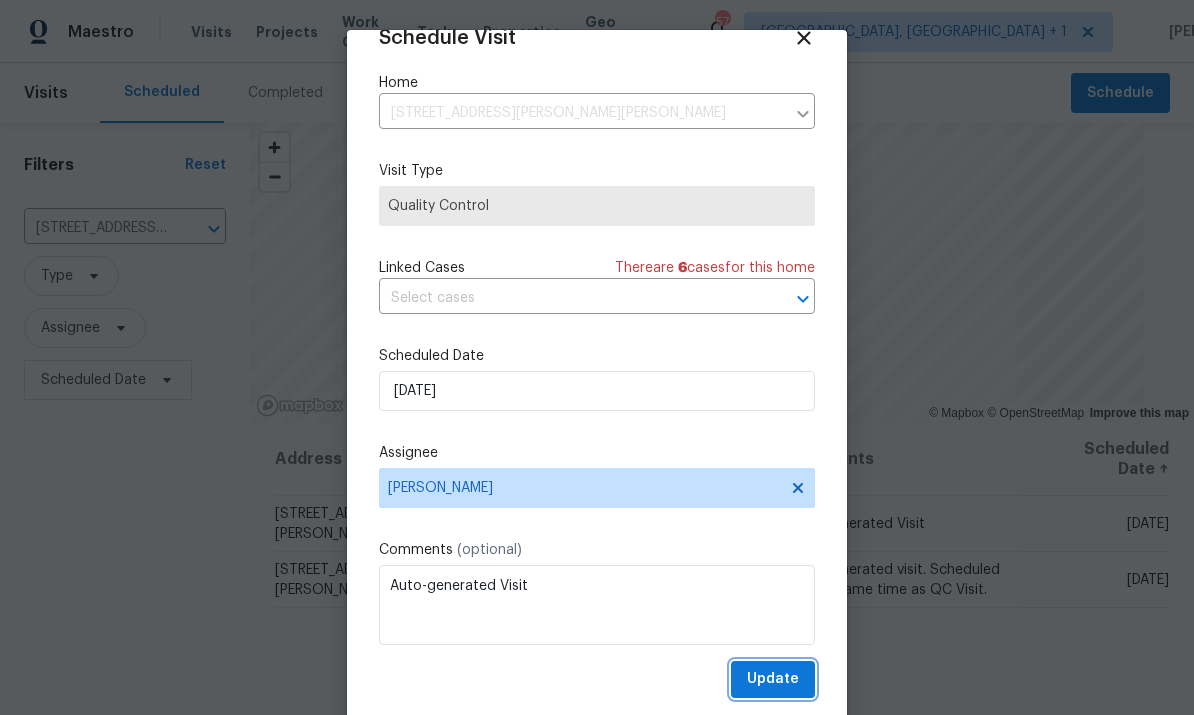 click on "Update" at bounding box center [773, 679] 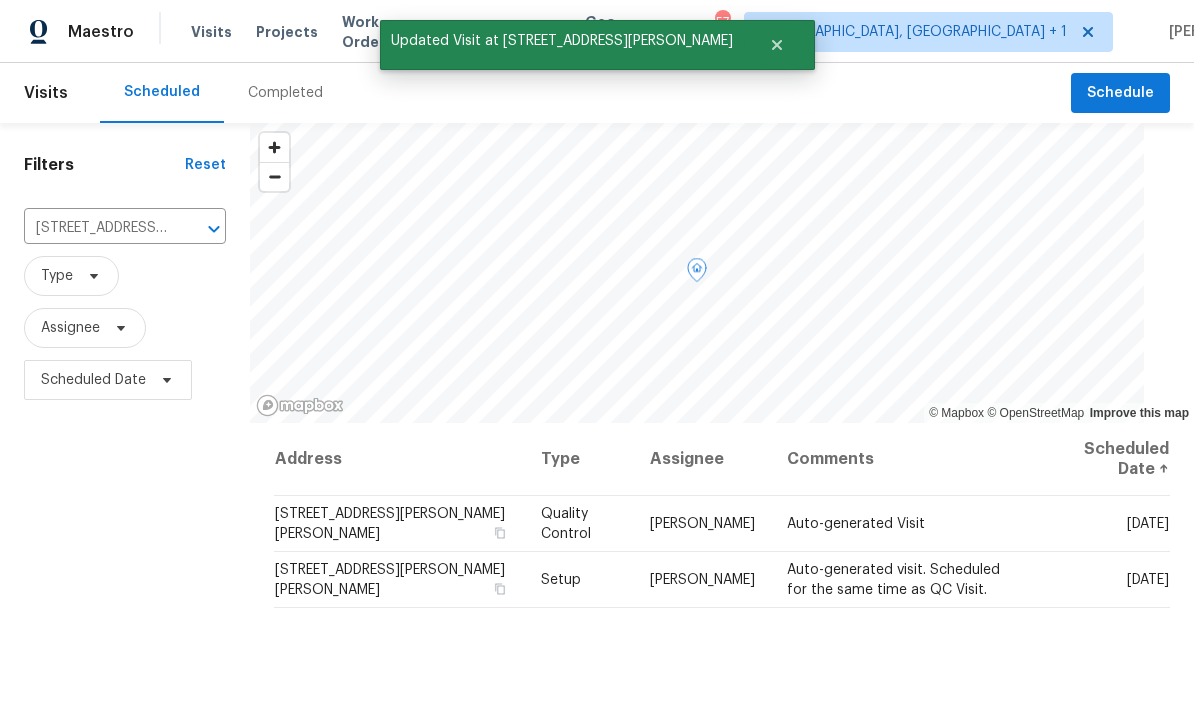 click 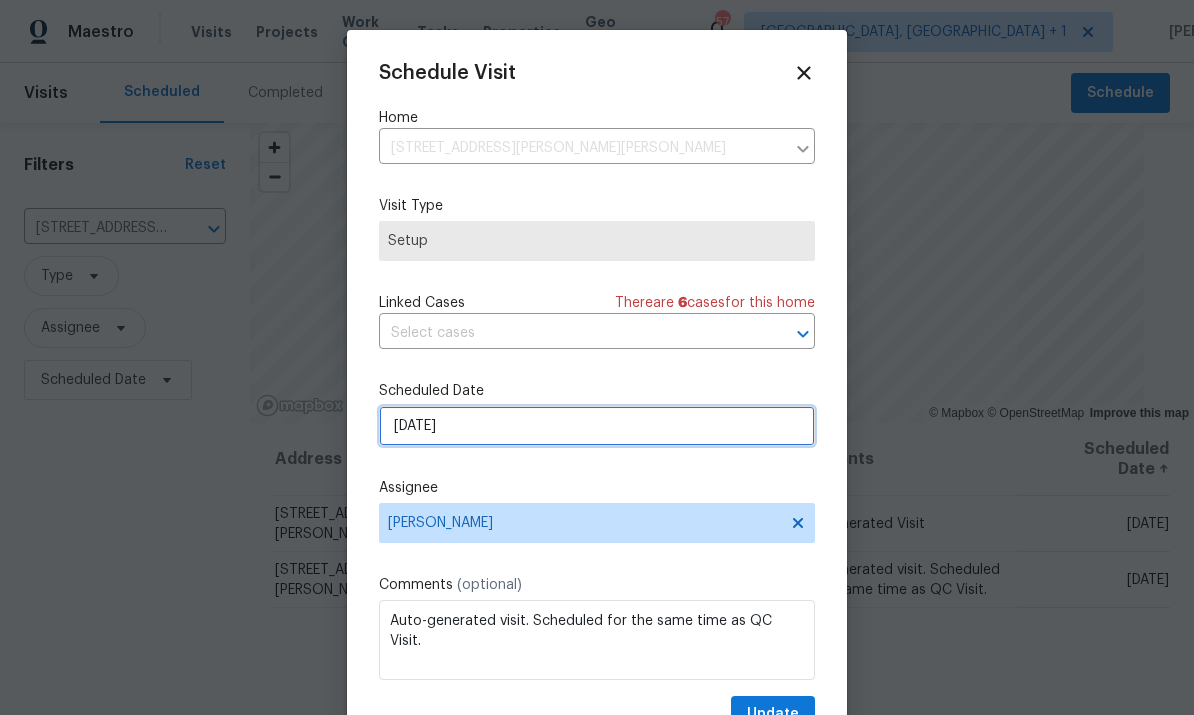 click on "7/17/2025" at bounding box center [597, 426] 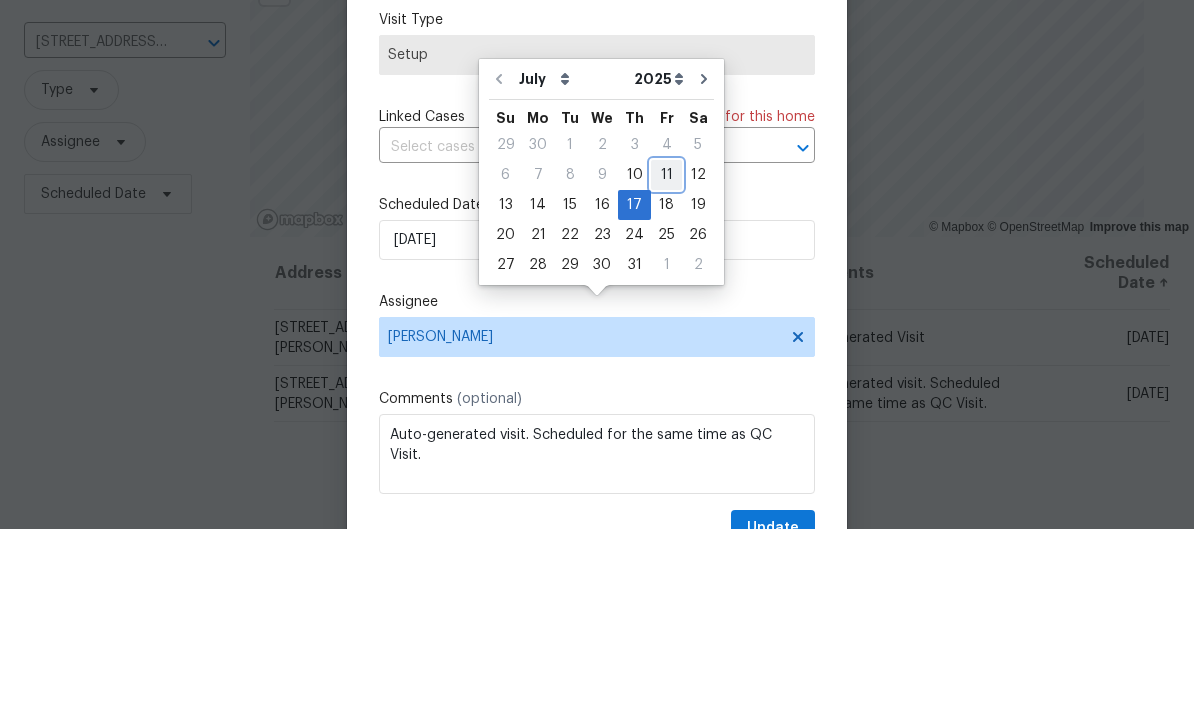 click on "11" at bounding box center (666, 361) 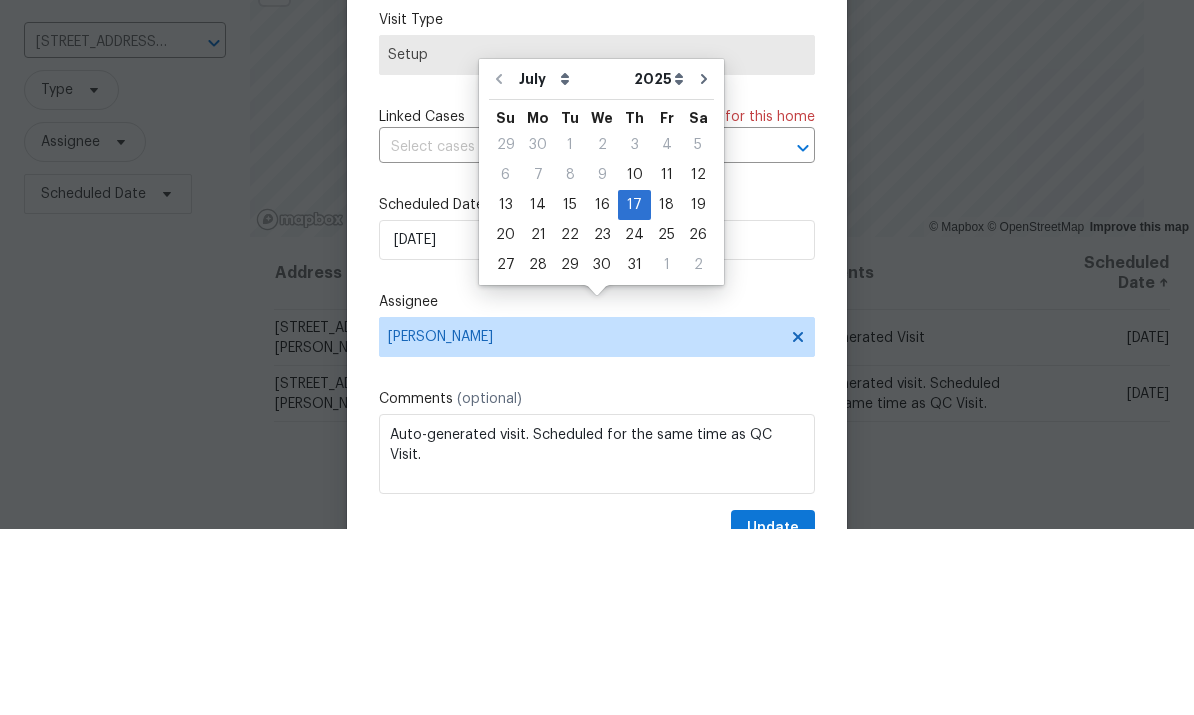 type on "7/11/2025" 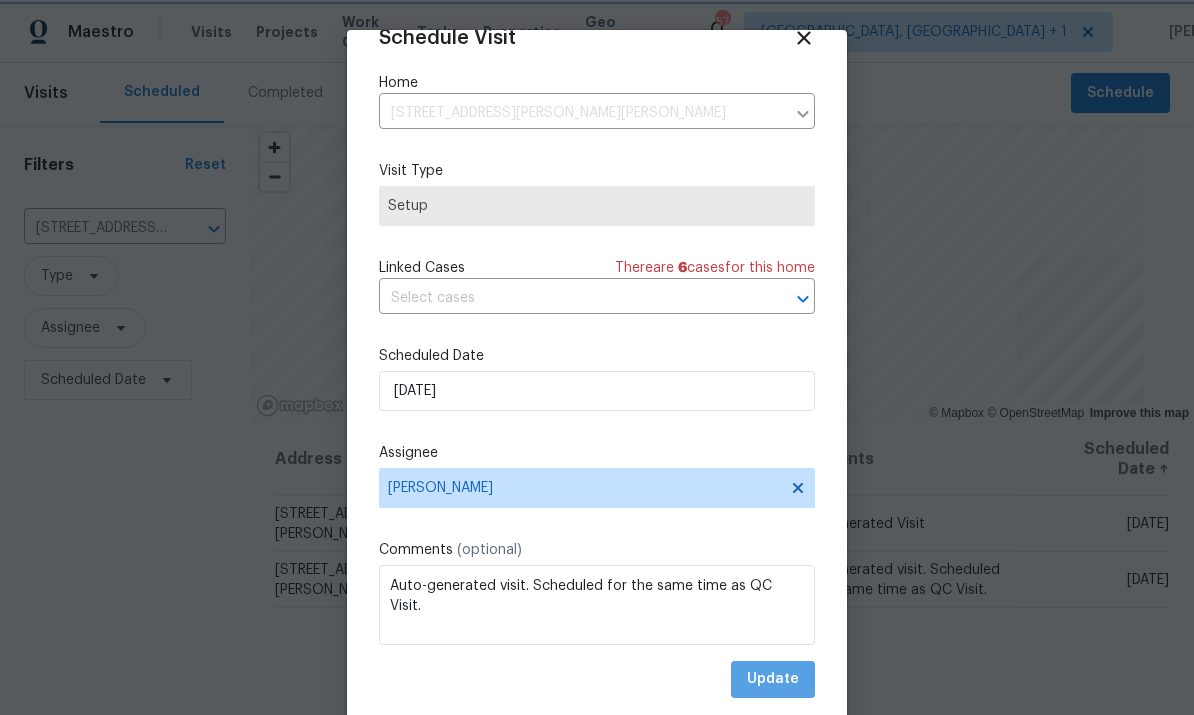 scroll, scrollTop: 39, scrollLeft: 0, axis: vertical 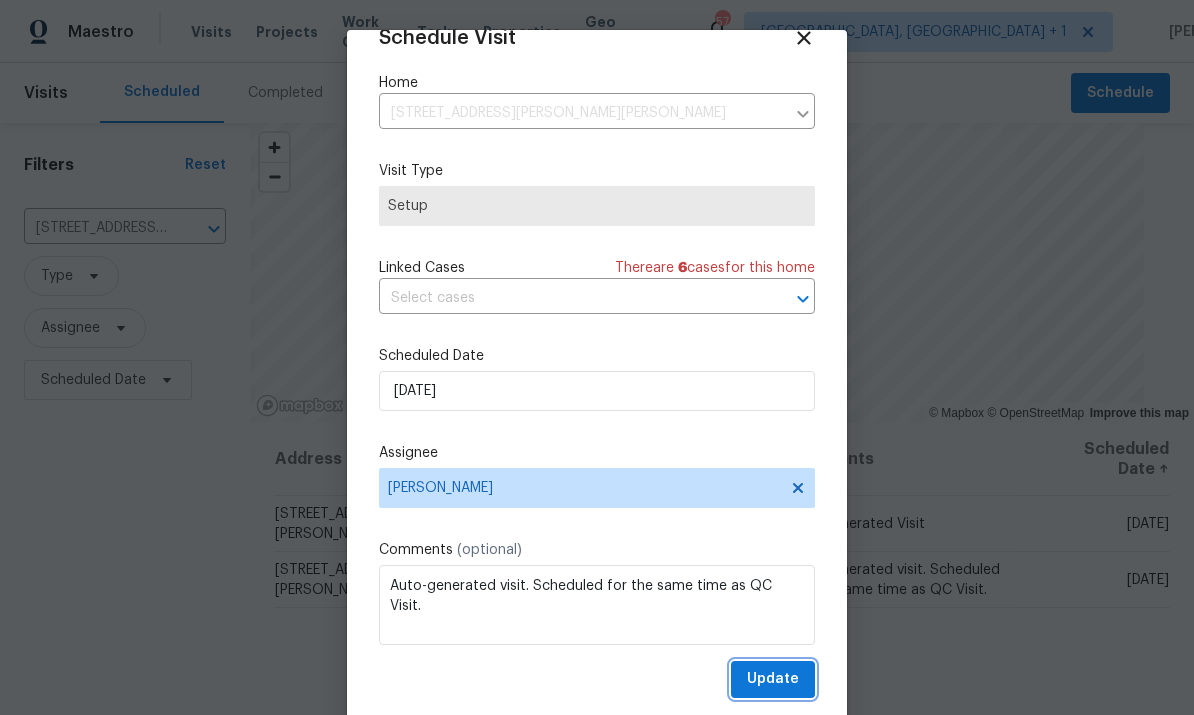 click on "Update" at bounding box center (773, 679) 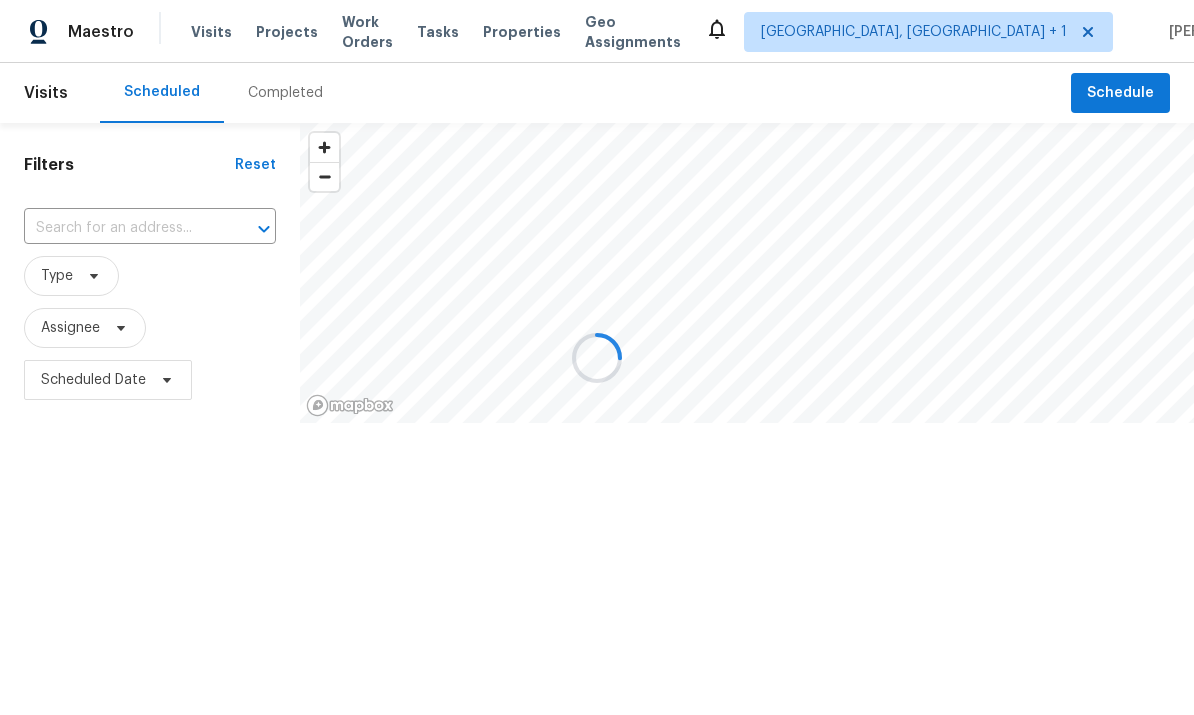 scroll, scrollTop: 0, scrollLeft: 0, axis: both 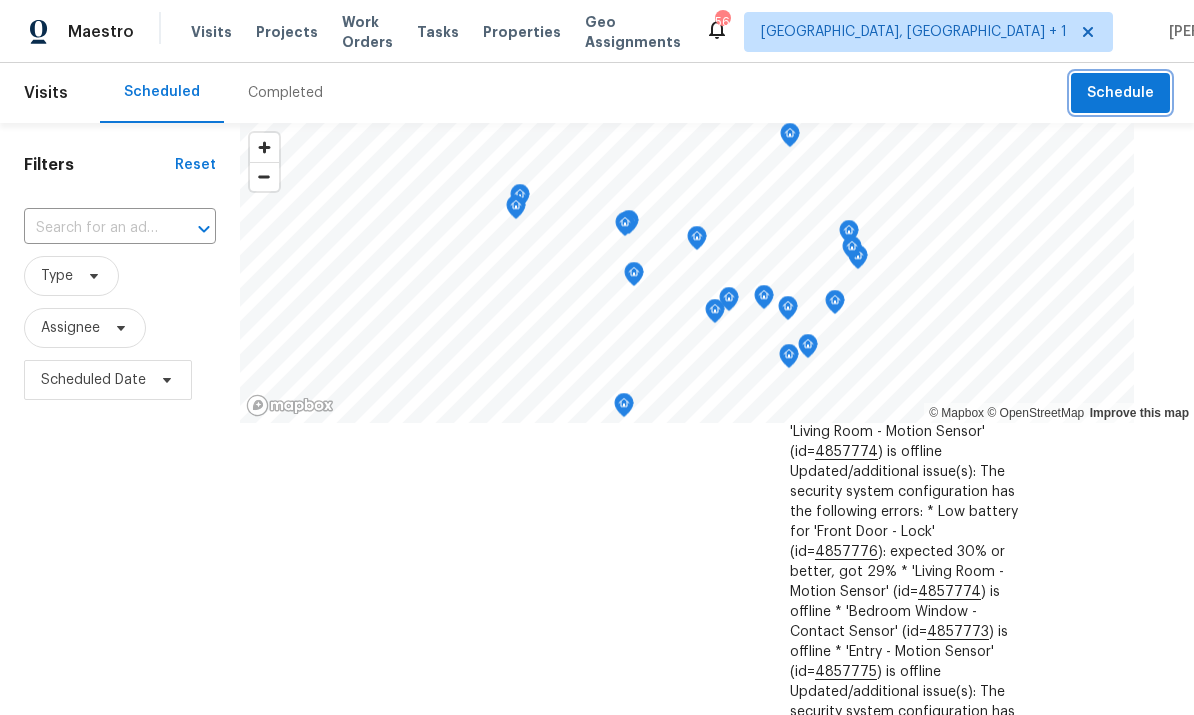 click on "Schedule" at bounding box center (1120, 93) 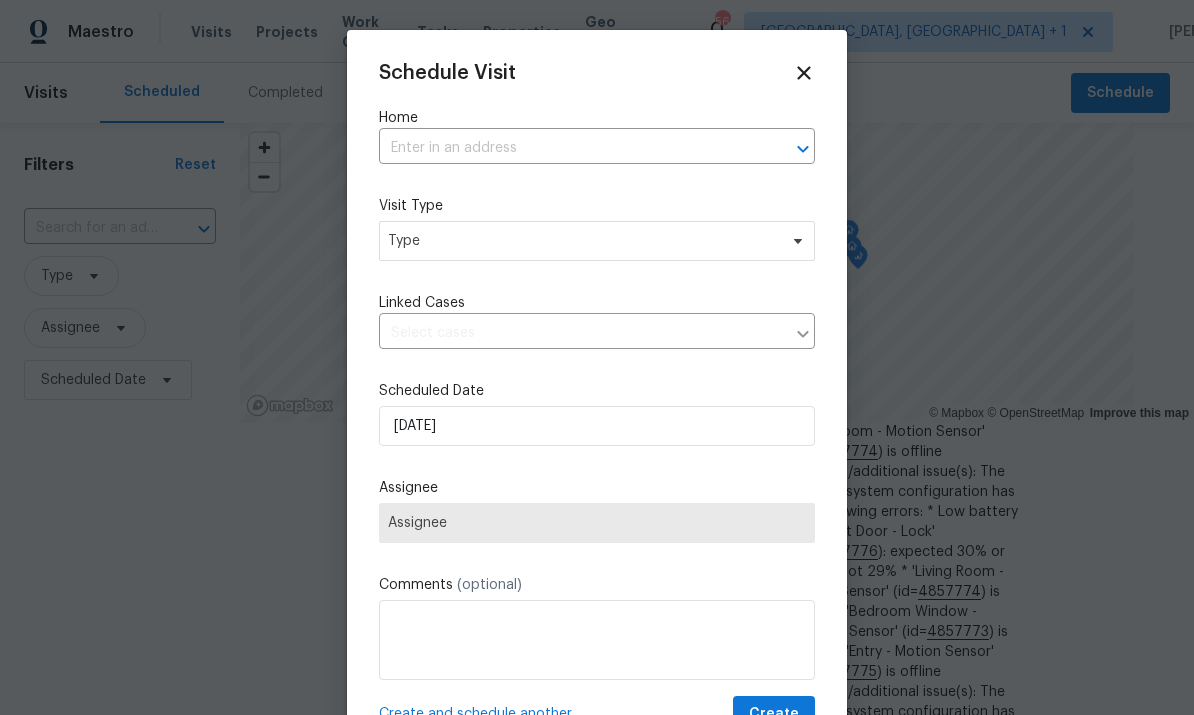click at bounding box center (569, 148) 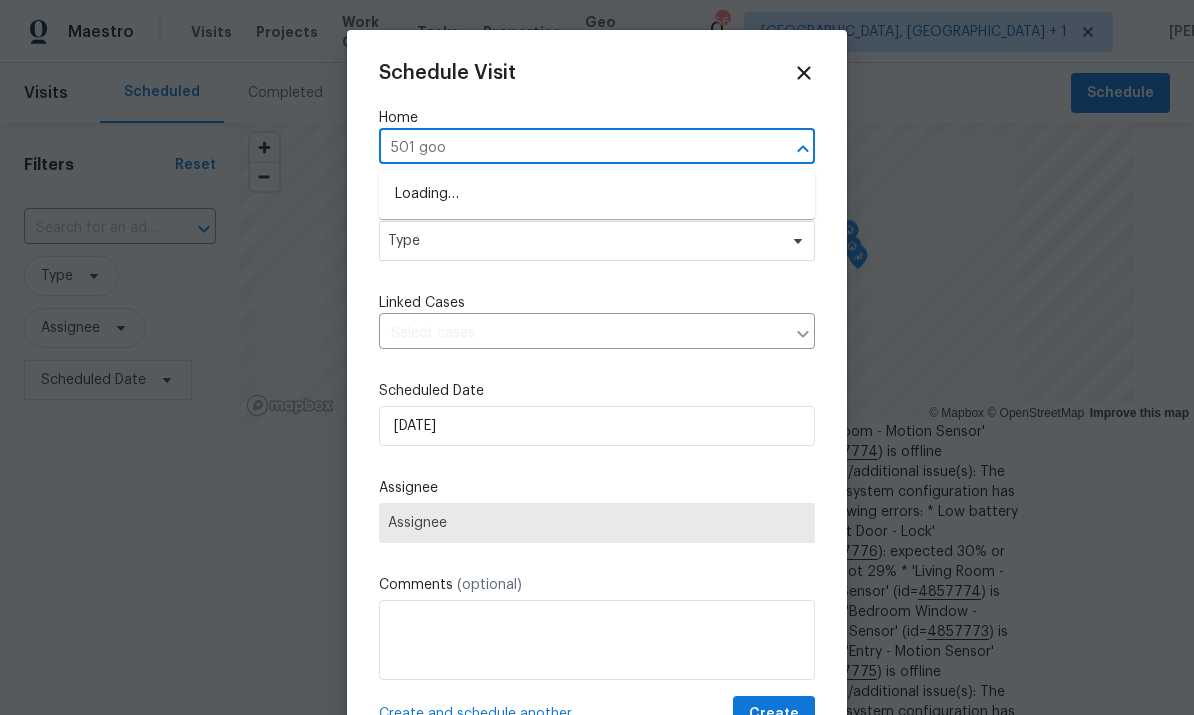 type on "501 goos" 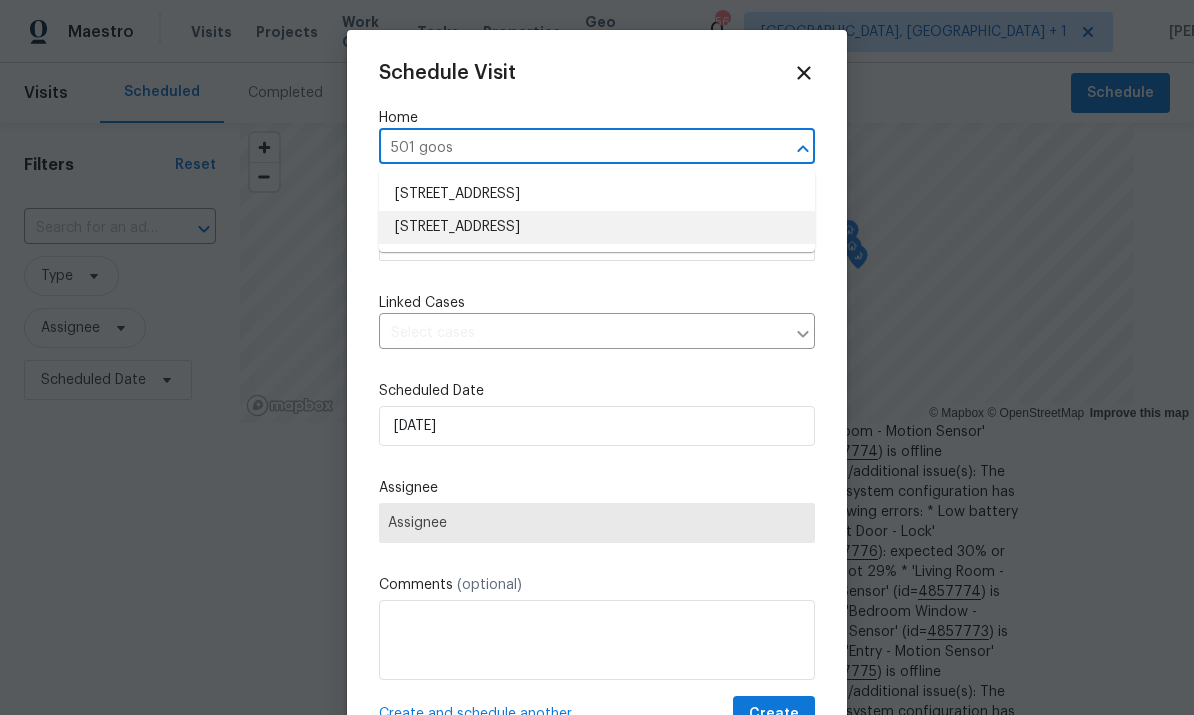 click on "501 Gooseneck Dr Unit B6, Cary, NC 27513" at bounding box center [597, 227] 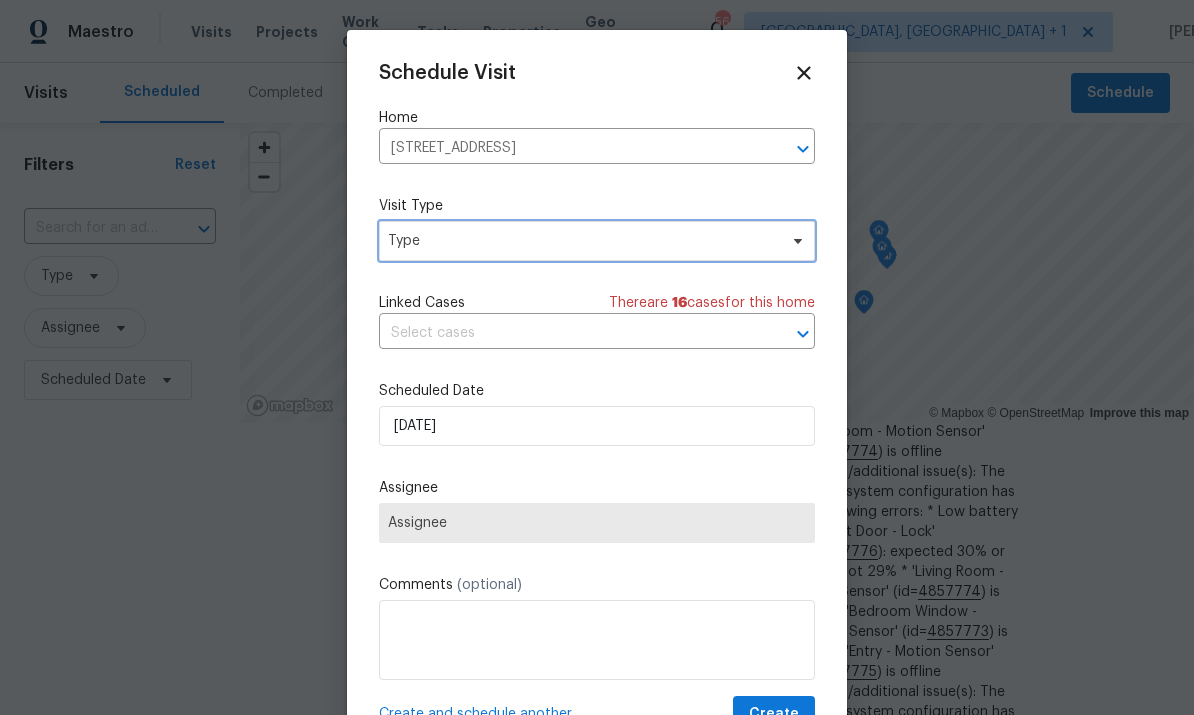 click on "Type" at bounding box center (582, 241) 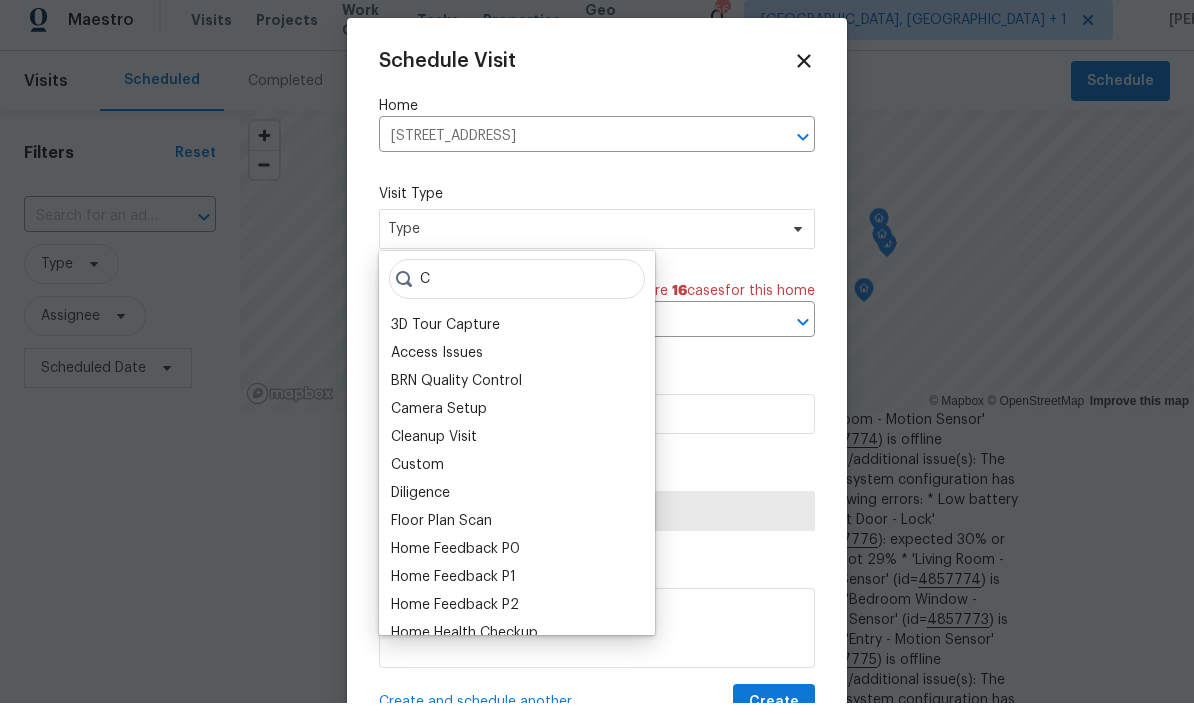 scroll, scrollTop: 12, scrollLeft: 0, axis: vertical 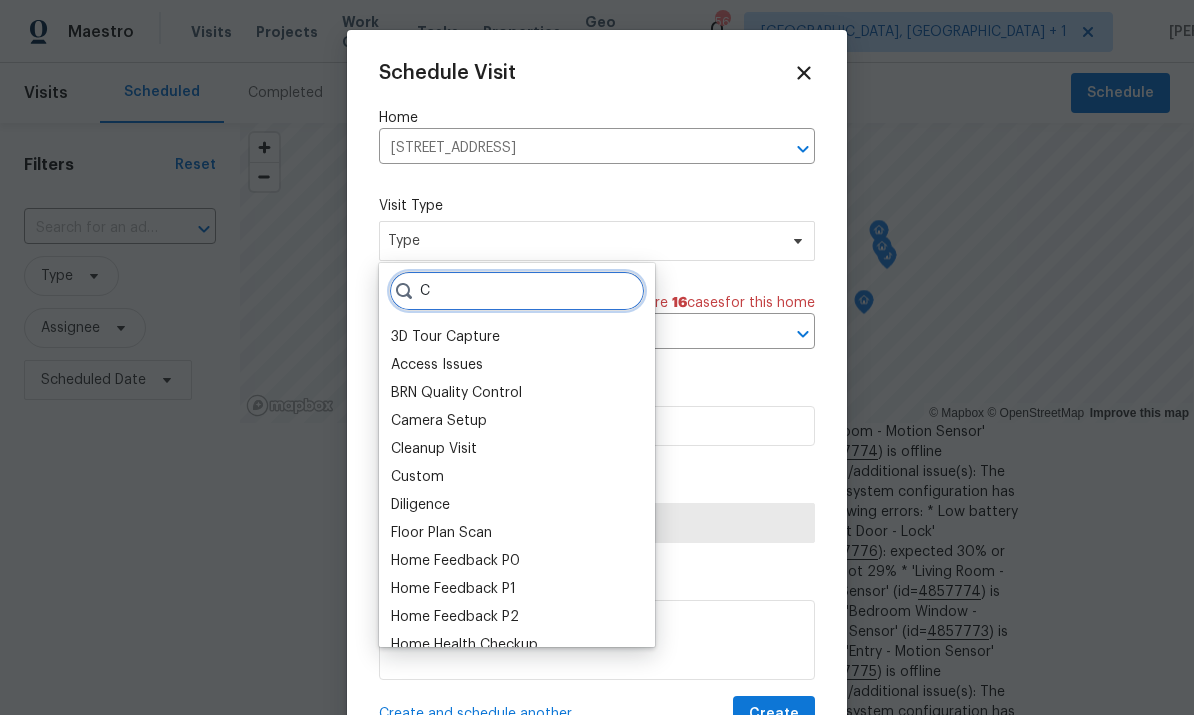 type on "C" 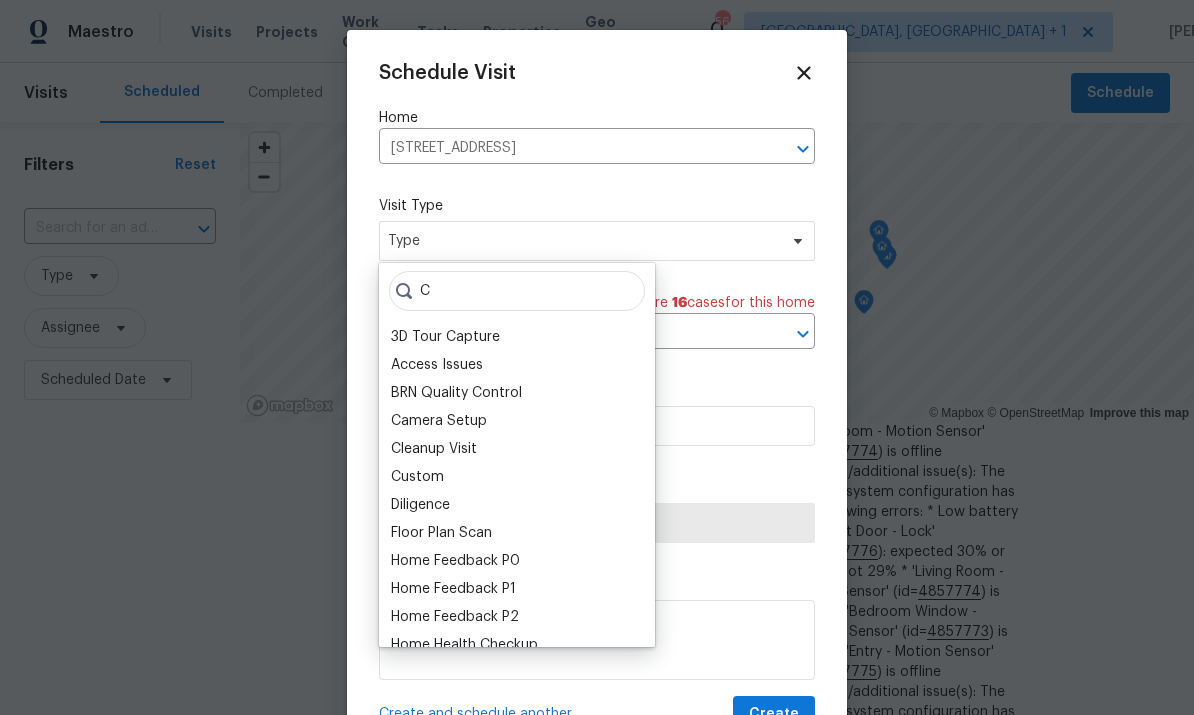 click on "Custom" at bounding box center (417, 477) 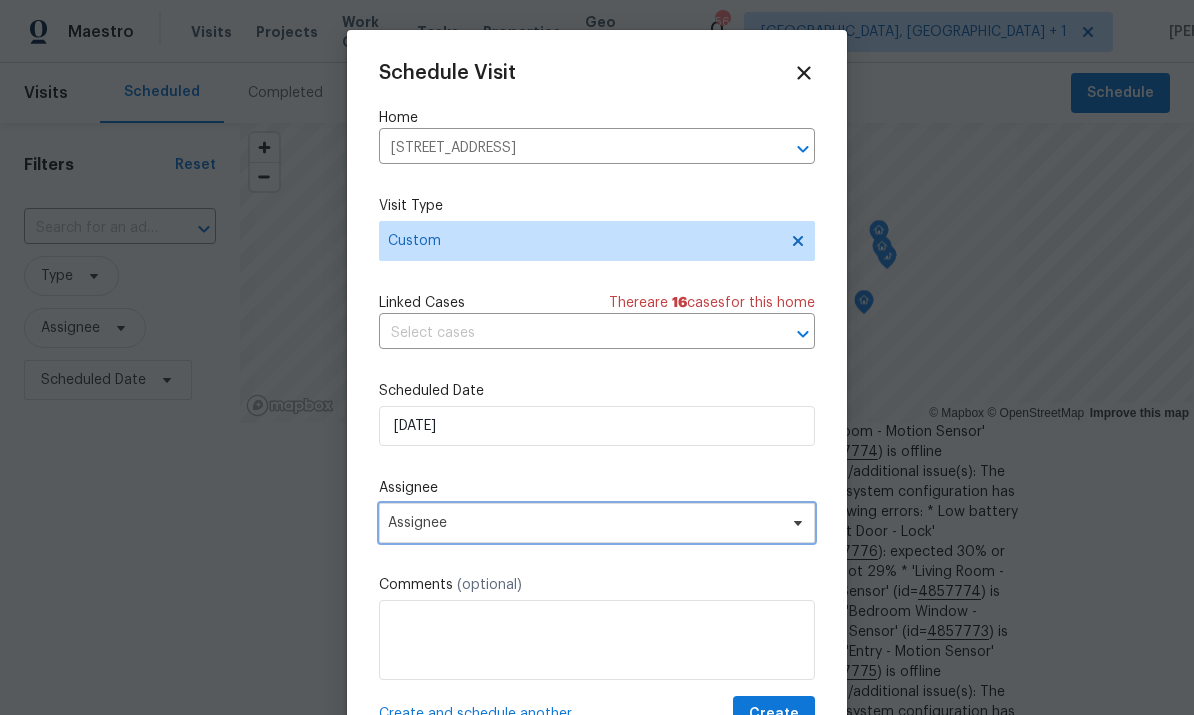 click at bounding box center (795, 523) 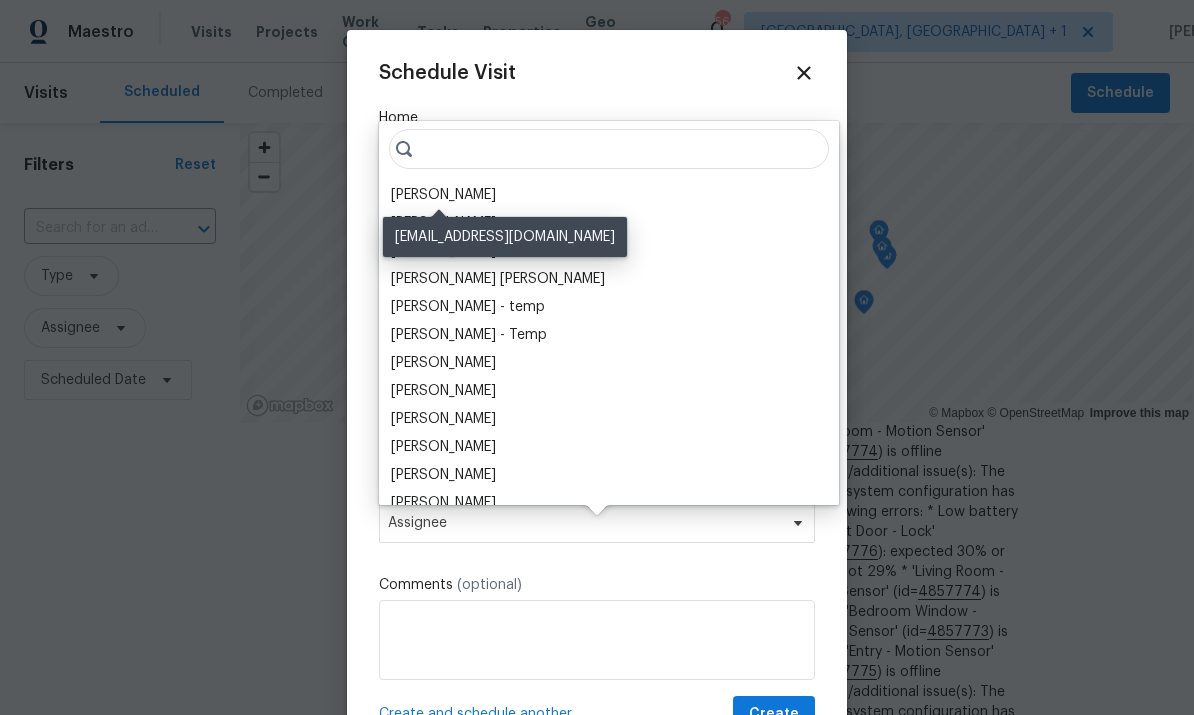 click on "[PERSON_NAME]" at bounding box center [443, 195] 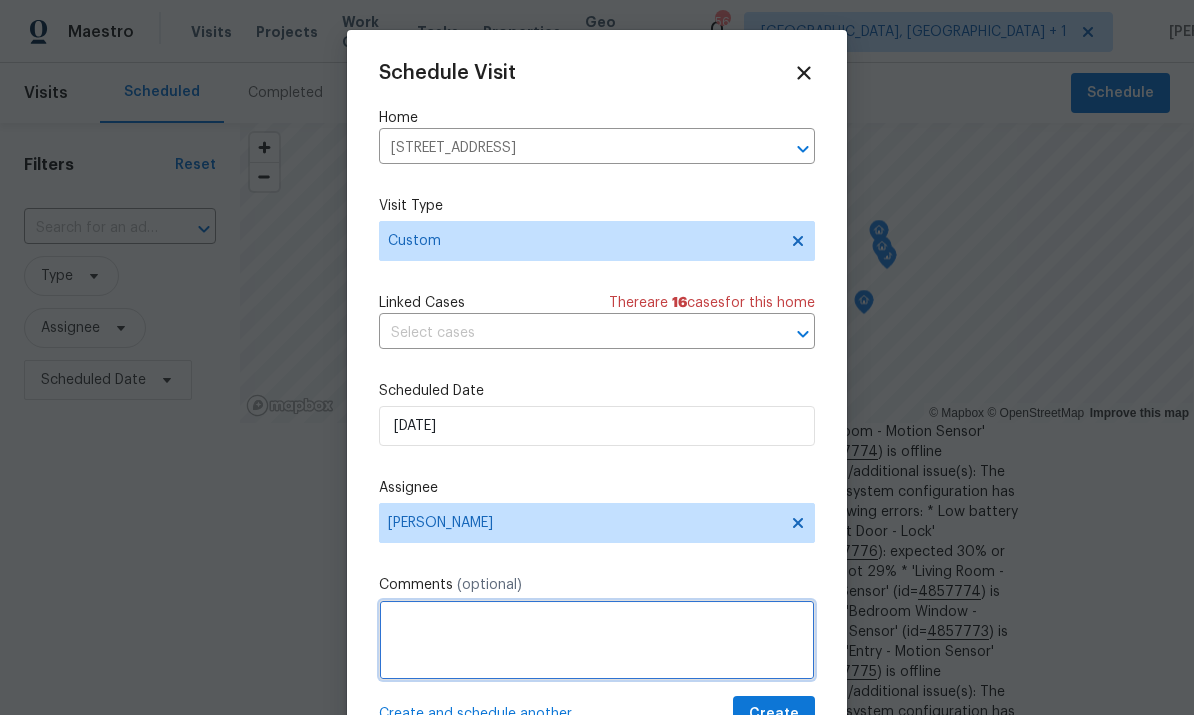 click at bounding box center (597, 640) 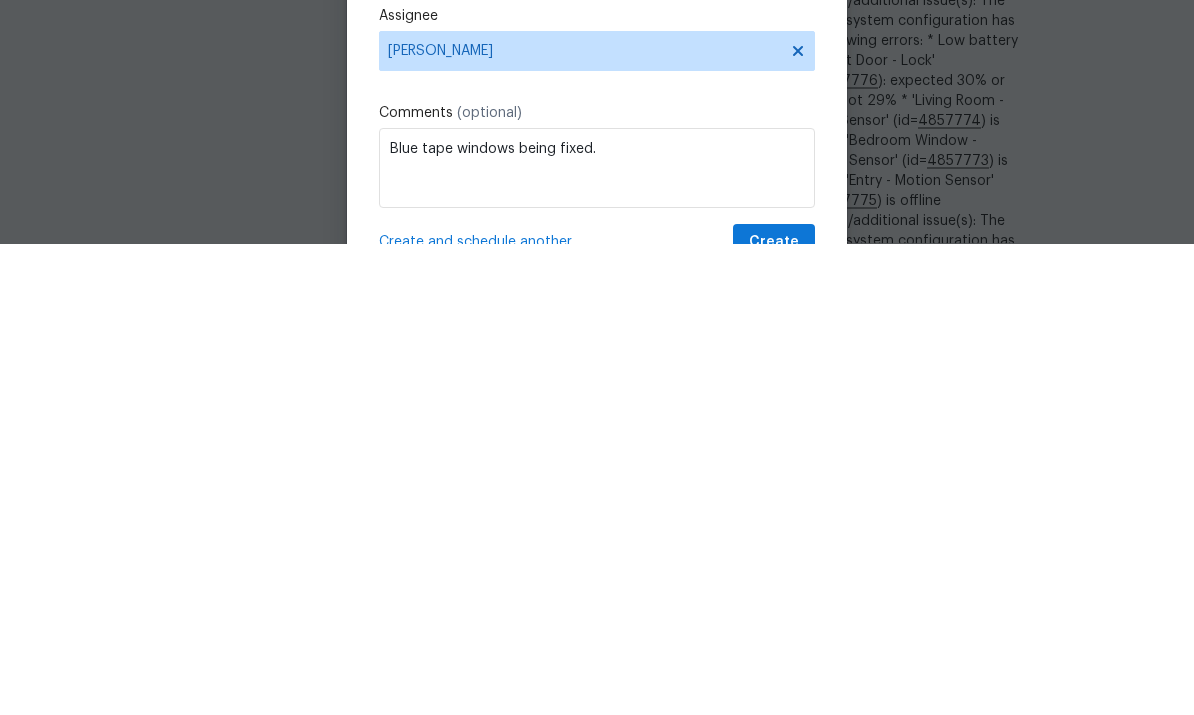 scroll, scrollTop: 75, scrollLeft: 0, axis: vertical 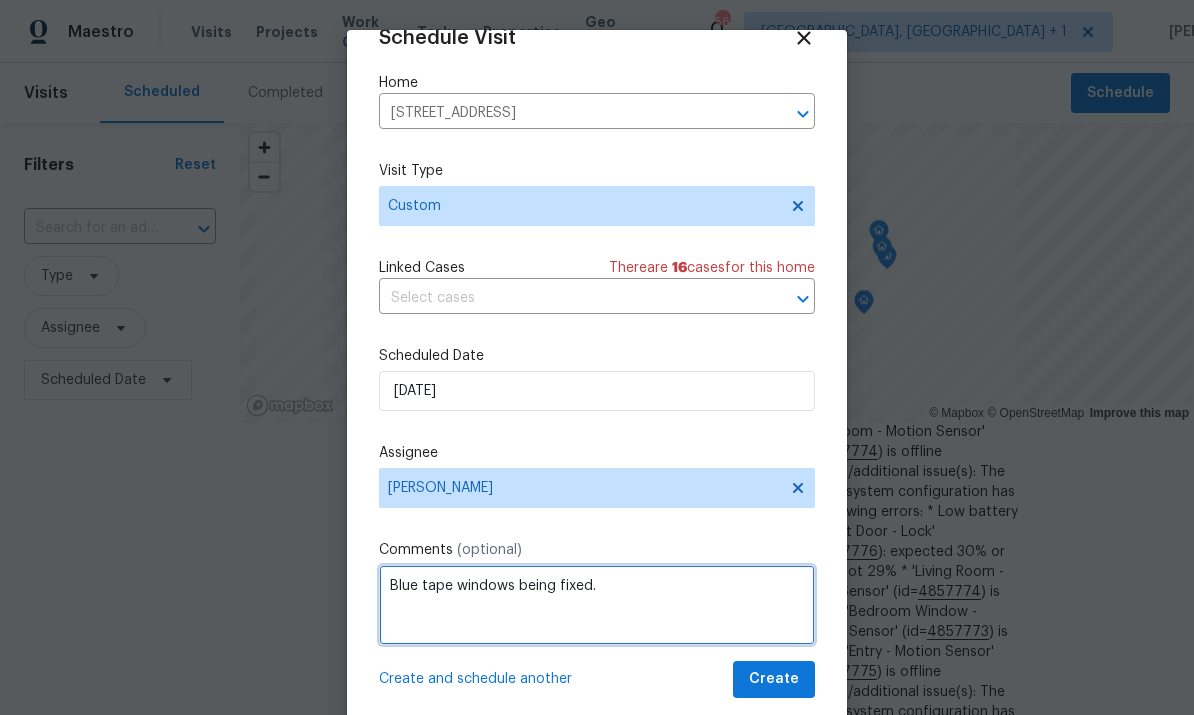 type on "Blue tape windows being fixed." 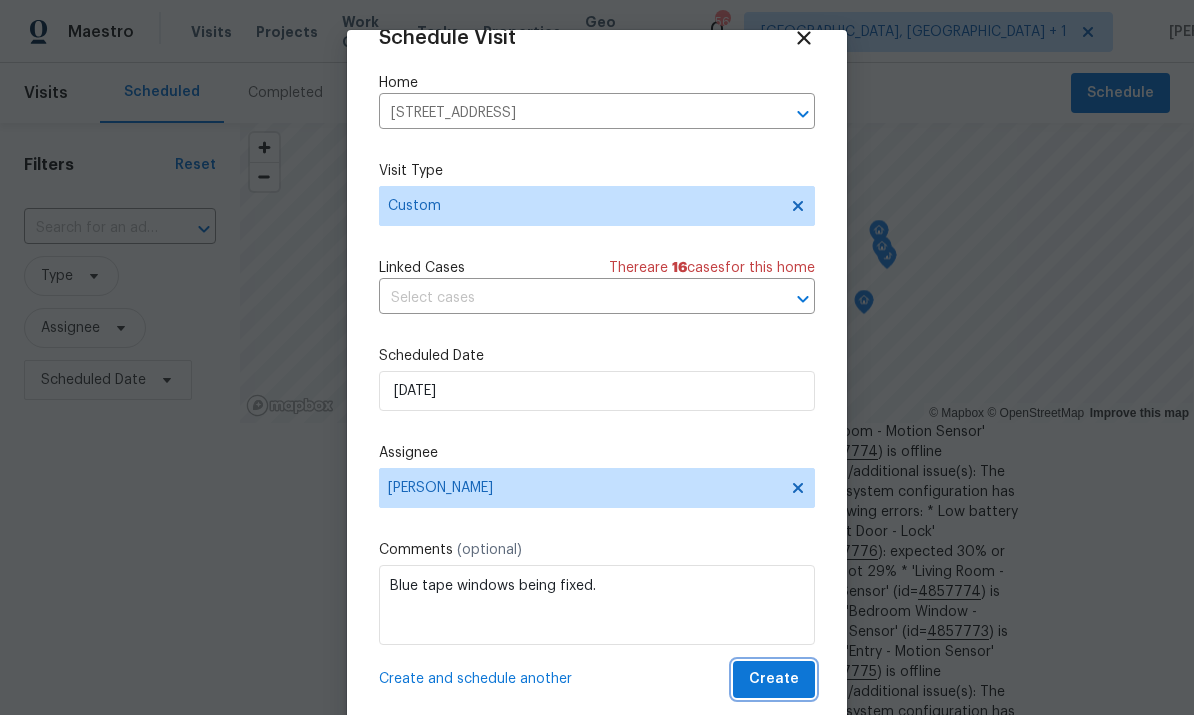 click on "Create" at bounding box center (774, 679) 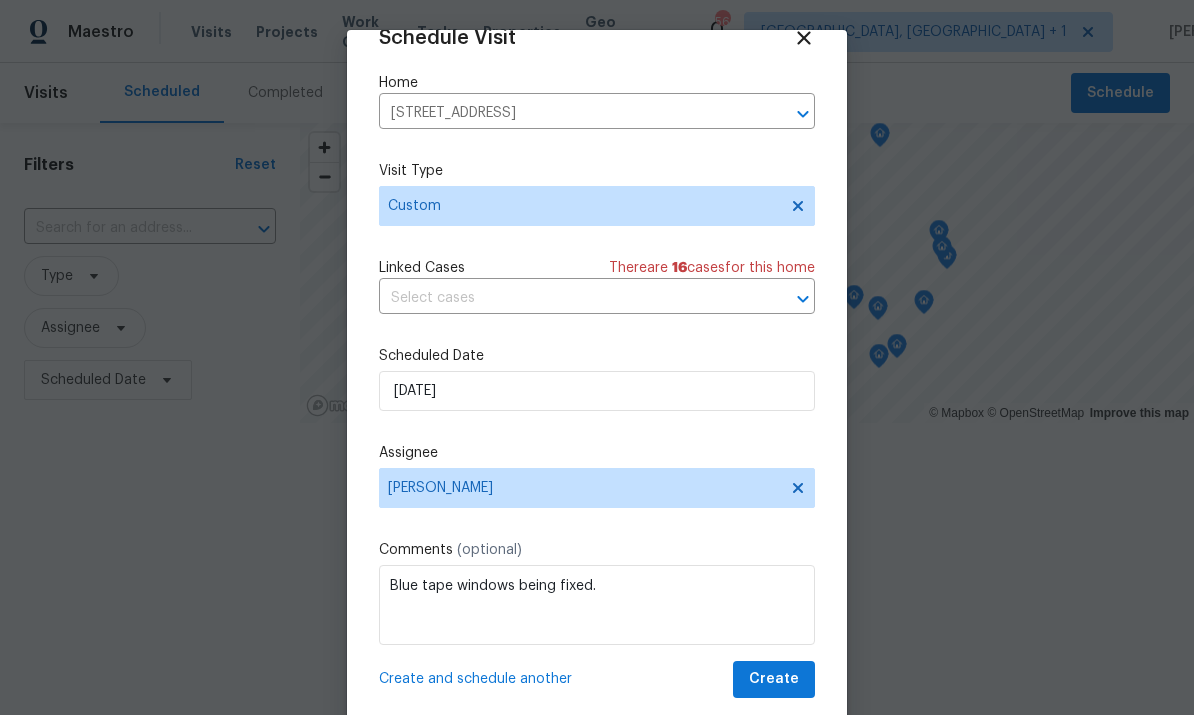 scroll, scrollTop: 0, scrollLeft: 0, axis: both 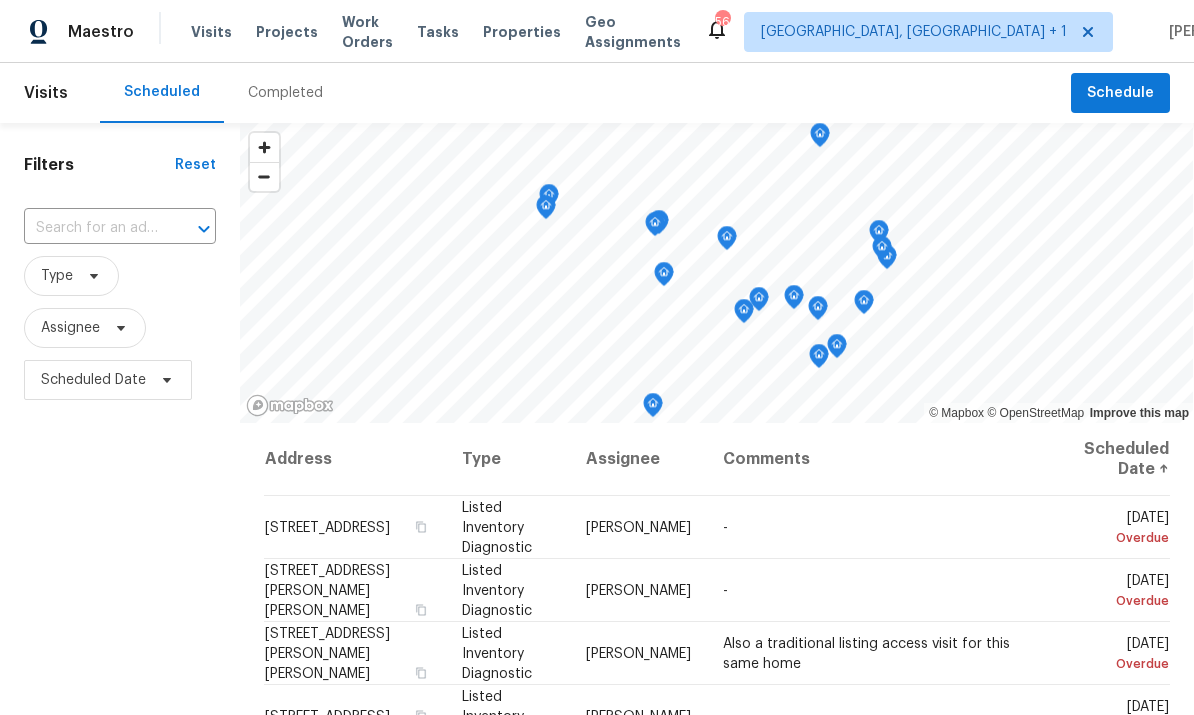 click at bounding box center [92, 228] 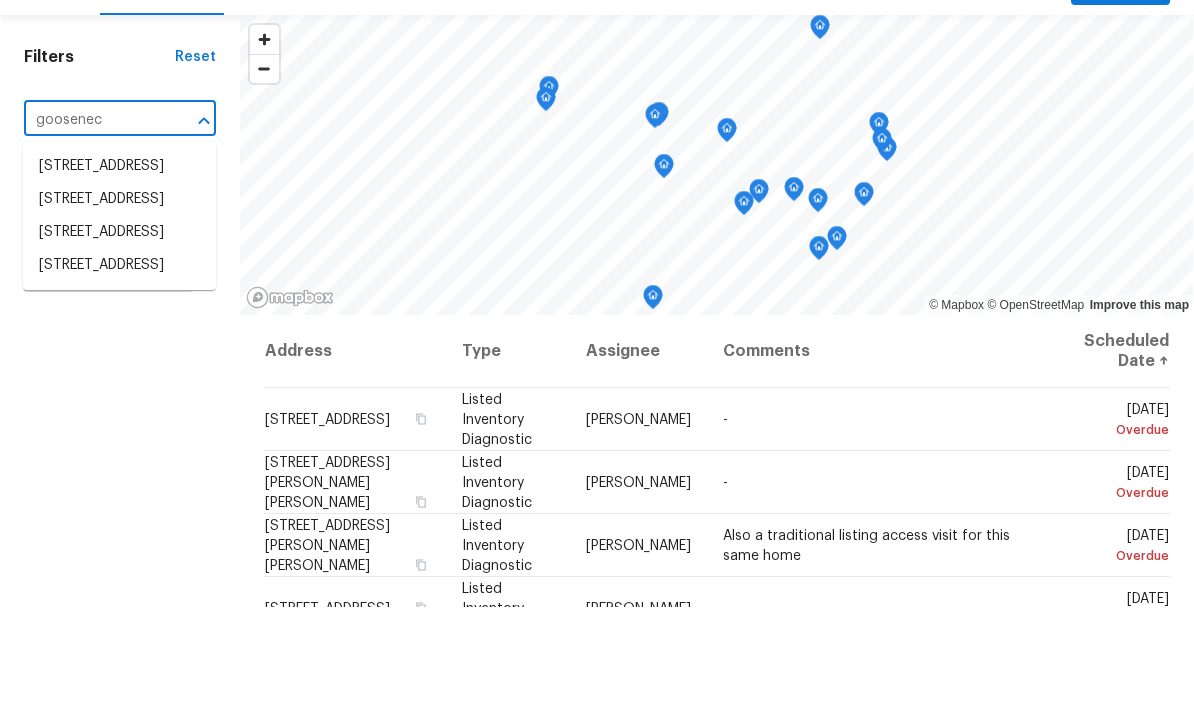 type on "gooseneck" 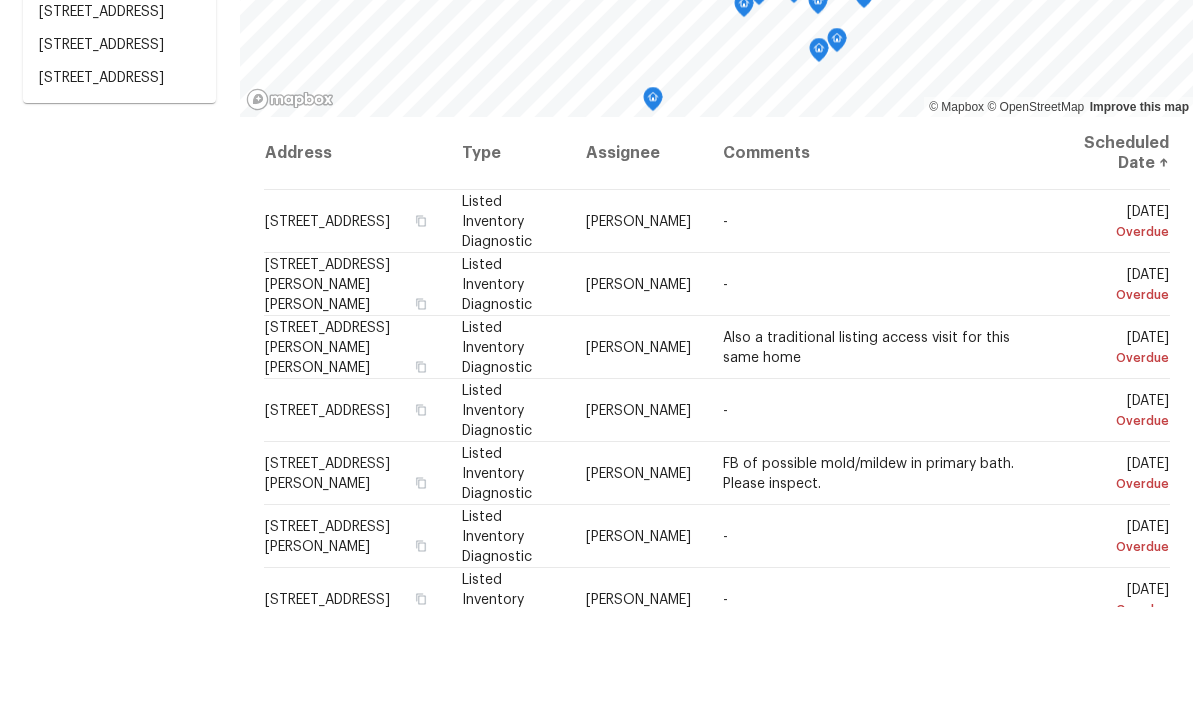 scroll, scrollTop: 205, scrollLeft: 0, axis: vertical 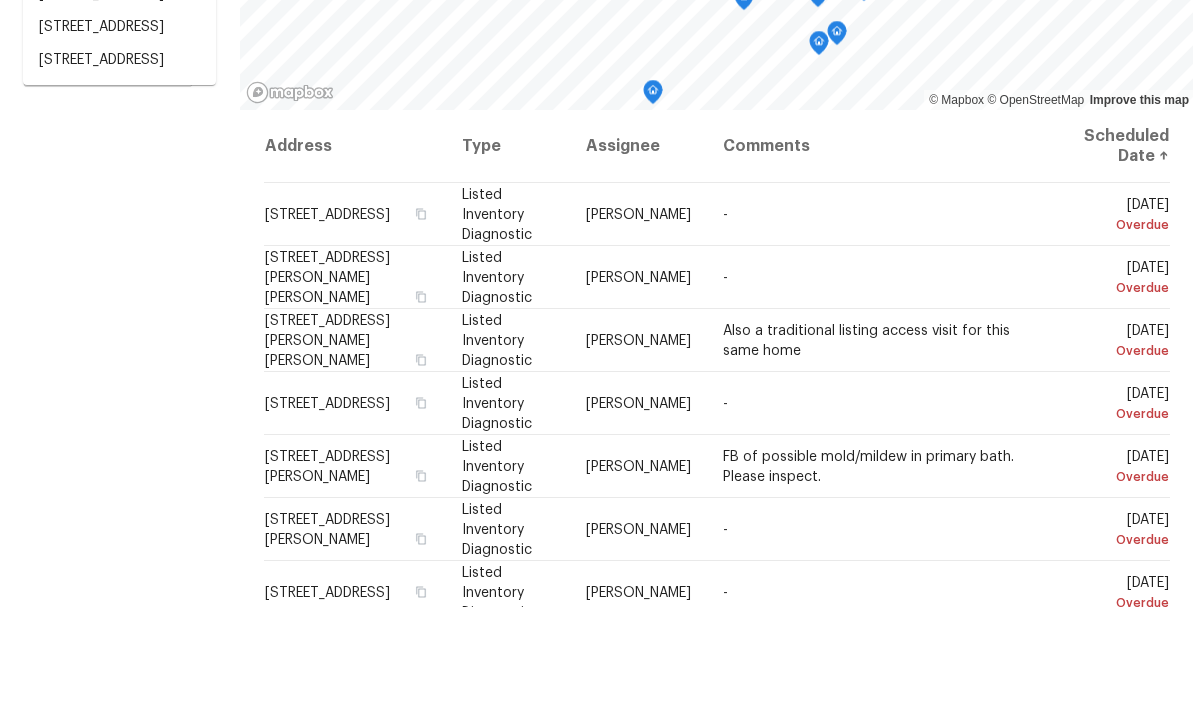 click on "501 Gooseneck Dr Unit B6, Cary, NC 27513" at bounding box center [119, 168] 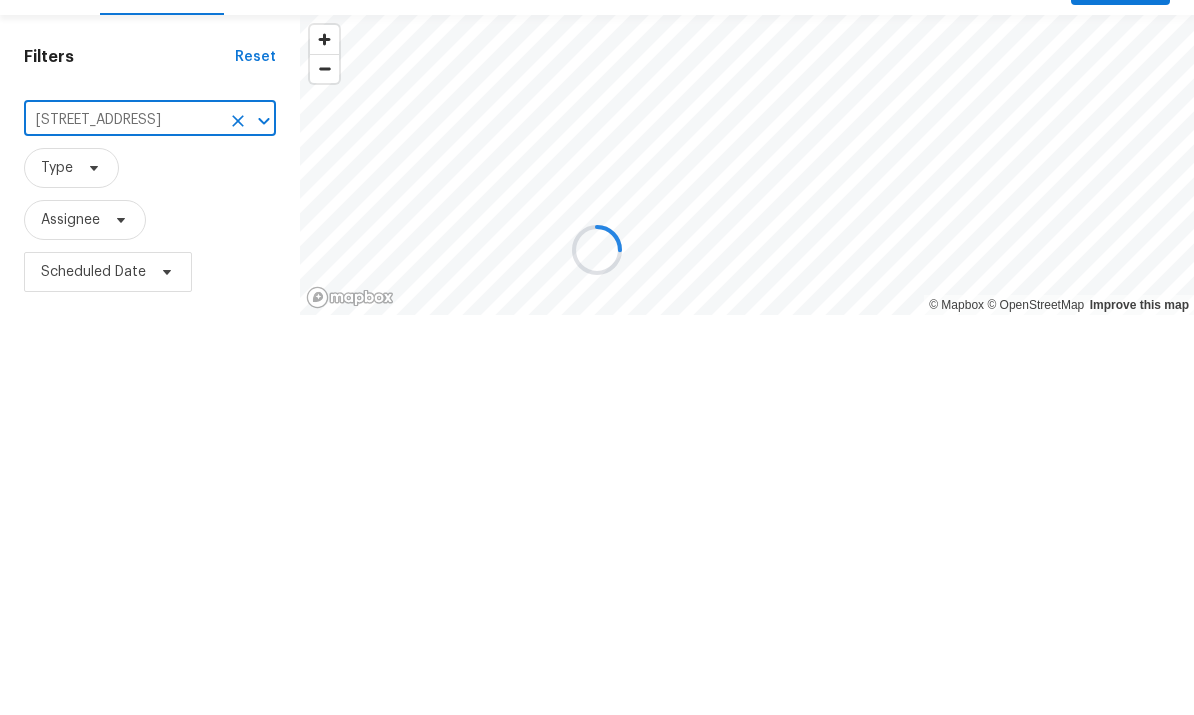 scroll, scrollTop: 0, scrollLeft: 0, axis: both 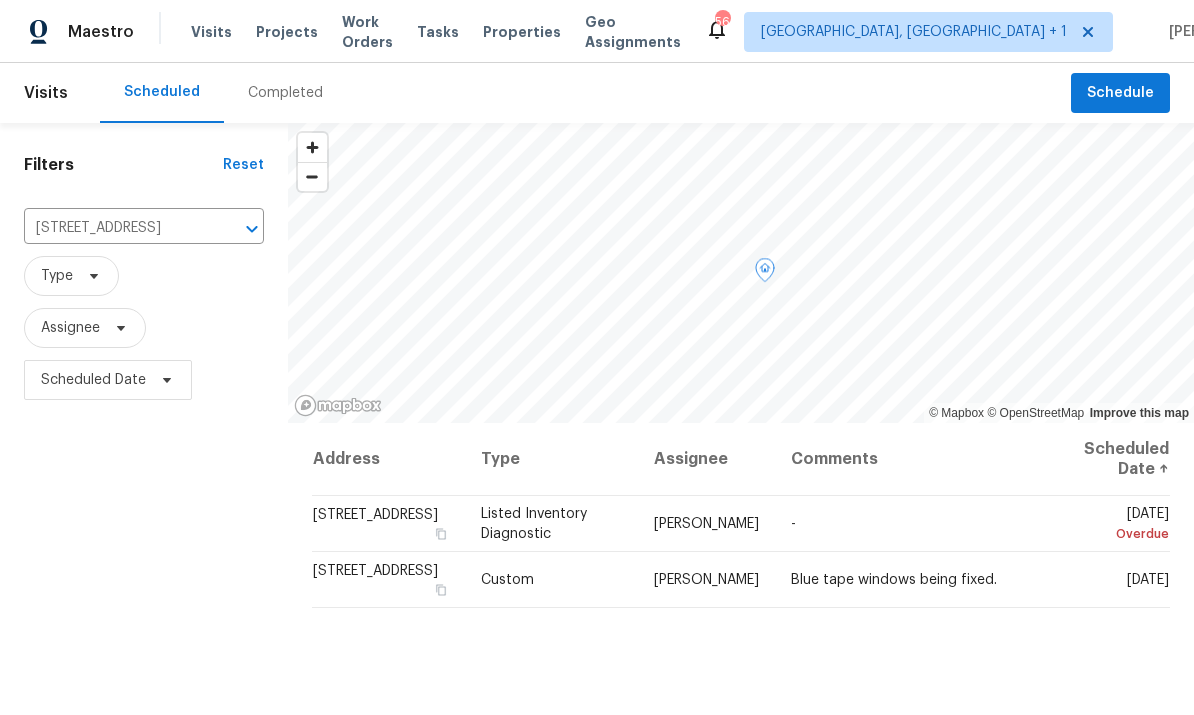 click at bounding box center [0, 0] 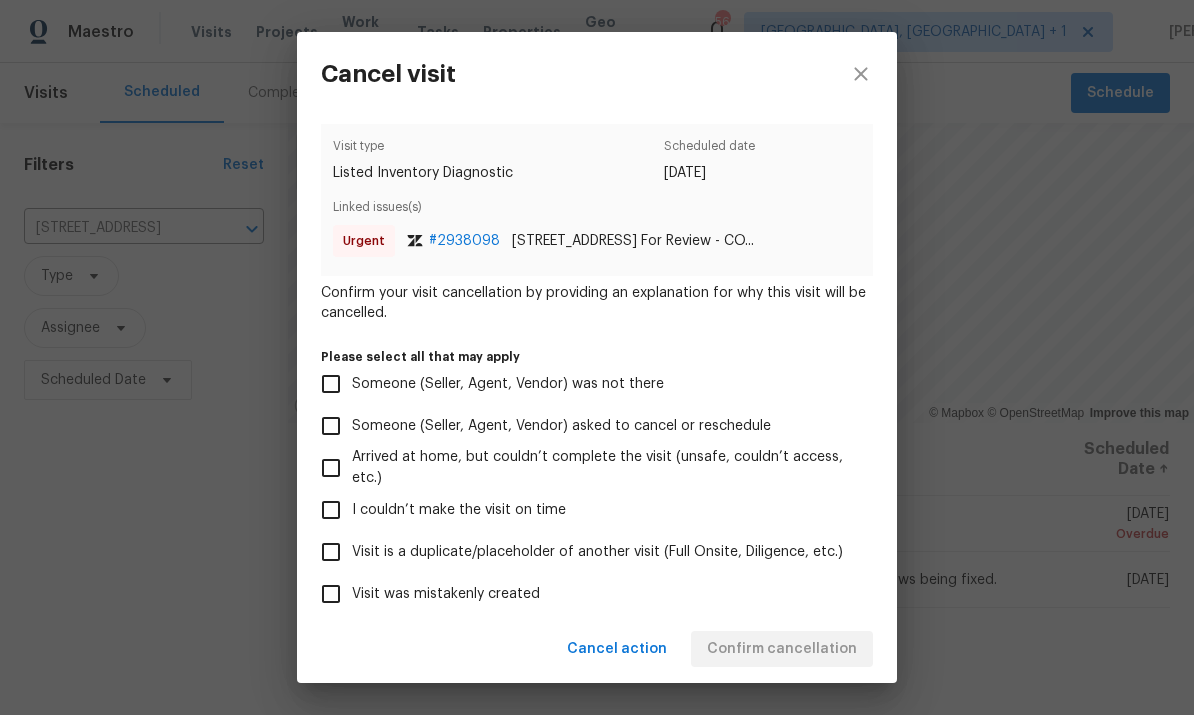 click on "Visit was mistakenly created" at bounding box center (331, 594) 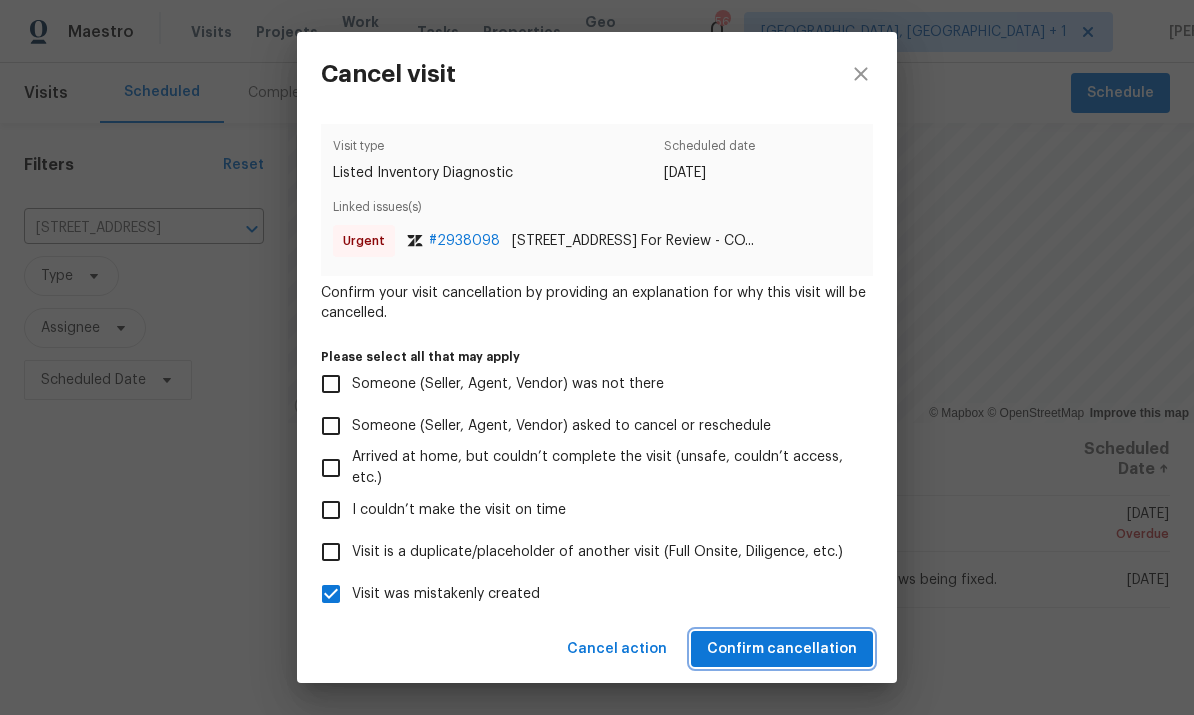 click on "Confirm cancellation" at bounding box center (782, 649) 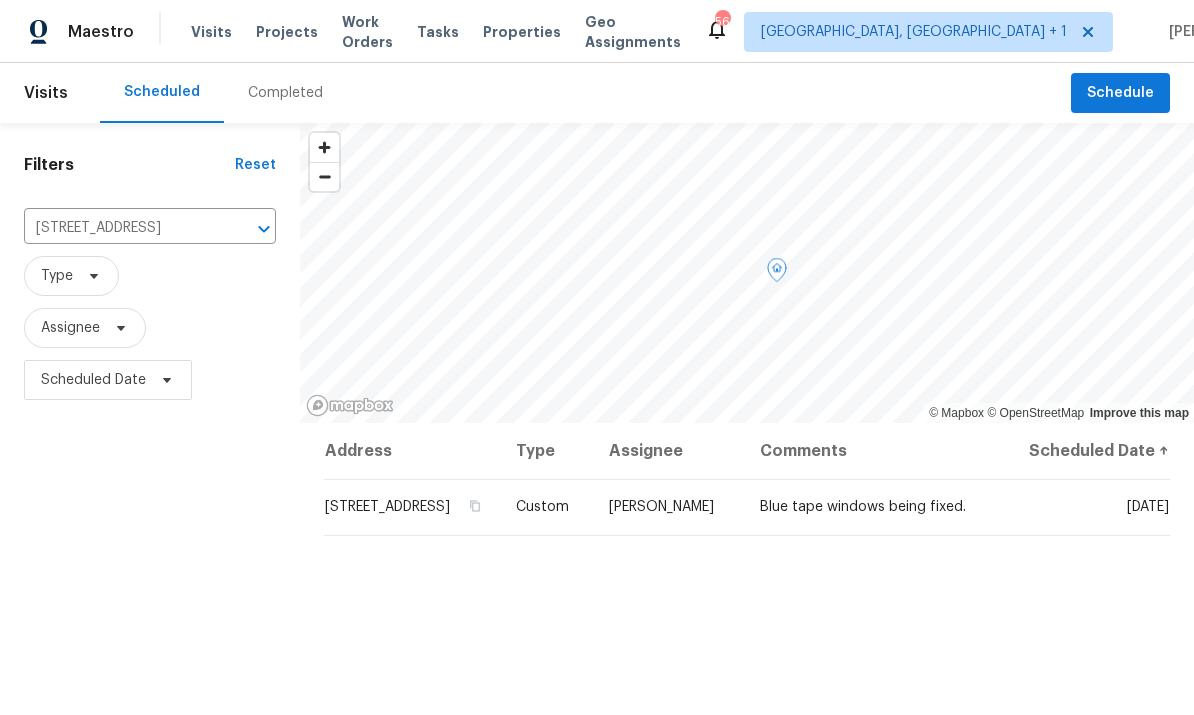 click 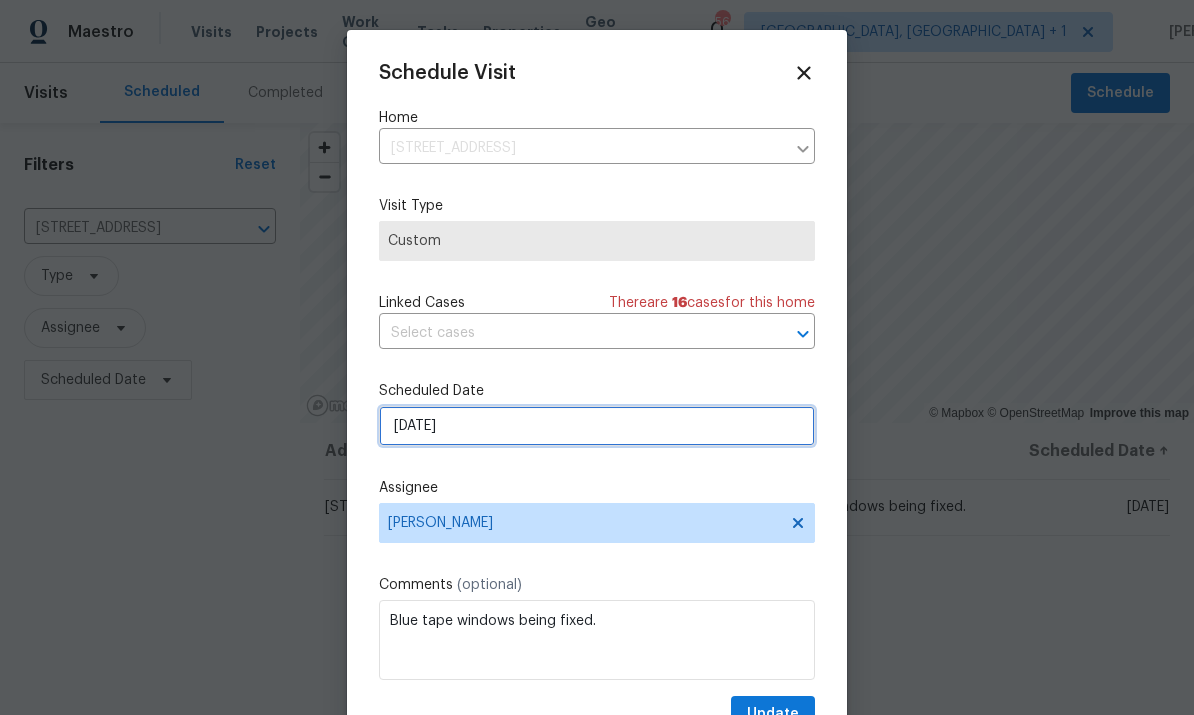 click on "7/10/2025" at bounding box center (597, 426) 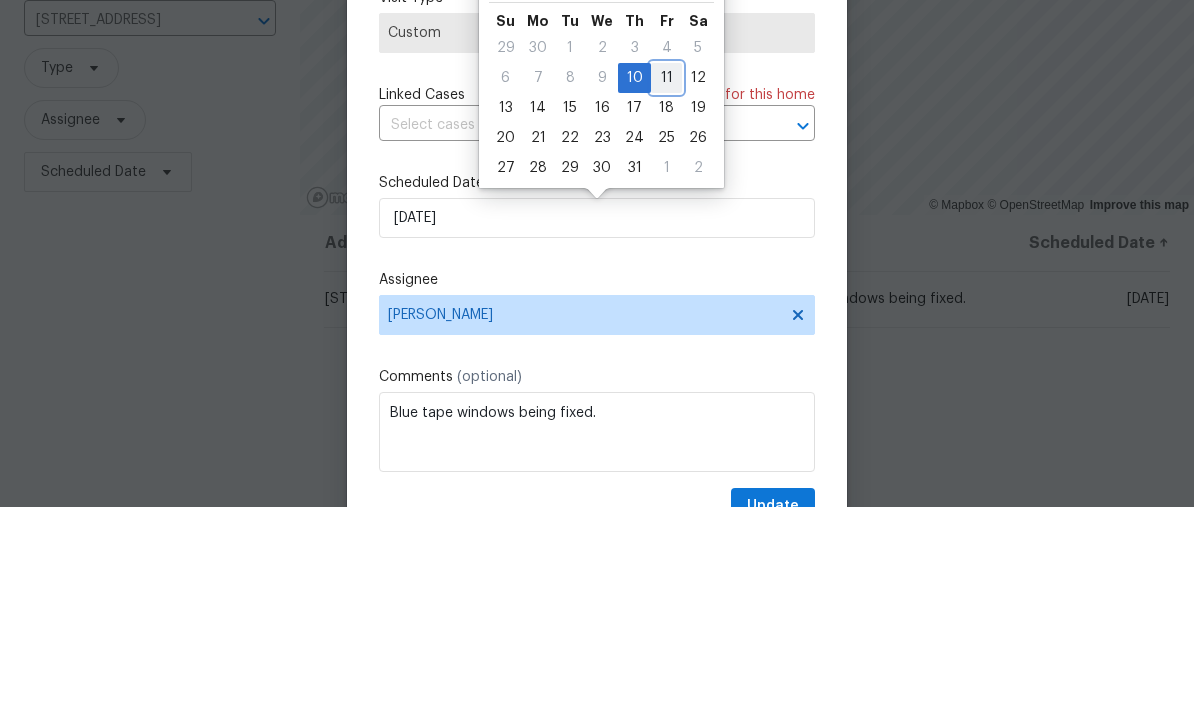 click on "11" at bounding box center [666, 286] 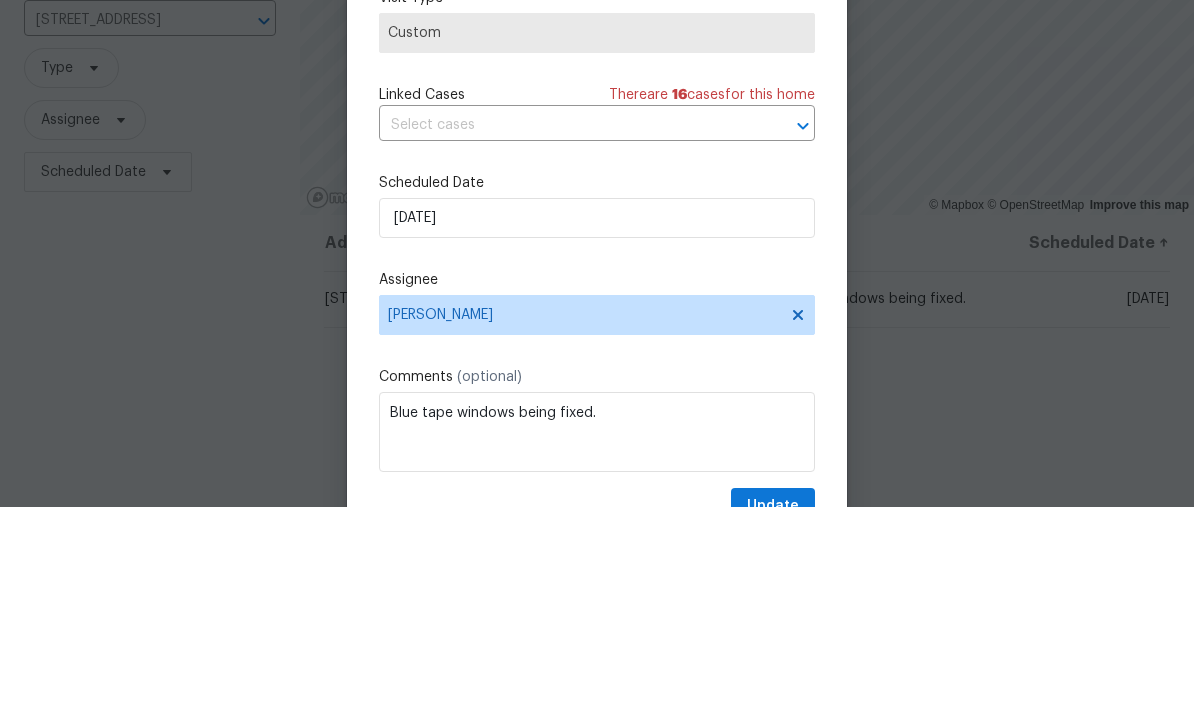 scroll, scrollTop: 75, scrollLeft: 0, axis: vertical 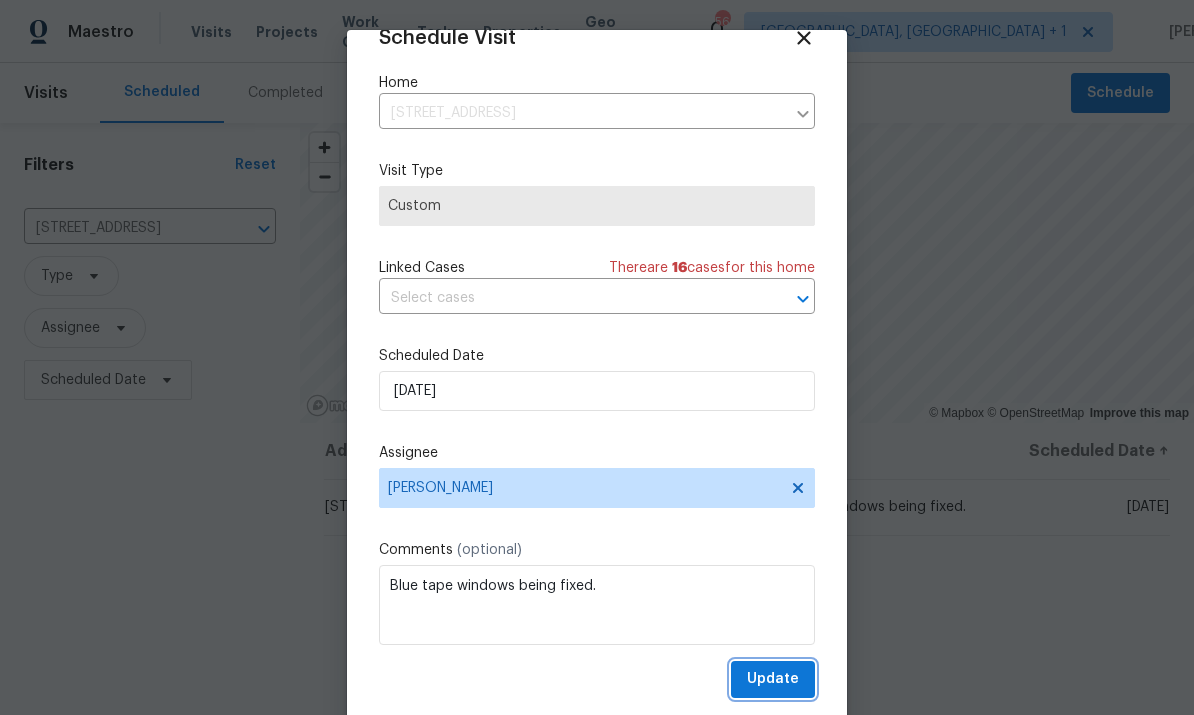 click on "Update" at bounding box center [773, 679] 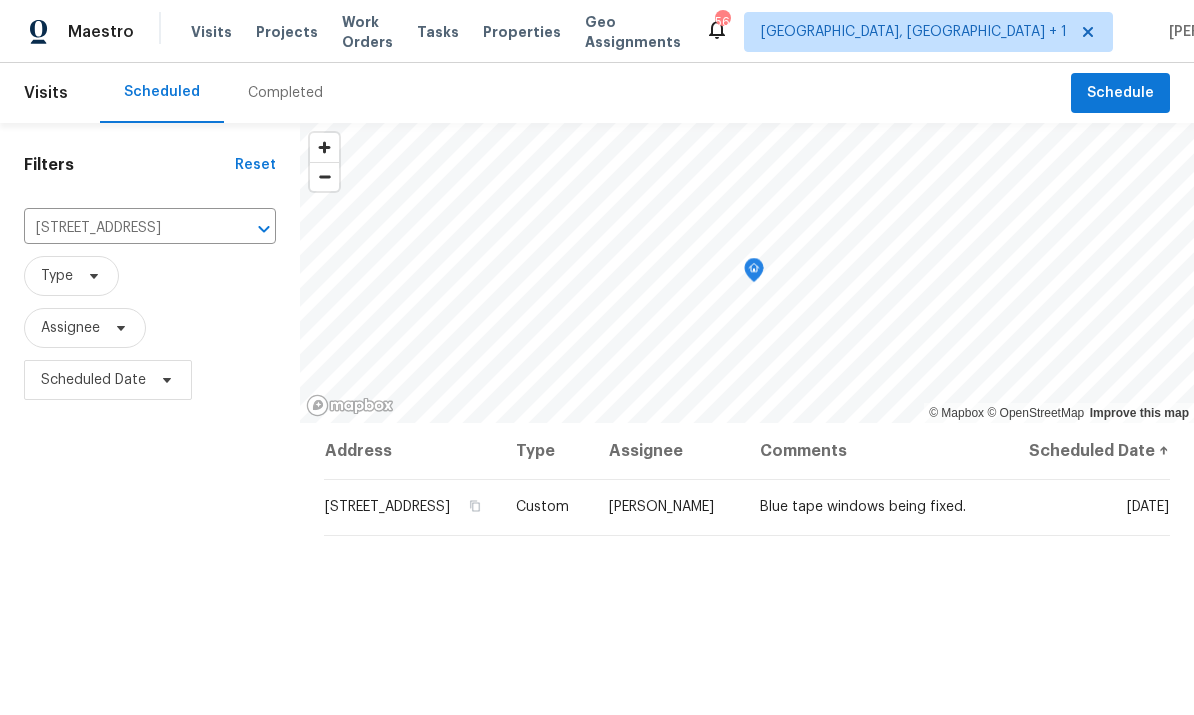 scroll, scrollTop: 0, scrollLeft: 0, axis: both 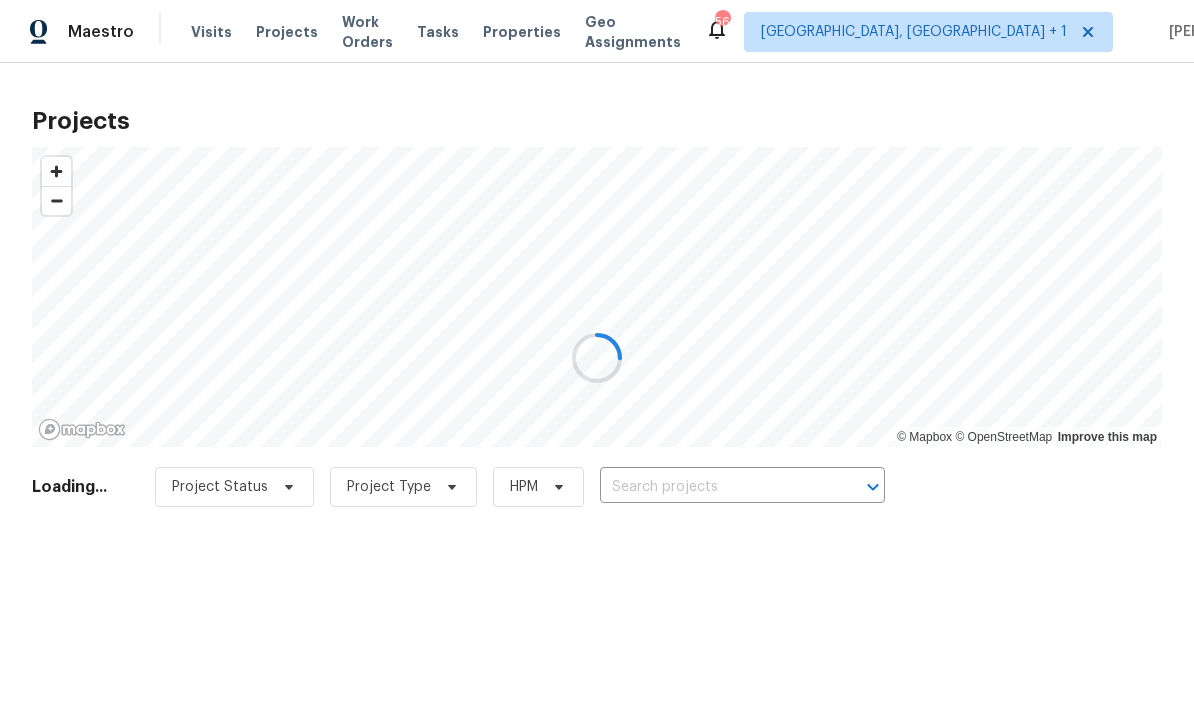 click at bounding box center [597, 357] 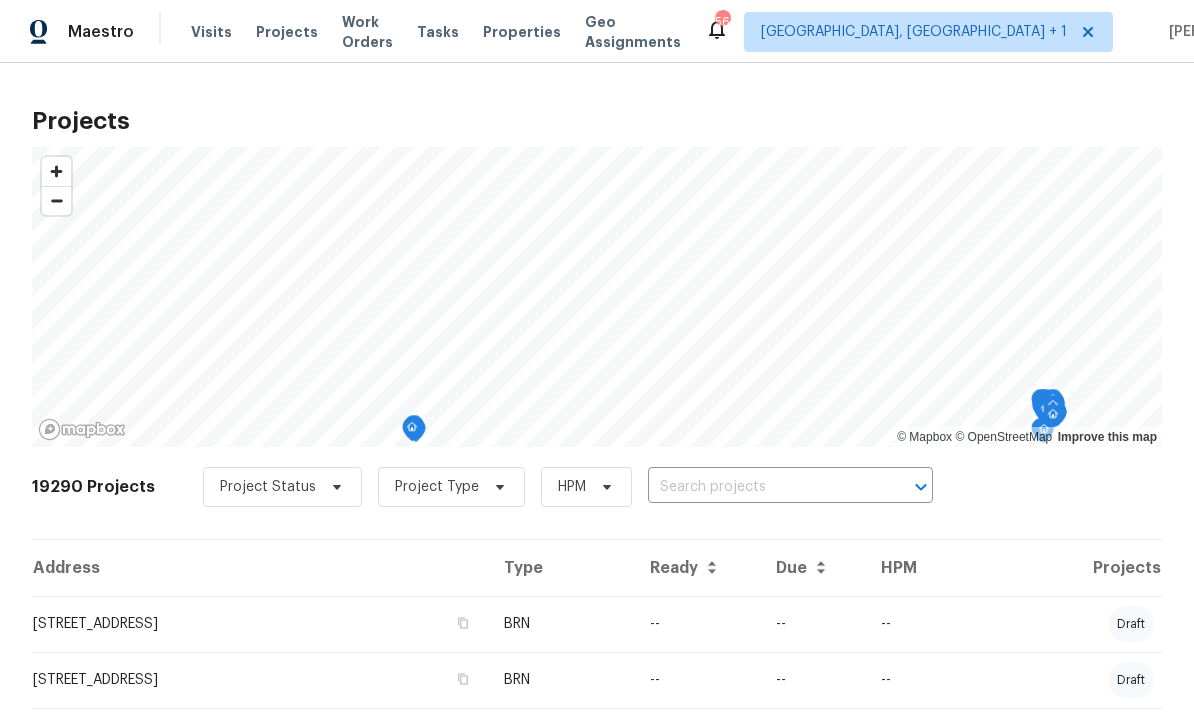 click at bounding box center [762, 487] 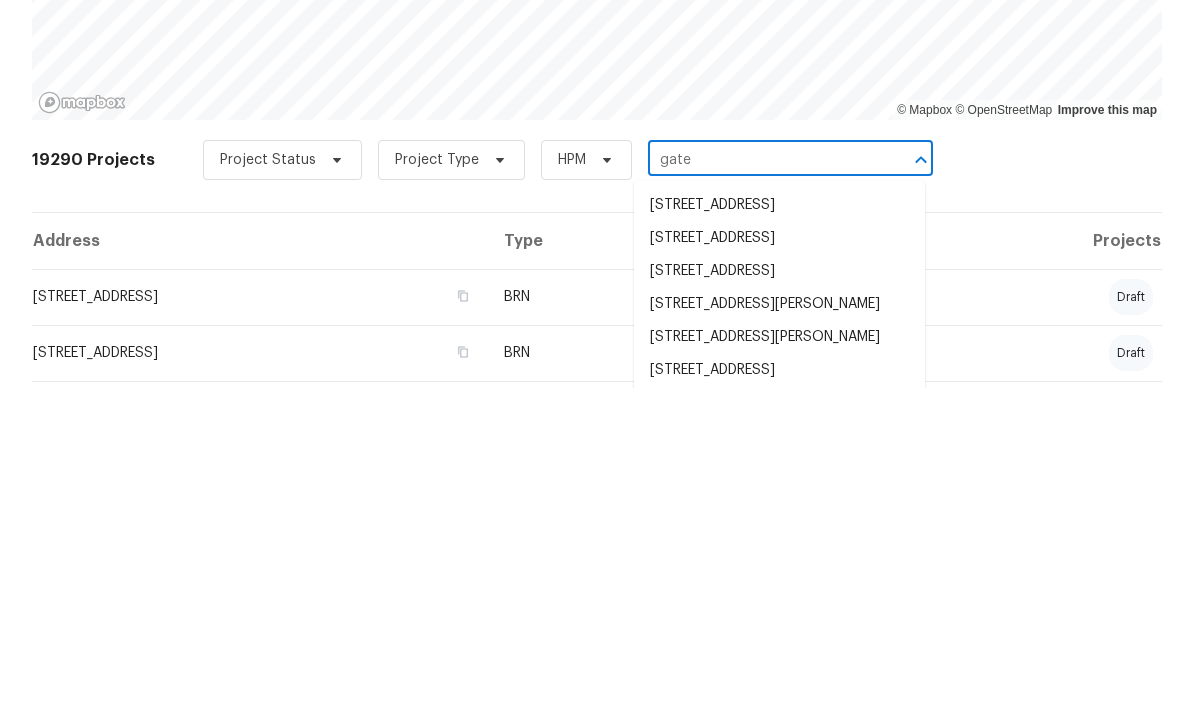 scroll, scrollTop: 75, scrollLeft: 0, axis: vertical 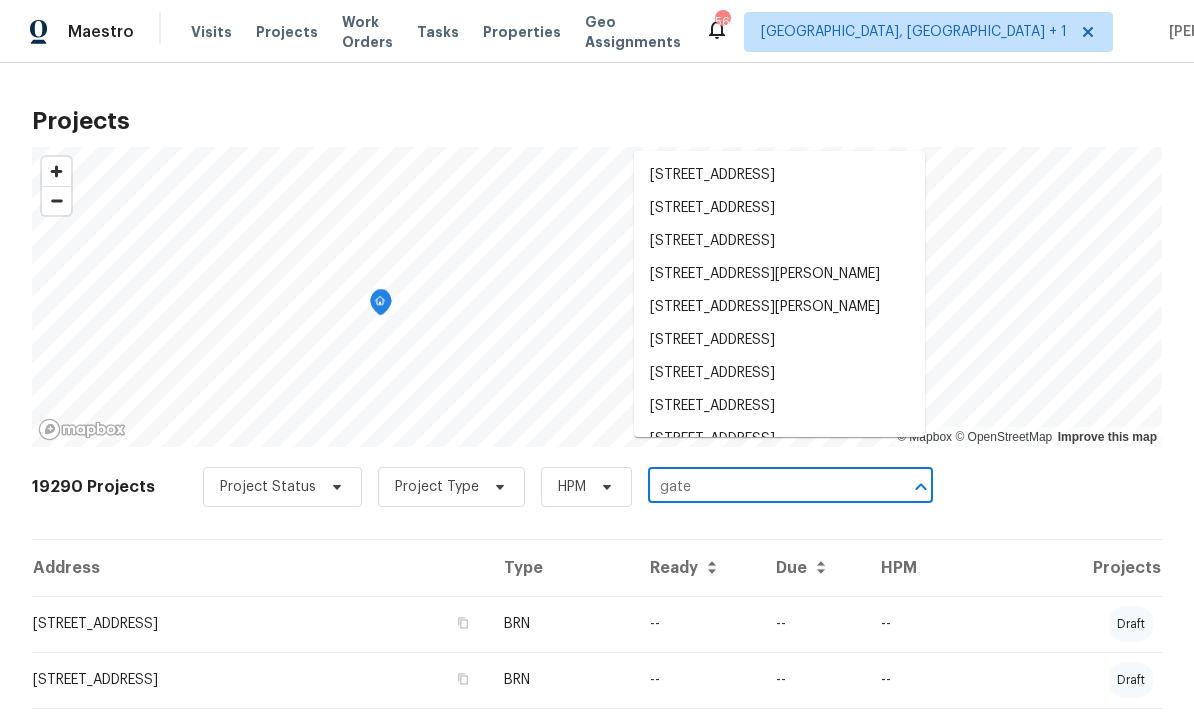 click on "gate" at bounding box center (762, 487) 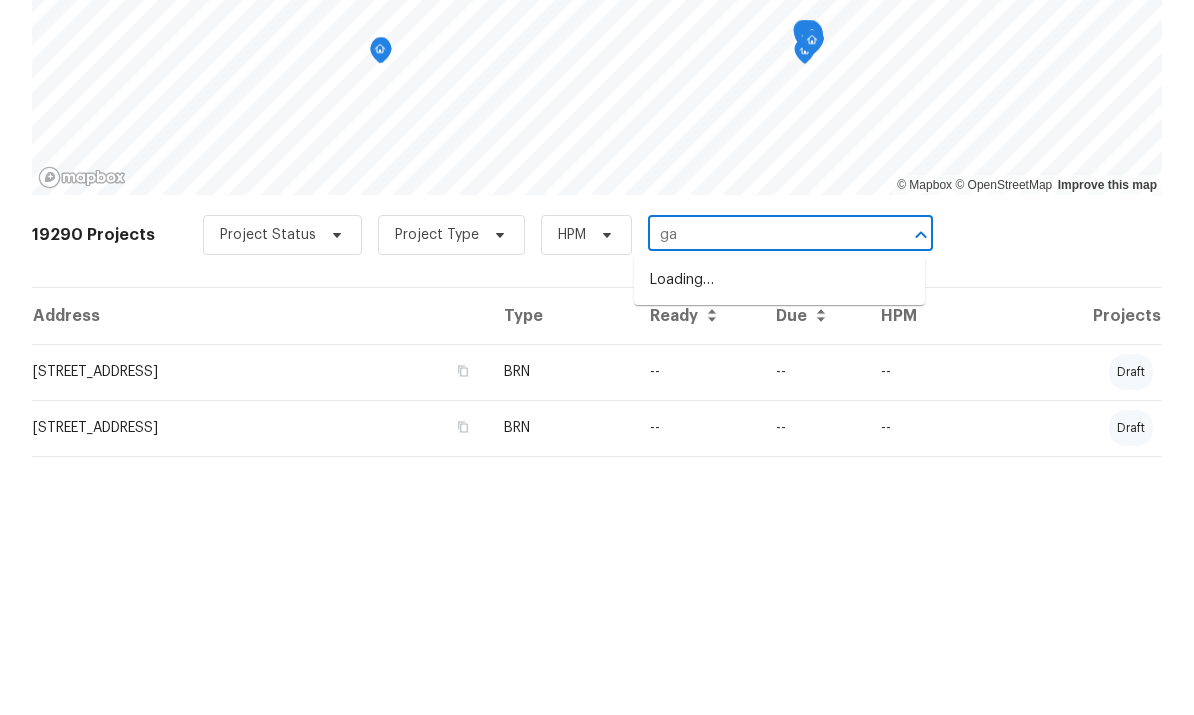 type on "g" 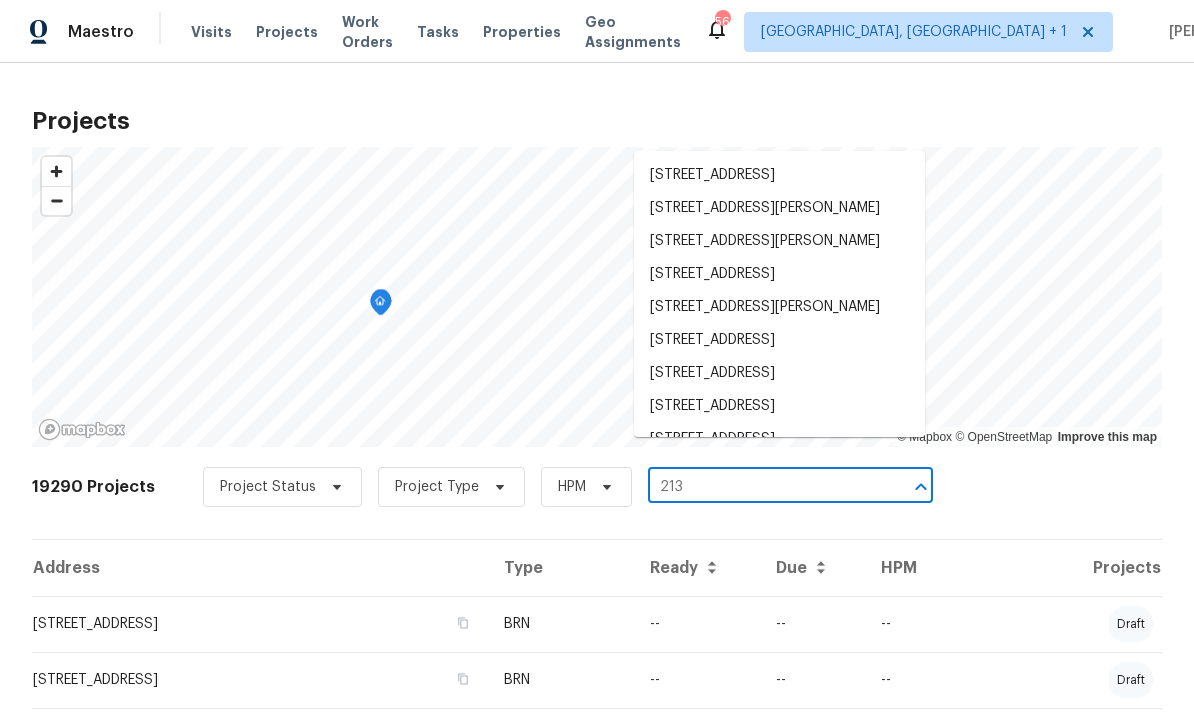 click on "213" at bounding box center (762, 487) 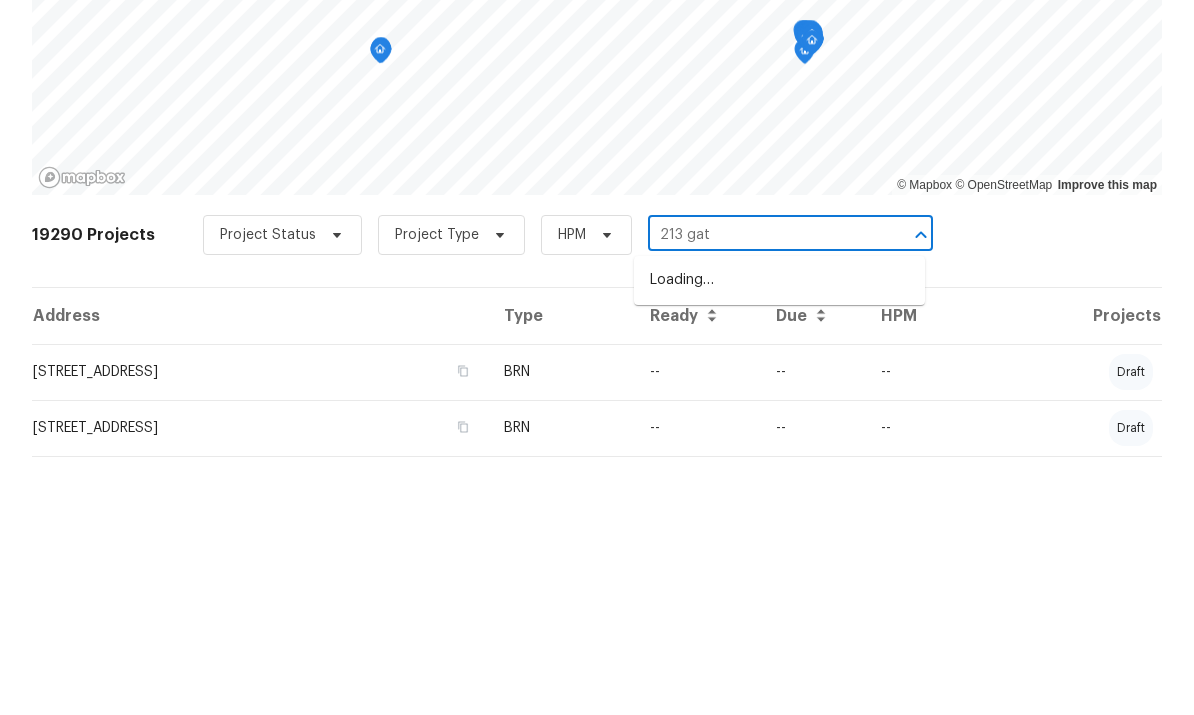 type on "213 gate" 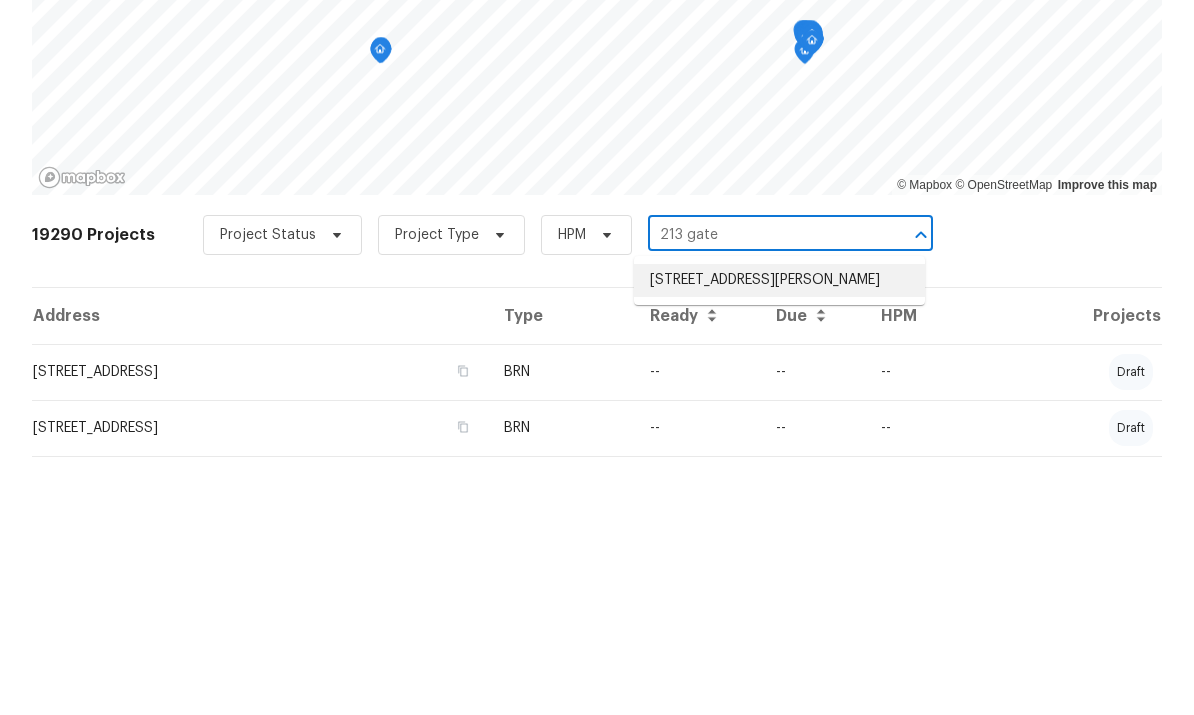 click on "213 Gatewood Dr, Garner, NC 27529" at bounding box center [779, 532] 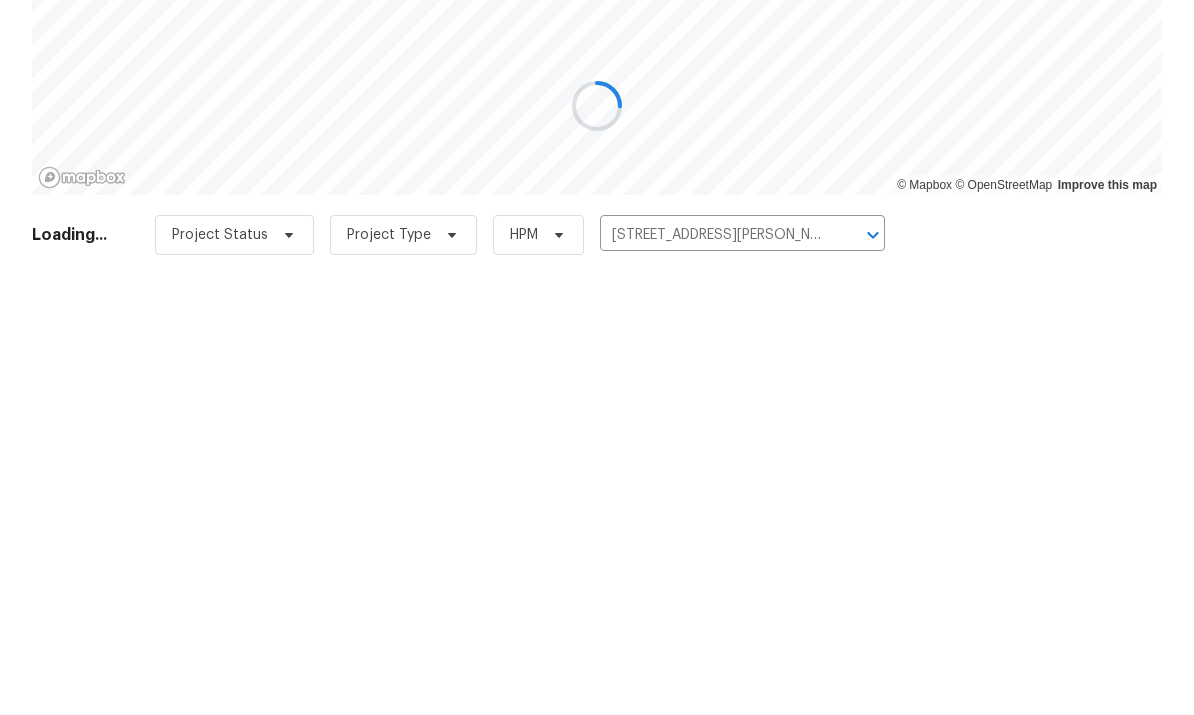 scroll, scrollTop: 0, scrollLeft: 0, axis: both 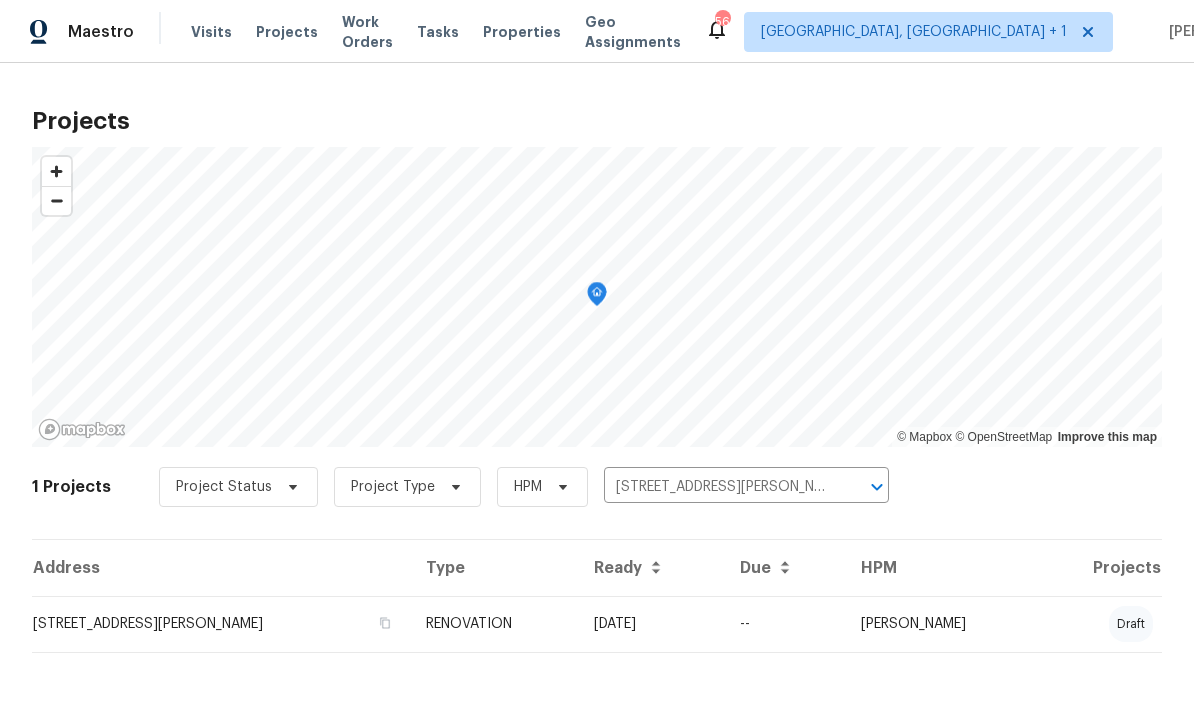 click on "07/03/25" at bounding box center [651, 624] 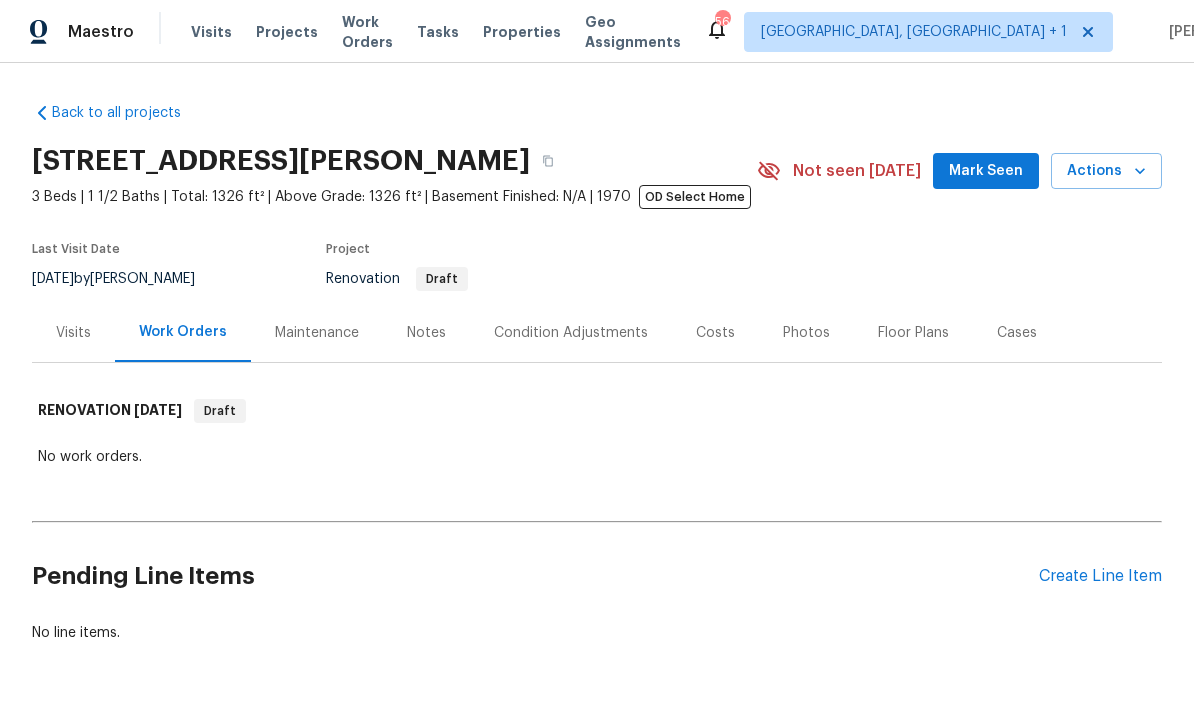 click on "Mark Seen" at bounding box center [986, 171] 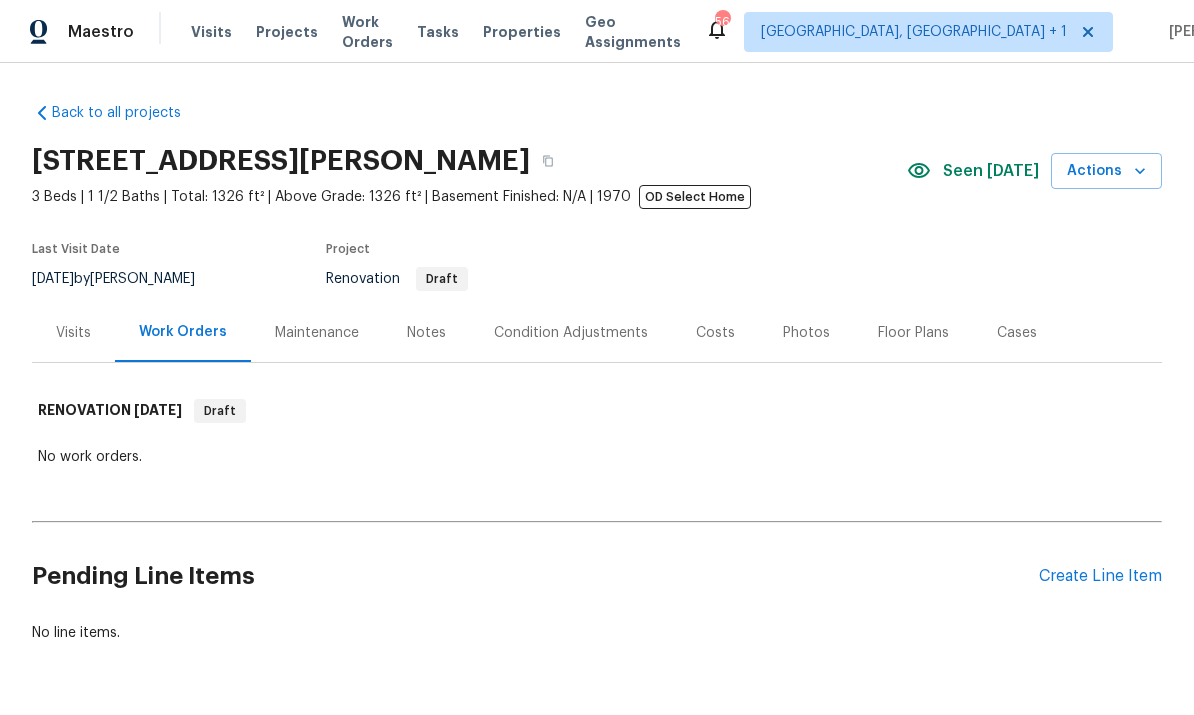 click on "Create Line Item" at bounding box center (1100, 576) 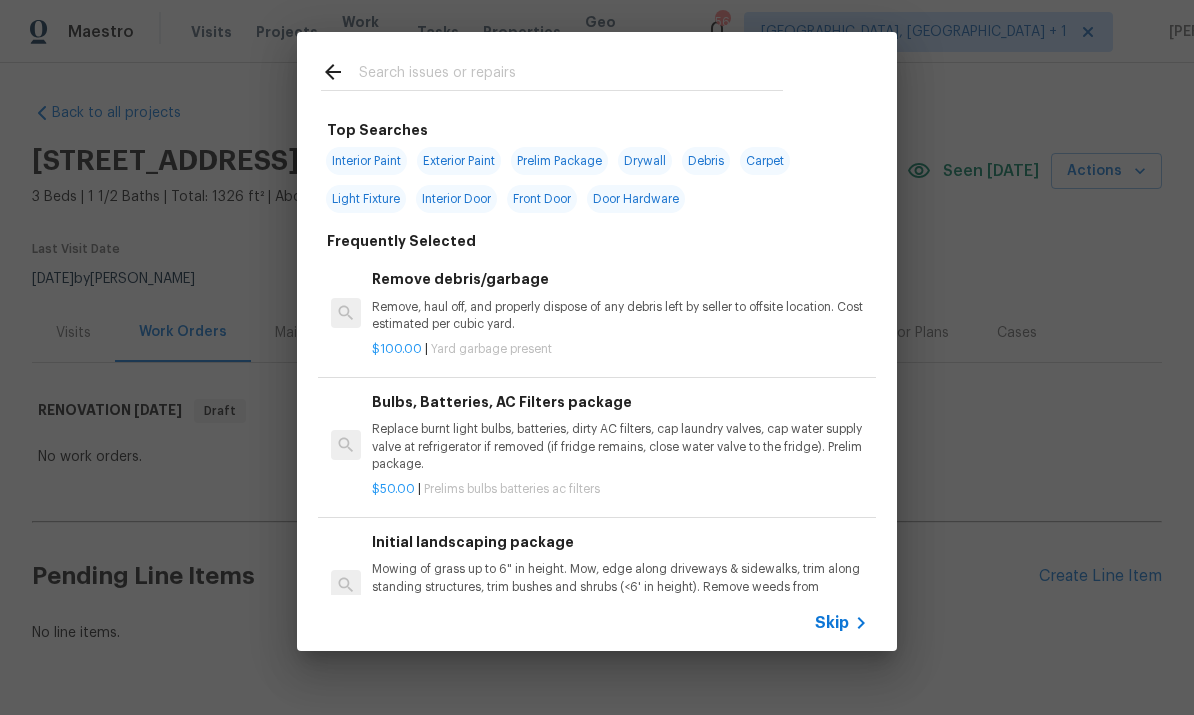 click at bounding box center (571, 75) 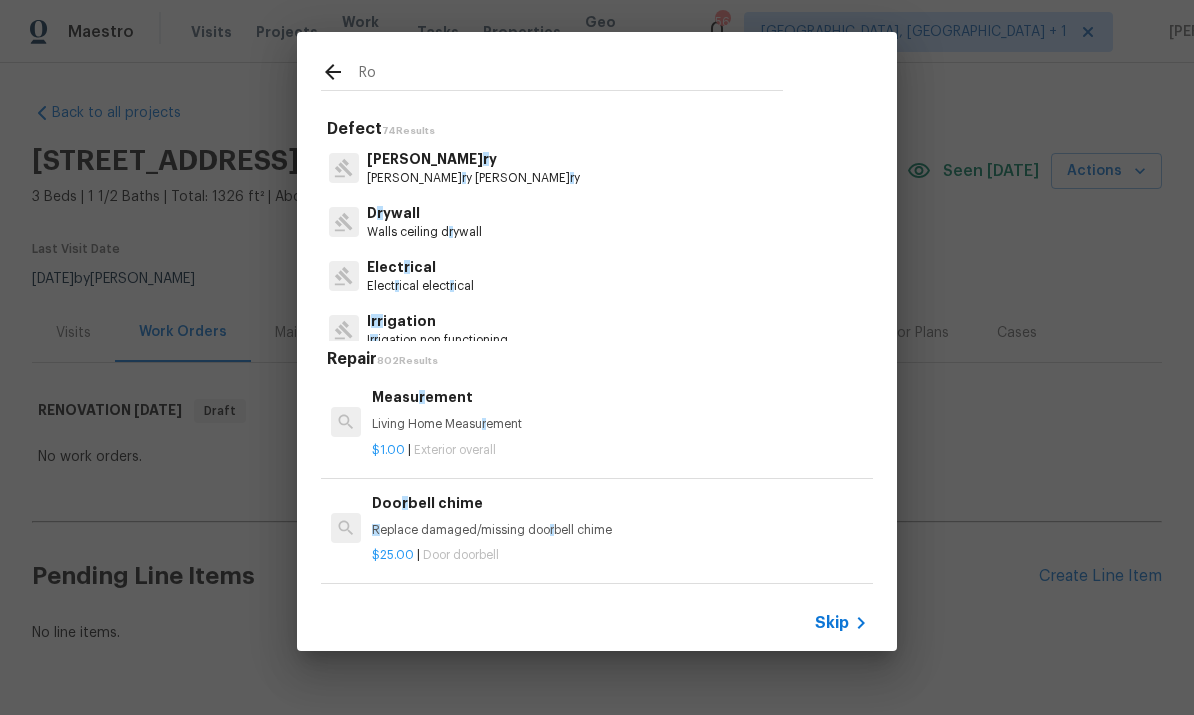 type on "Roo" 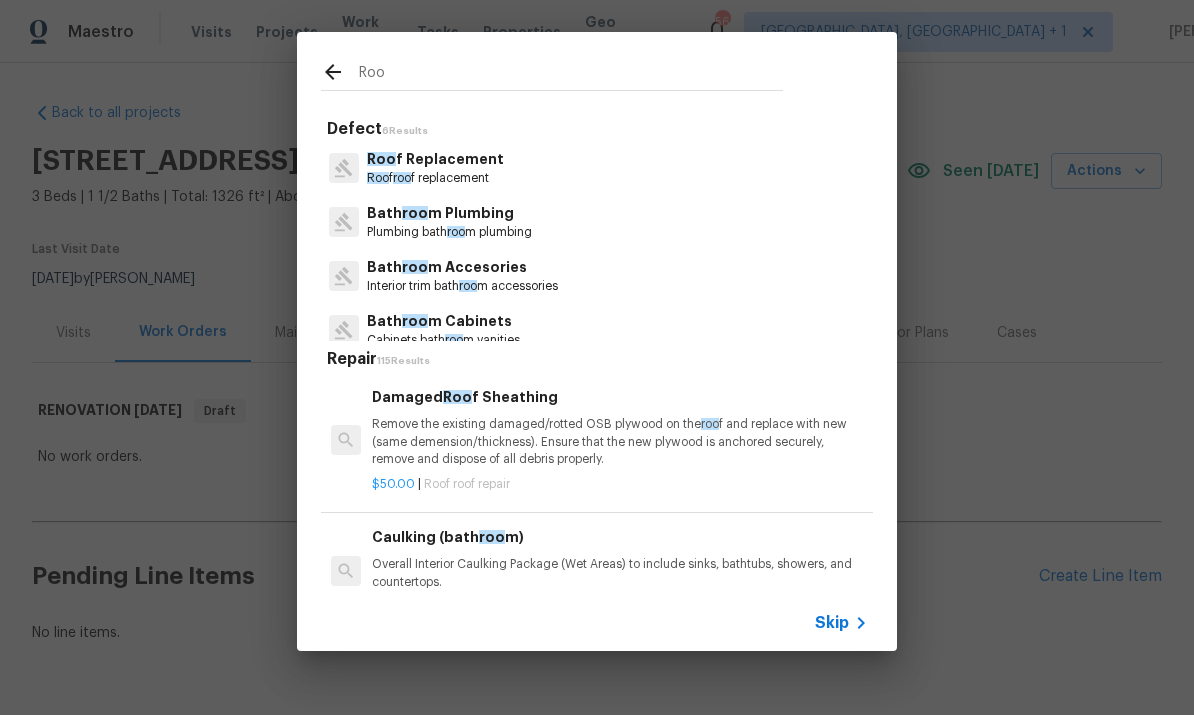 scroll, scrollTop: 0, scrollLeft: 0, axis: both 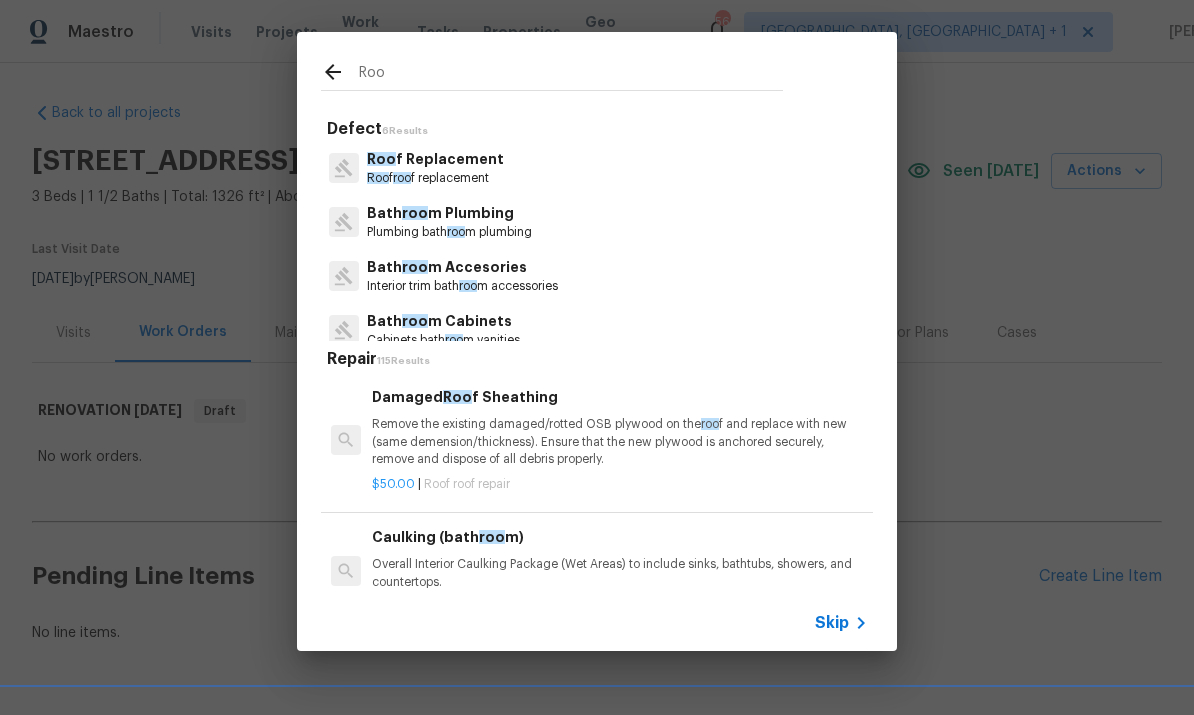 click on "Roo f  roo f replacement" at bounding box center (435, 178) 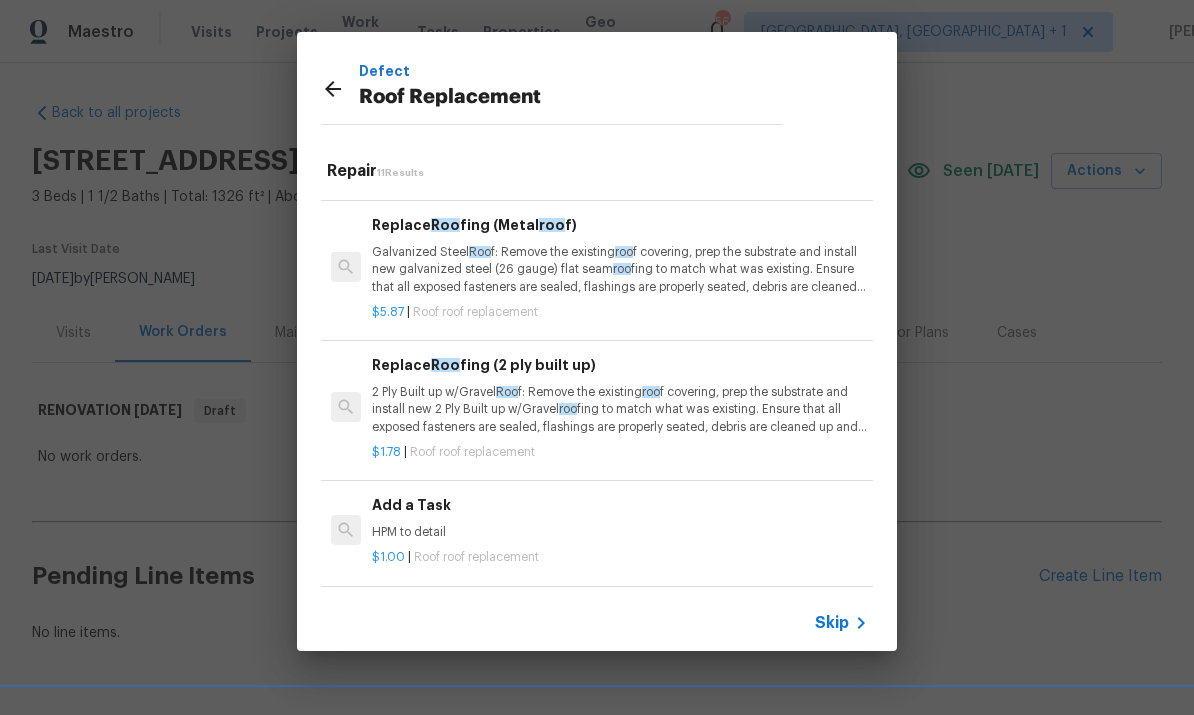 scroll, scrollTop: 964, scrollLeft: 0, axis: vertical 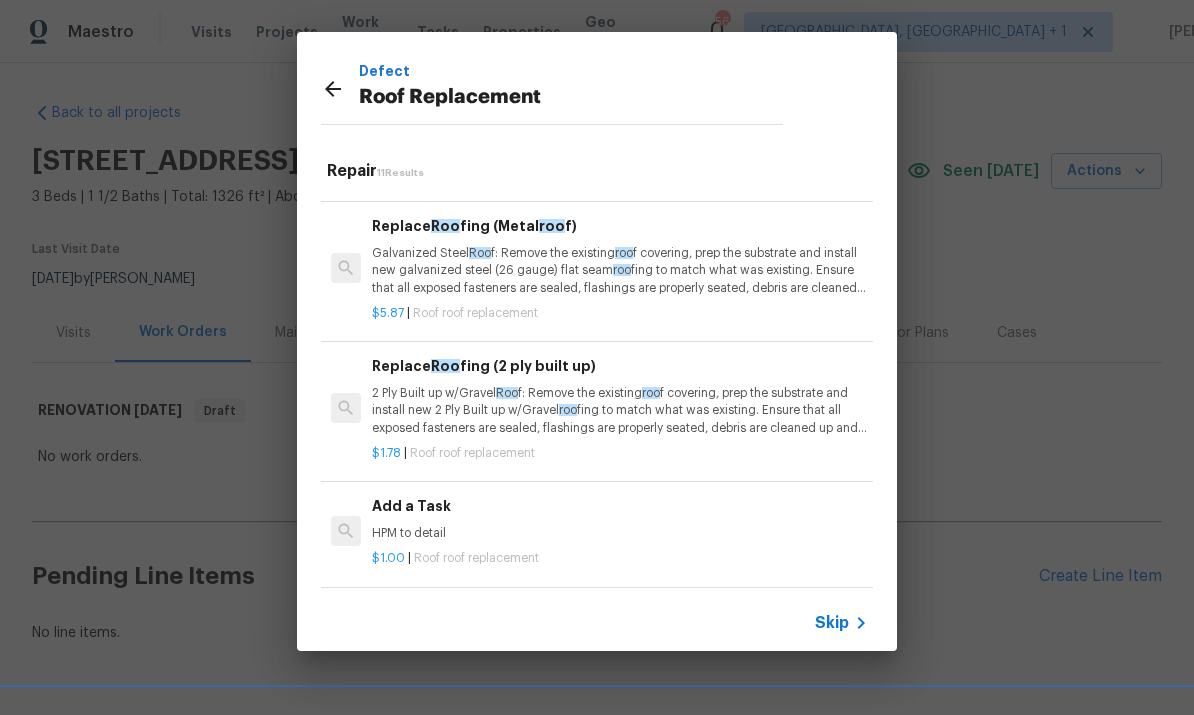 click on "Add a Task HPM to detail" at bounding box center [620, 519] 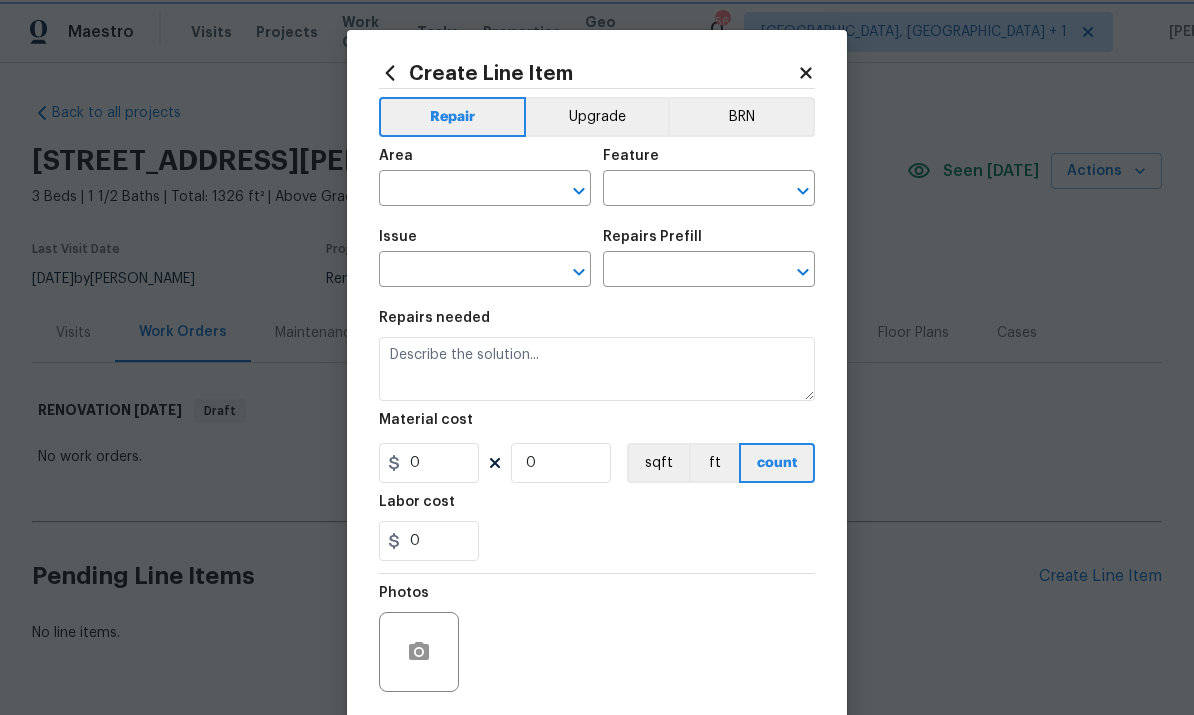 type on "Eaves and Trim" 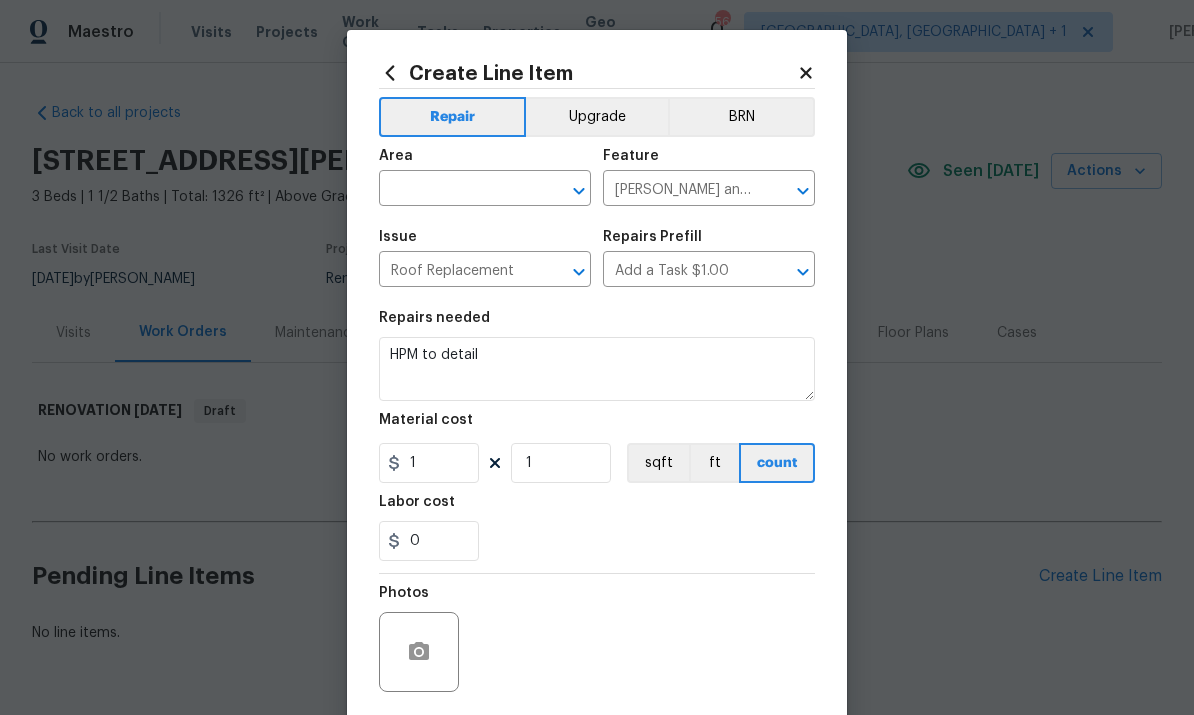 click on "Labor cost" at bounding box center (597, 508) 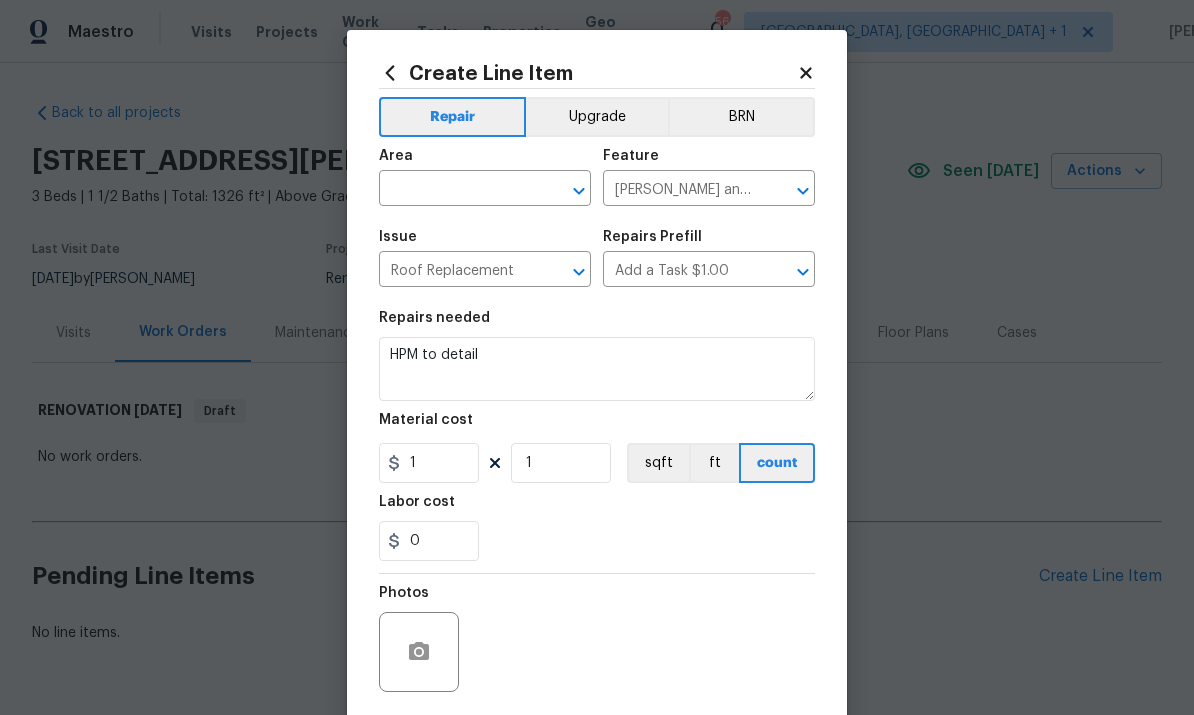 click at bounding box center (457, 190) 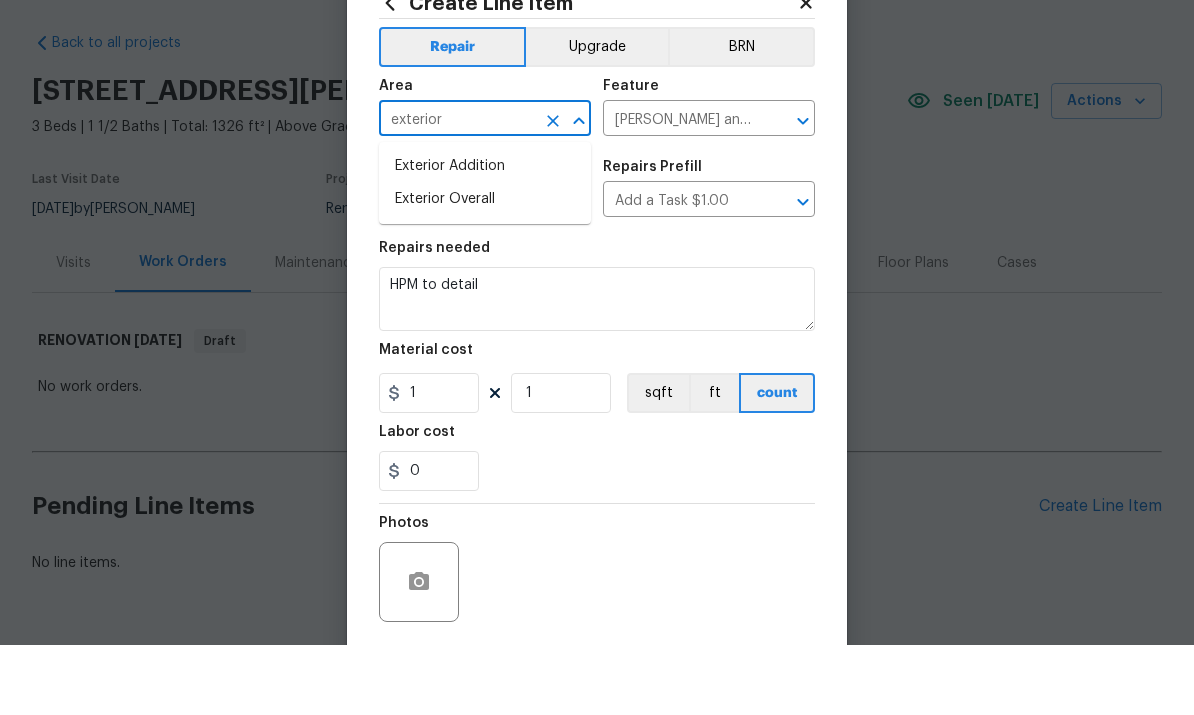 click on "Exterior Overall" at bounding box center [485, 269] 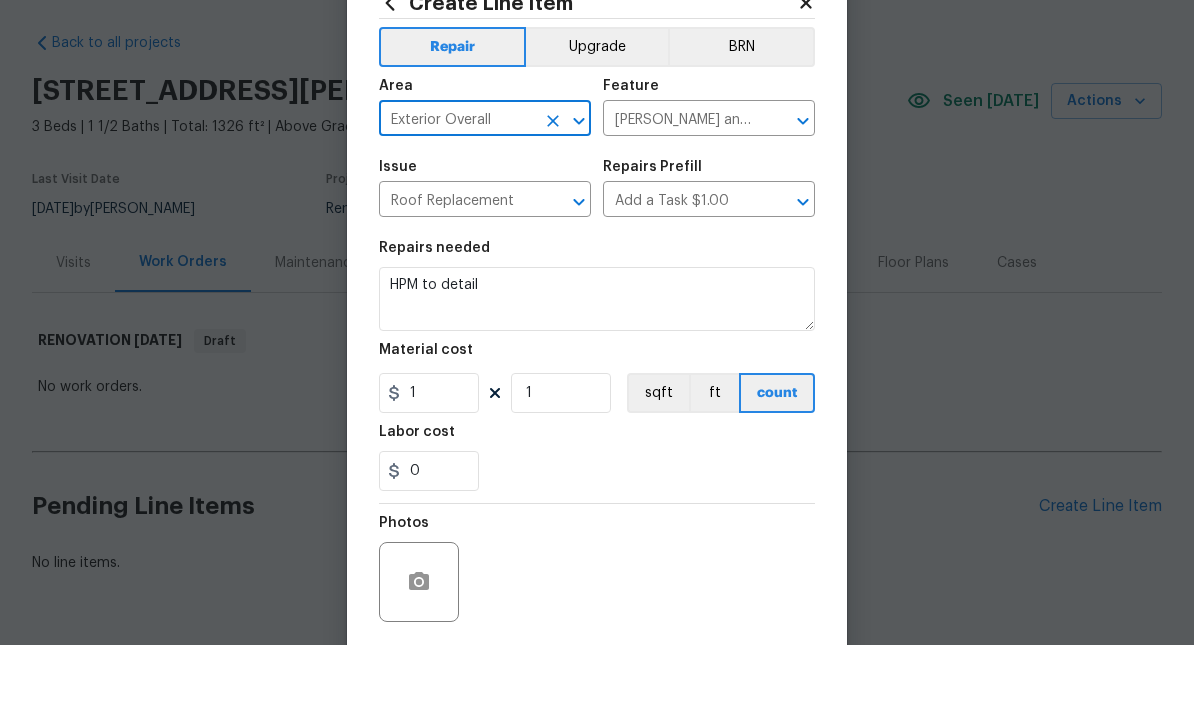 scroll, scrollTop: 64, scrollLeft: 0, axis: vertical 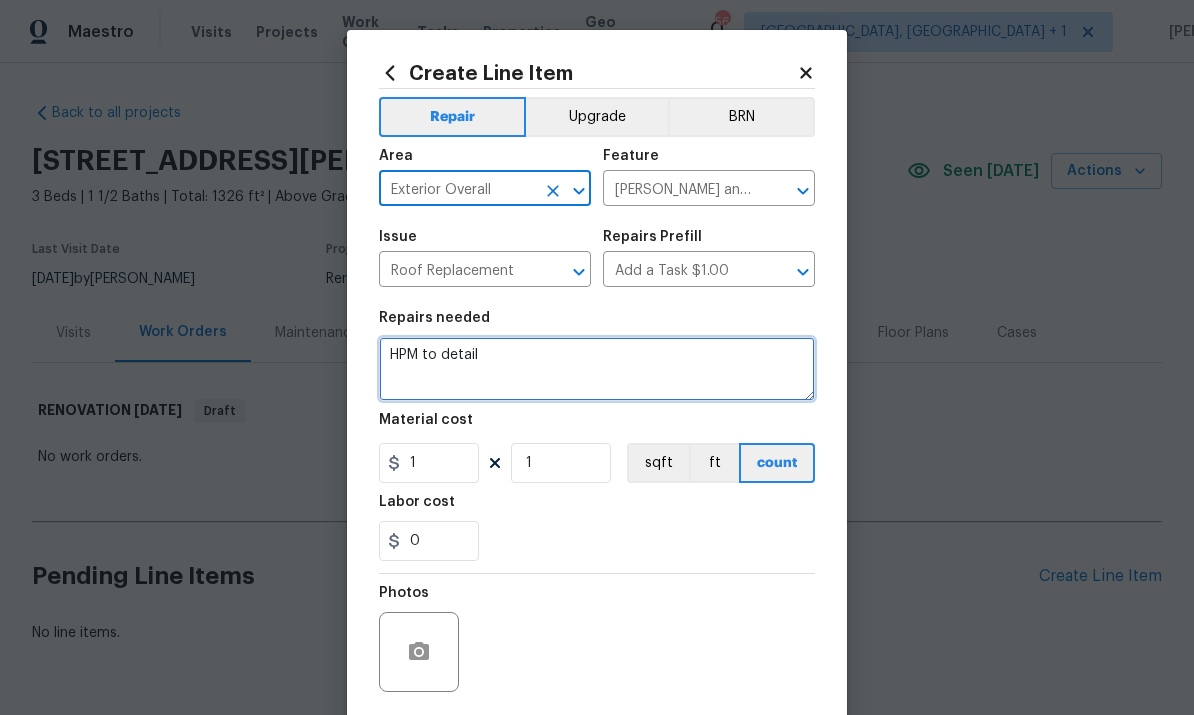 click on "HPM to detail" at bounding box center [597, 369] 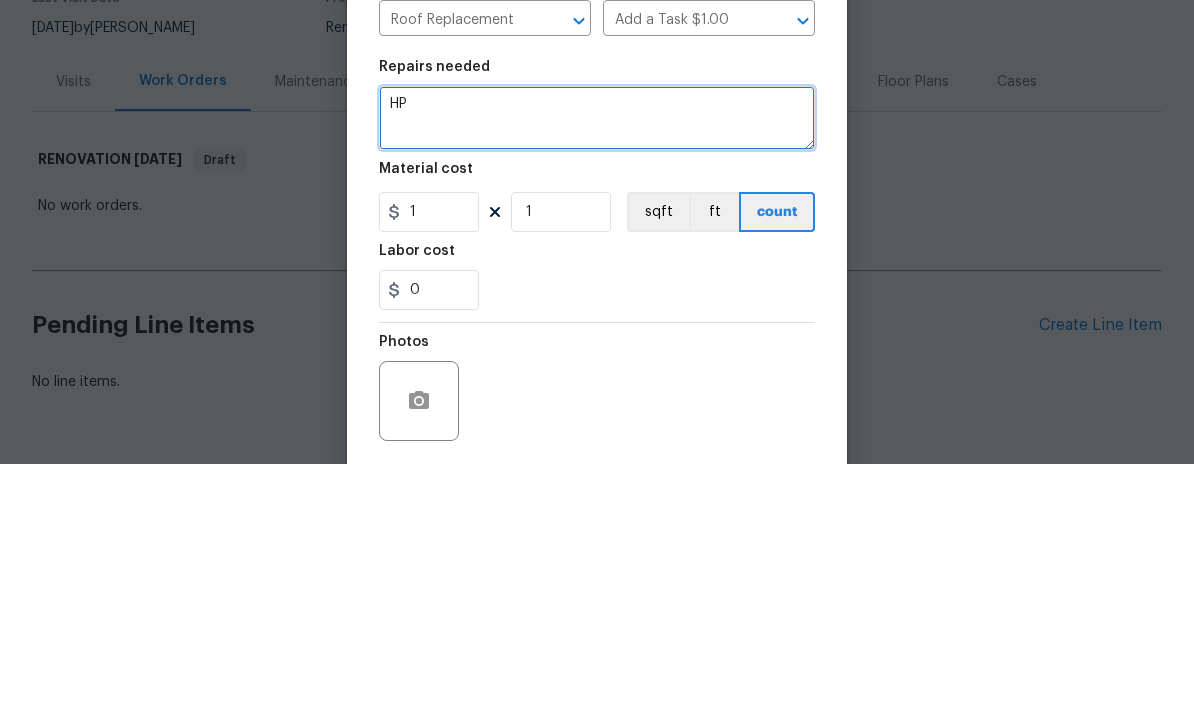 type on "H" 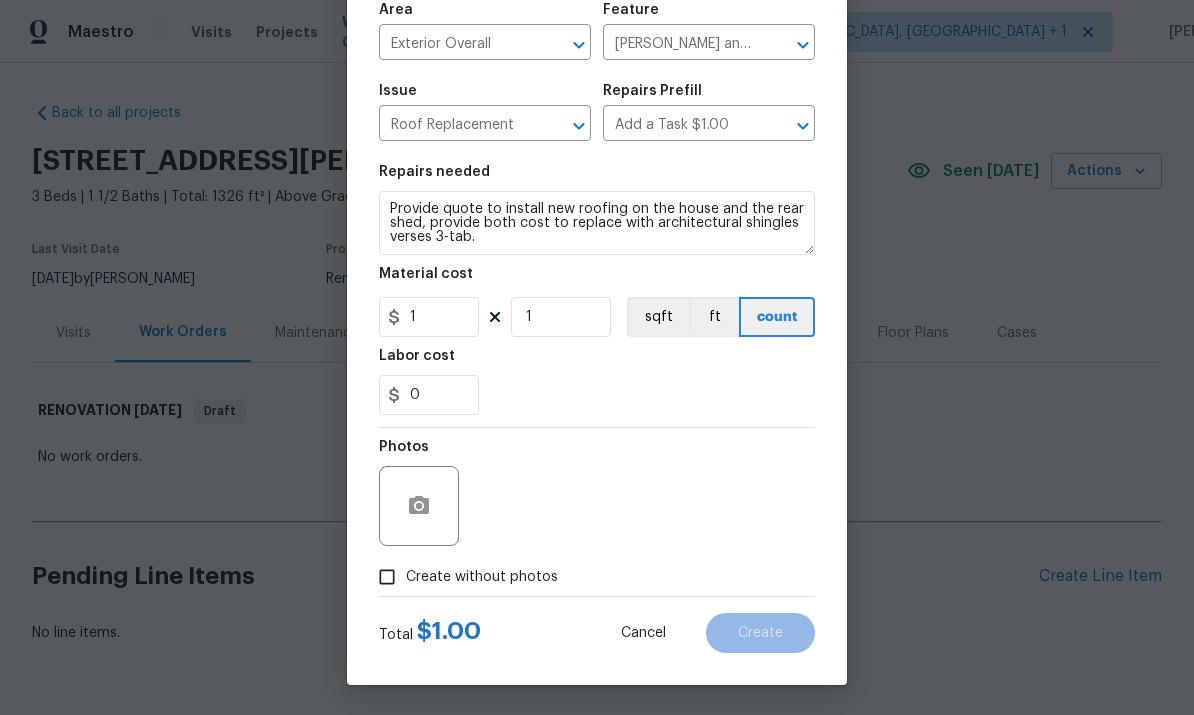 scroll, scrollTop: 150, scrollLeft: 0, axis: vertical 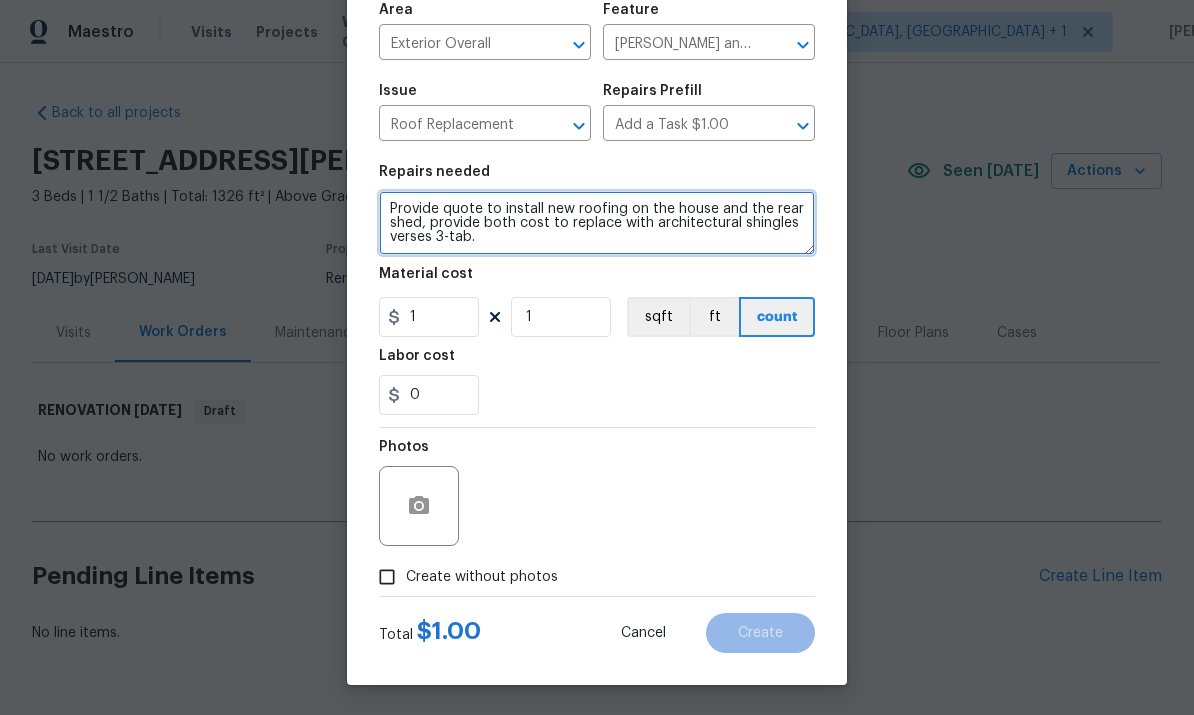 type on "Provide quote to install new roofing on the house and the rear shed, provide both cost to replace with architectural shingles verses 3-tab." 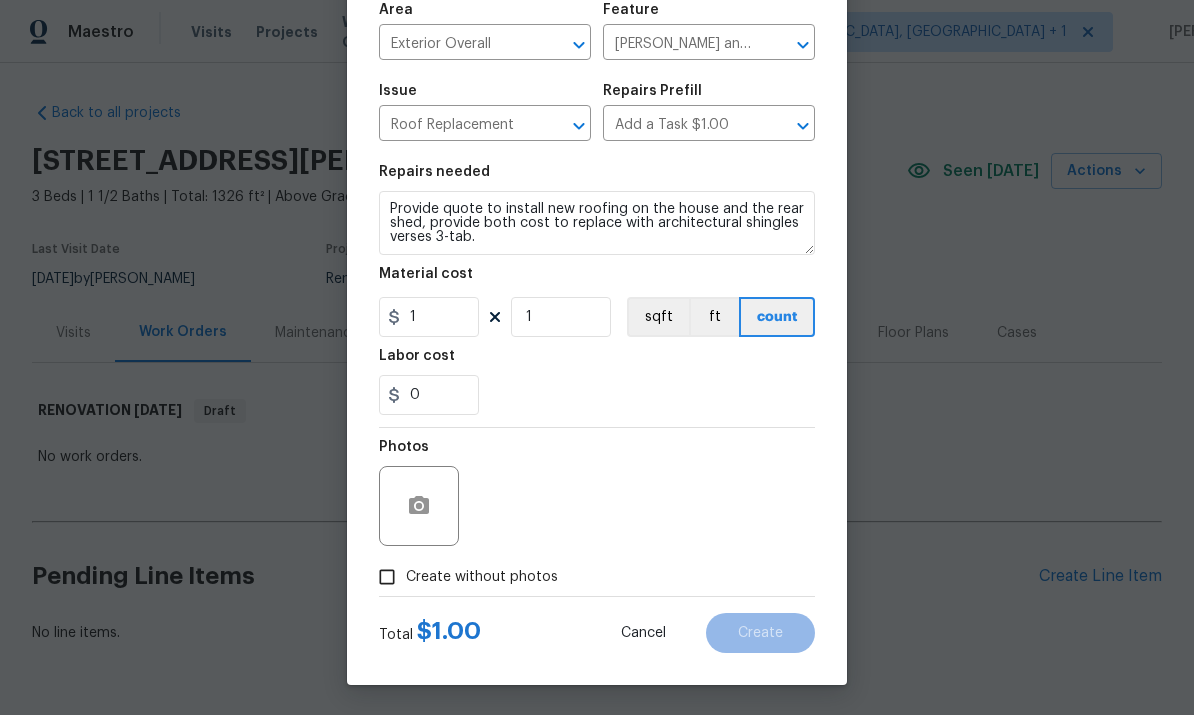 click on "Create without photos" at bounding box center (387, 577) 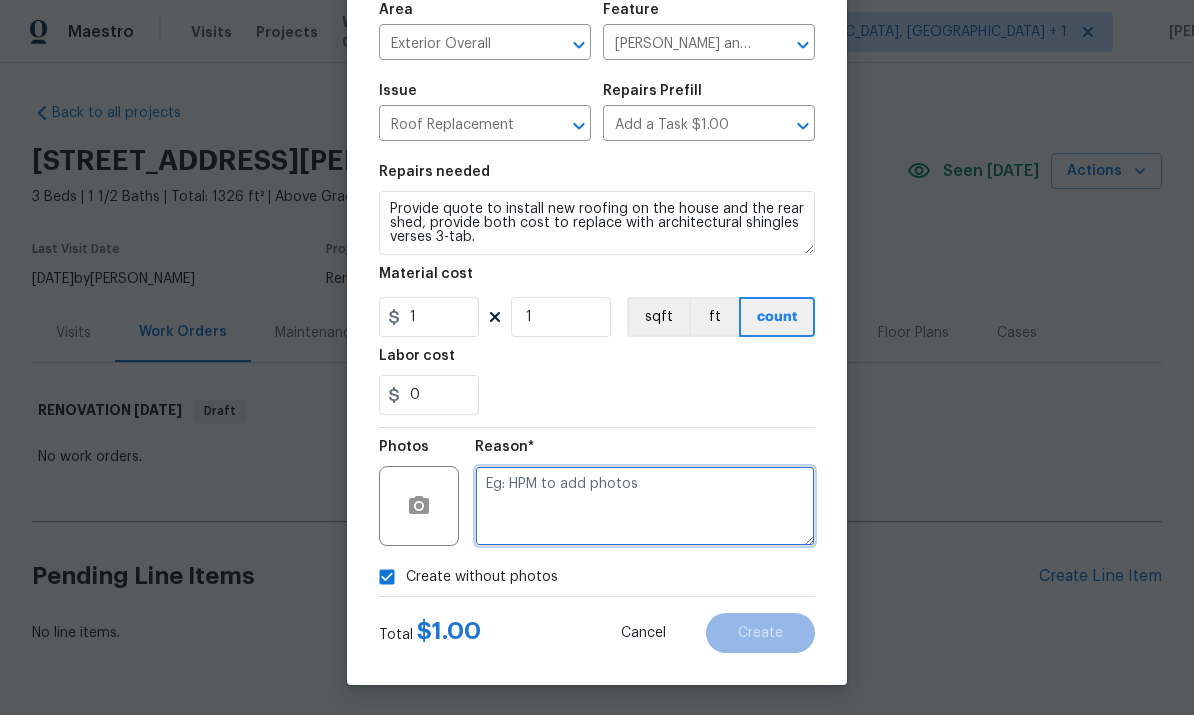 click at bounding box center [645, 506] 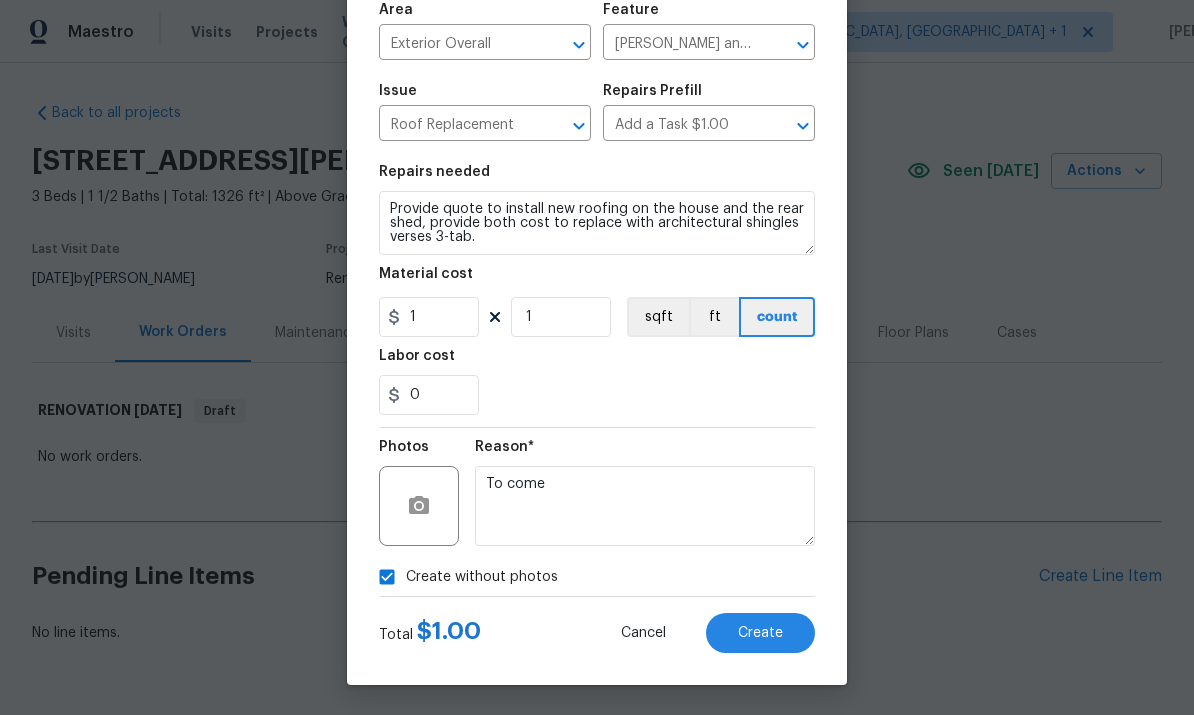 scroll, scrollTop: 150, scrollLeft: 0, axis: vertical 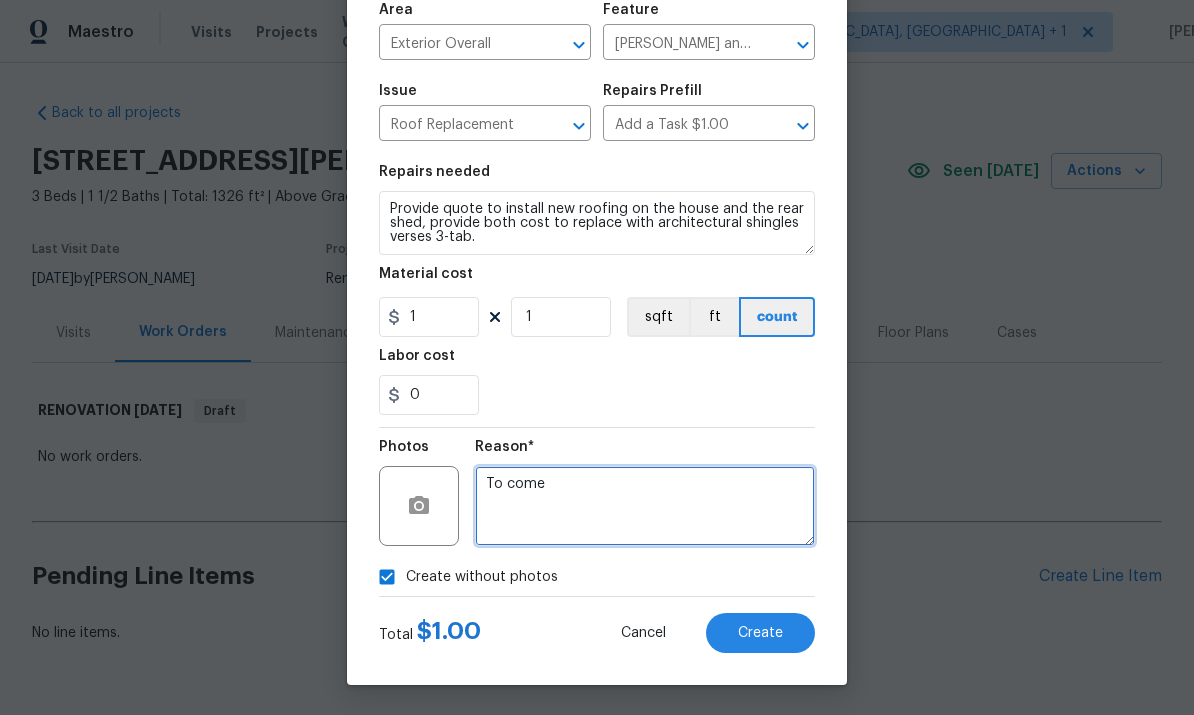 type on "To come" 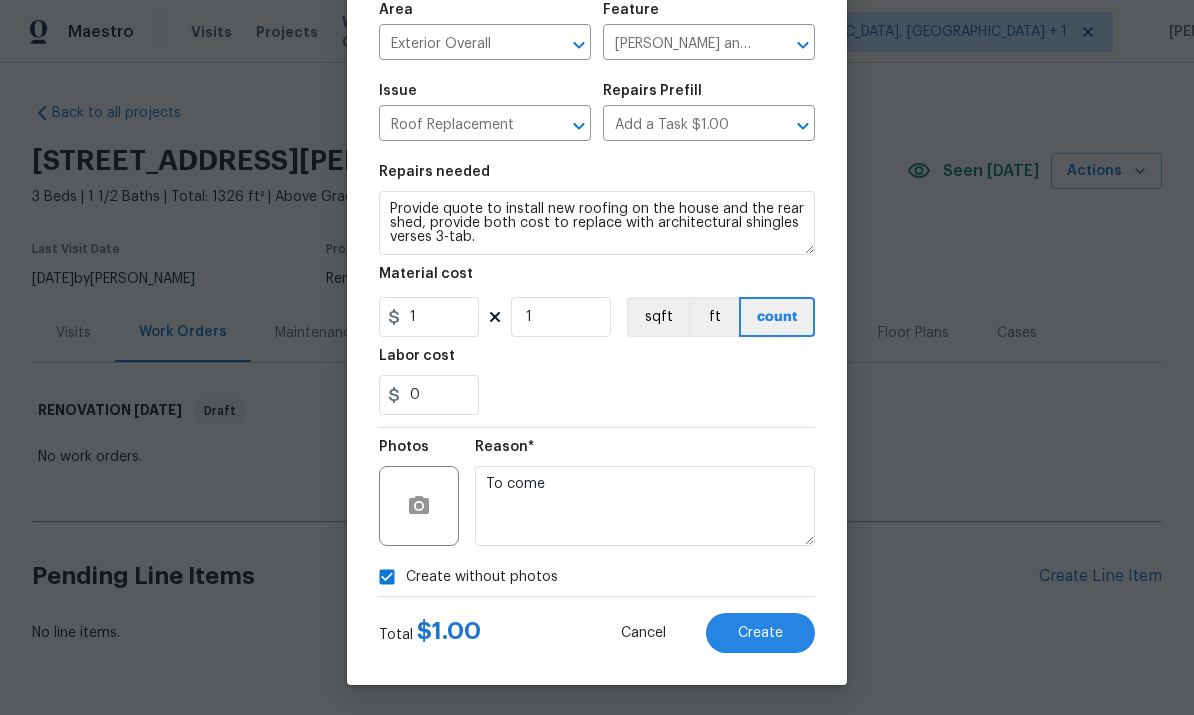 click on "Create" at bounding box center [760, 633] 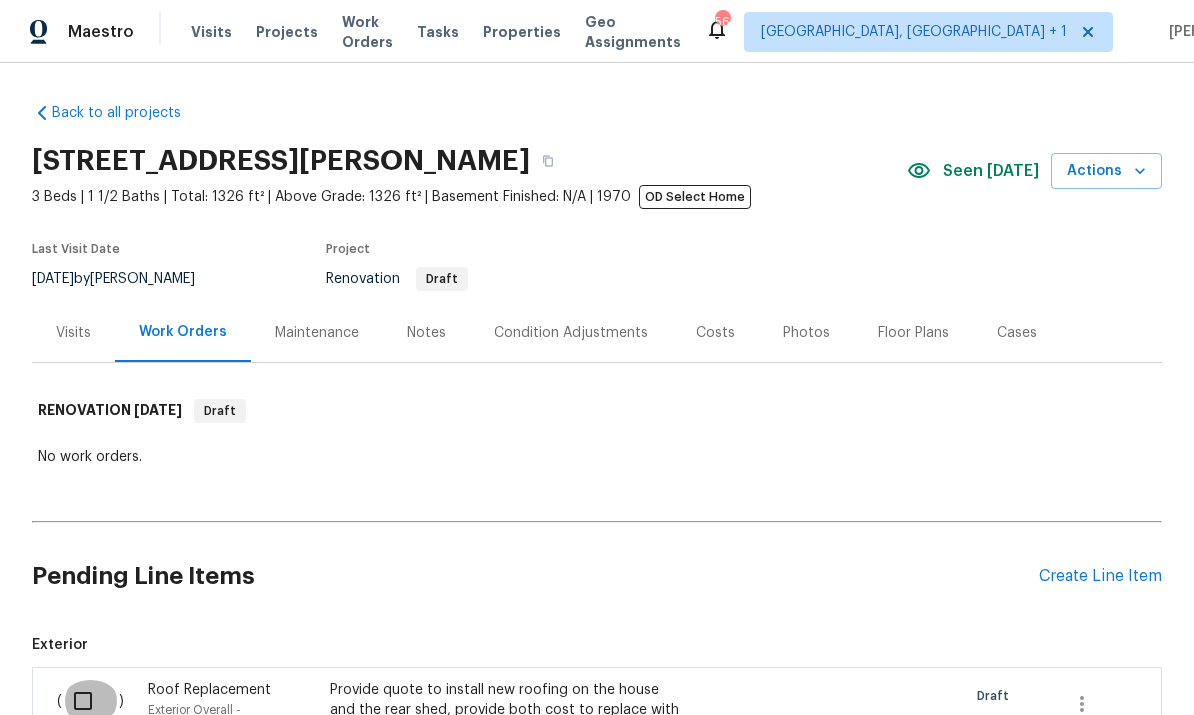 click at bounding box center [90, 701] 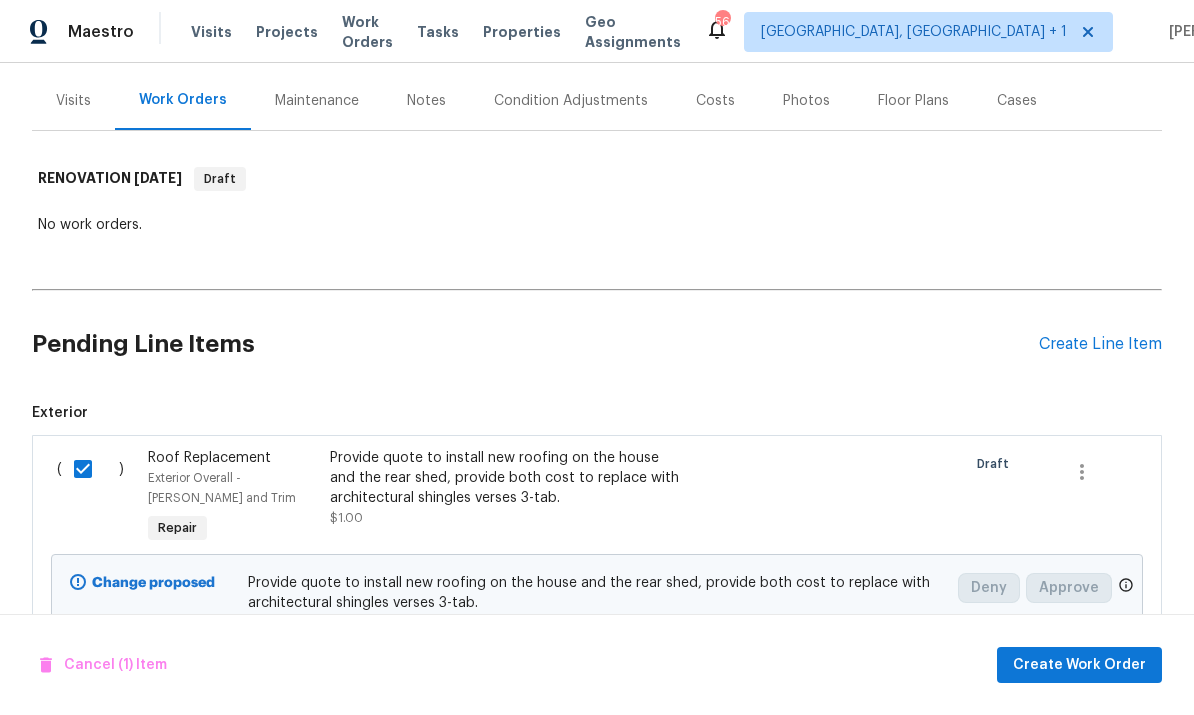 scroll, scrollTop: 233, scrollLeft: 0, axis: vertical 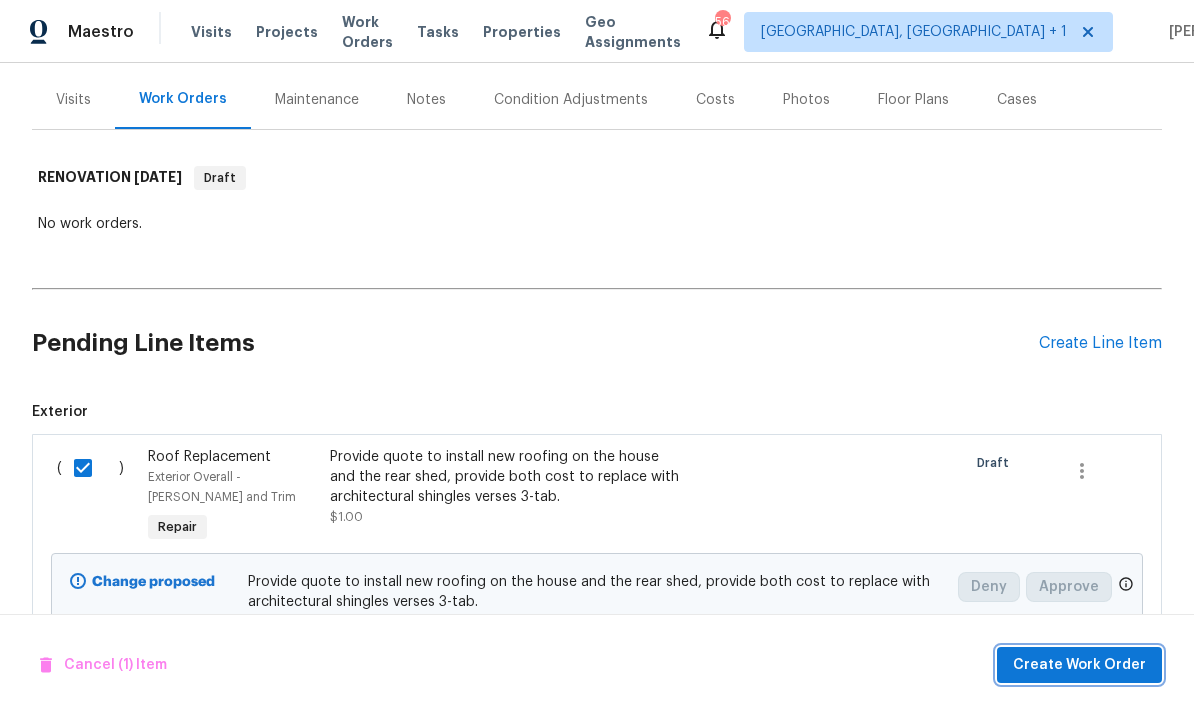 click on "Create Work Order" at bounding box center [1079, 665] 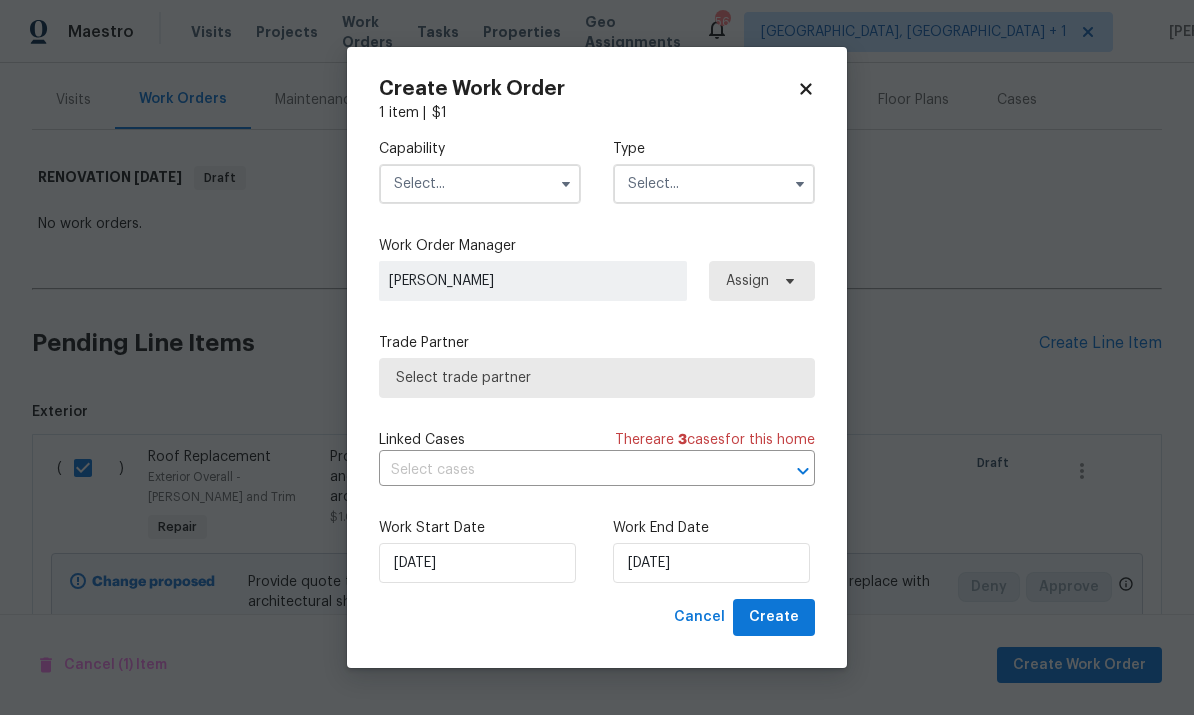 click at bounding box center (480, 184) 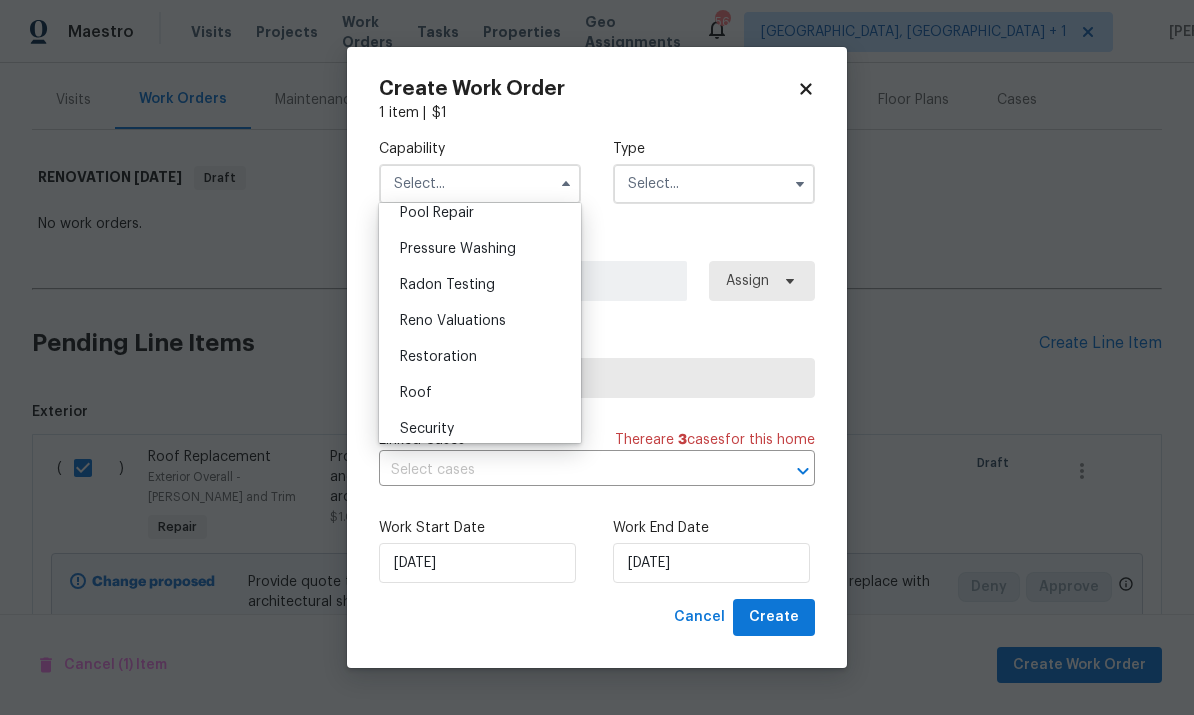scroll, scrollTop: 1876, scrollLeft: 0, axis: vertical 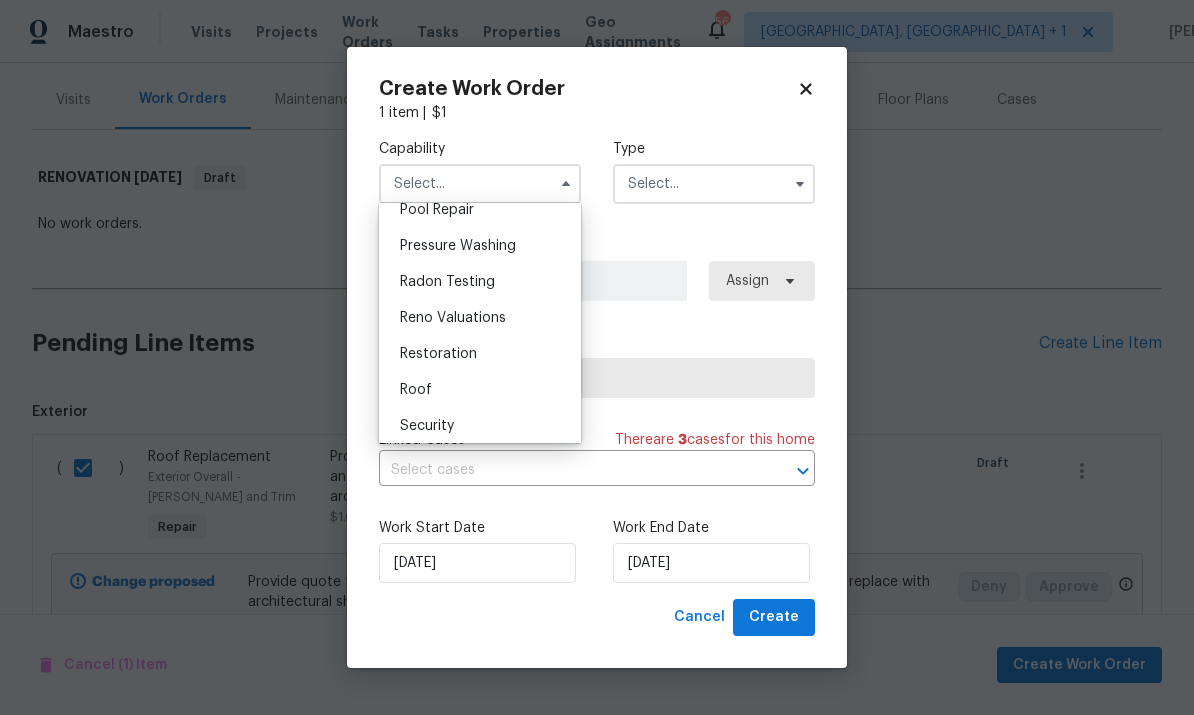 click on "Roof" at bounding box center [480, 390] 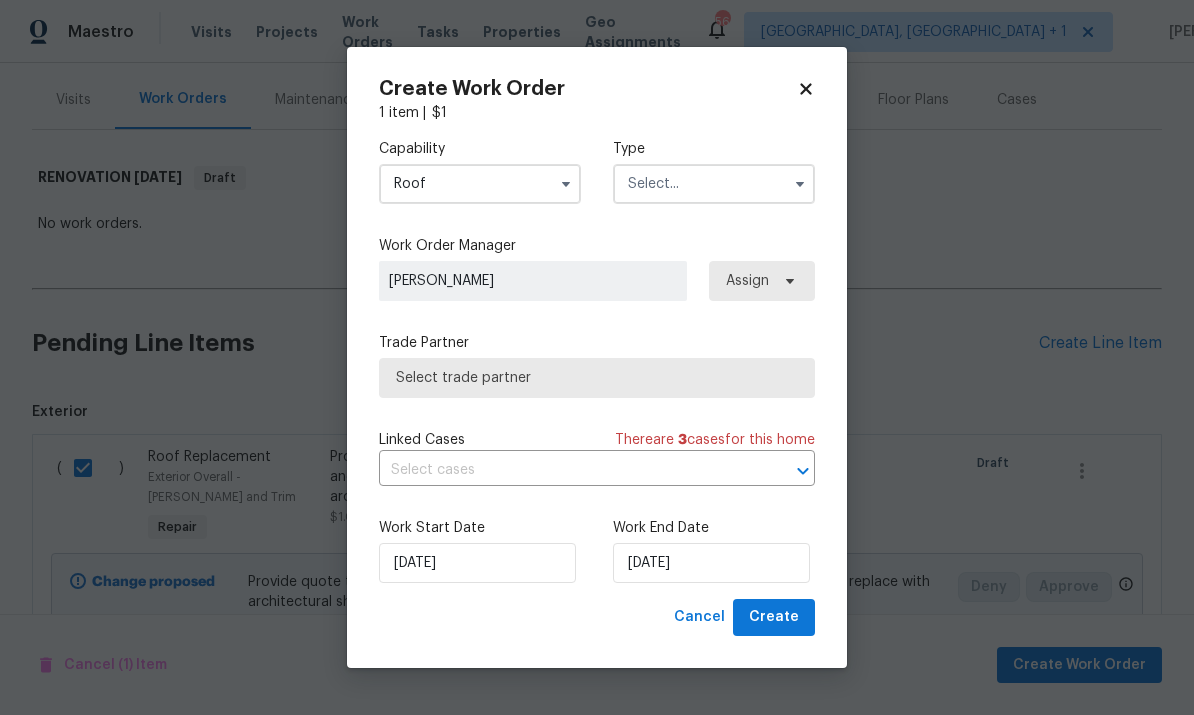 click at bounding box center (714, 184) 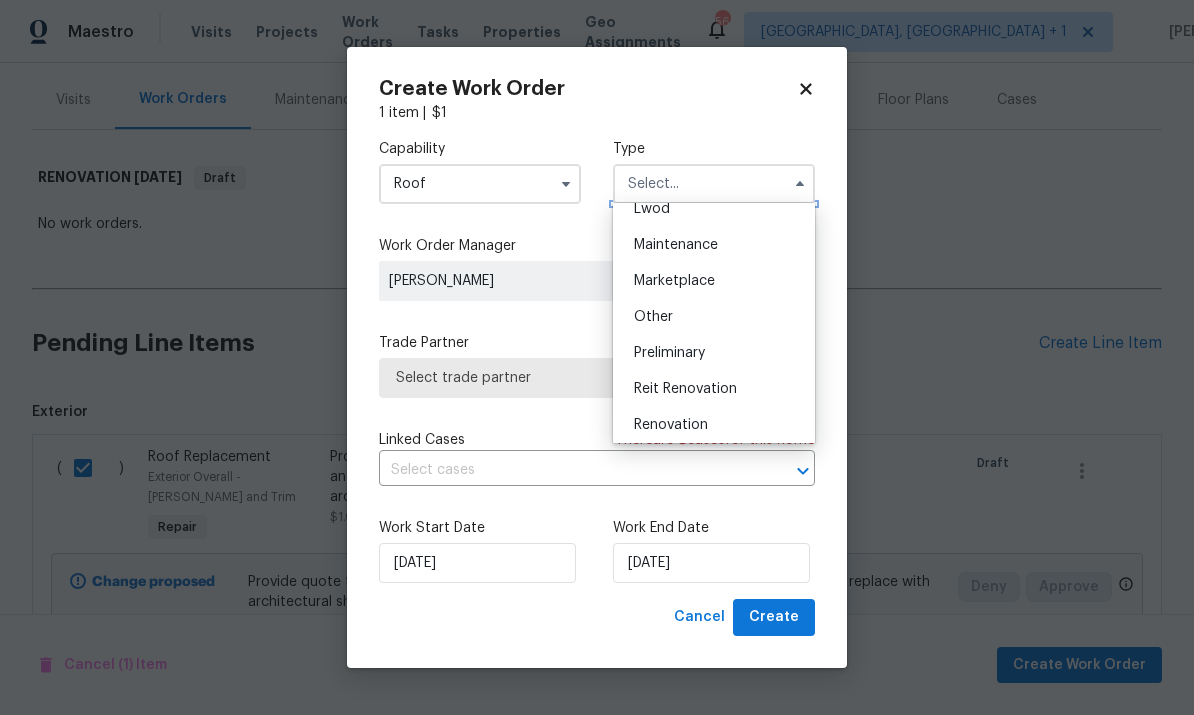 scroll, scrollTop: 309, scrollLeft: 0, axis: vertical 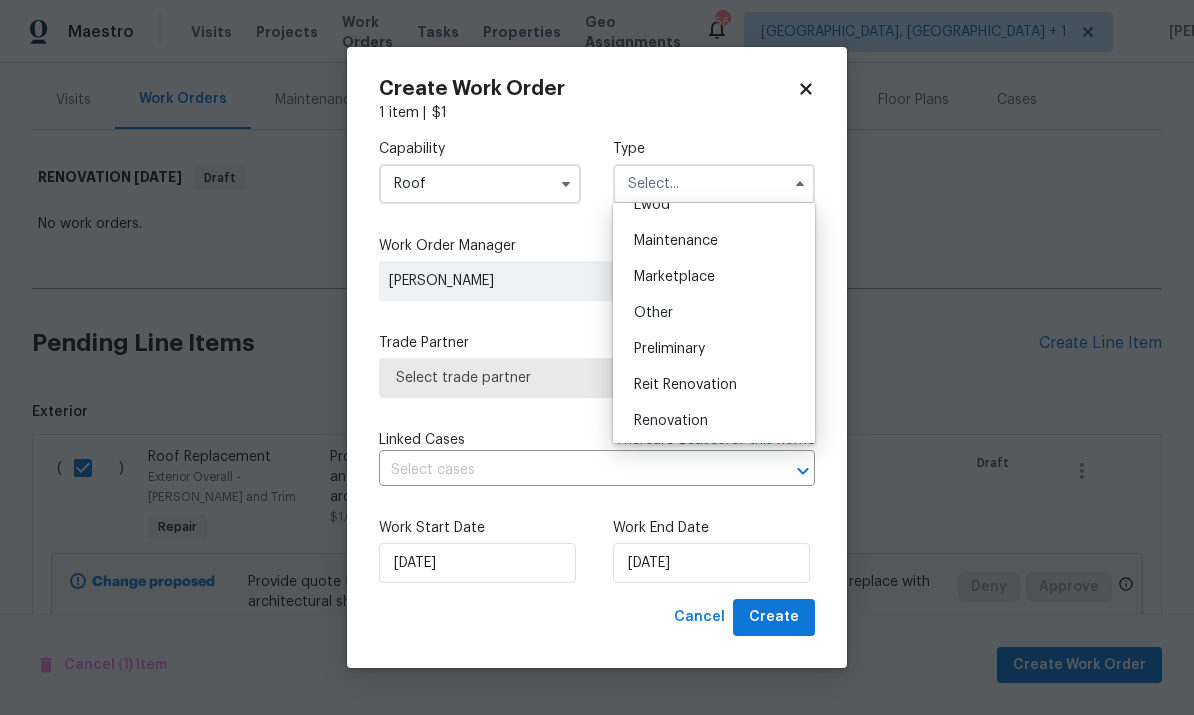 click on "Renovation" at bounding box center (671, 421) 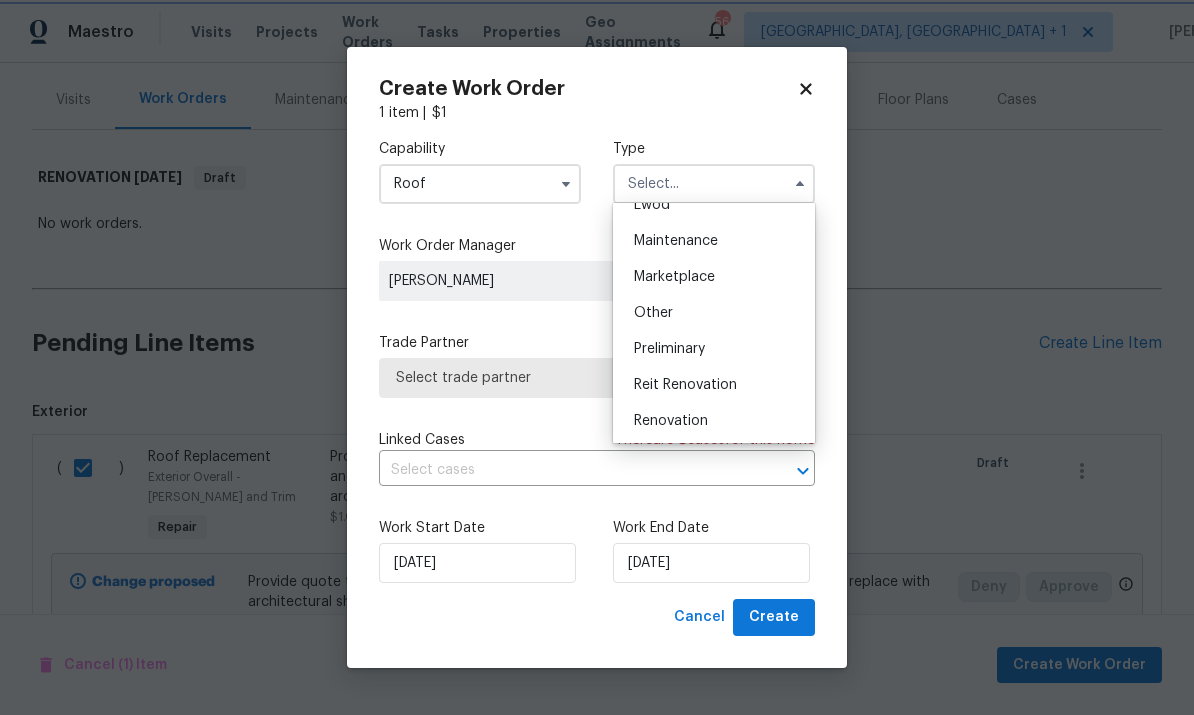 type on "Renovation" 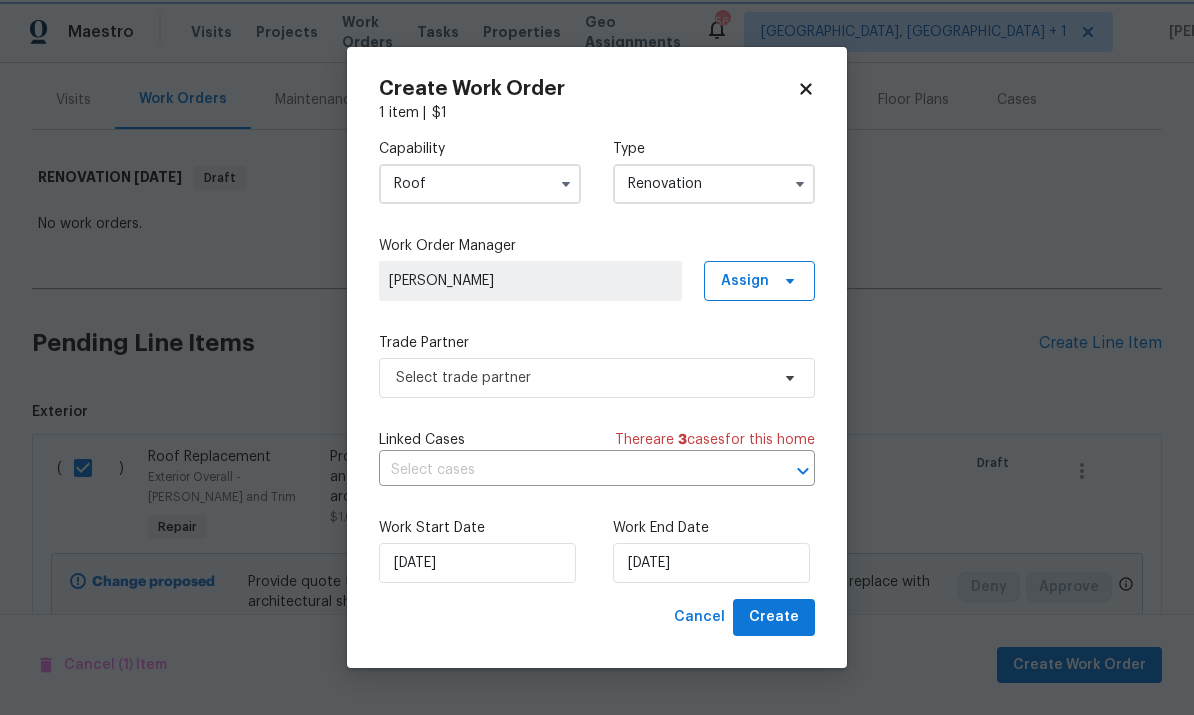 scroll, scrollTop: 0, scrollLeft: 0, axis: both 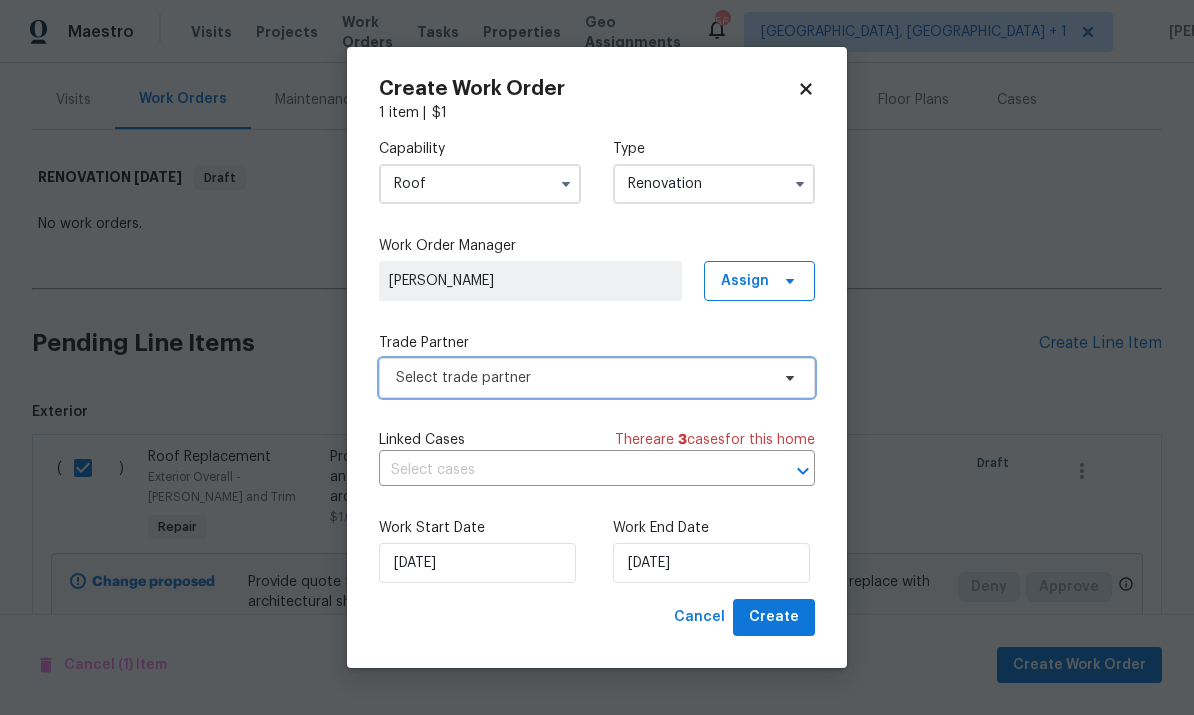 click 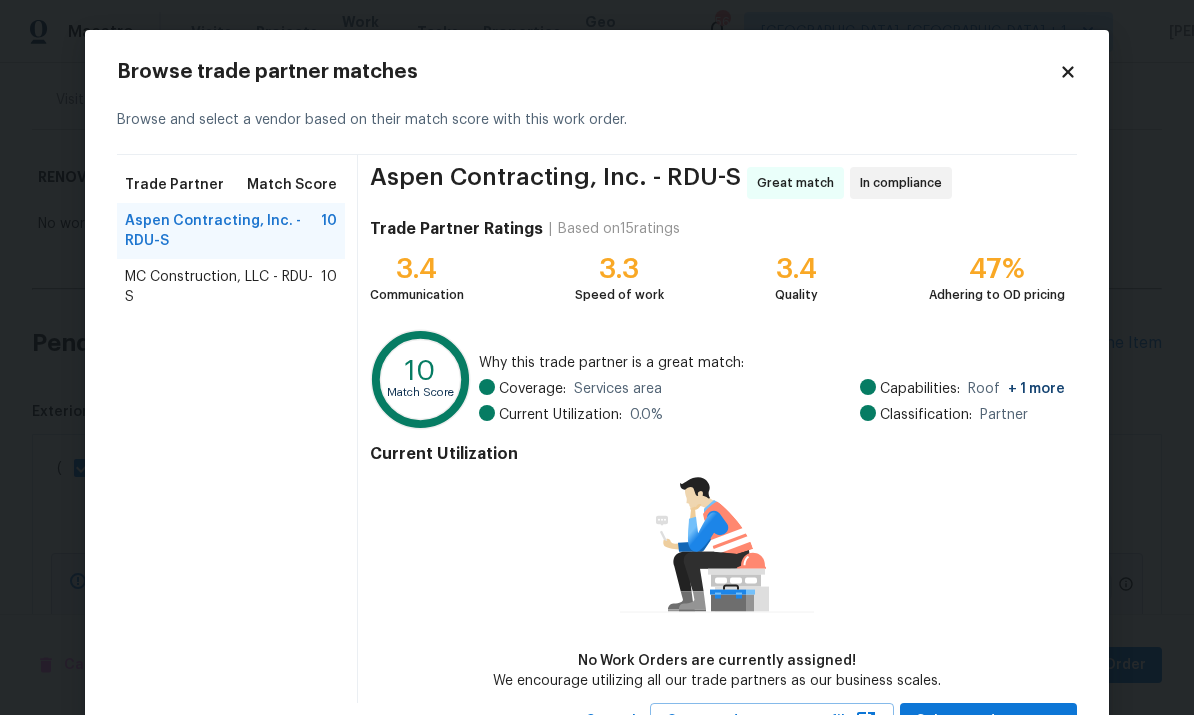 click on "MC Construction, LLC - RDU-S" at bounding box center [223, 287] 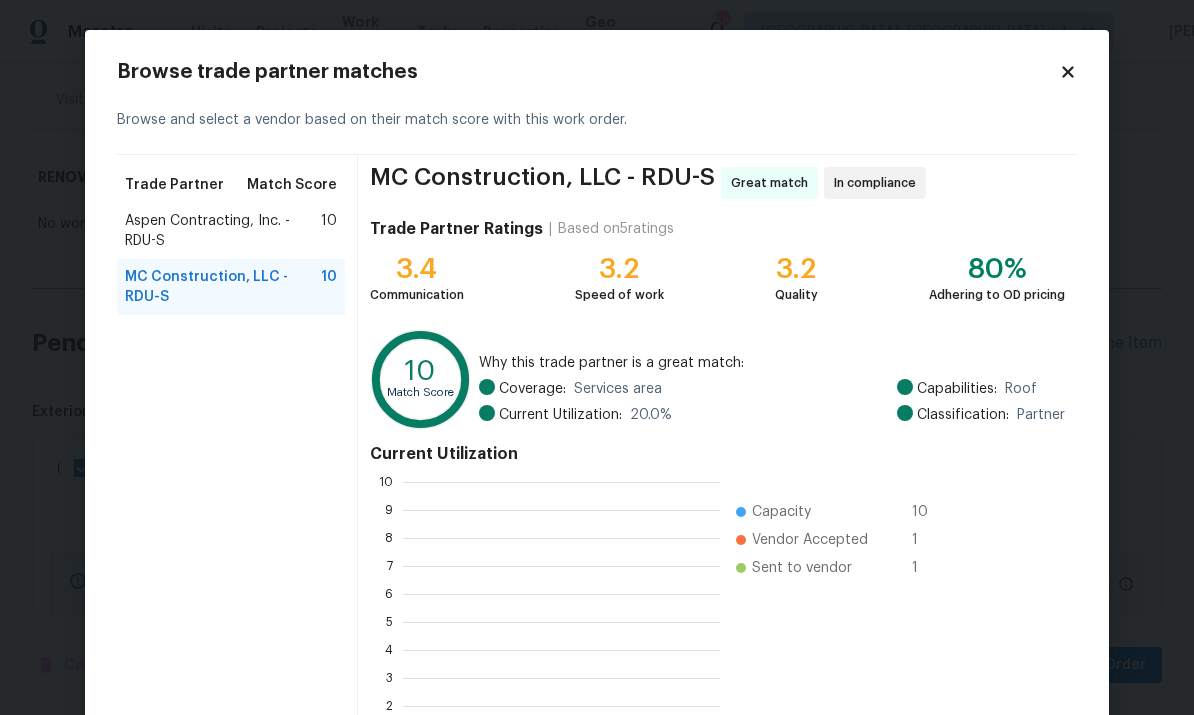 scroll, scrollTop: 2, scrollLeft: 2, axis: both 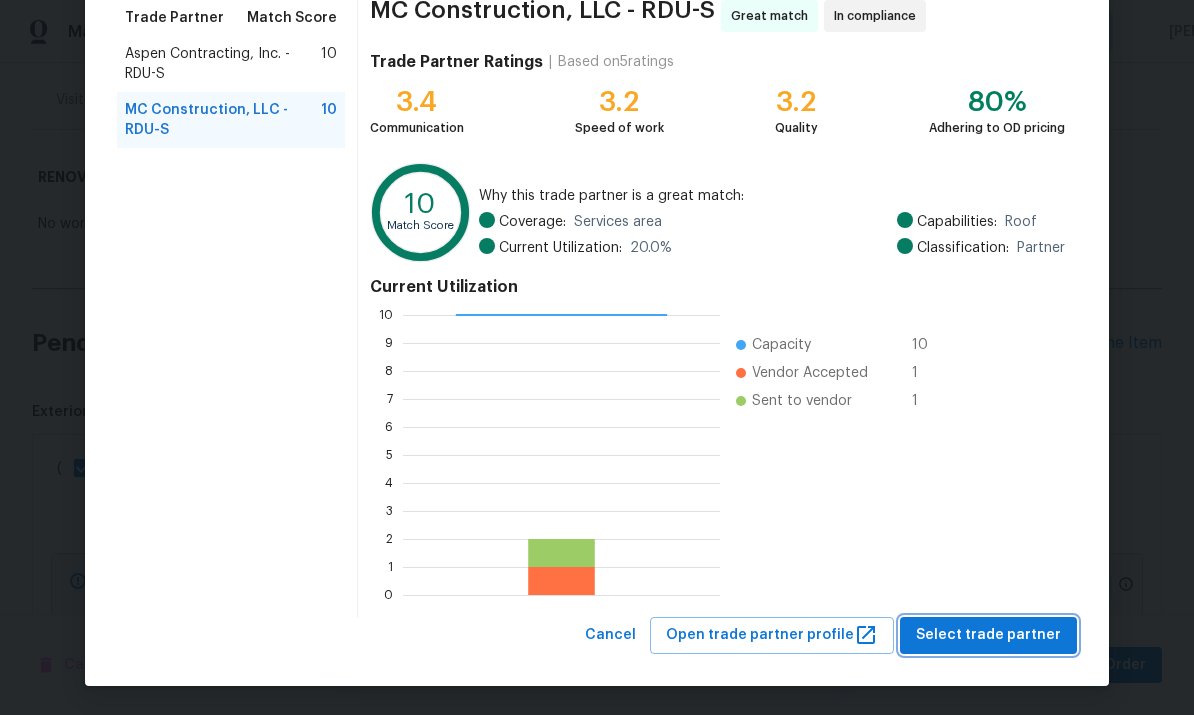 click on "Select trade partner" at bounding box center (988, 635) 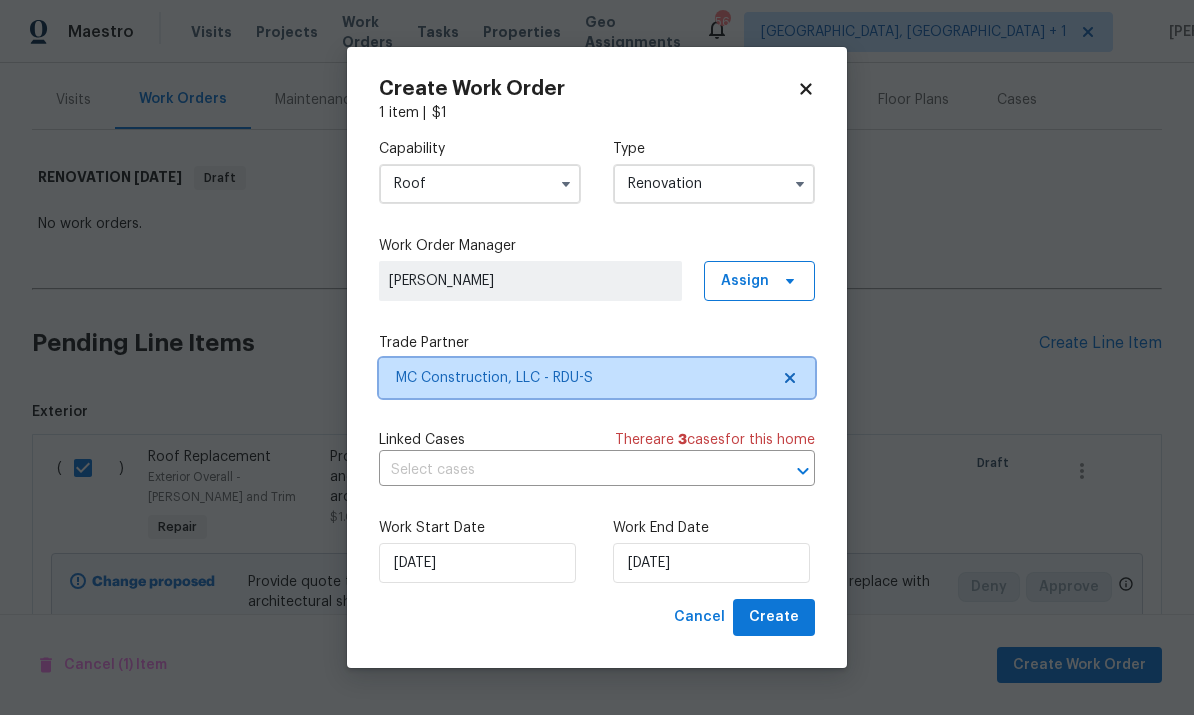 scroll, scrollTop: 0, scrollLeft: 0, axis: both 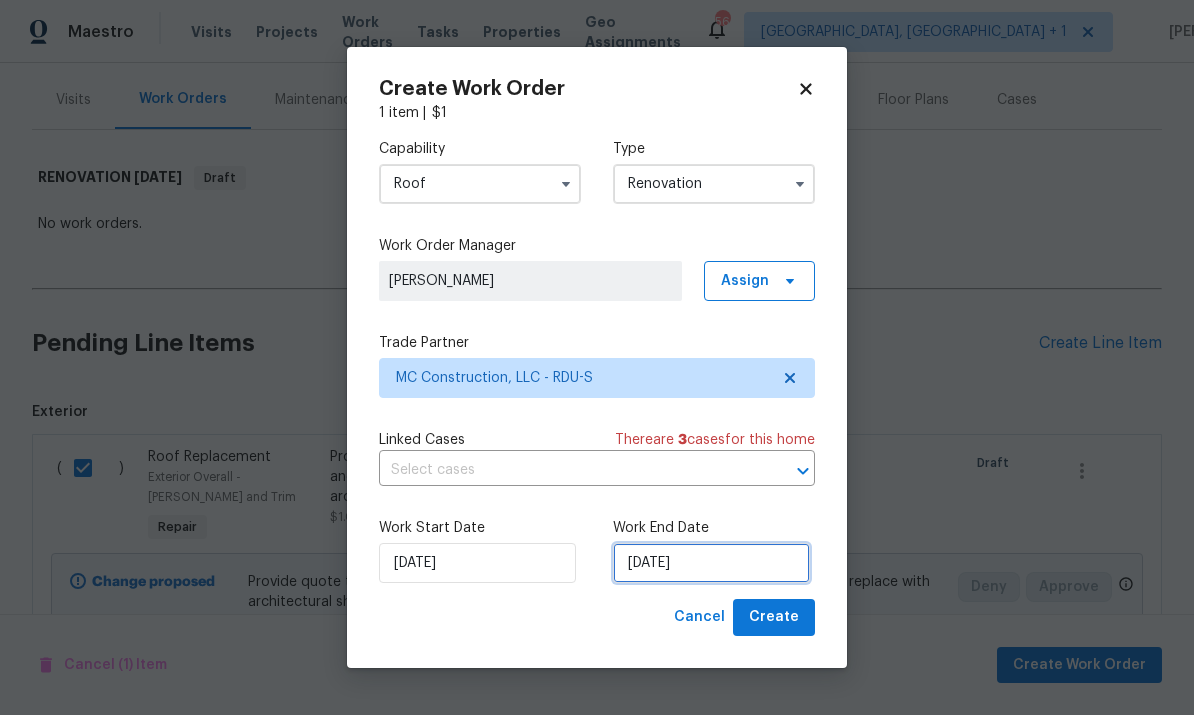 click on "7/10/2025" at bounding box center [711, 563] 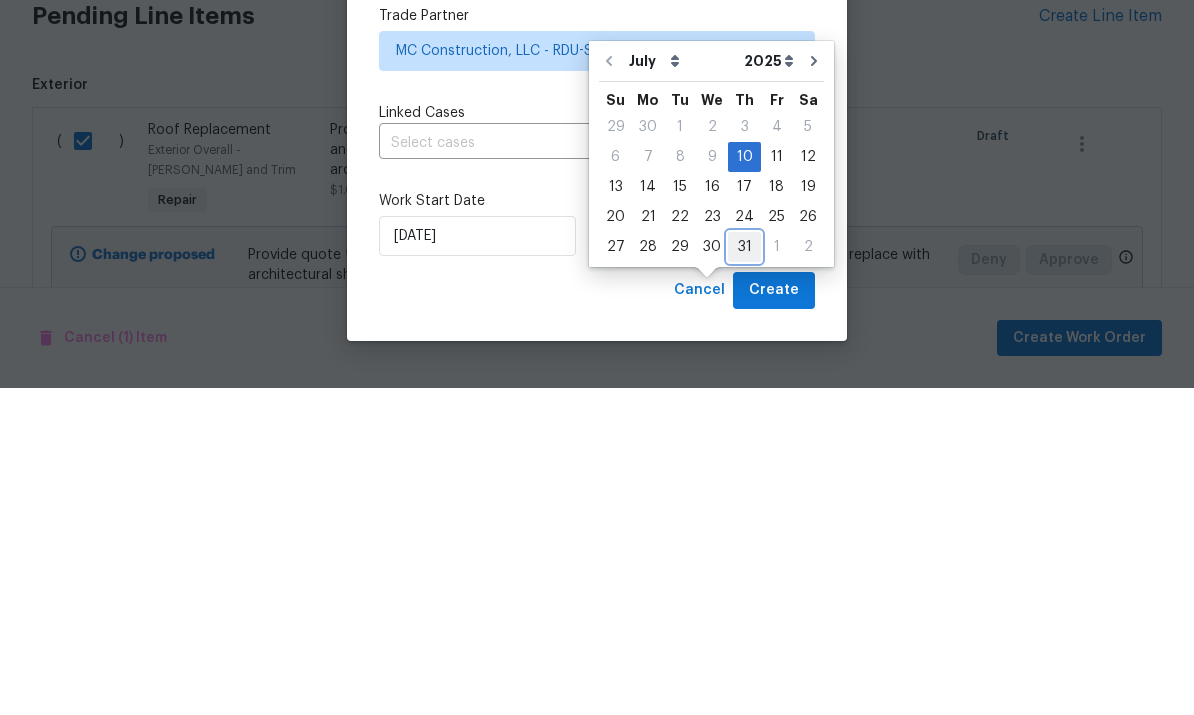 click on "31" at bounding box center [744, 574] 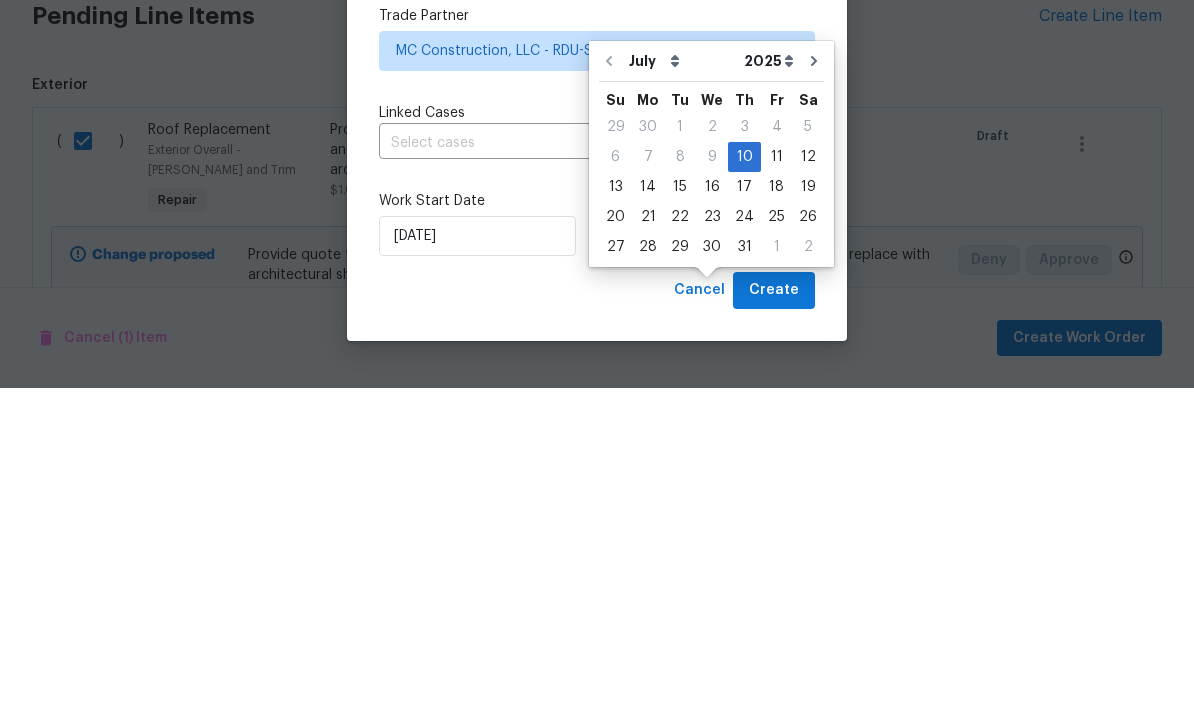 scroll, scrollTop: 75, scrollLeft: 0, axis: vertical 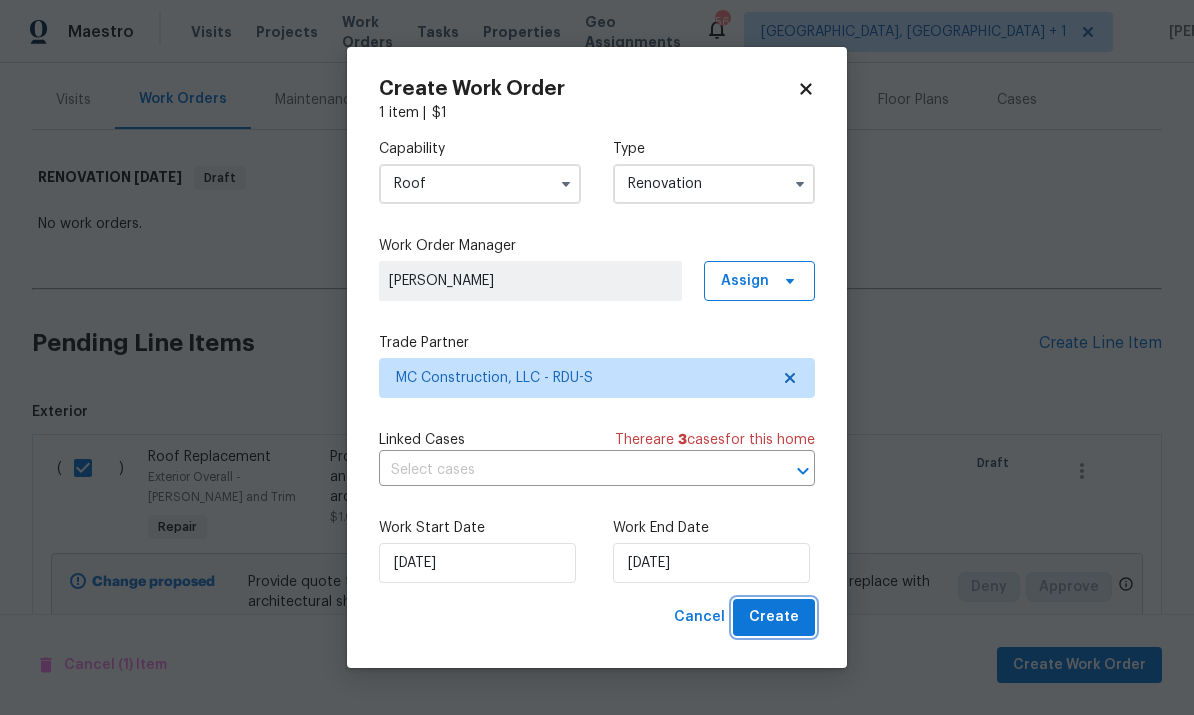 click on "Create" at bounding box center [774, 617] 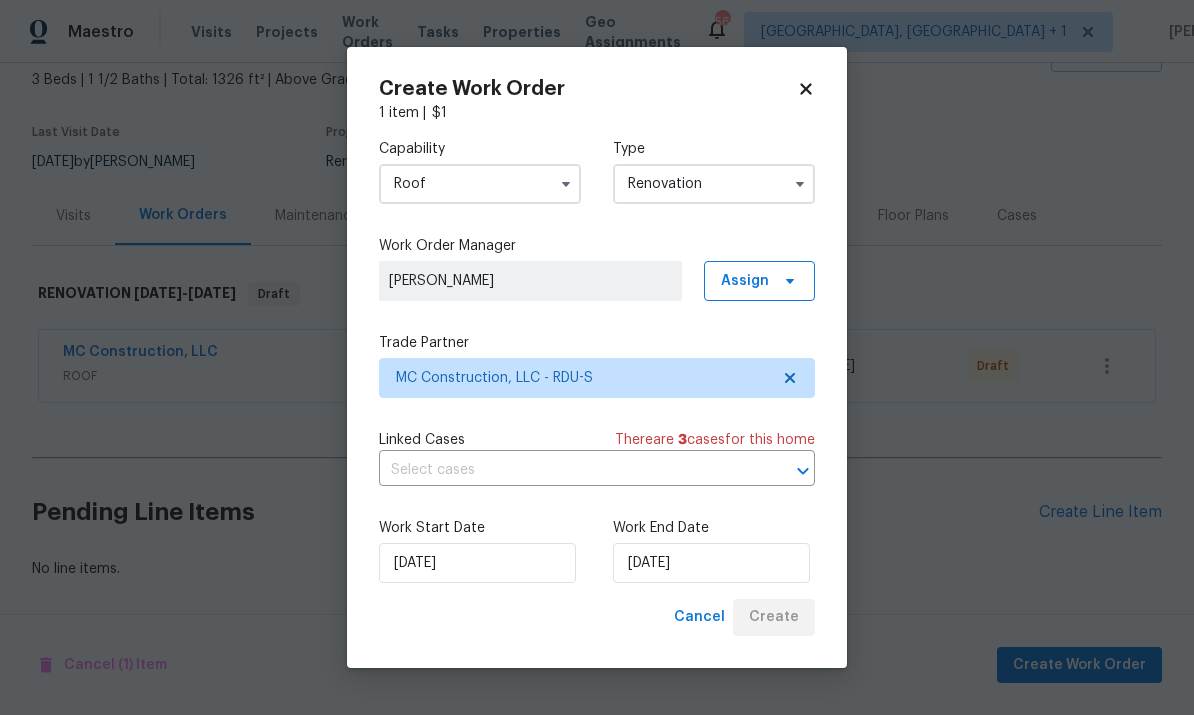 scroll, scrollTop: 42, scrollLeft: 0, axis: vertical 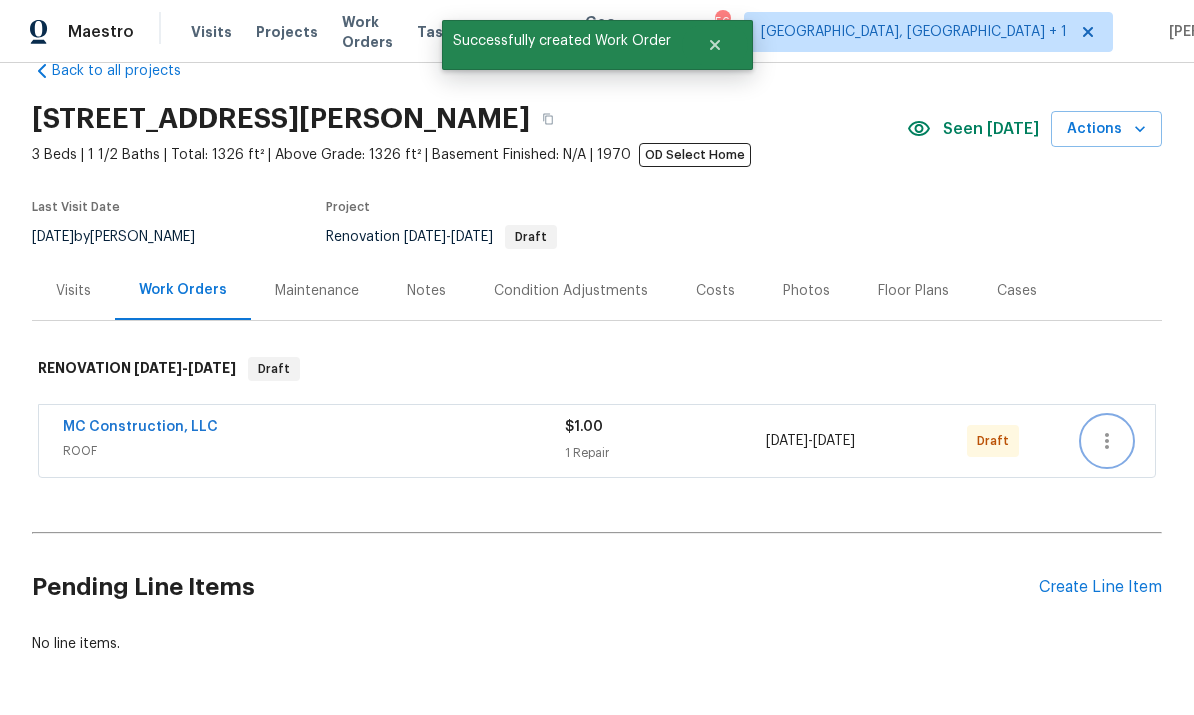 click 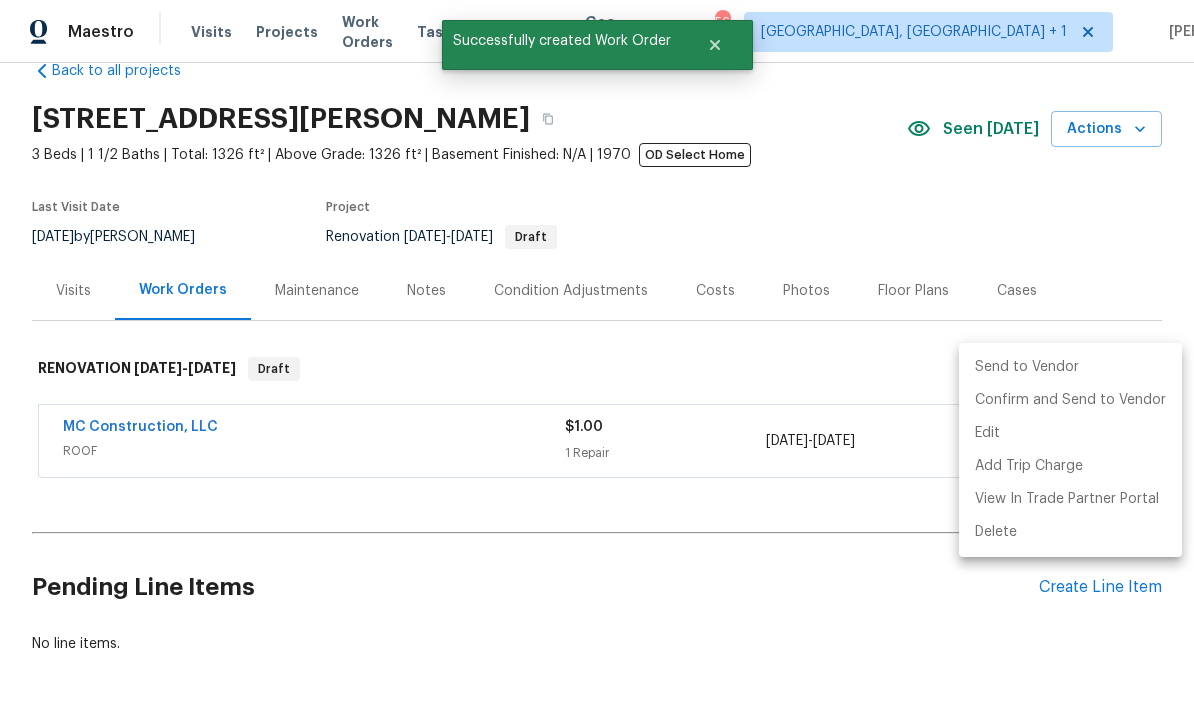 click on "Send to Vendor" at bounding box center (1070, 367) 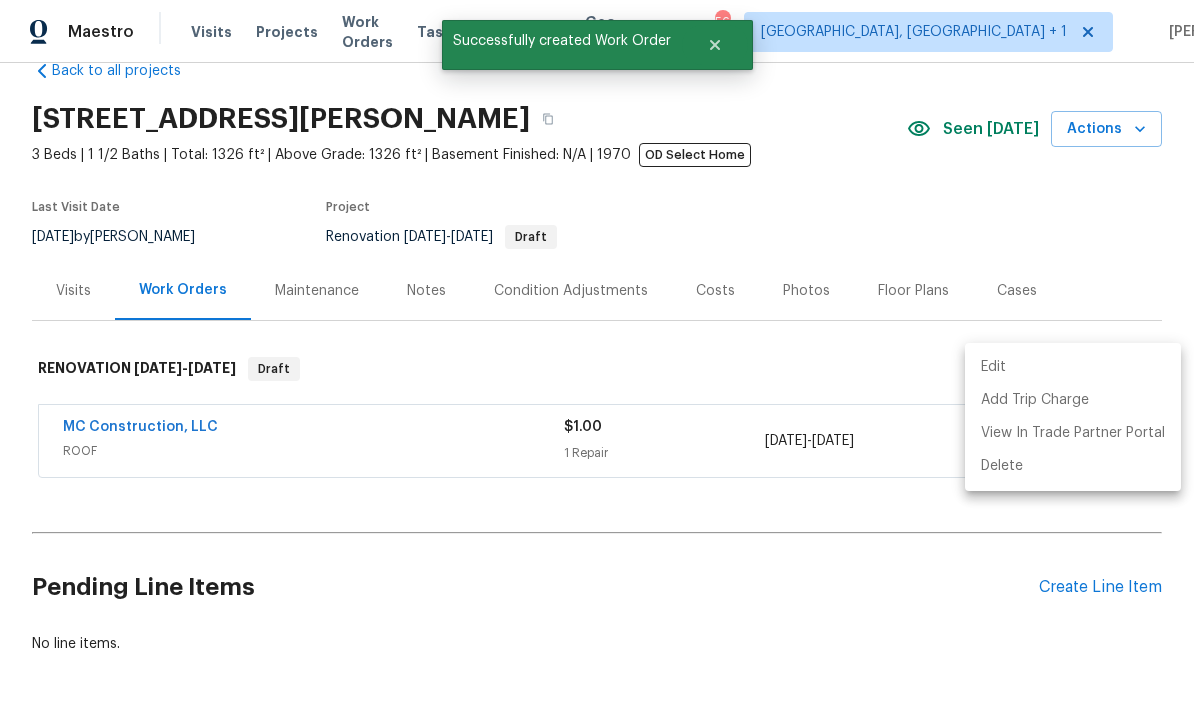 click at bounding box center [597, 357] 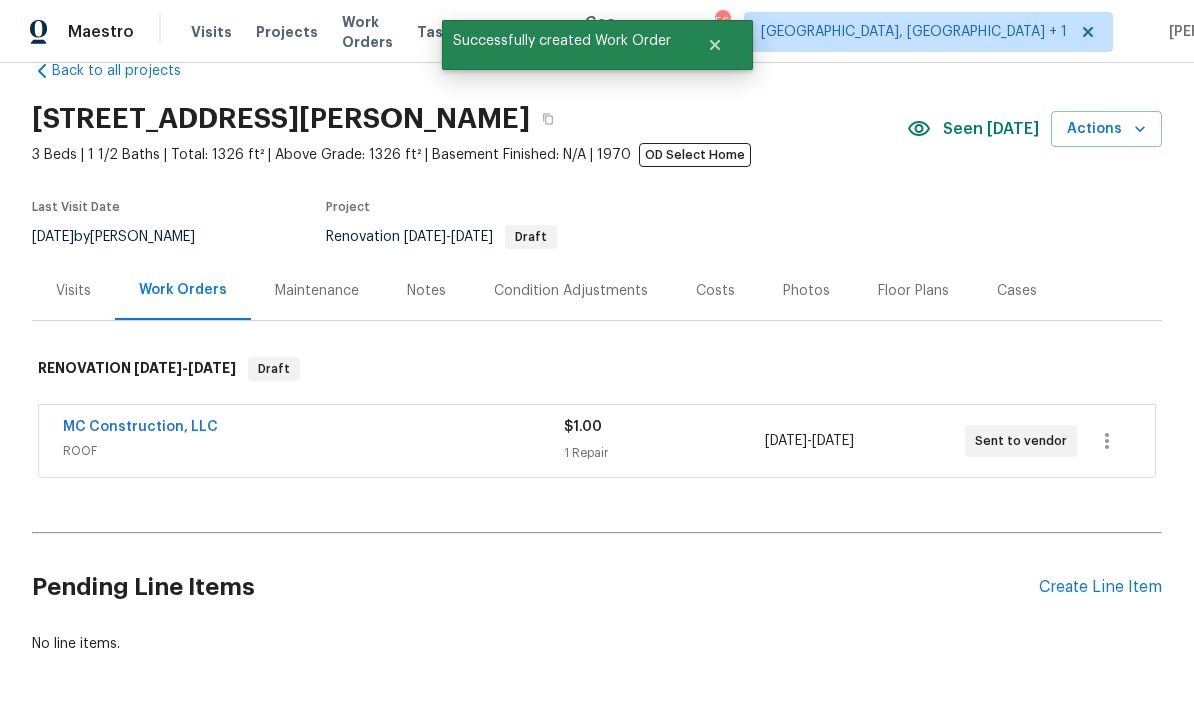 click on "MC Construction, LLC" at bounding box center (140, 427) 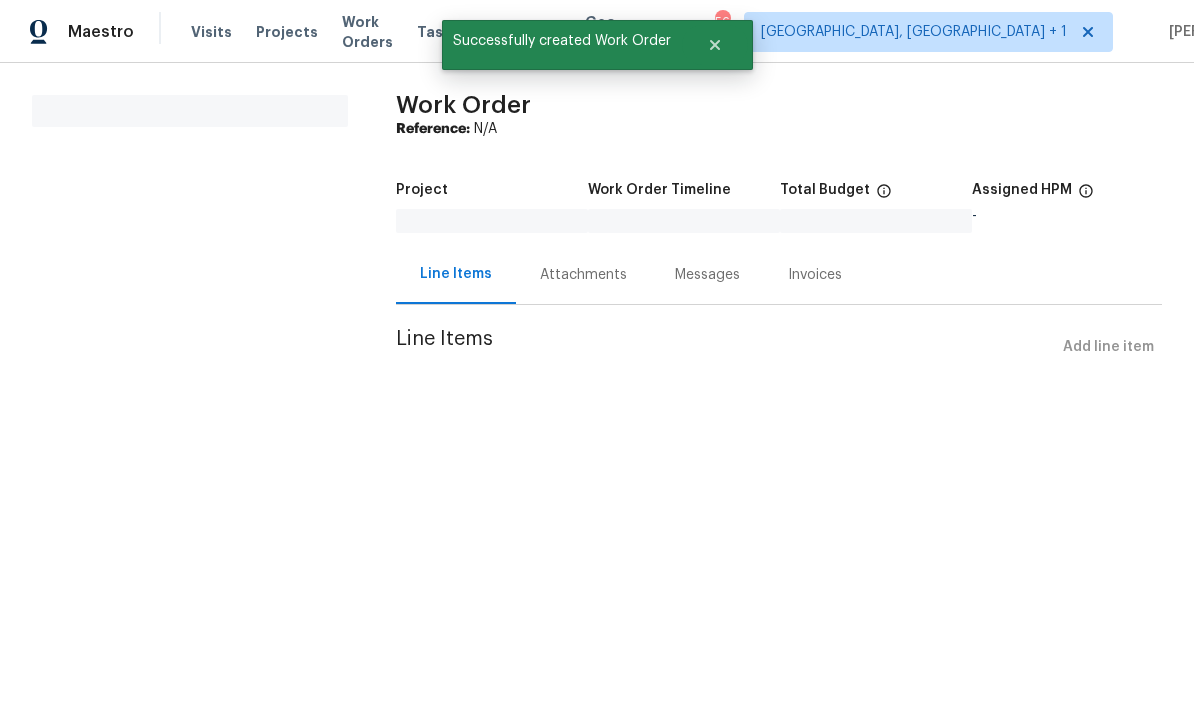 scroll, scrollTop: 0, scrollLeft: 0, axis: both 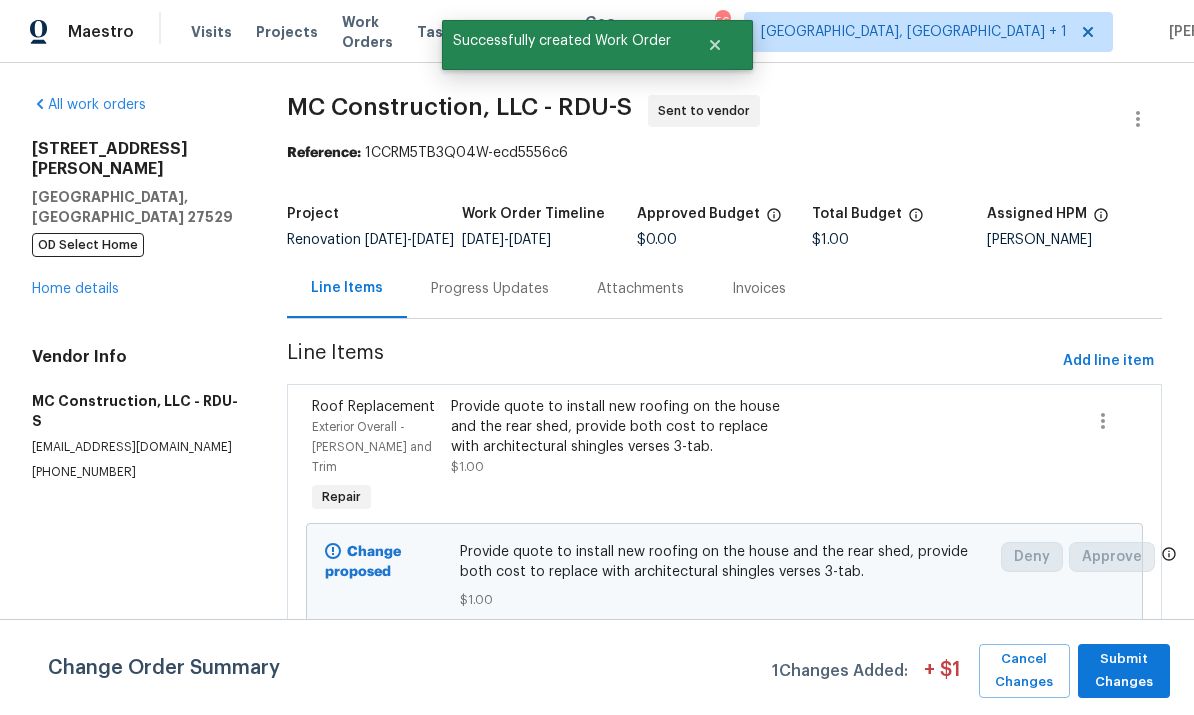 click on "Progress Updates" at bounding box center [490, 289] 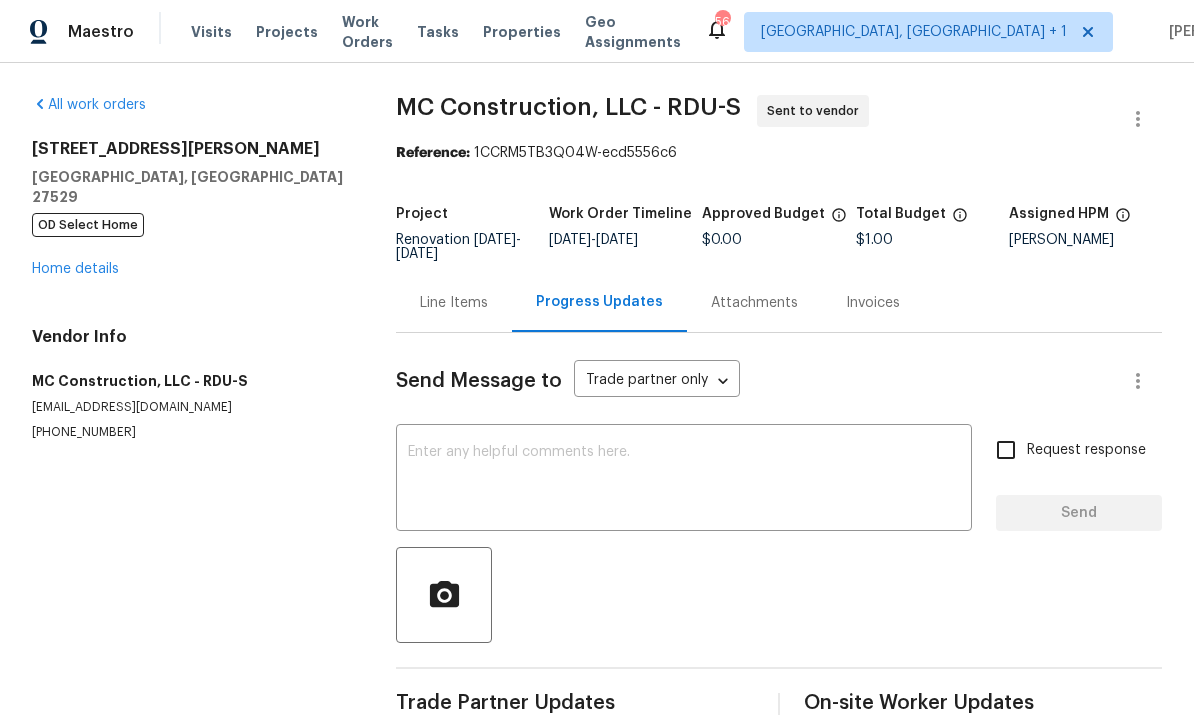 scroll, scrollTop: 43, scrollLeft: 0, axis: vertical 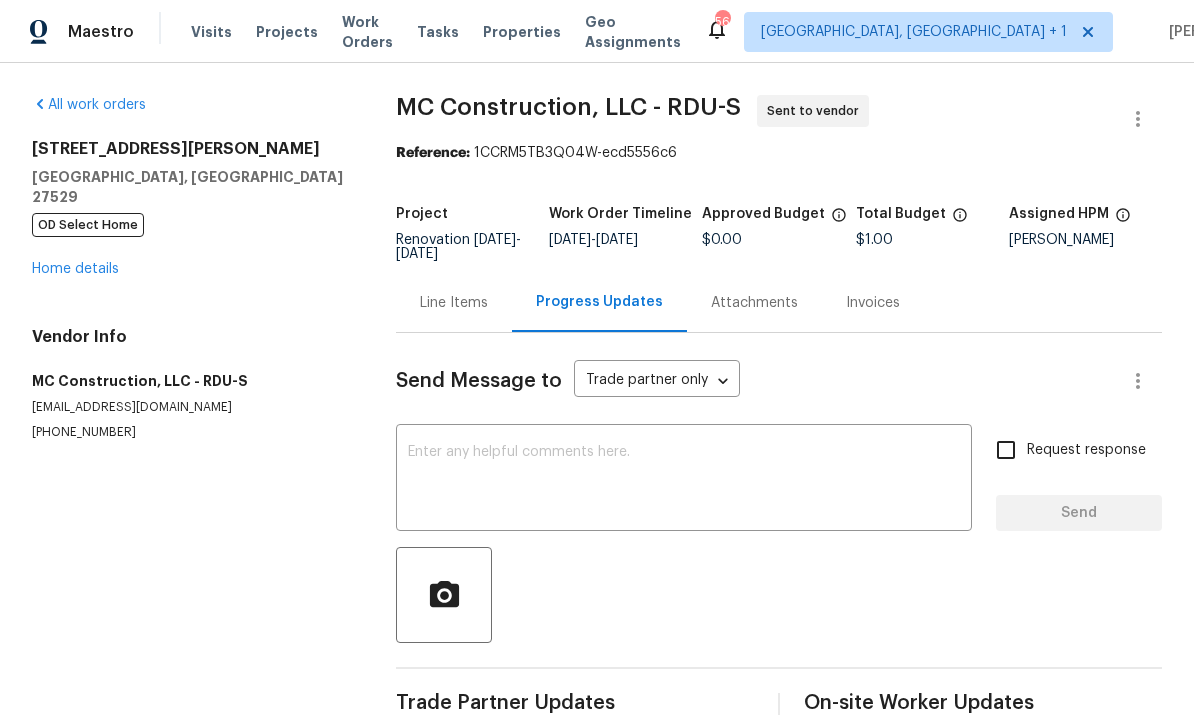 click on "x ​" at bounding box center [684, 480] 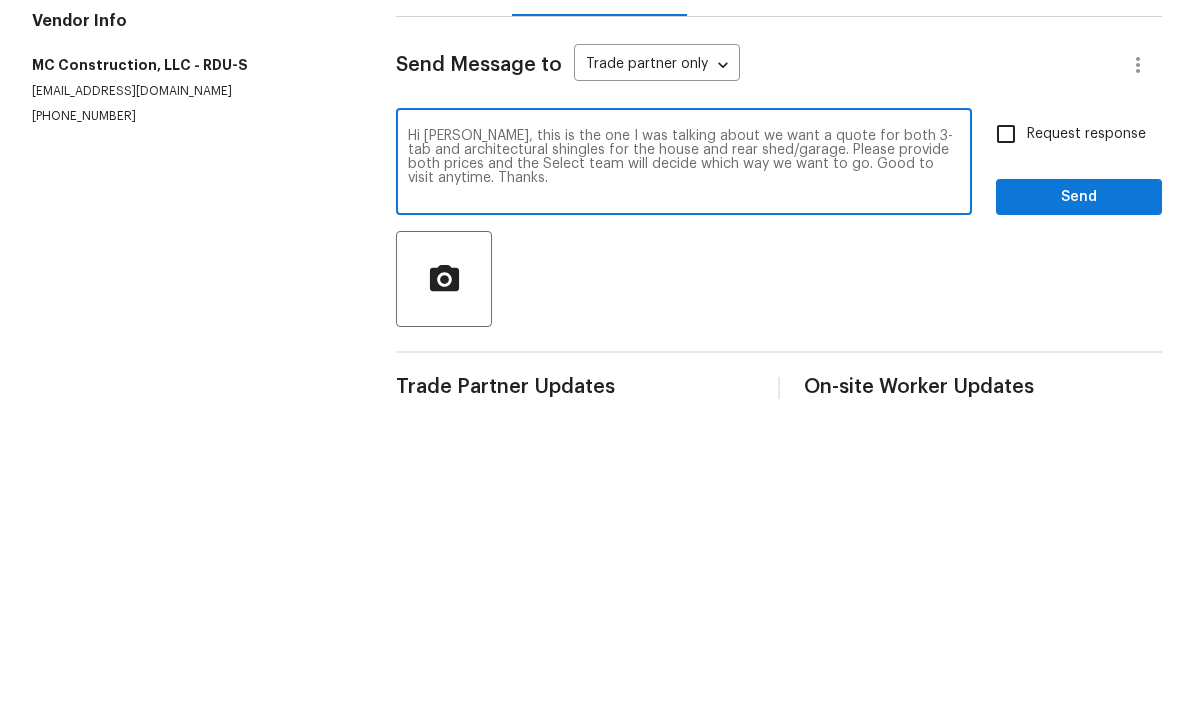 type on "Hi Rick, this is the one I was talking about we want a quote for both 3-tab and architectural shingles for the house and rear shed/garage. Please provide both prices and the Select team will decide which way we want to go. Good to visit anytime. Thanks." 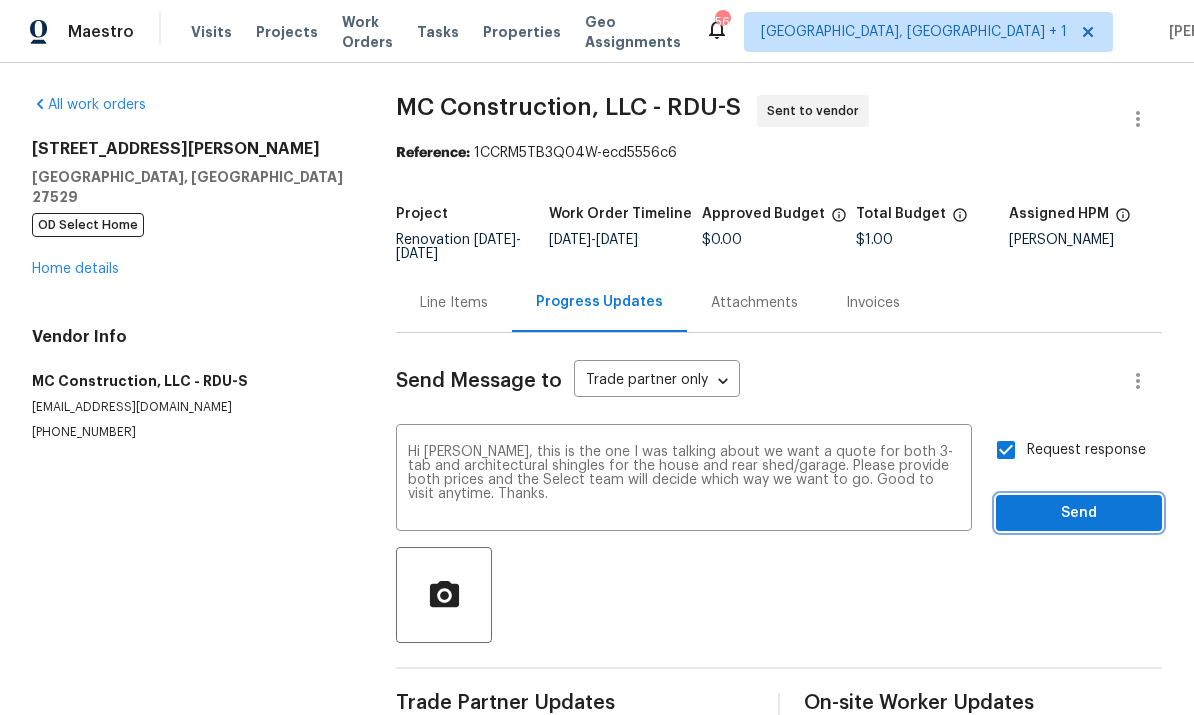 click on "Send" at bounding box center (1079, 513) 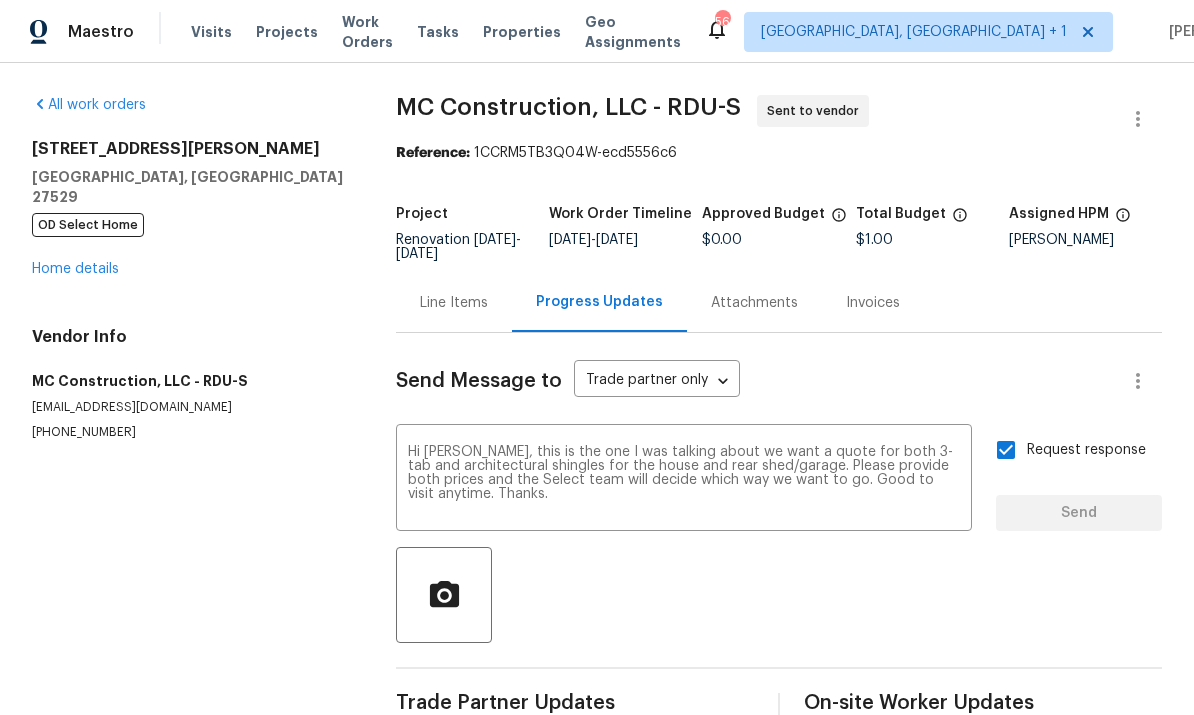type 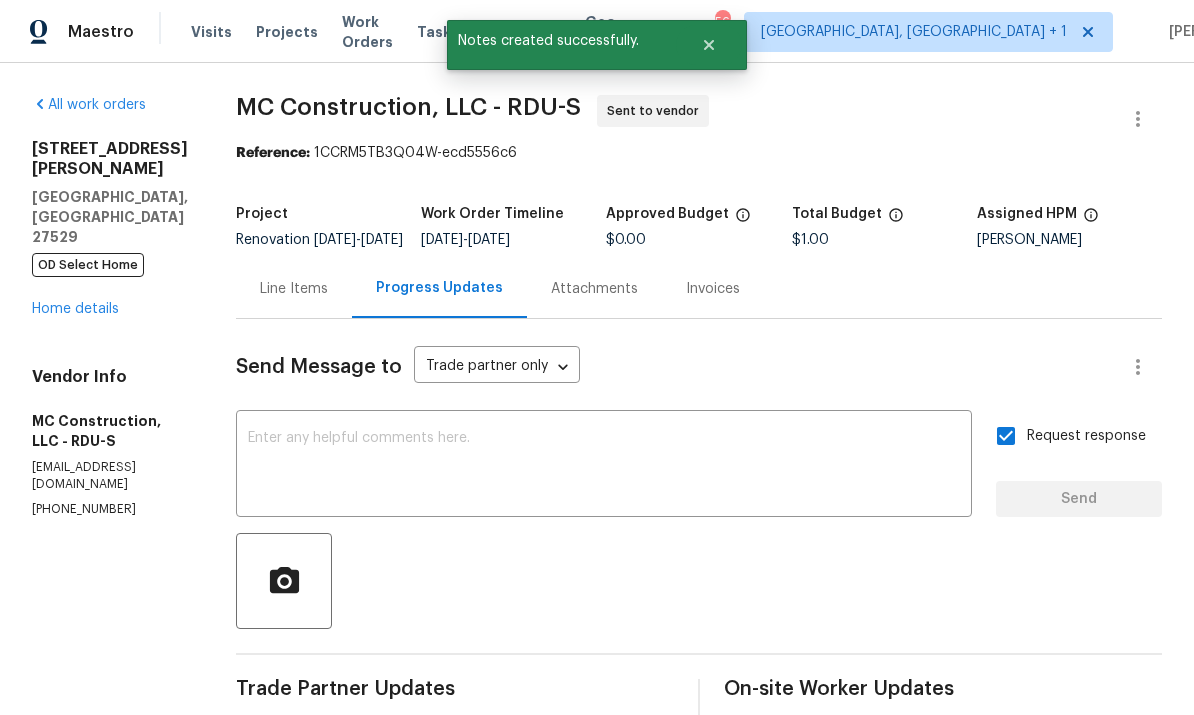 click on "Home details" at bounding box center (75, 309) 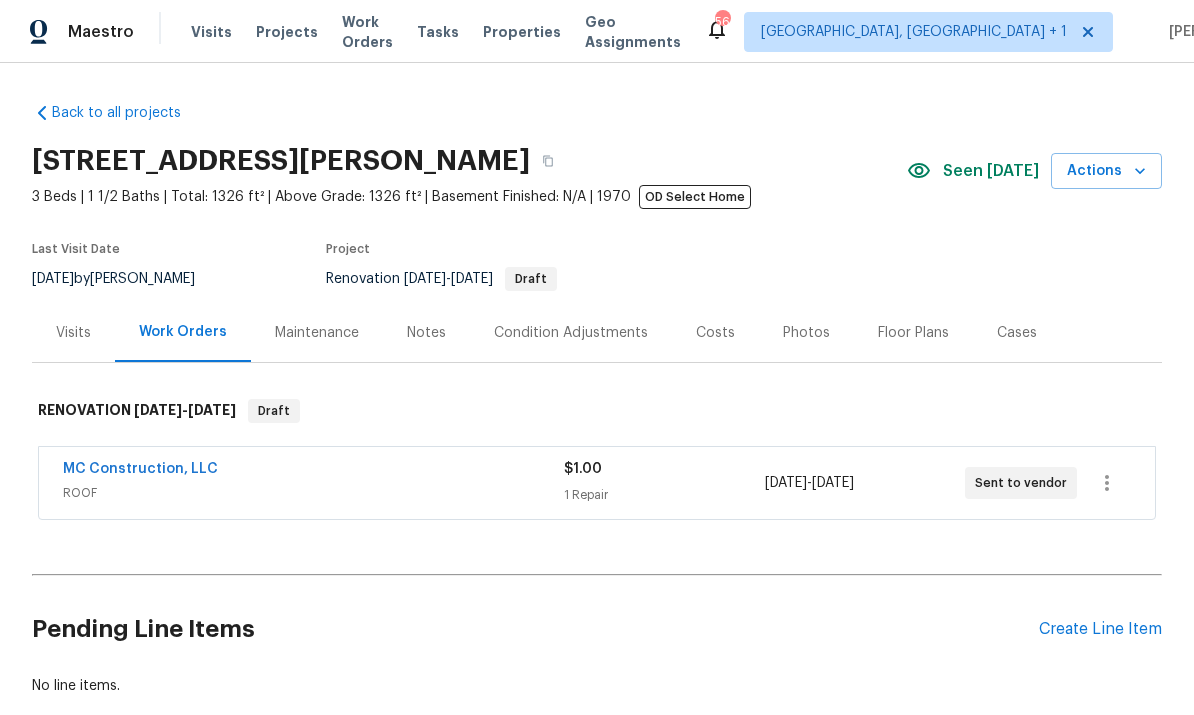 scroll, scrollTop: 0, scrollLeft: 0, axis: both 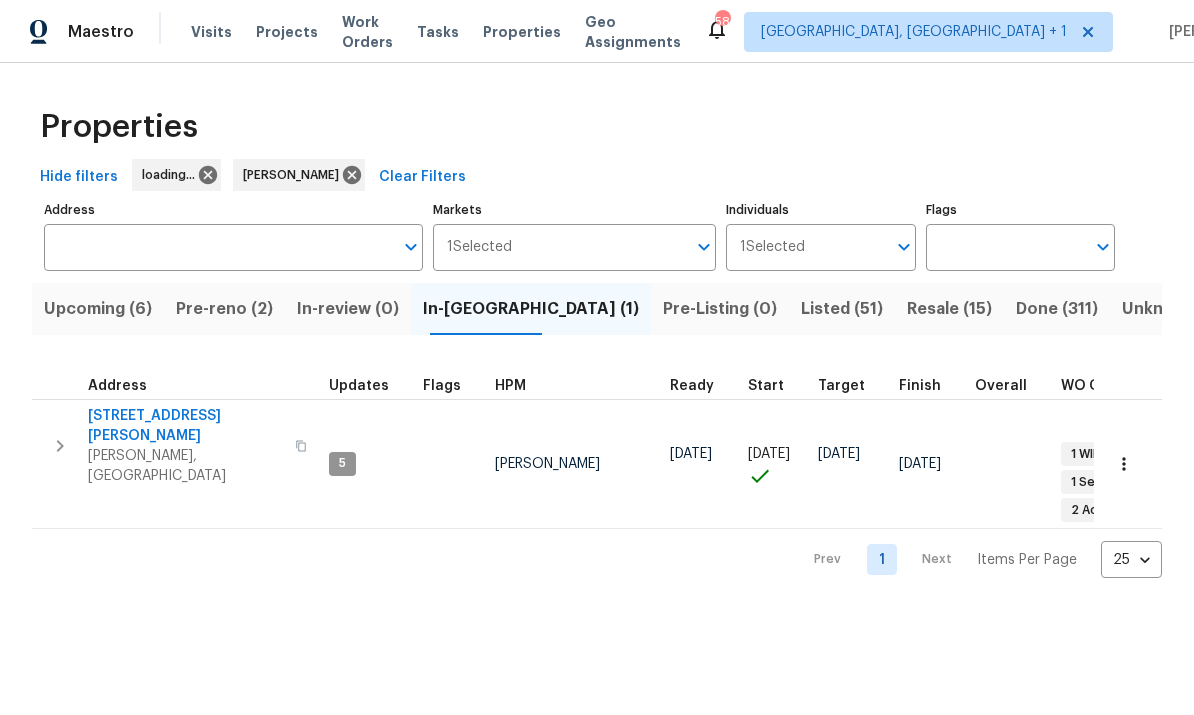 click on "Pre-reno (2)" at bounding box center [224, 309] 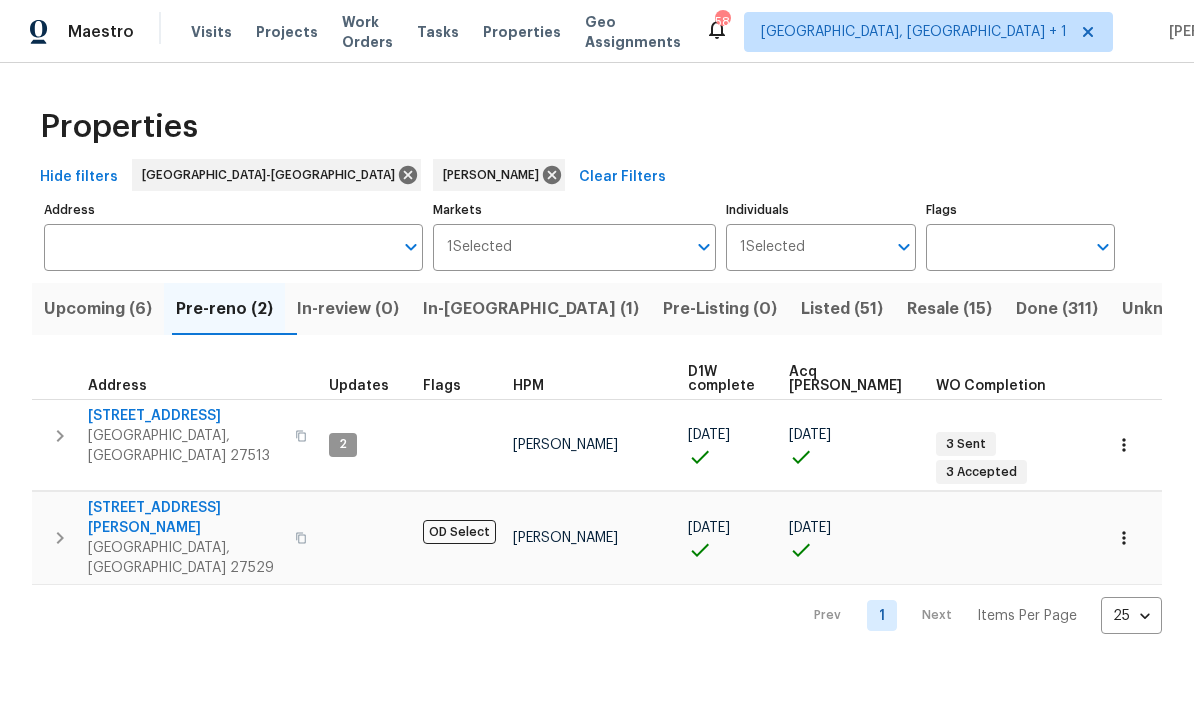click on "Listed (51)" at bounding box center (842, 309) 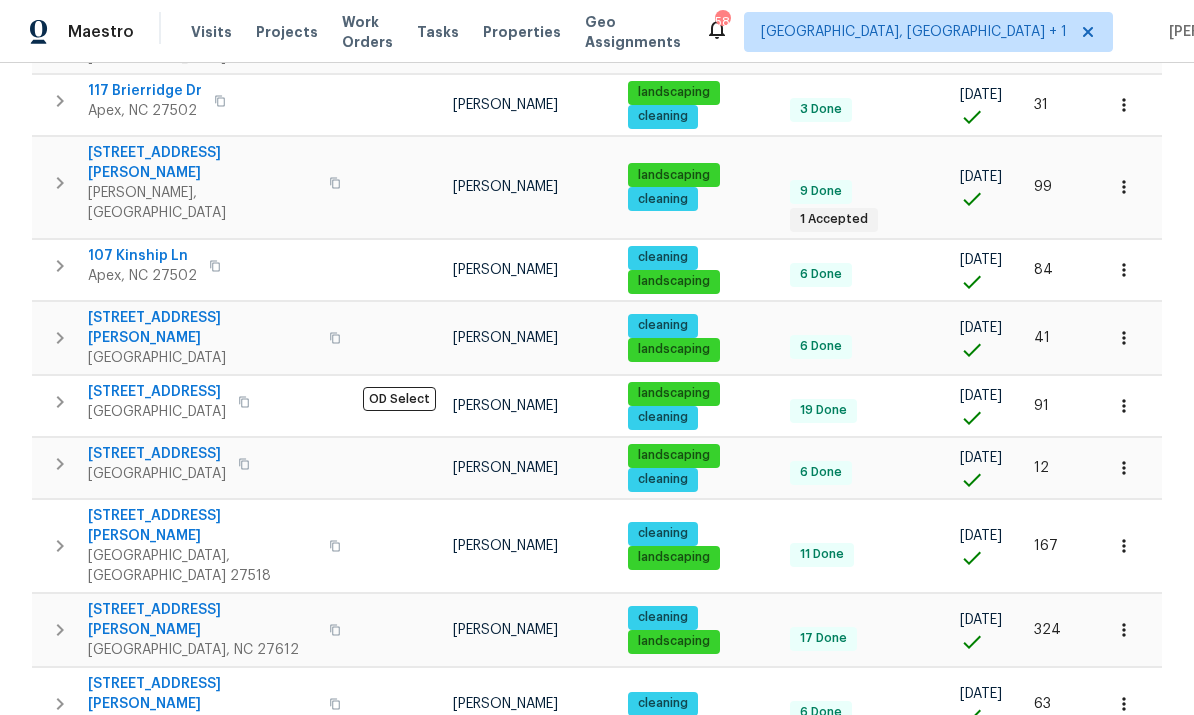 scroll, scrollTop: 1229, scrollLeft: 0, axis: vertical 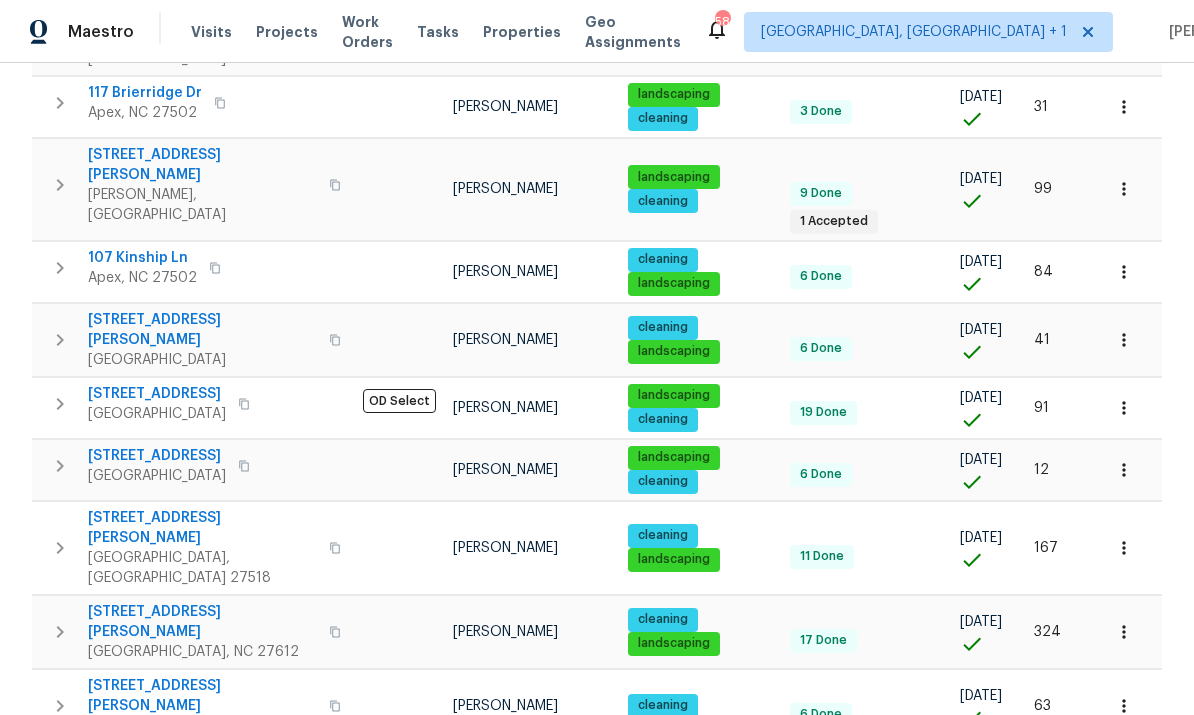 click on "3116 Kirby St" at bounding box center (202, 330) 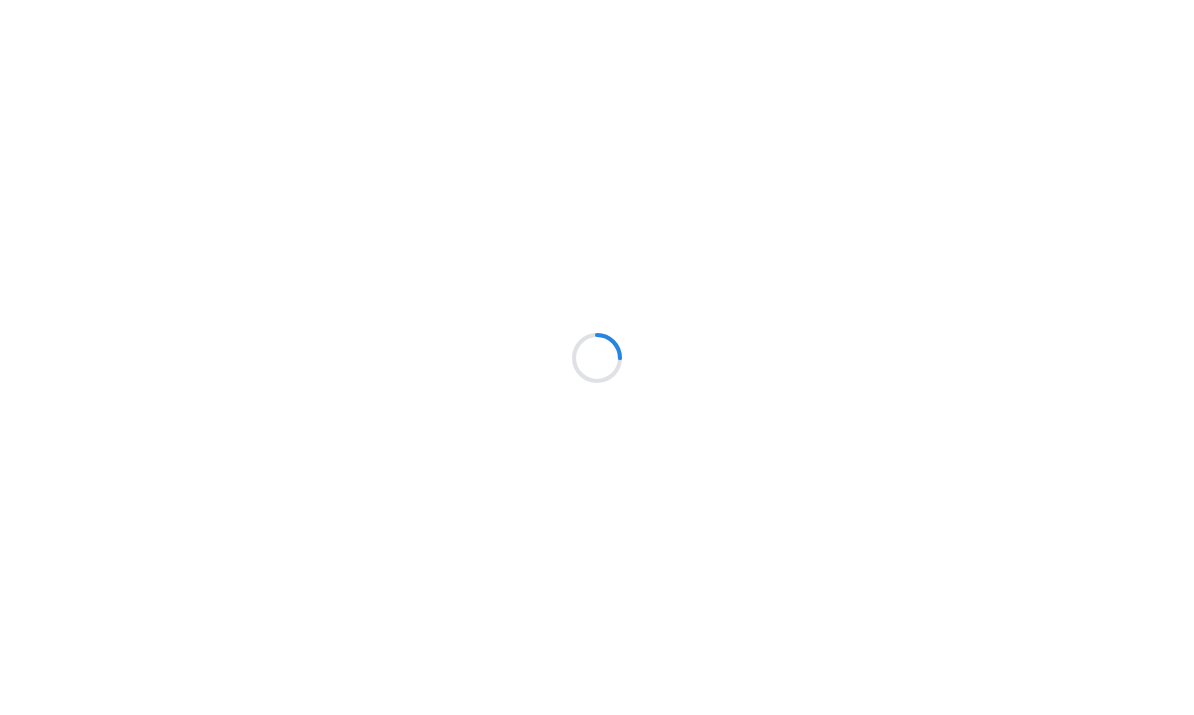 scroll, scrollTop: 0, scrollLeft: 0, axis: both 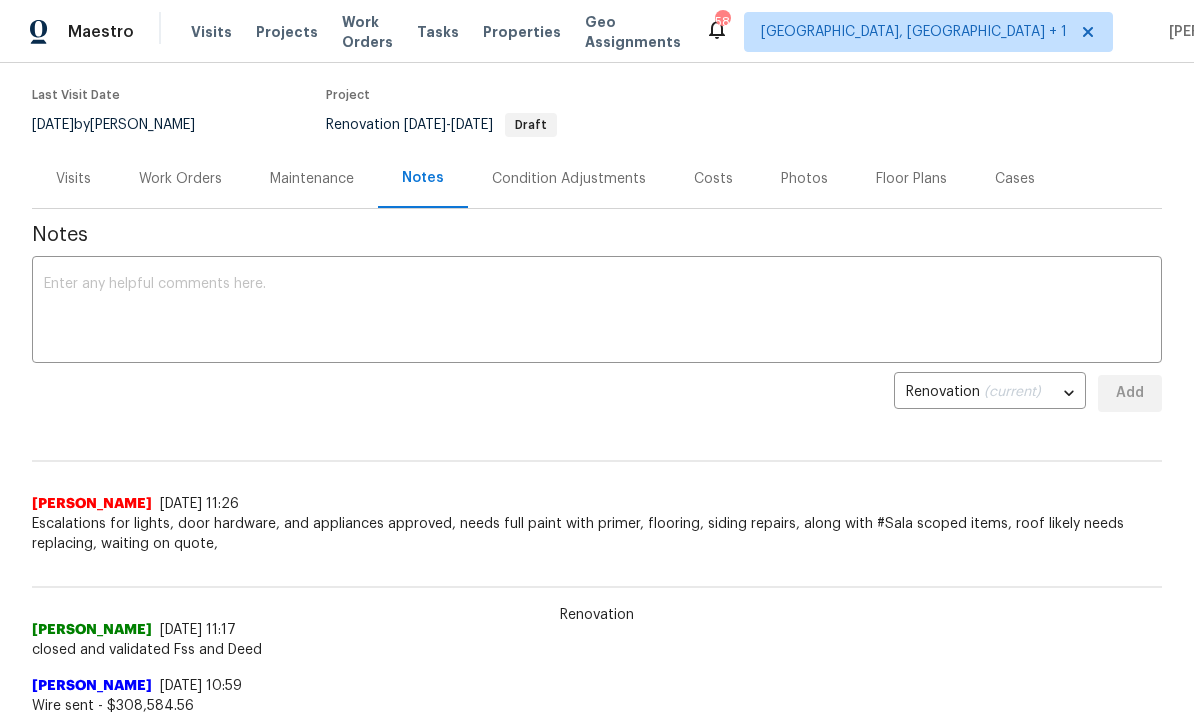 click on "Work Orders" at bounding box center (180, 179) 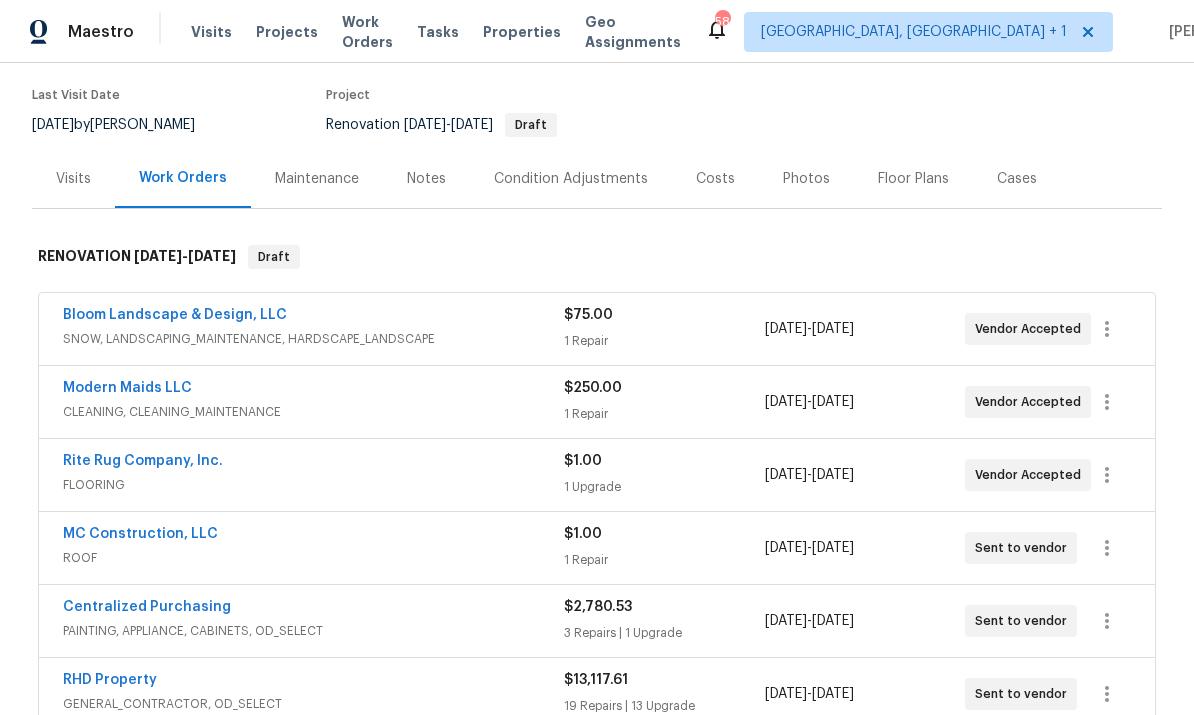 click on "RHD Property" at bounding box center (110, 680) 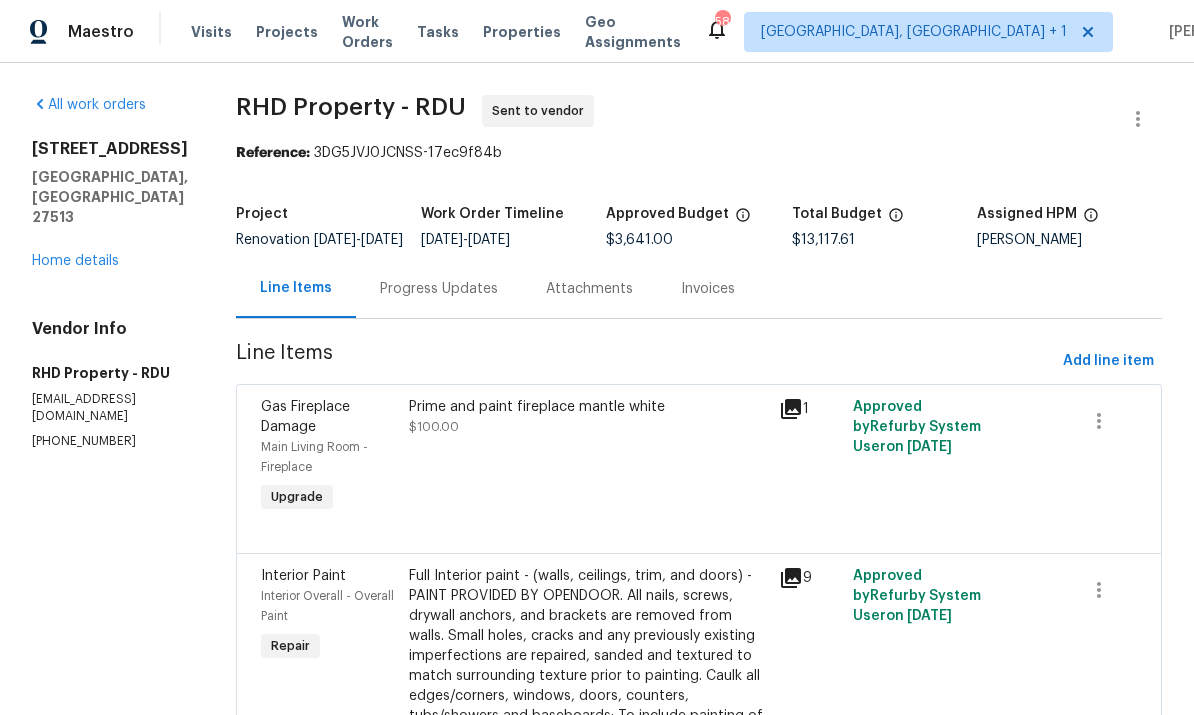 click on "Progress Updates" at bounding box center [439, 289] 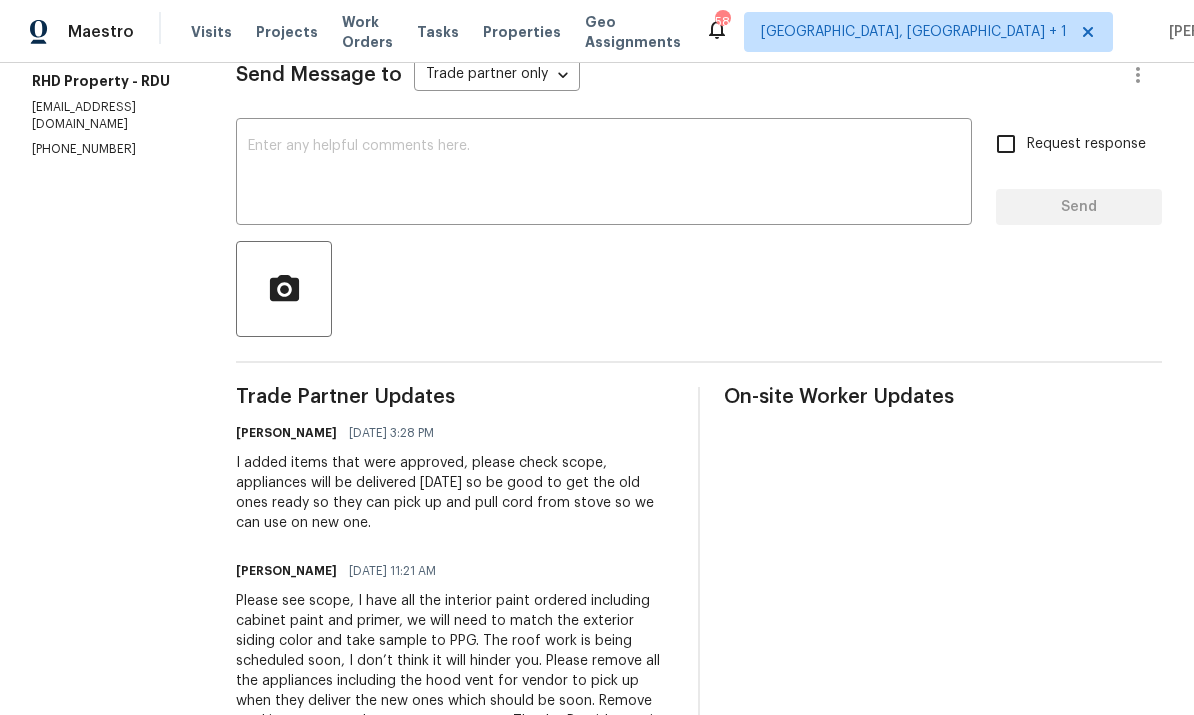 scroll, scrollTop: 360, scrollLeft: 0, axis: vertical 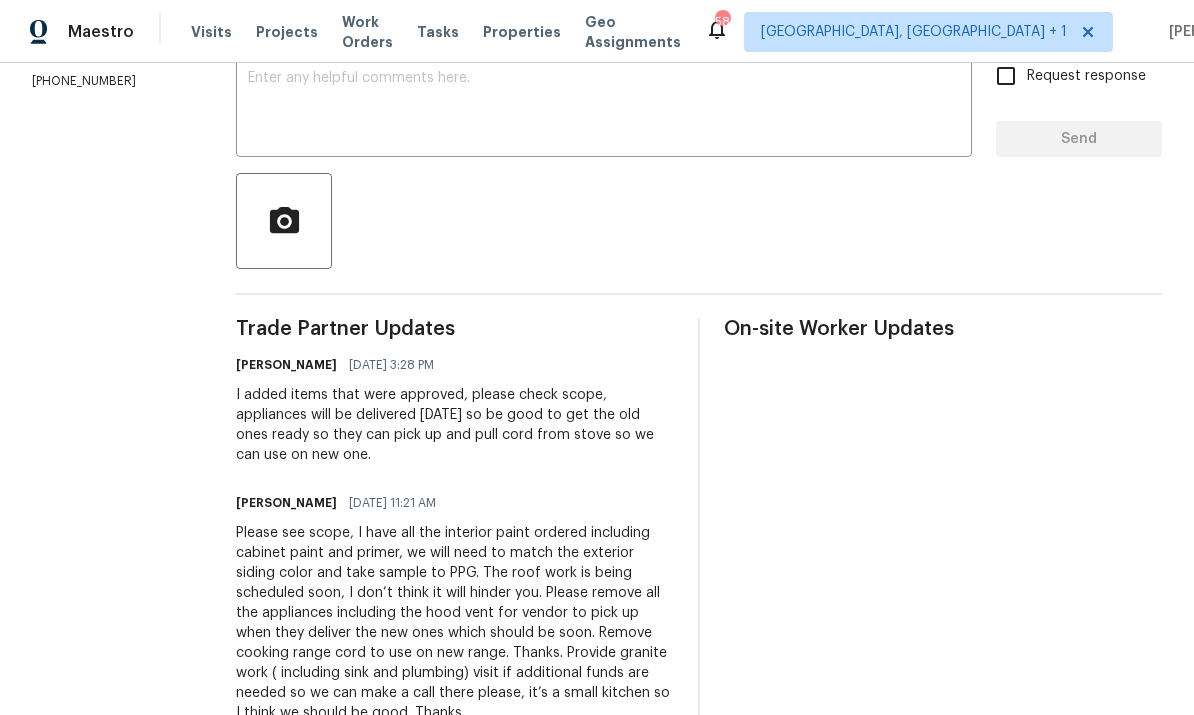 click at bounding box center (604, 106) 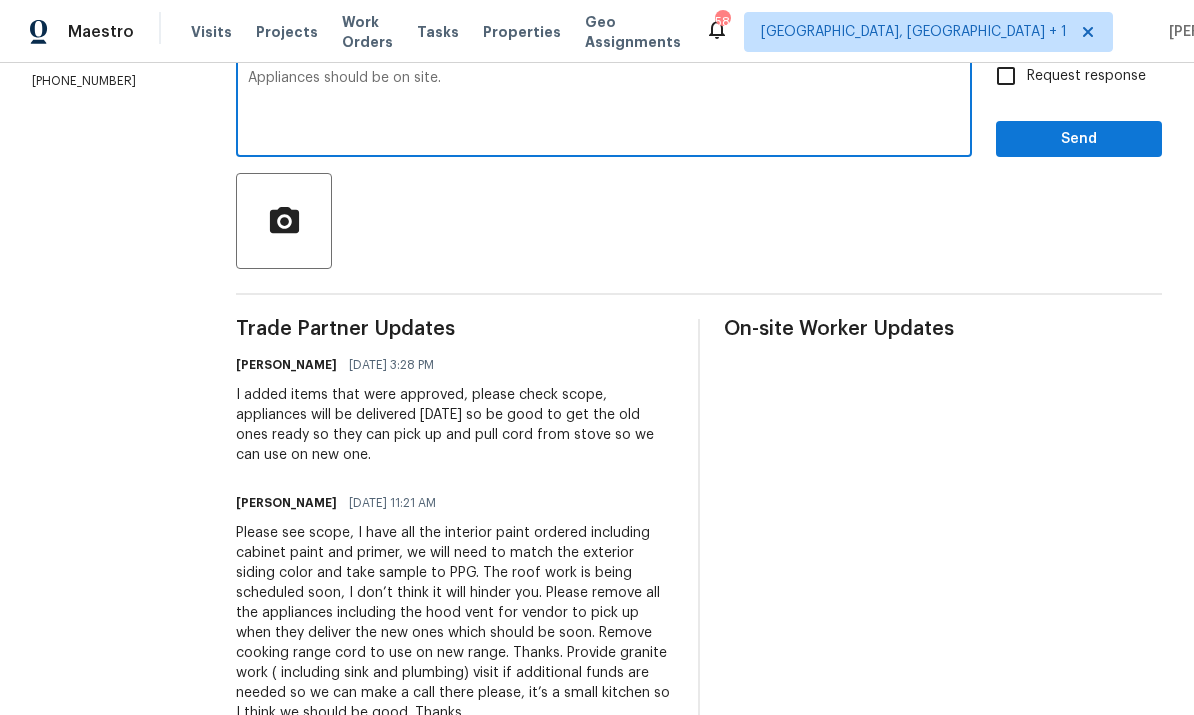 type on "Appliances should be on site." 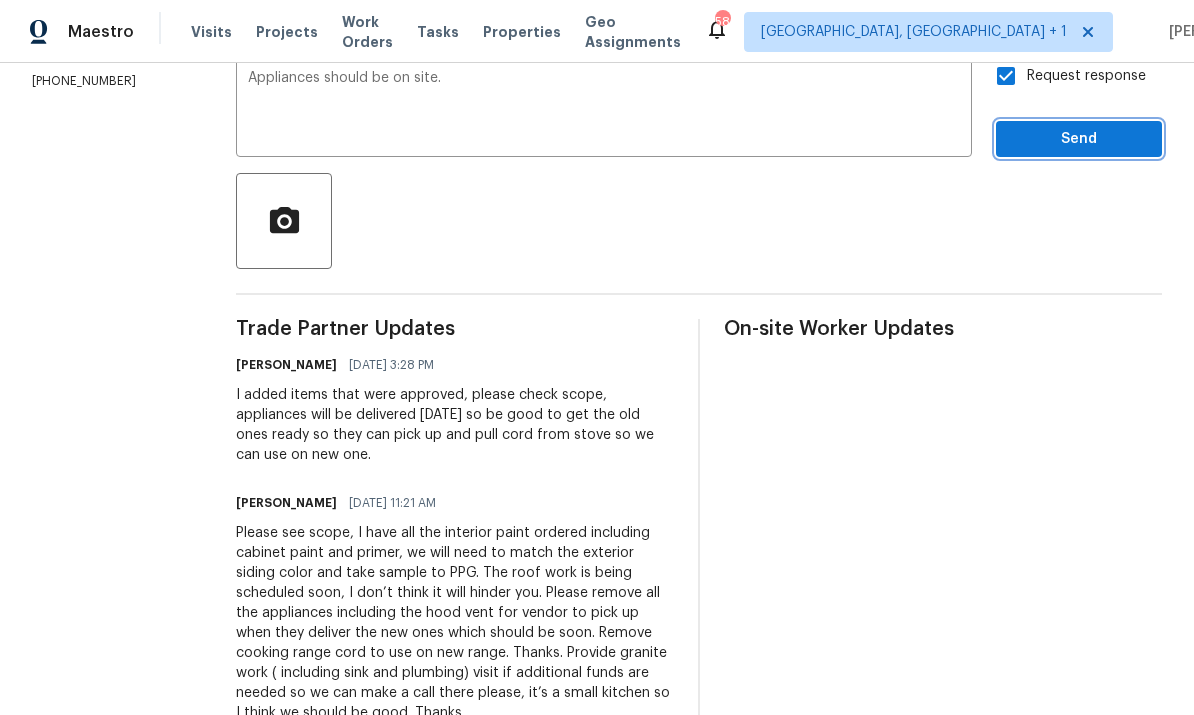click on "Send" at bounding box center [1079, 139] 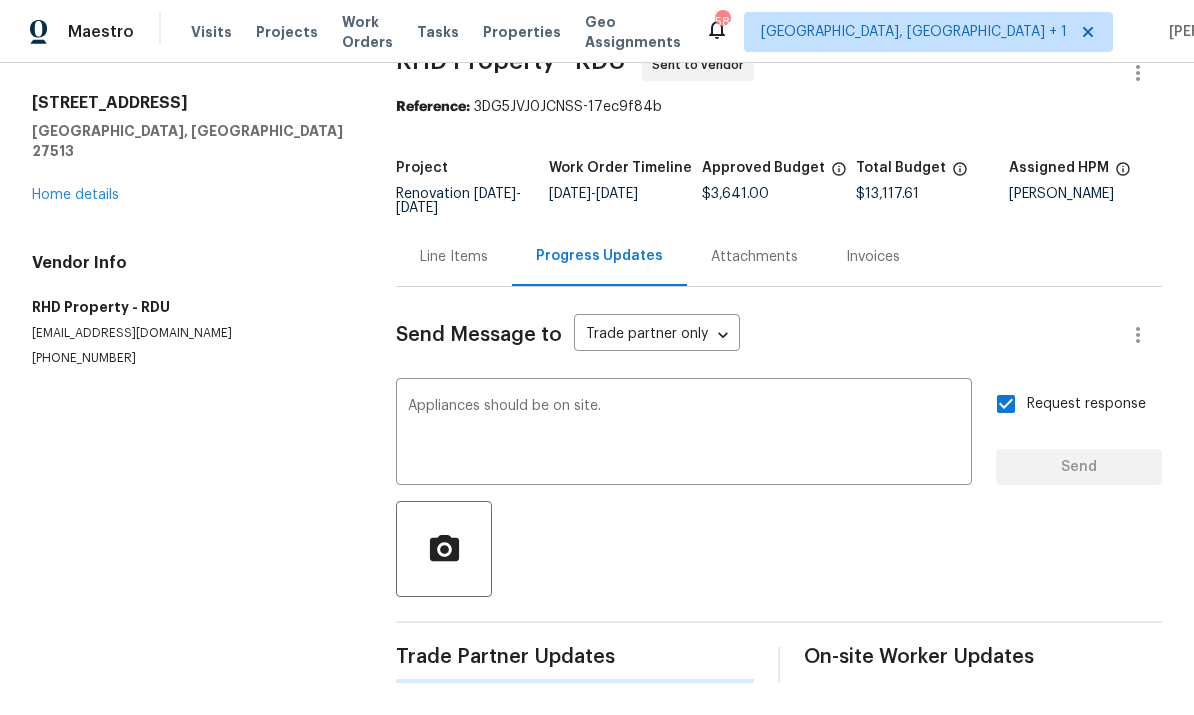scroll, scrollTop: 0, scrollLeft: 0, axis: both 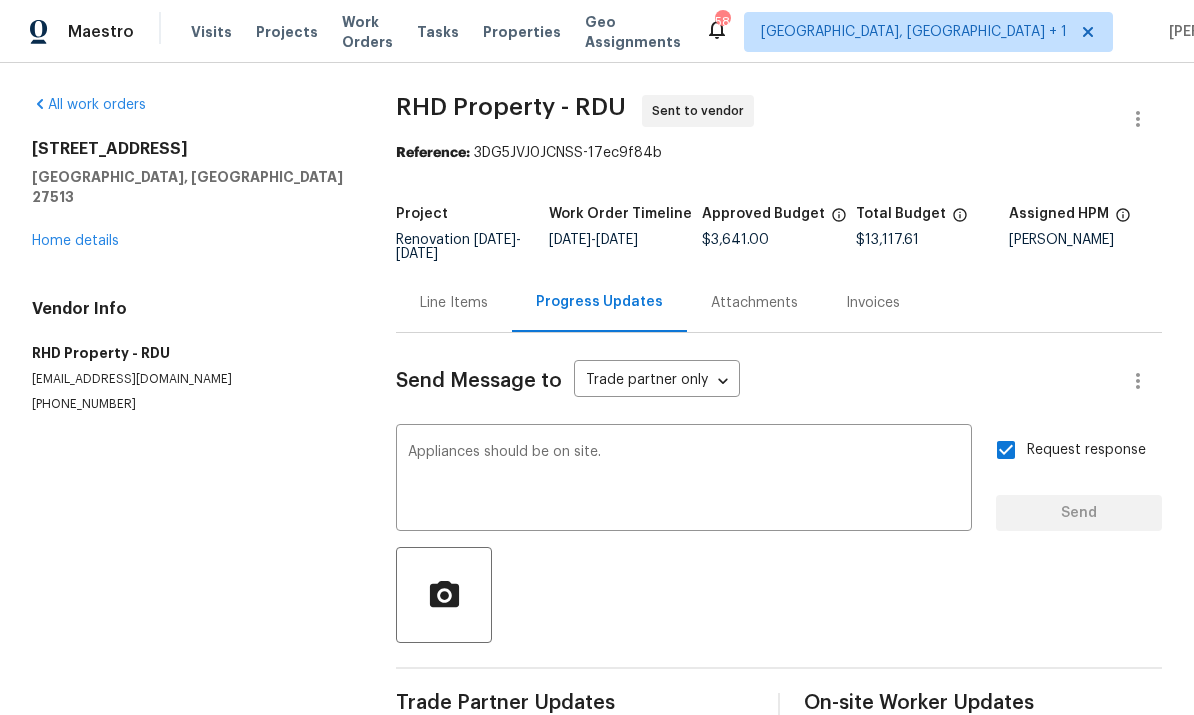 type 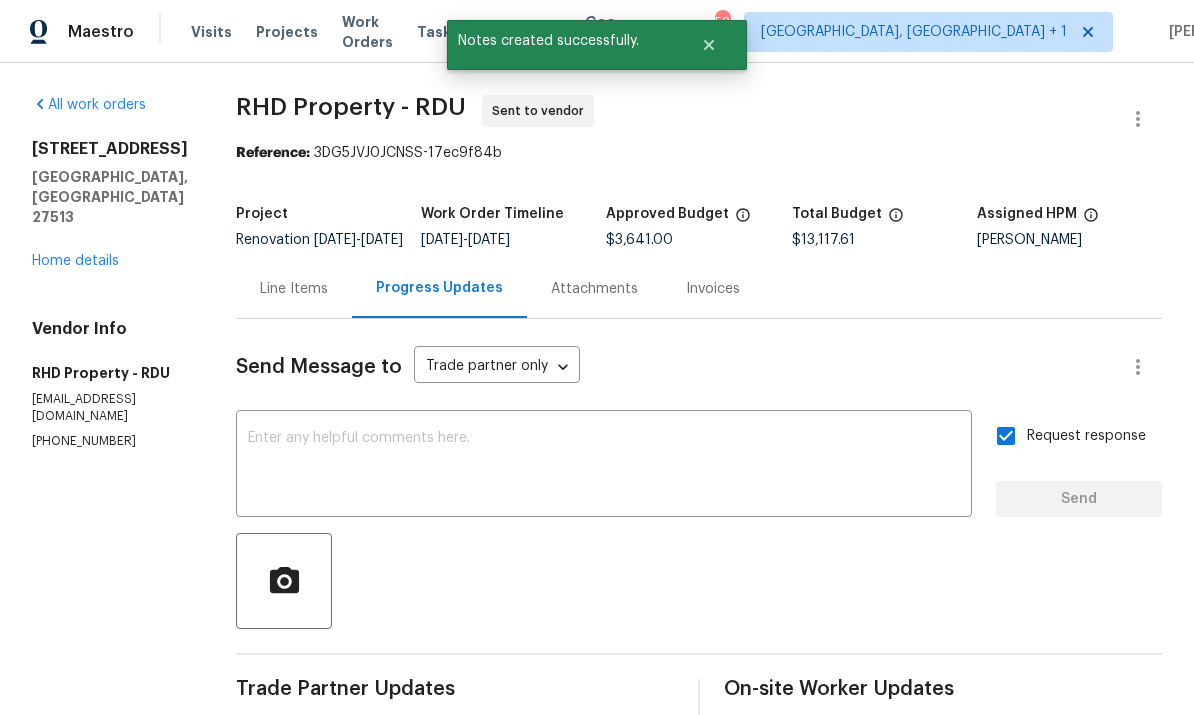 scroll, scrollTop: 0, scrollLeft: 0, axis: both 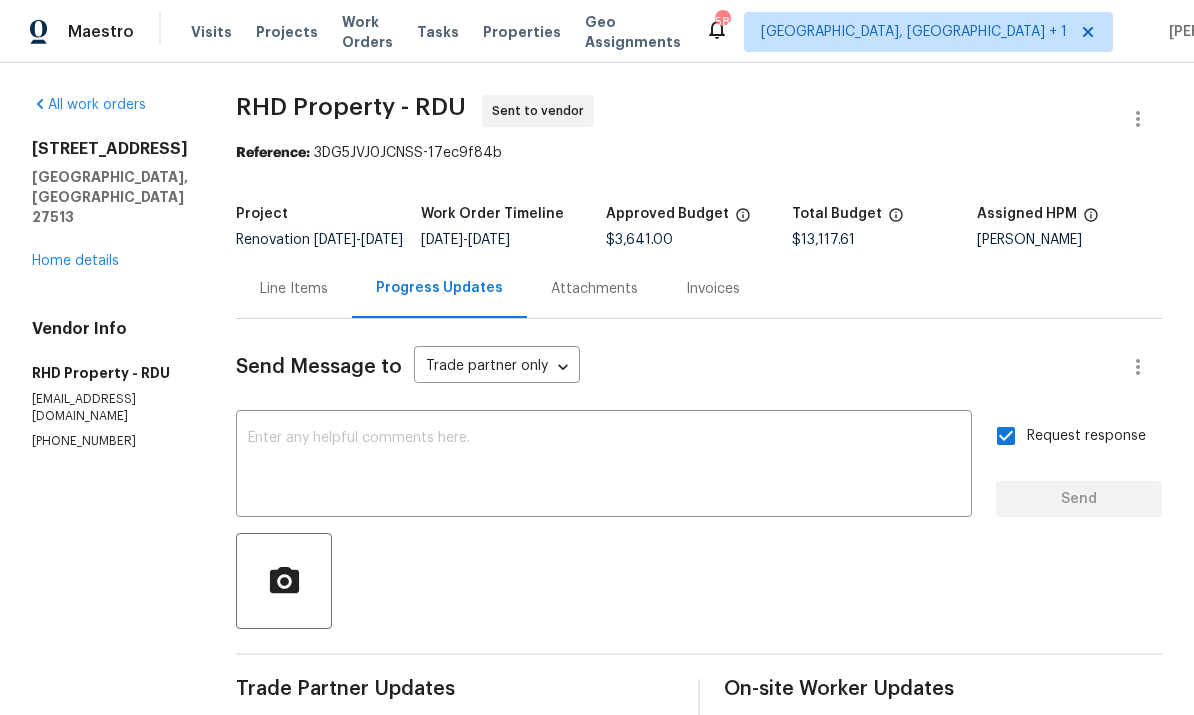 click on "Home details" at bounding box center (75, 261) 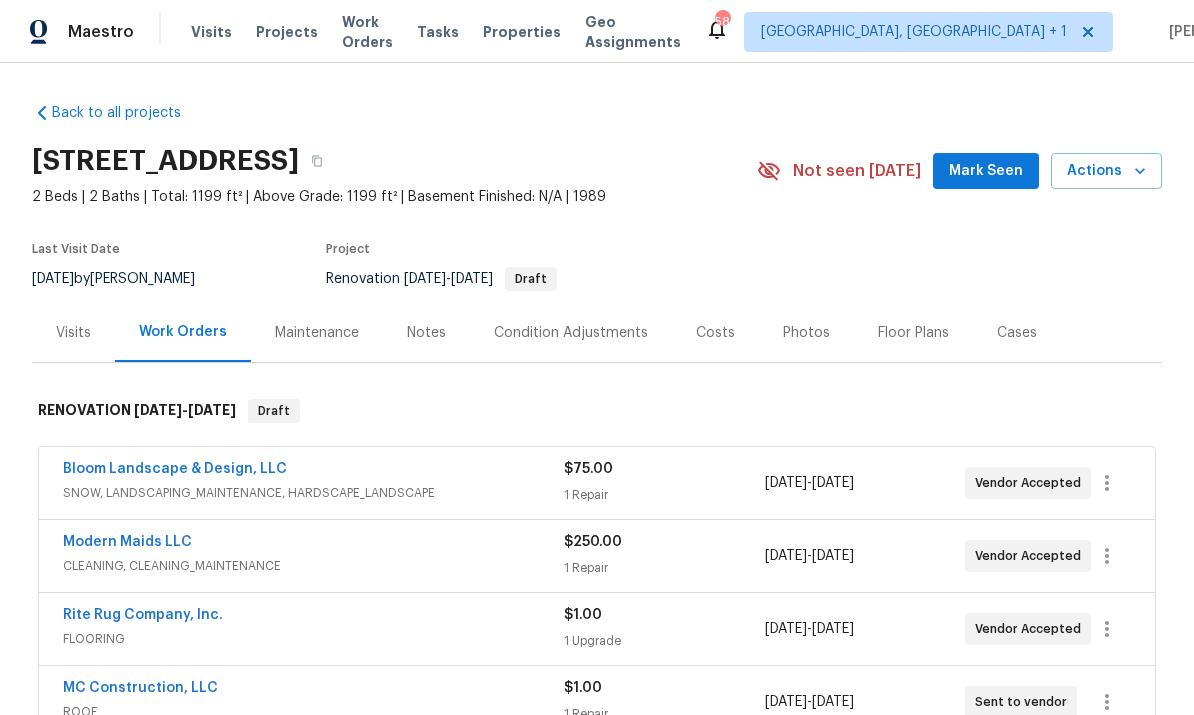 click on "Notes" at bounding box center [426, 332] 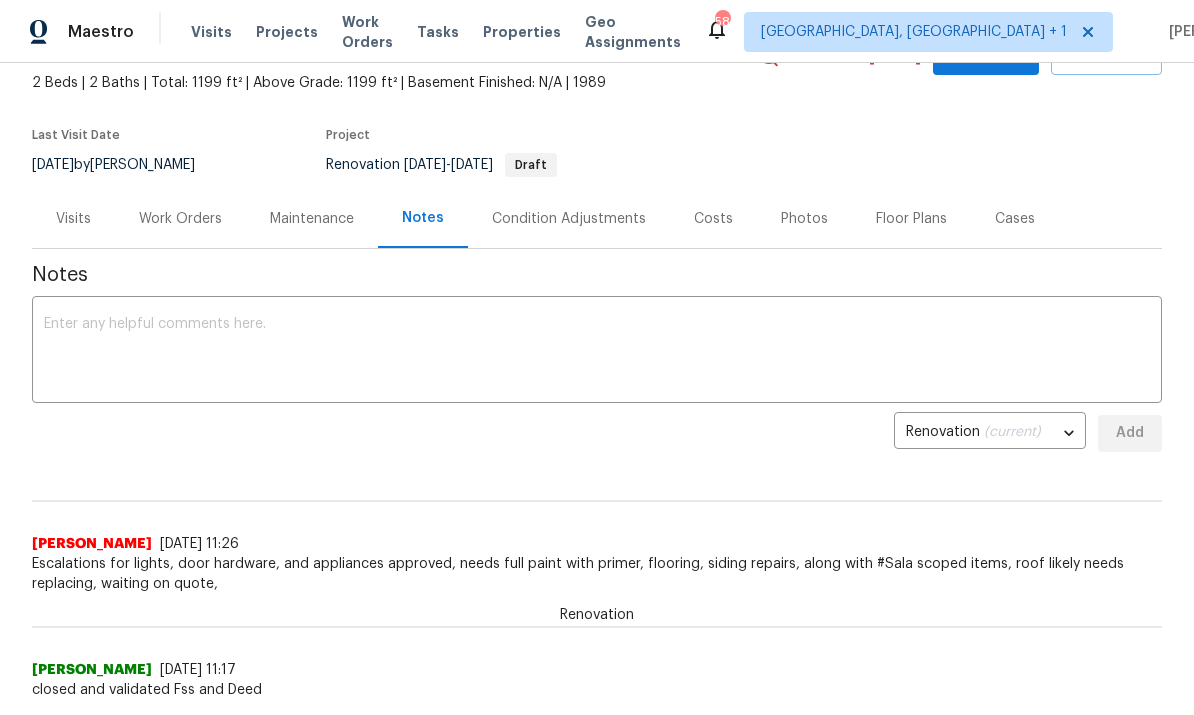 scroll, scrollTop: 116, scrollLeft: 0, axis: vertical 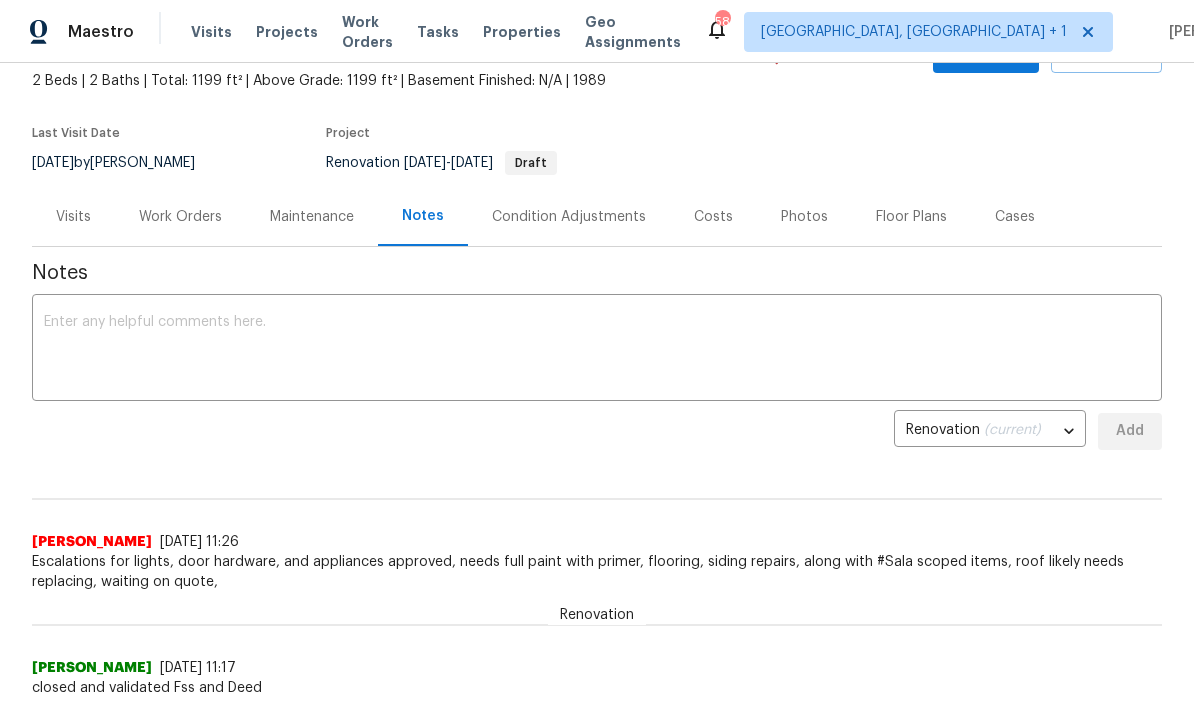 click at bounding box center (597, 350) 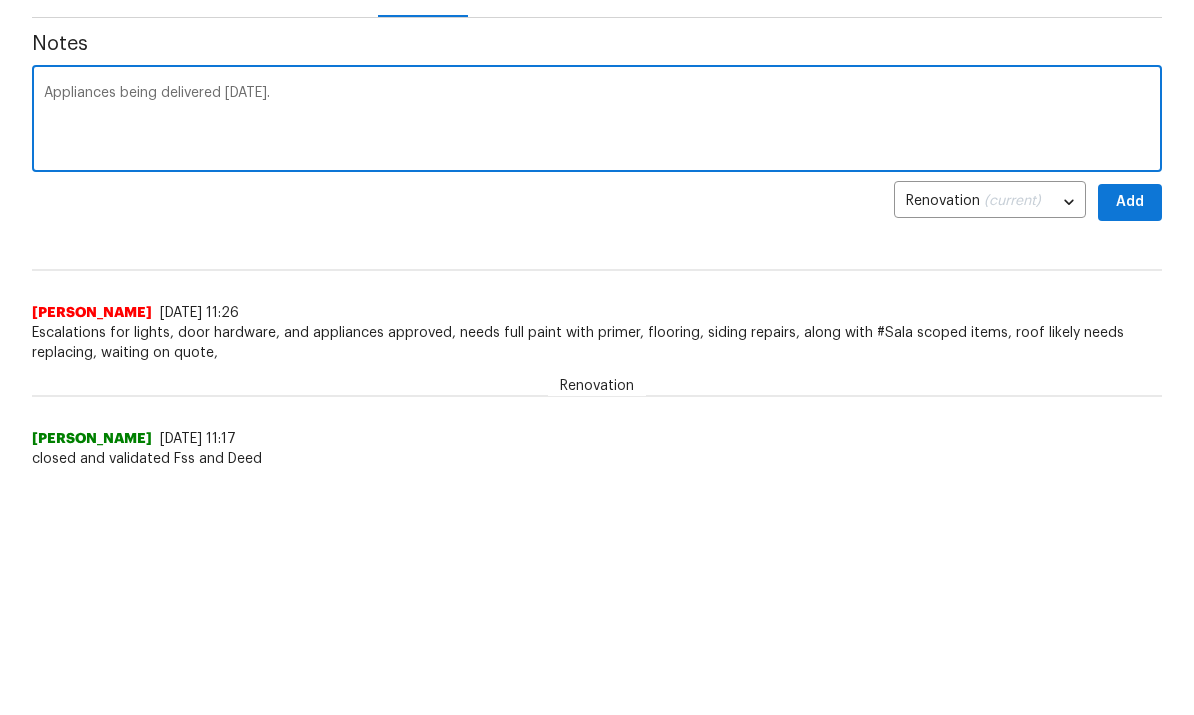 type on "Appliances being delivered today." 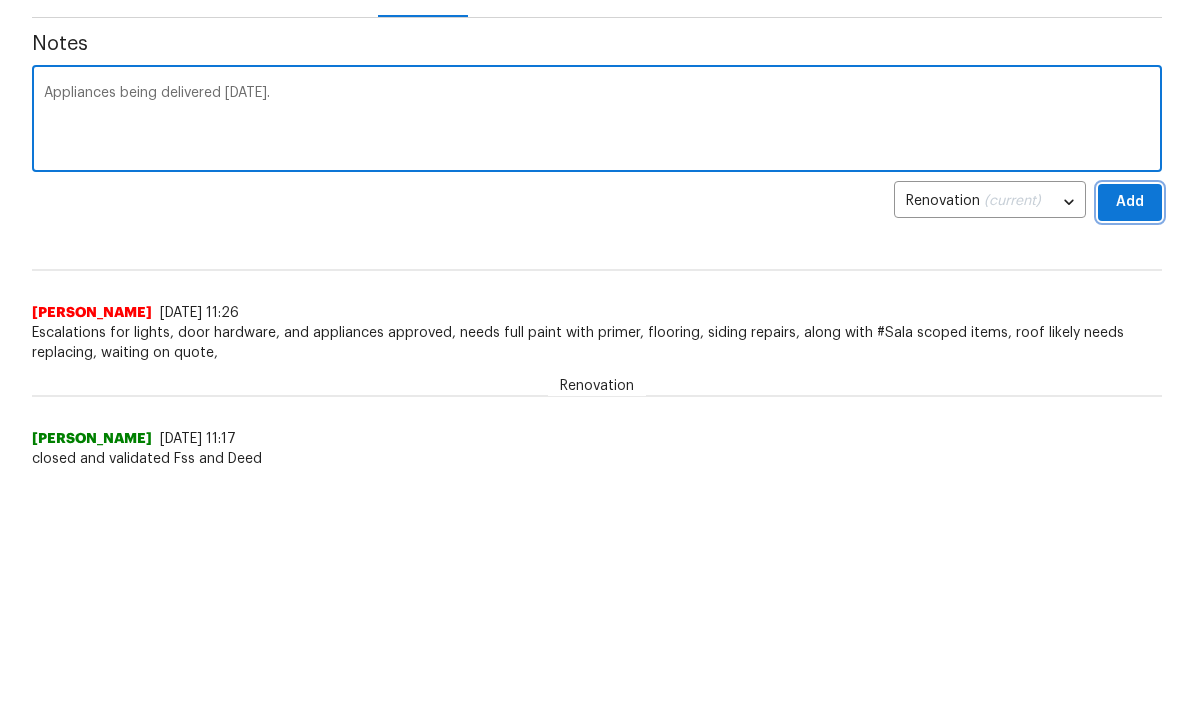 click on "Add" at bounding box center [1130, 431] 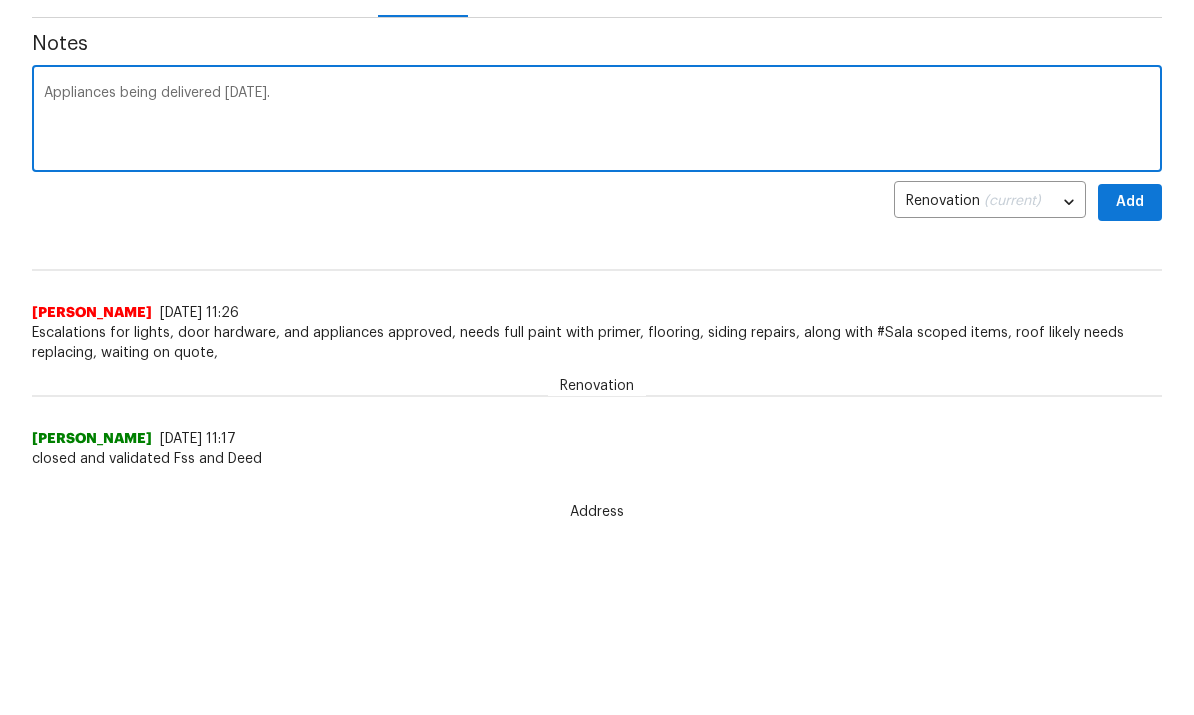 scroll, scrollTop: 229, scrollLeft: 0, axis: vertical 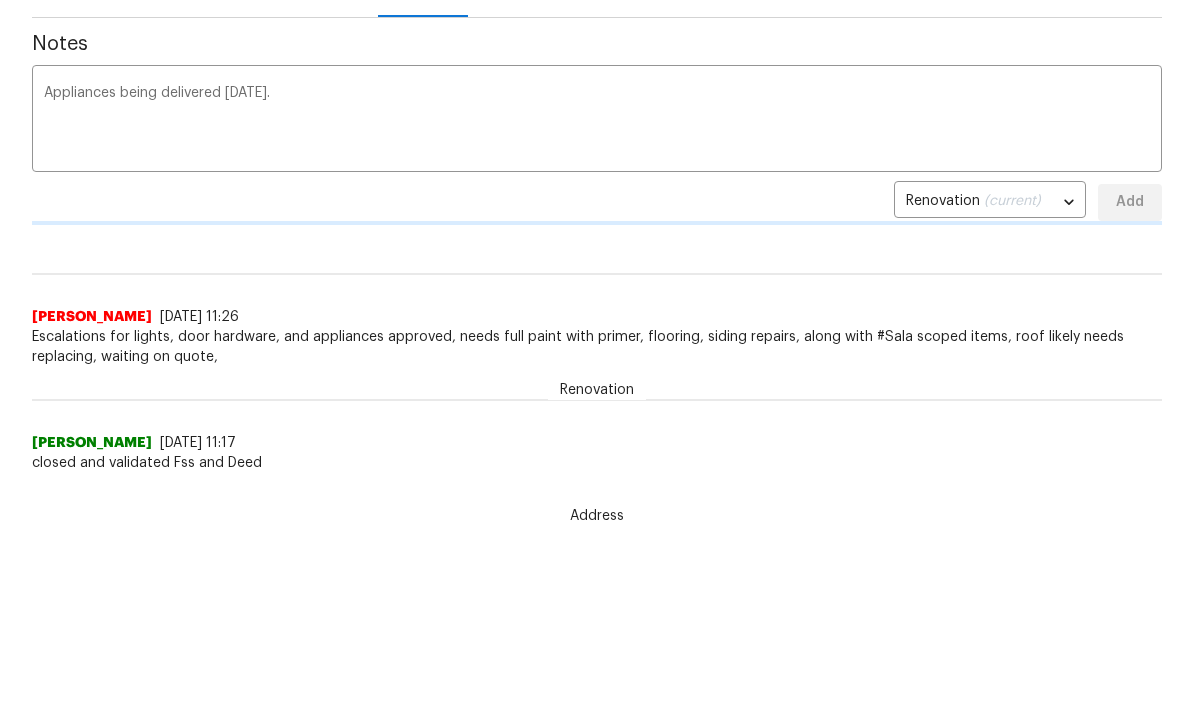 type 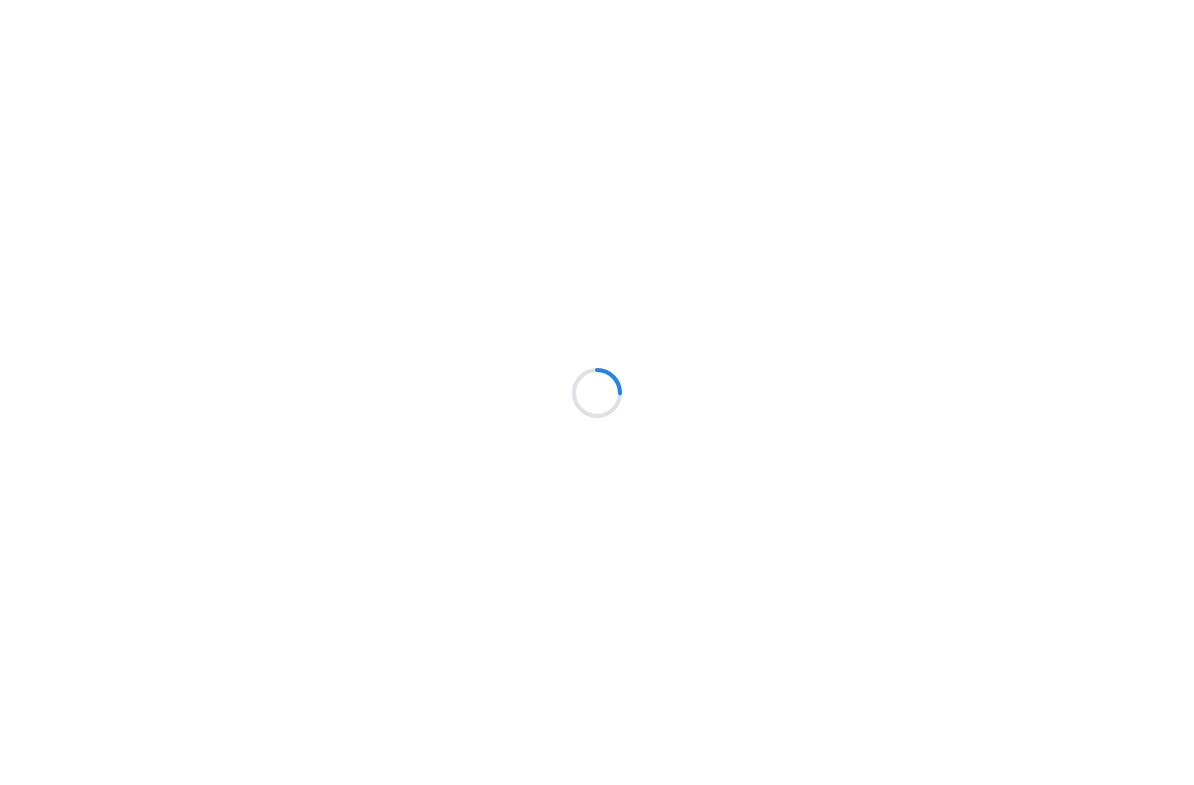 scroll, scrollTop: 0, scrollLeft: 0, axis: both 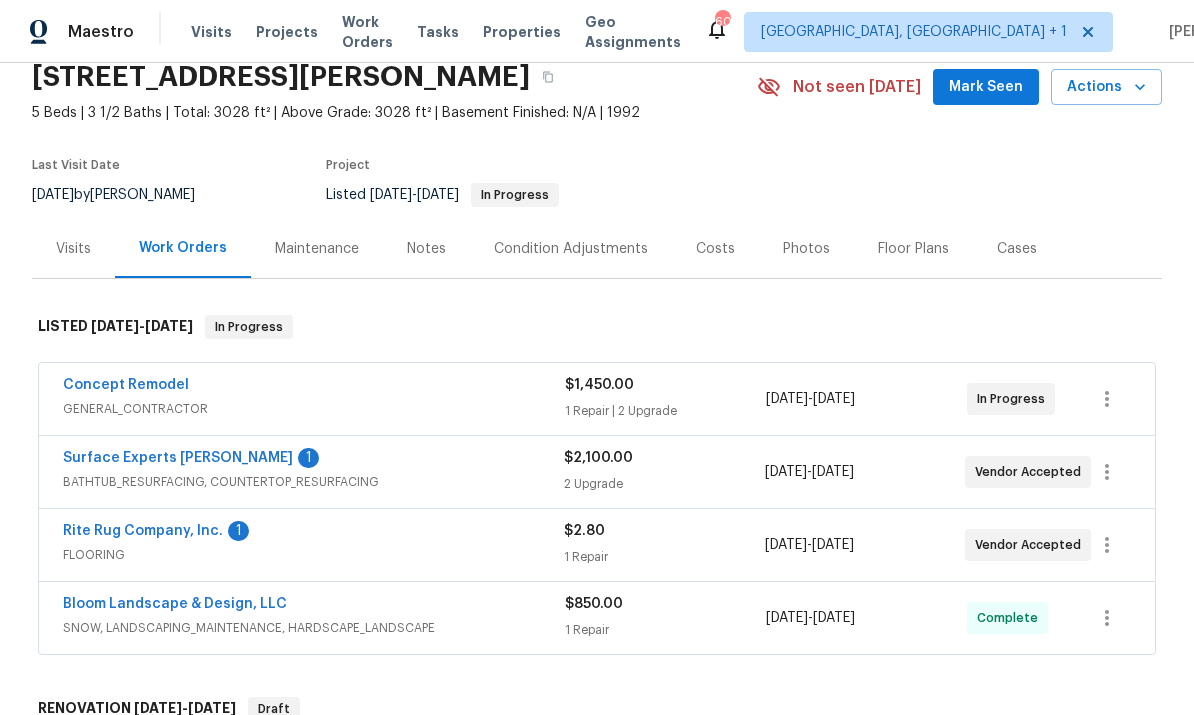 click on "Surface Experts Cary" at bounding box center [178, 458] 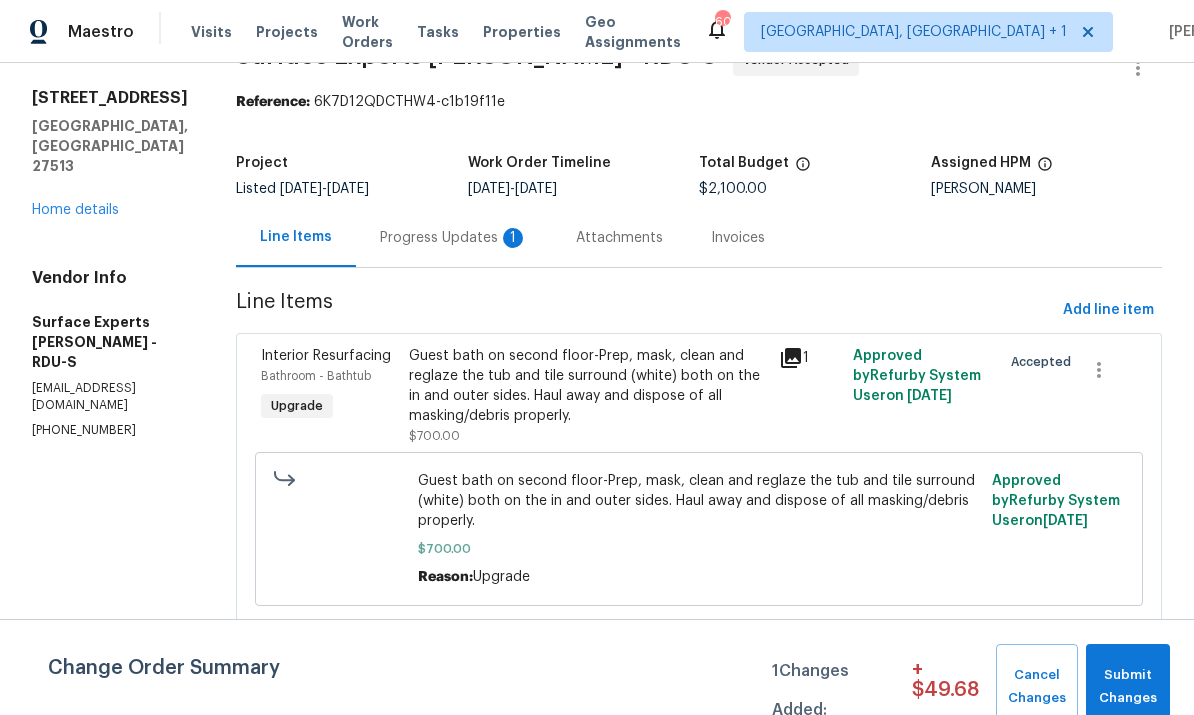 scroll, scrollTop: 53, scrollLeft: 0, axis: vertical 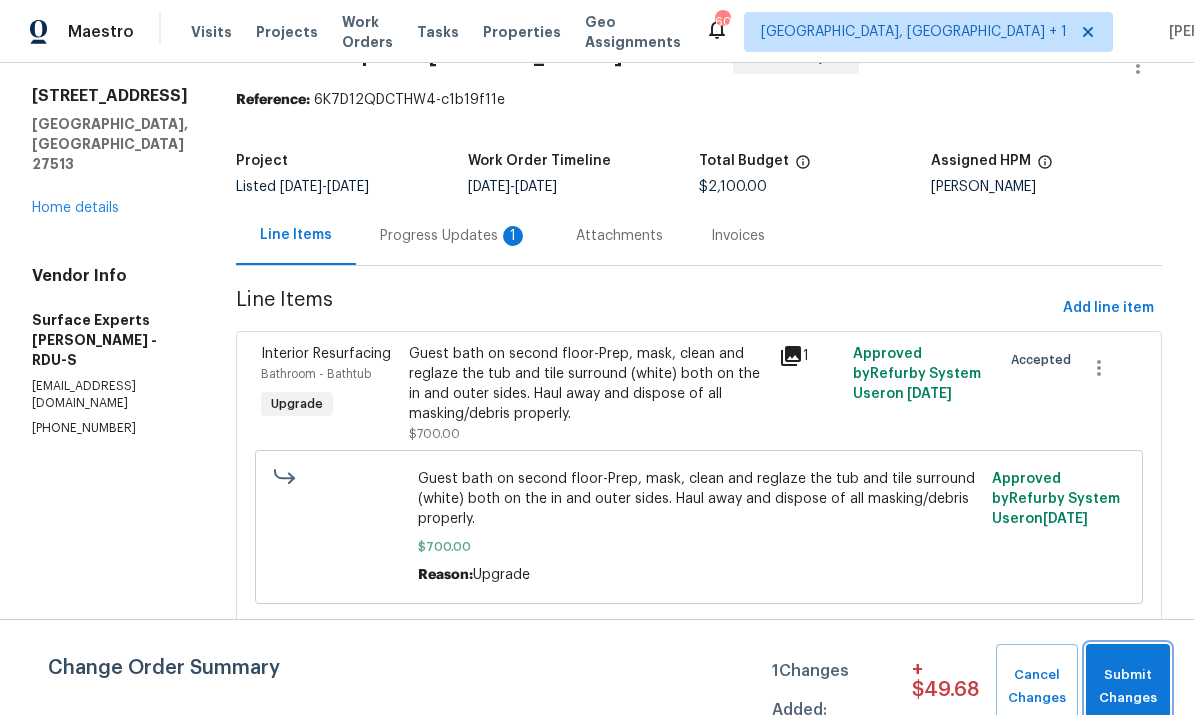 click on "Submit Changes" at bounding box center [1128, 687] 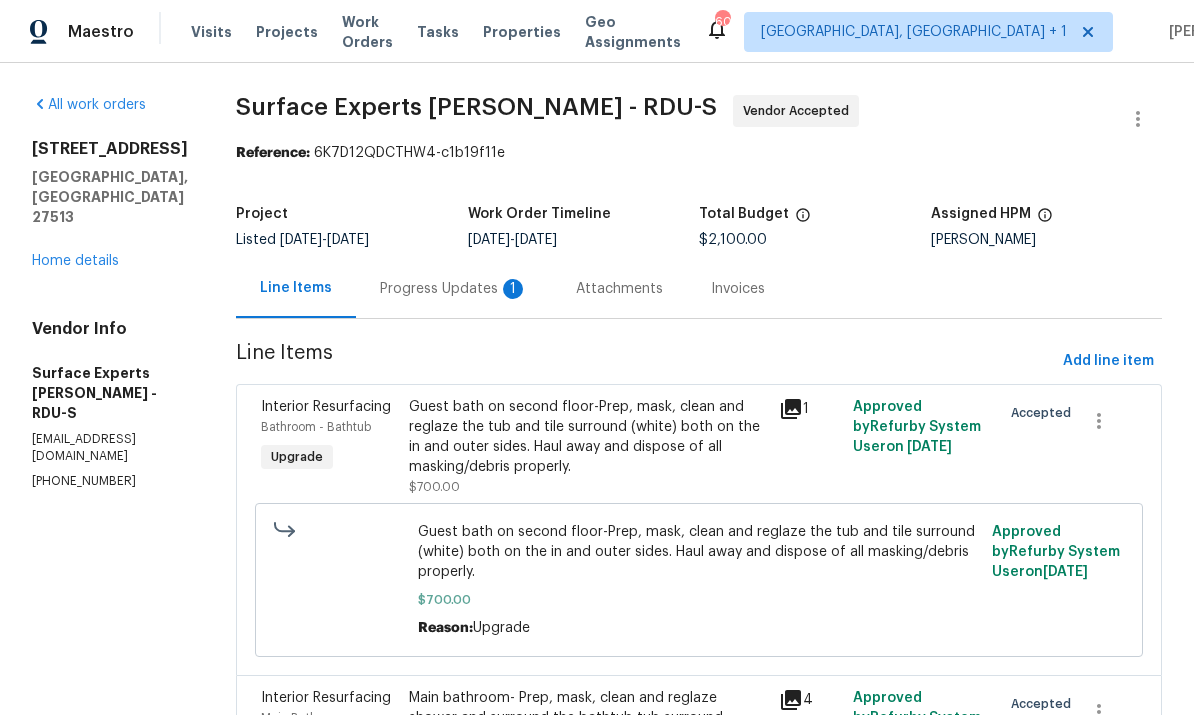 scroll, scrollTop: 0, scrollLeft: 0, axis: both 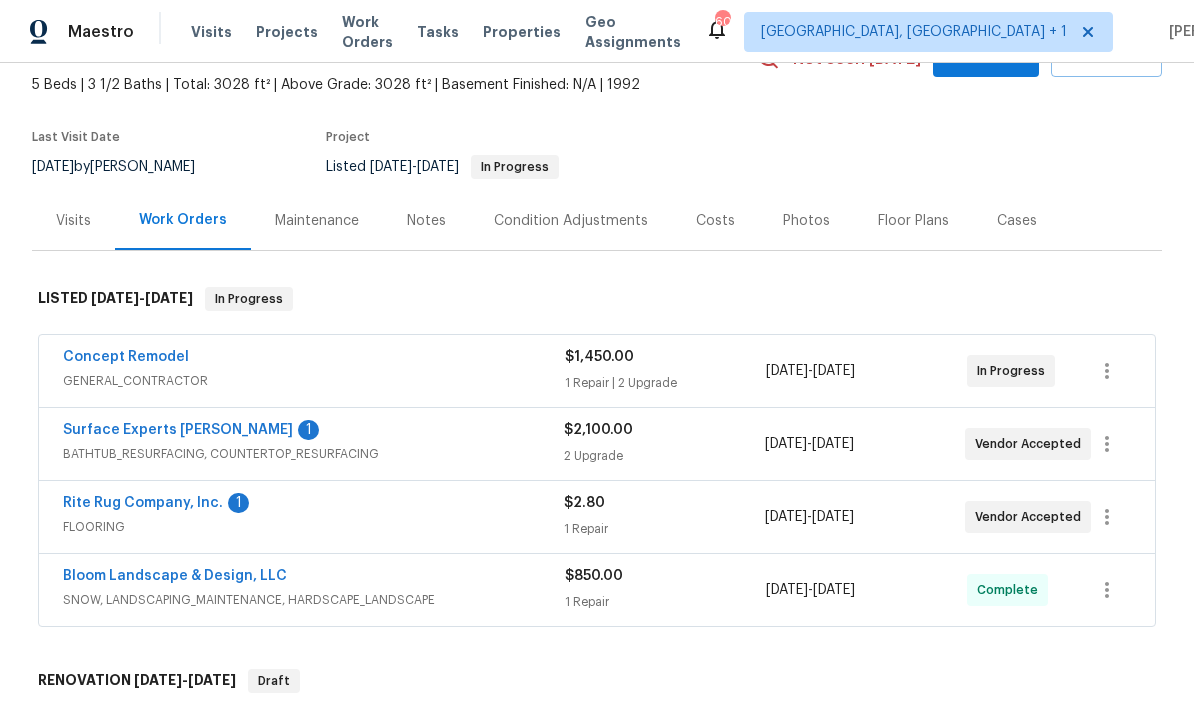 click on "Surface Experts [PERSON_NAME]" at bounding box center (178, 430) 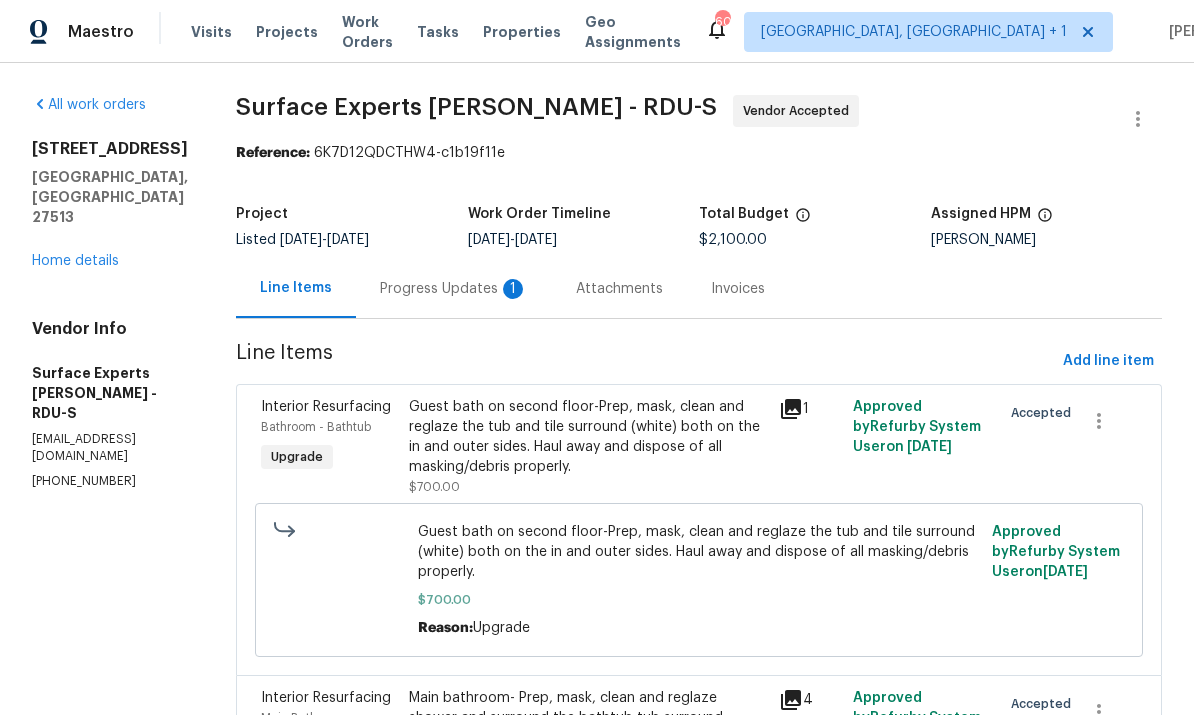 click on "Progress Updates 1" at bounding box center [454, 289] 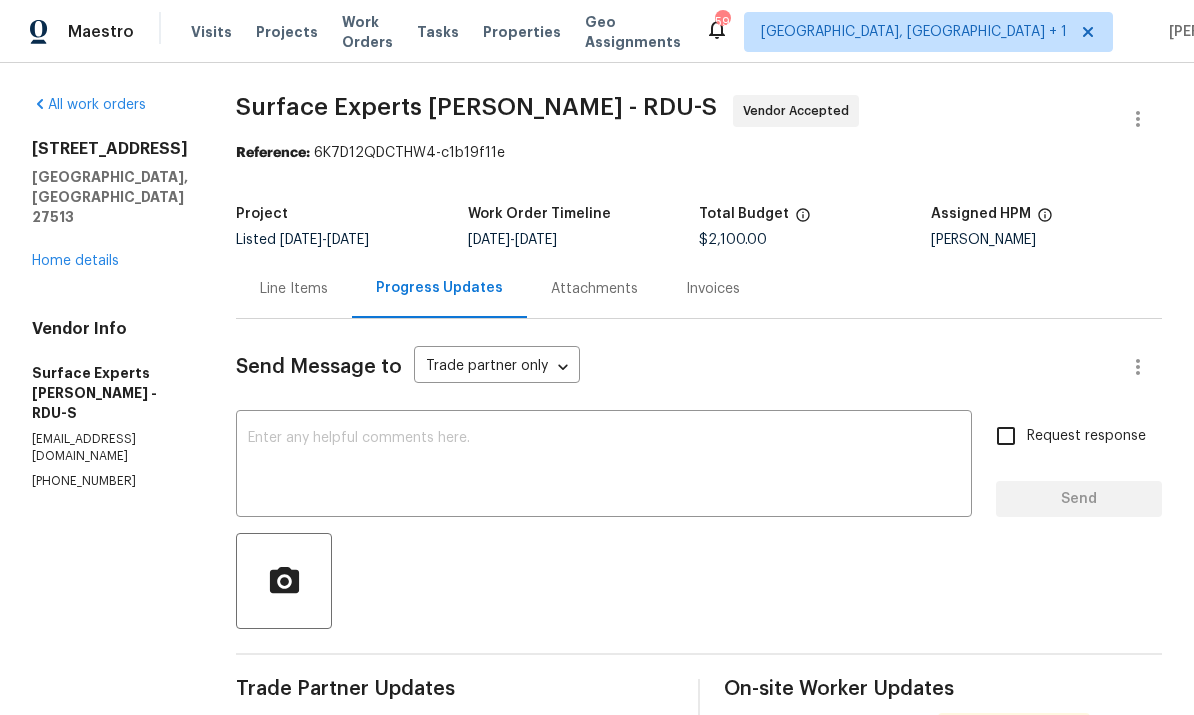 scroll, scrollTop: 0, scrollLeft: 0, axis: both 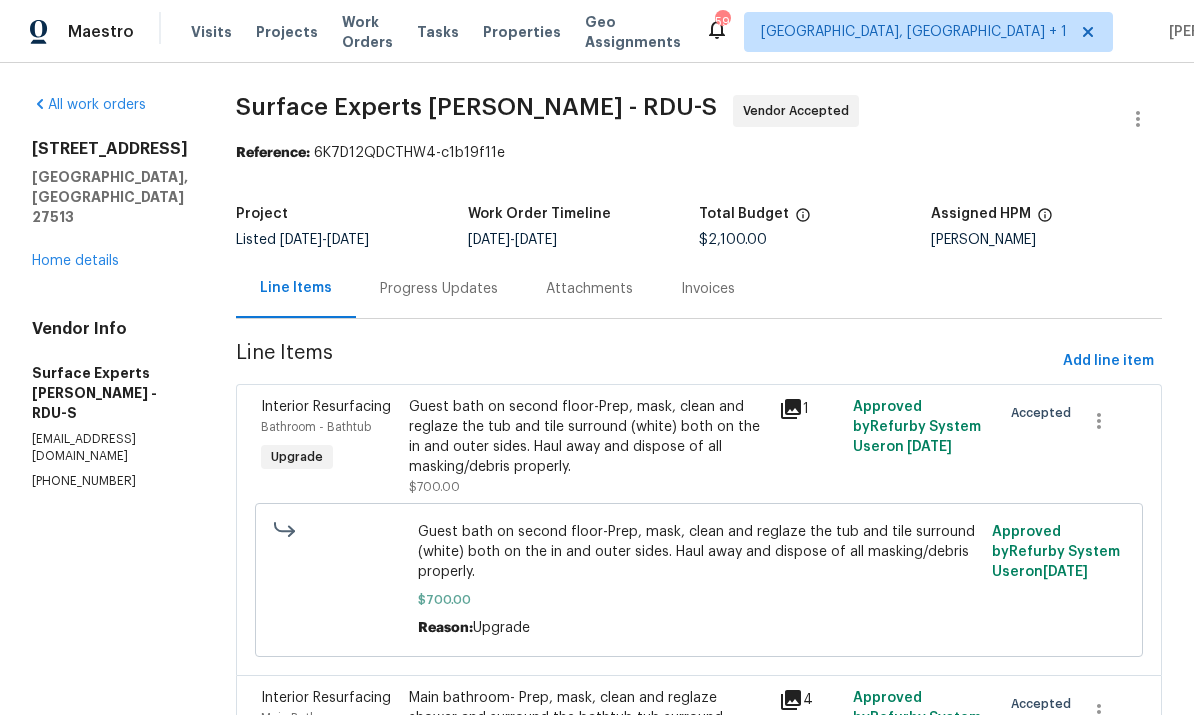 click on "Progress Updates" at bounding box center [439, 289] 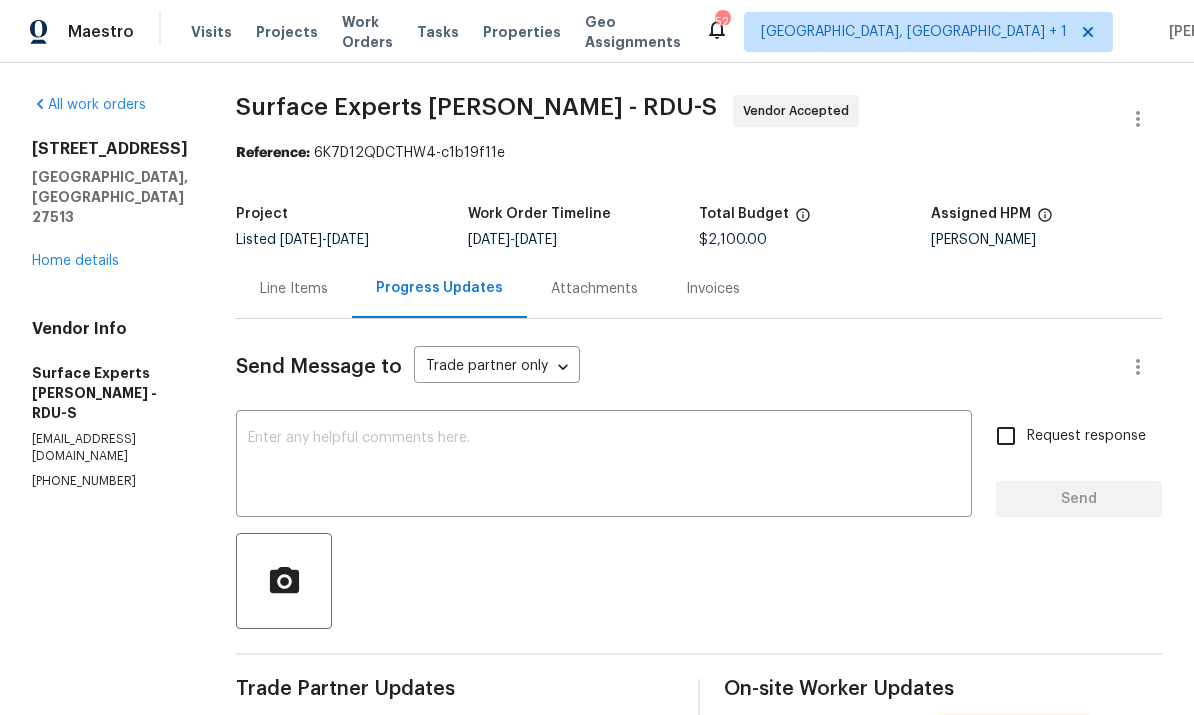 scroll, scrollTop: 0, scrollLeft: 0, axis: both 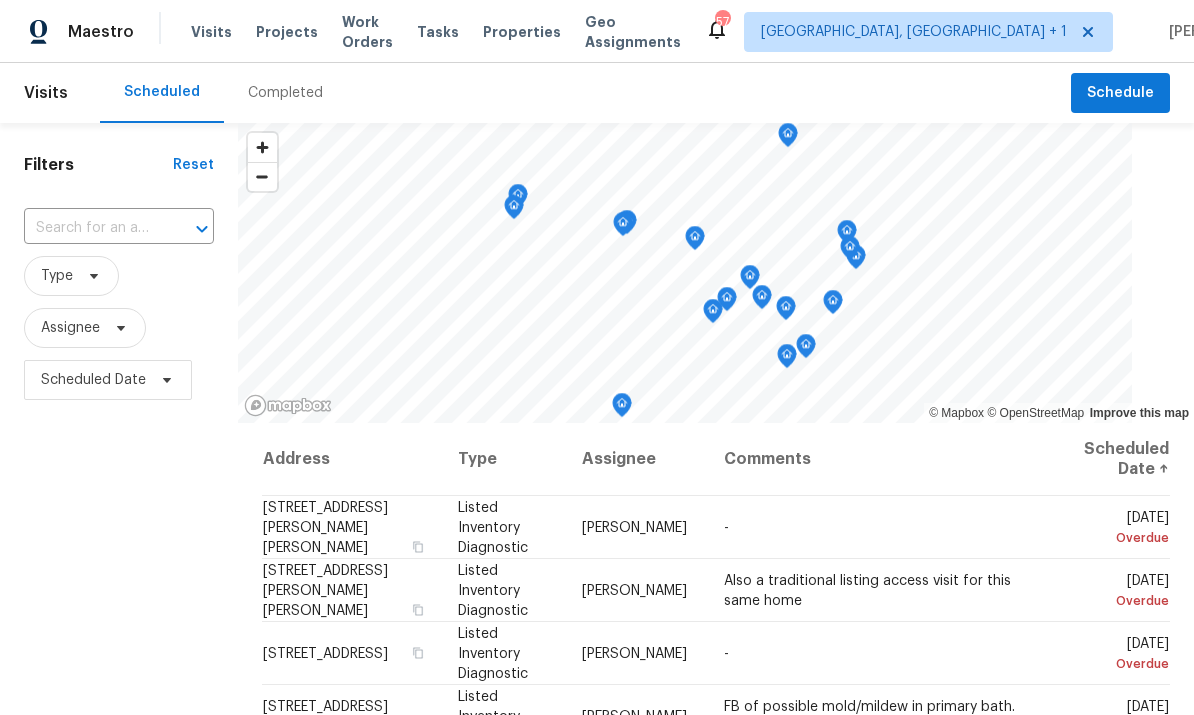click on "Projects" at bounding box center [287, 32] 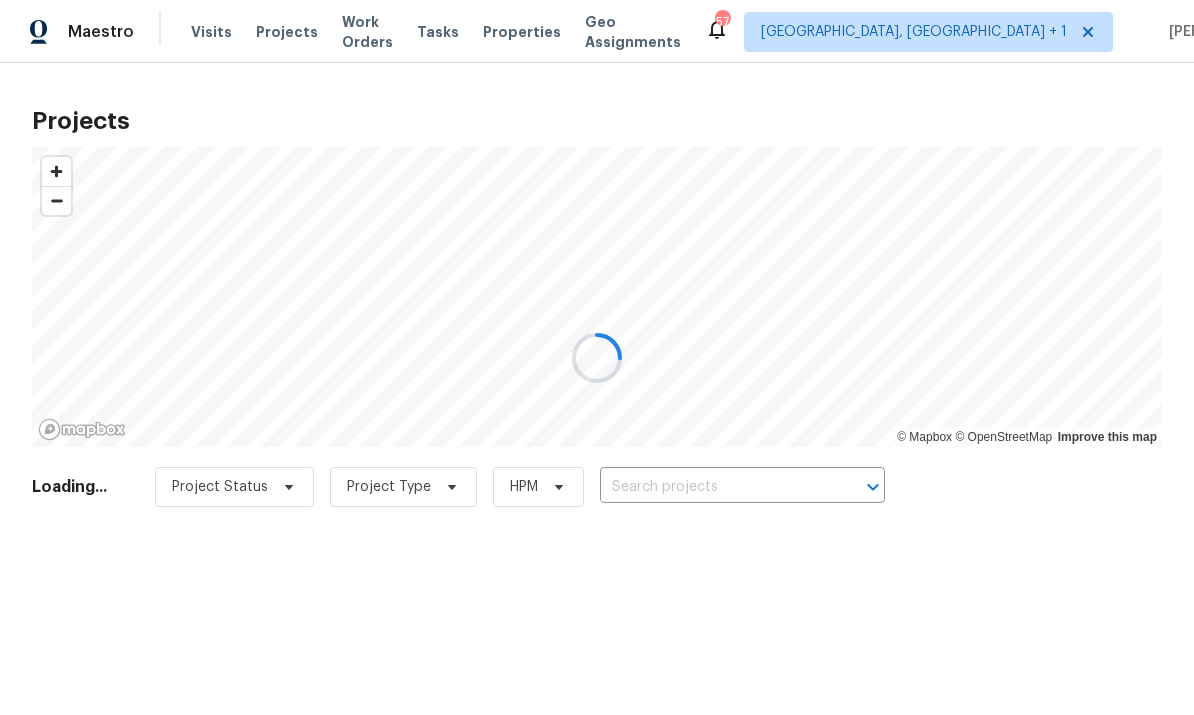 click at bounding box center (597, 357) 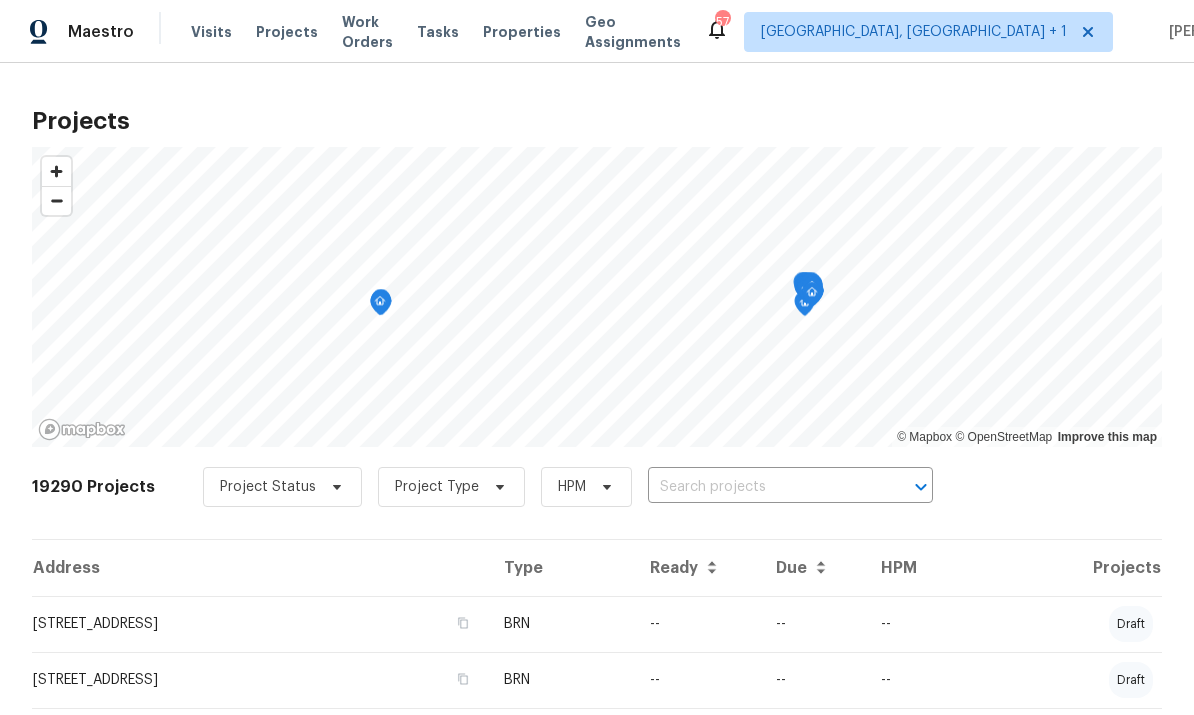 click at bounding box center (762, 487) 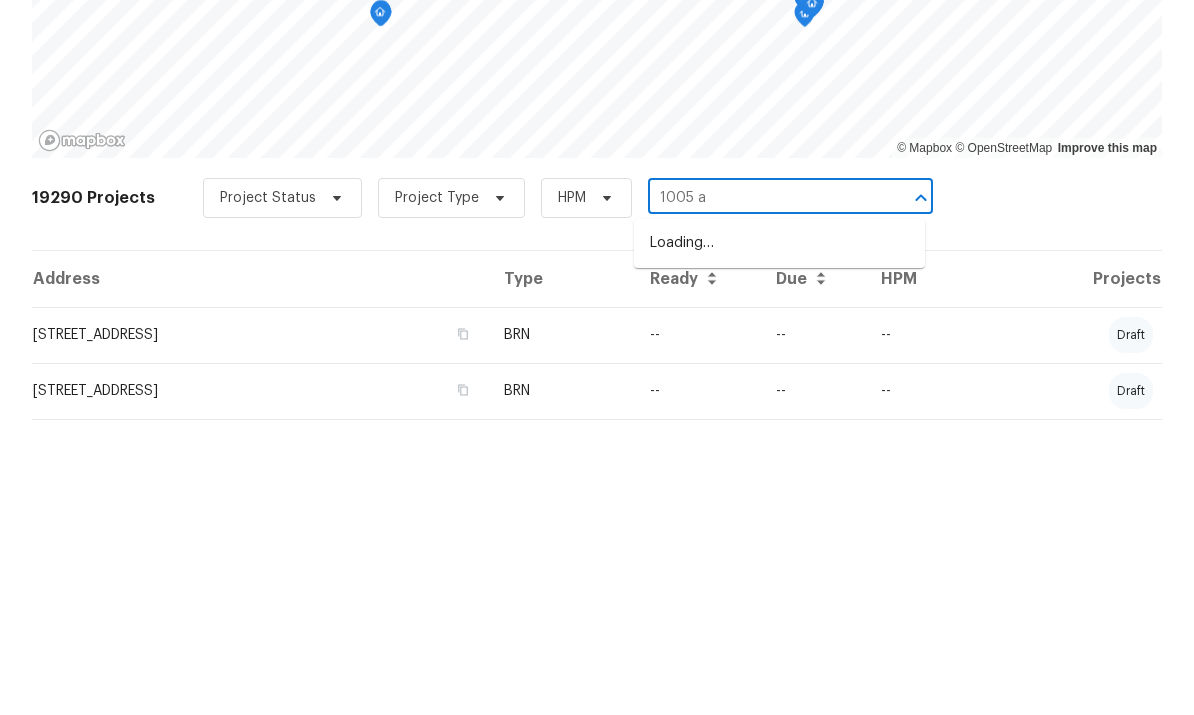 type on "1005 au" 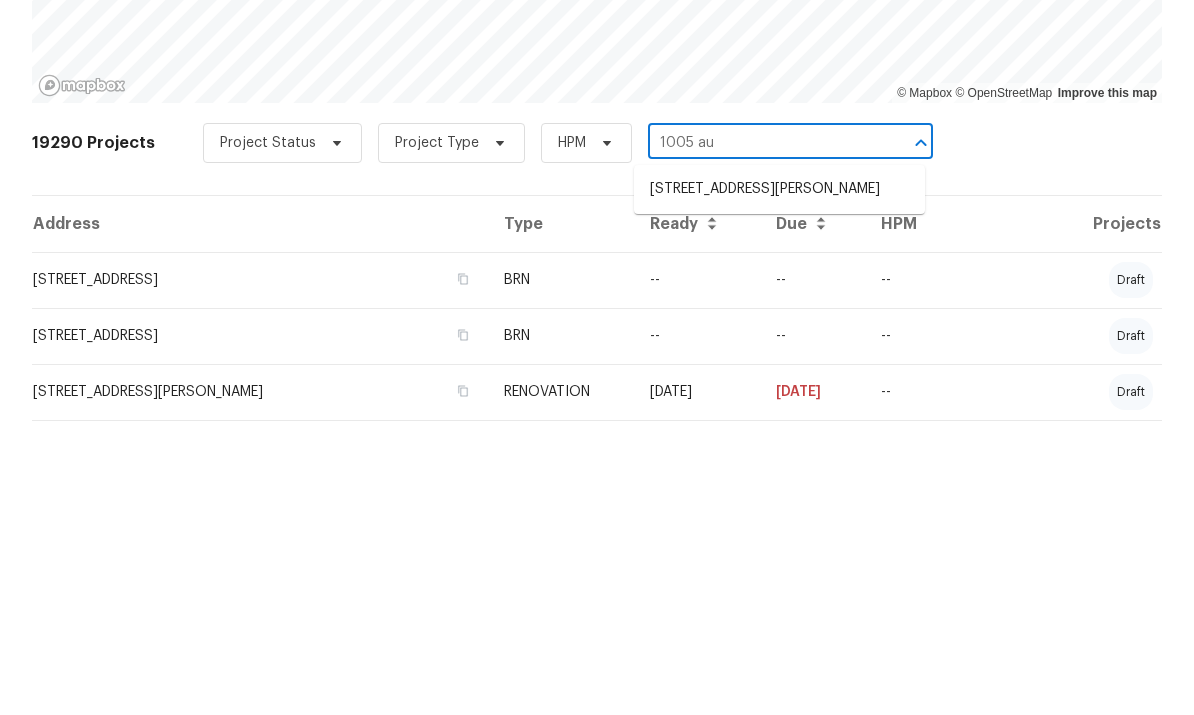 scroll, scrollTop: 54, scrollLeft: 0, axis: vertical 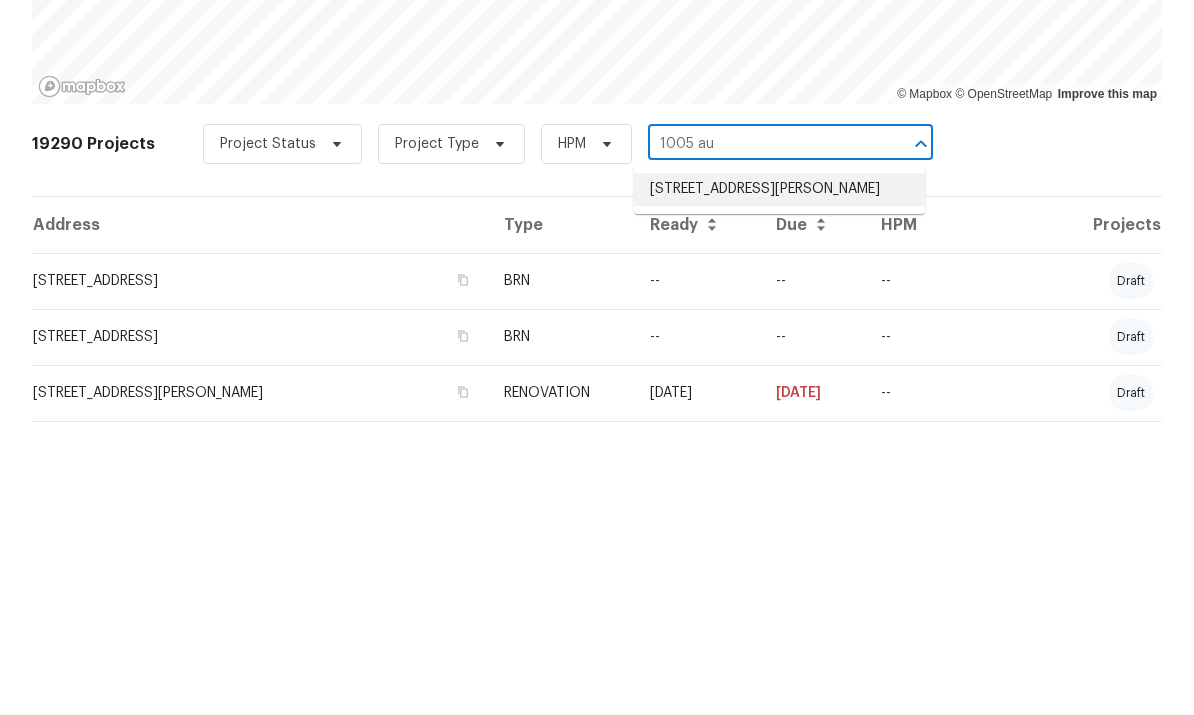 click on "[STREET_ADDRESS][PERSON_NAME]" at bounding box center [779, 478] 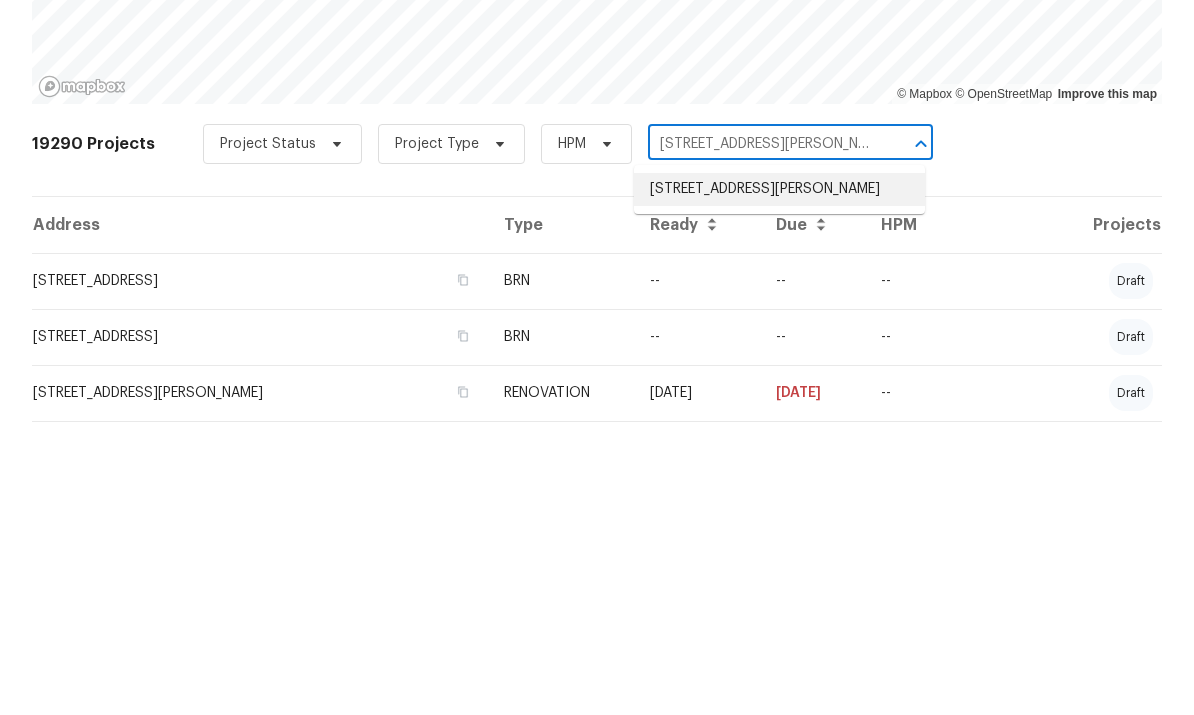 scroll, scrollTop: 0, scrollLeft: 0, axis: both 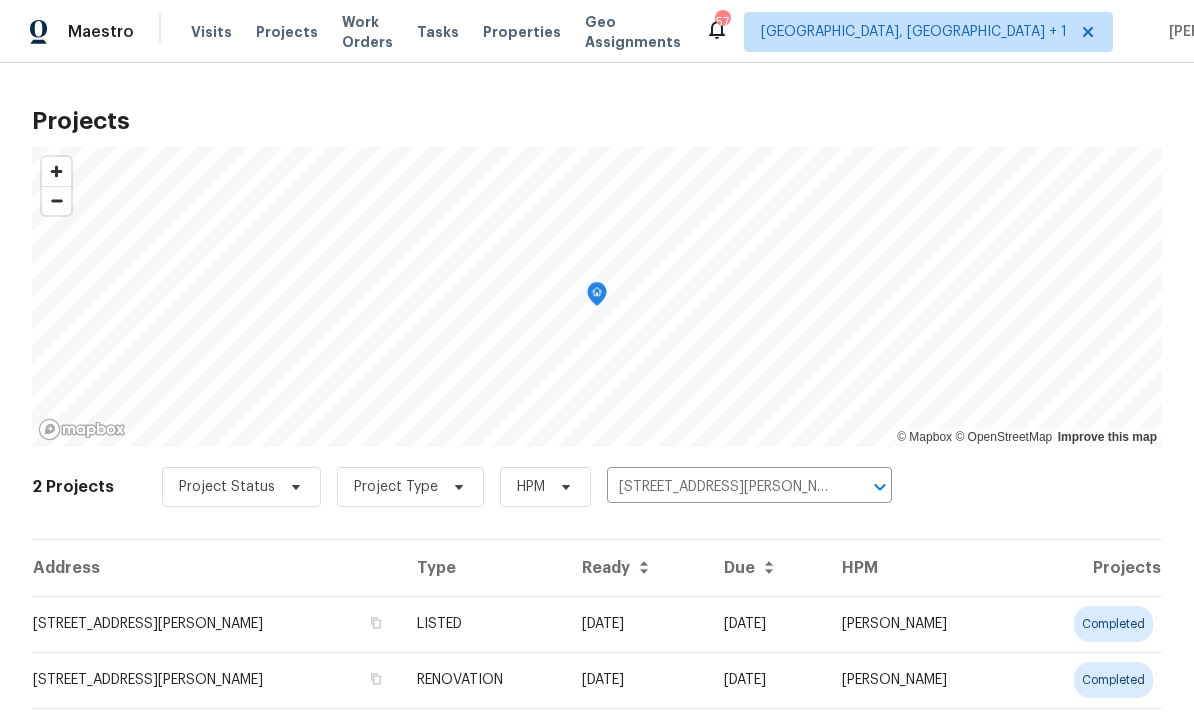 click on "completed" at bounding box center (1089, 624) 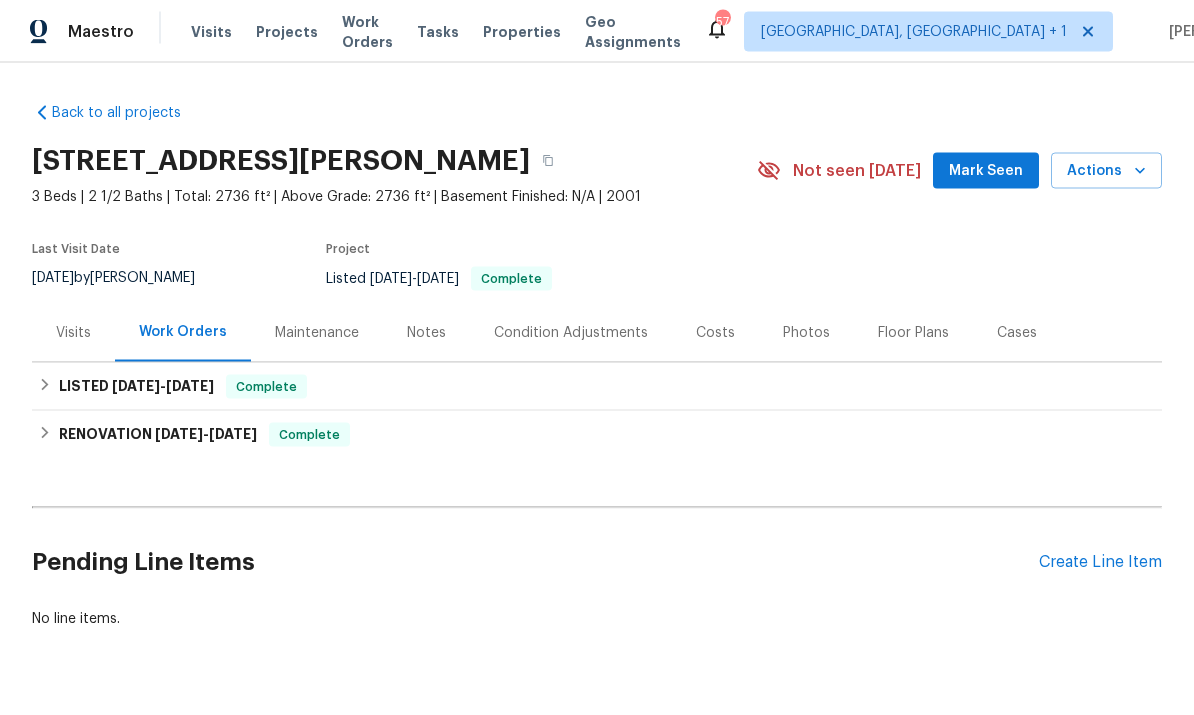 scroll, scrollTop: 49, scrollLeft: 0, axis: vertical 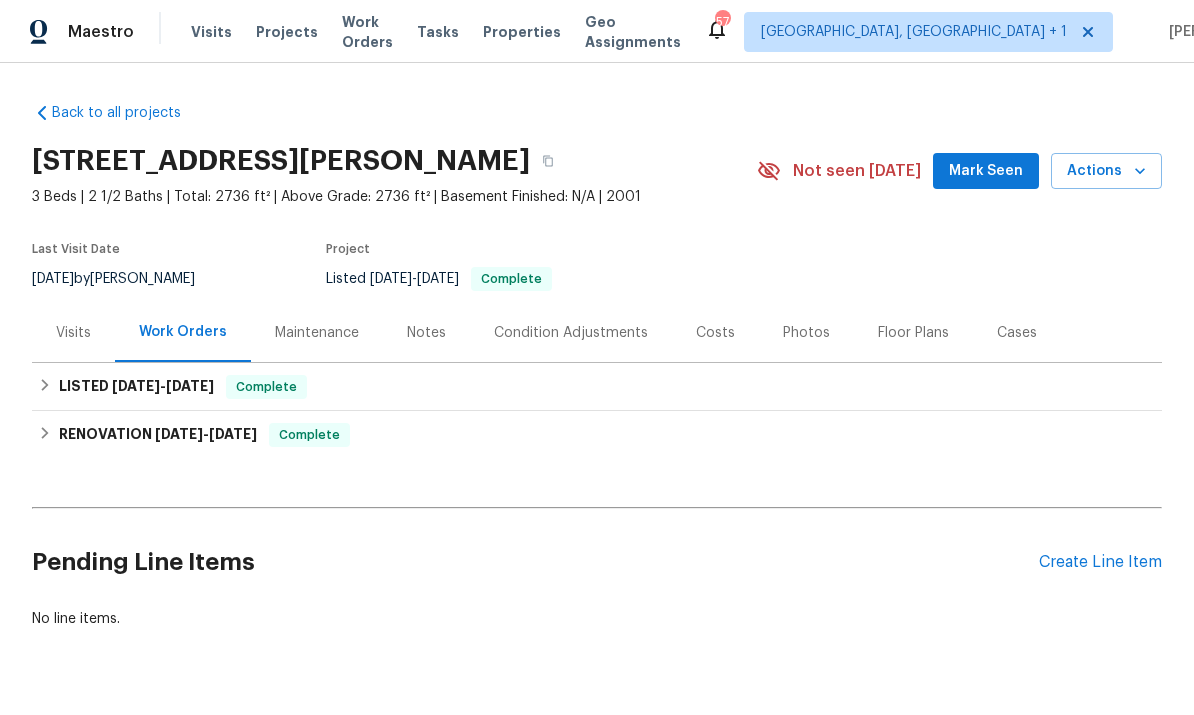 click on "Notes" at bounding box center (426, 333) 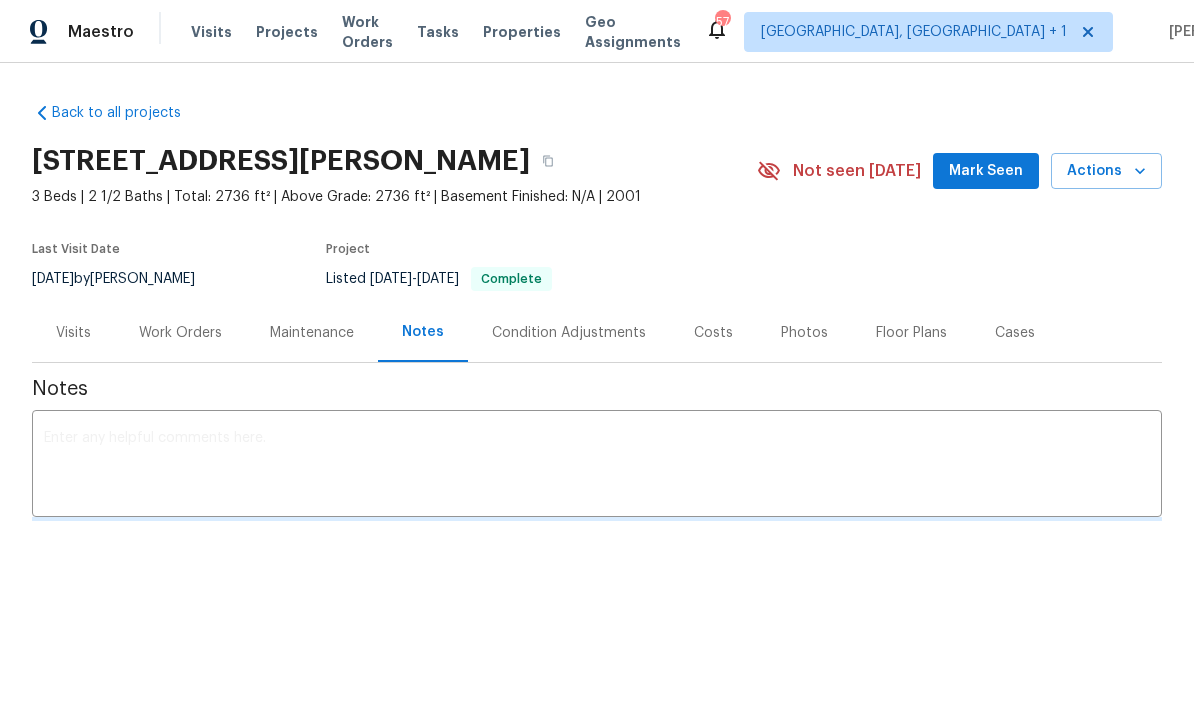 scroll, scrollTop: 0, scrollLeft: 0, axis: both 